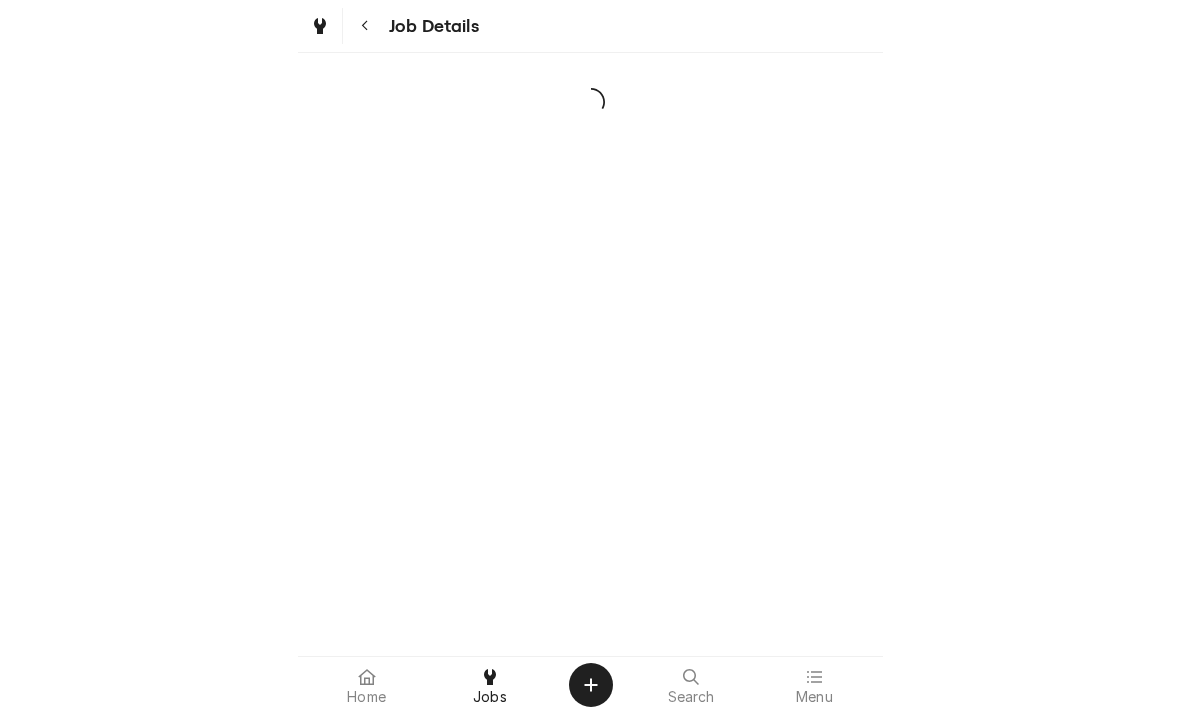 scroll, scrollTop: 0, scrollLeft: 0, axis: both 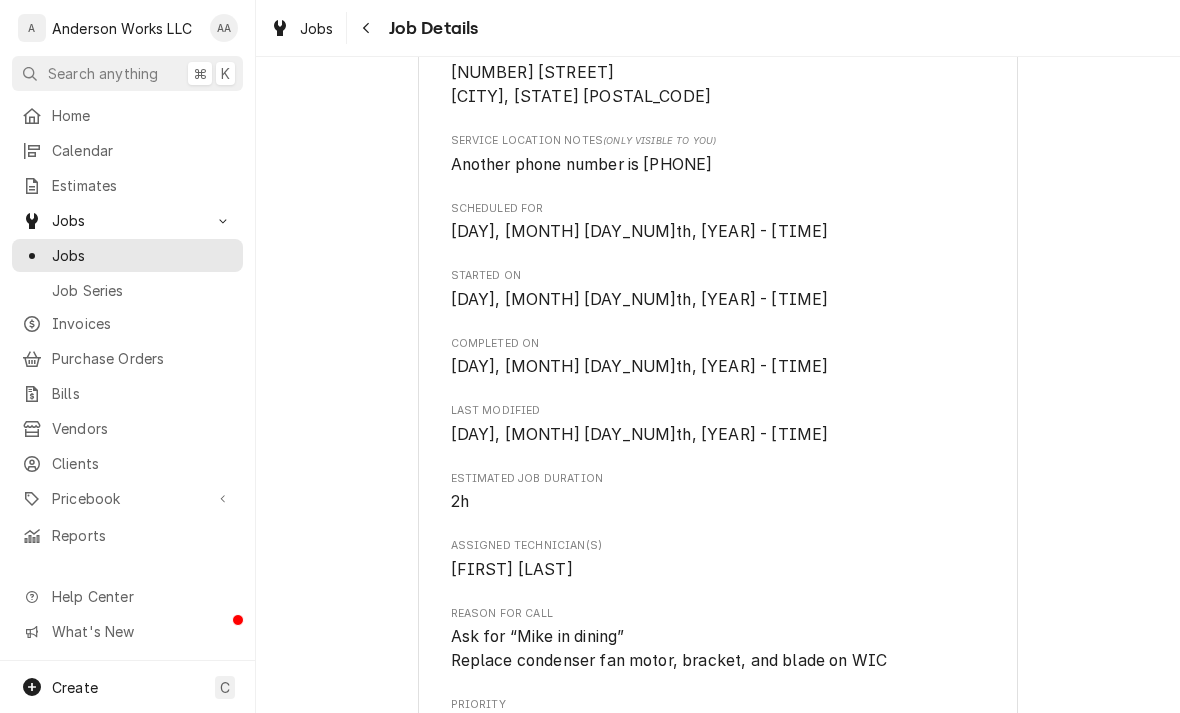 click on "Jobs" at bounding box center (142, 255) 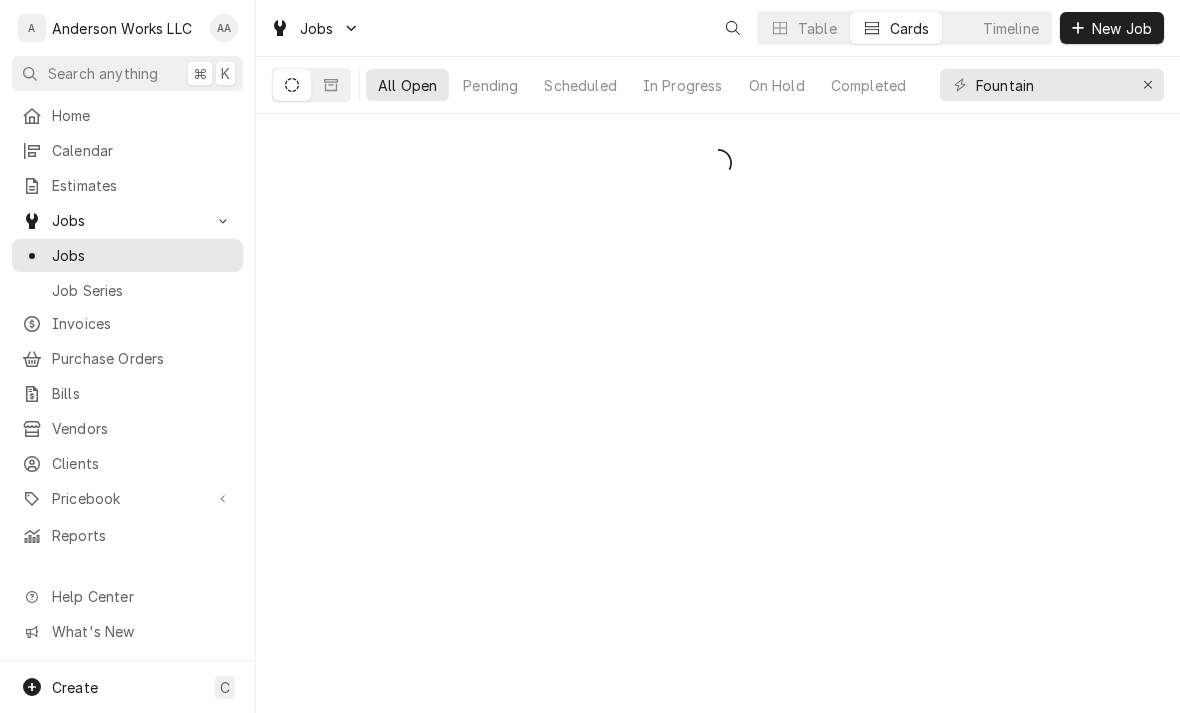 scroll, scrollTop: 0, scrollLeft: 0, axis: both 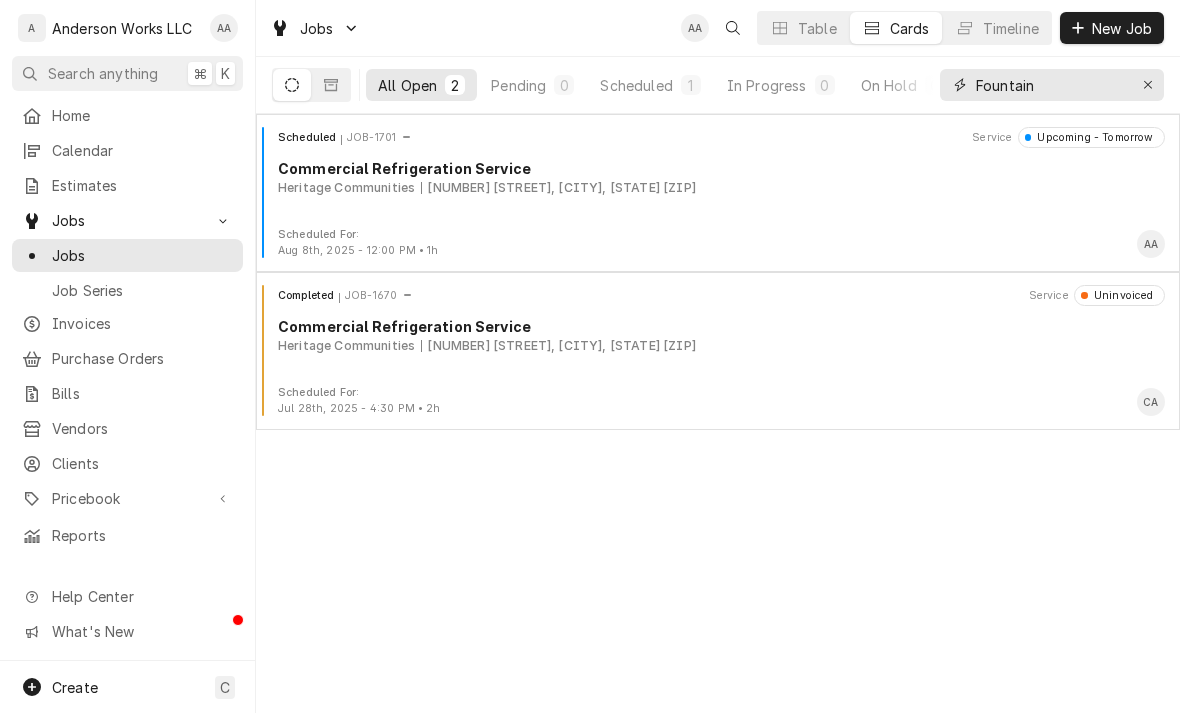 click at bounding box center (1148, 85) 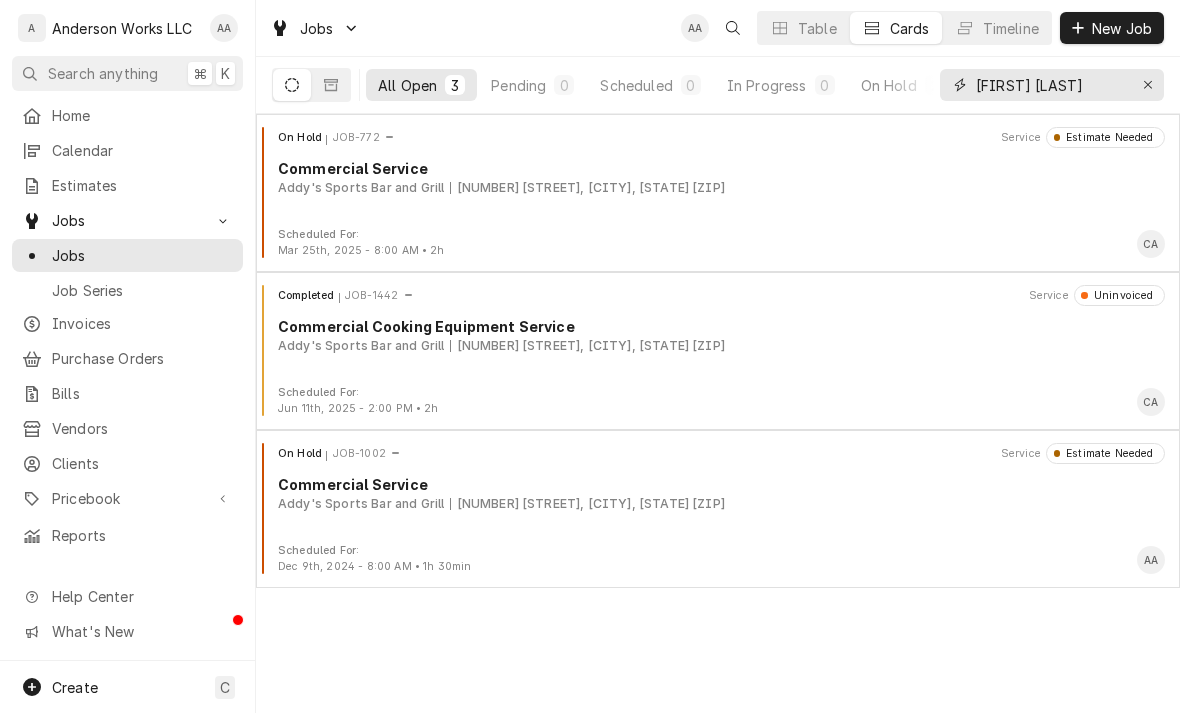 type on "Addy elk" 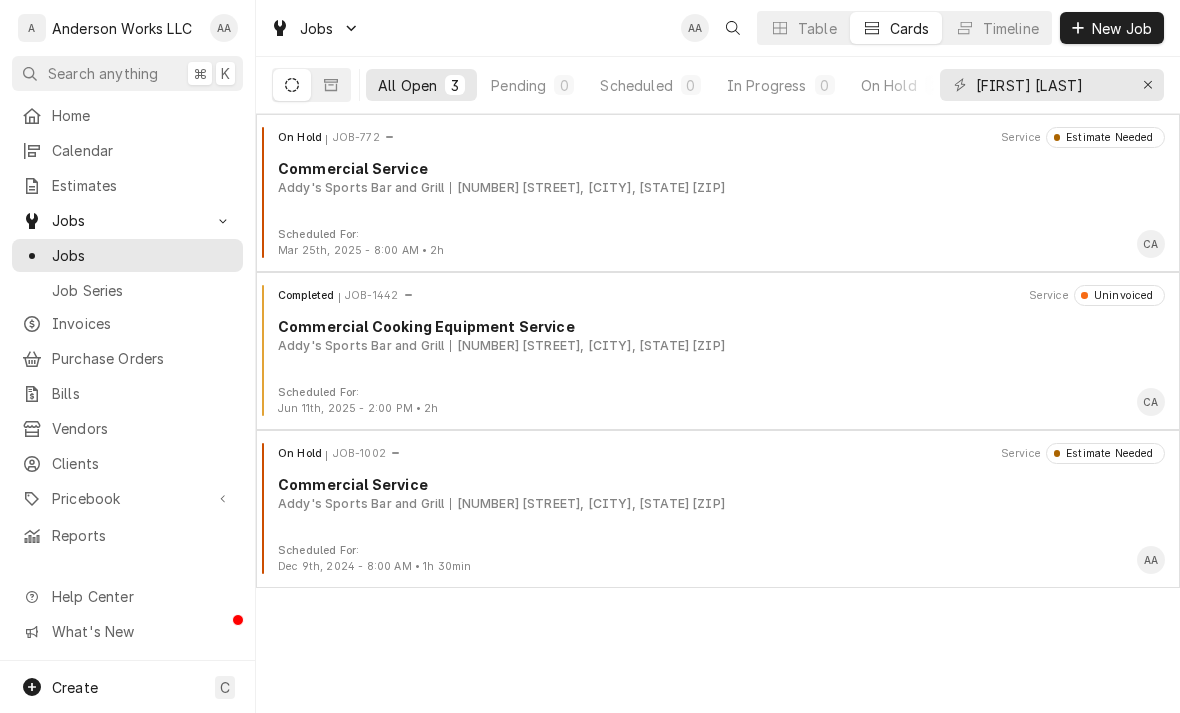 click on "On Hold JOB-1002 Service Estimate Needed Commercial Service Addy's Sports Bar and Grill 1515 S 204th Street, Elkhorn, NE 68022" at bounding box center [718, 493] 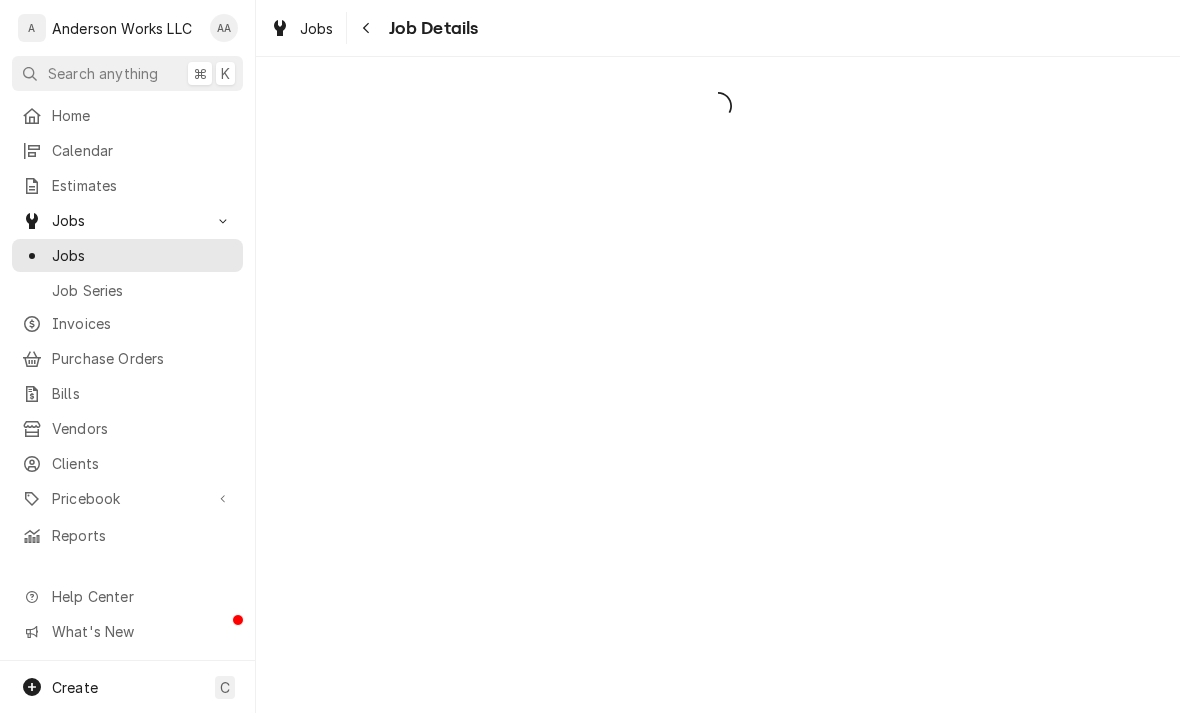 scroll, scrollTop: 0, scrollLeft: 0, axis: both 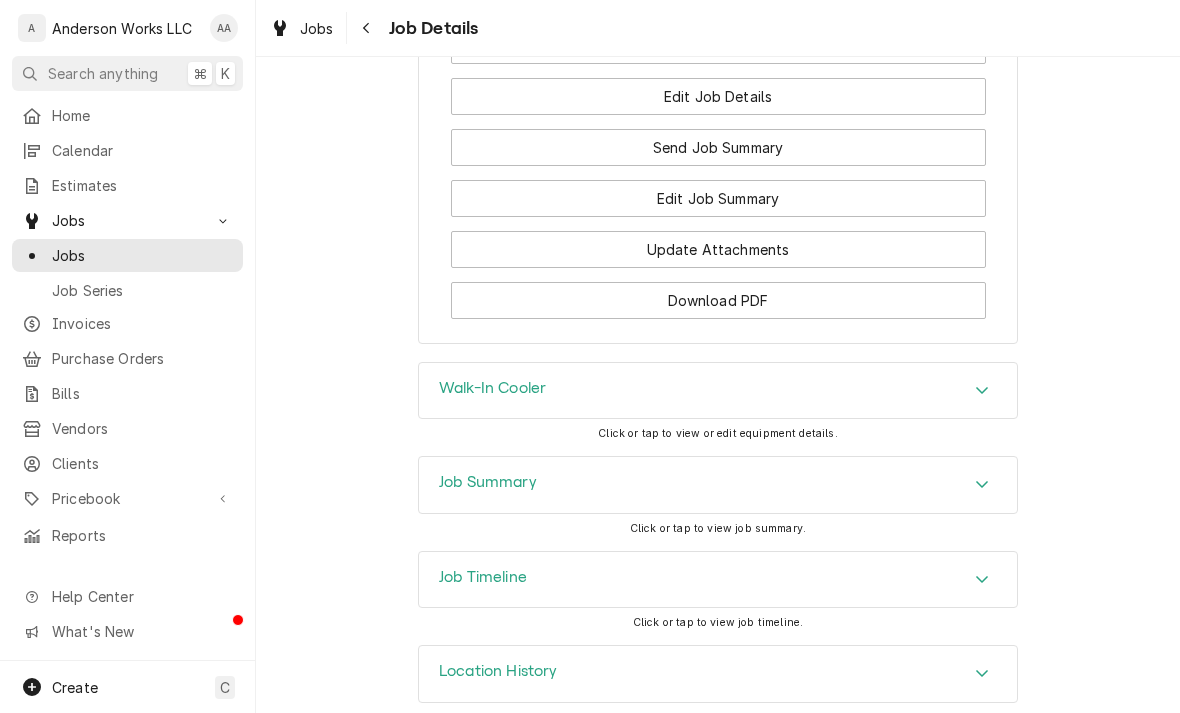 click on "Job Summary" at bounding box center [488, 482] 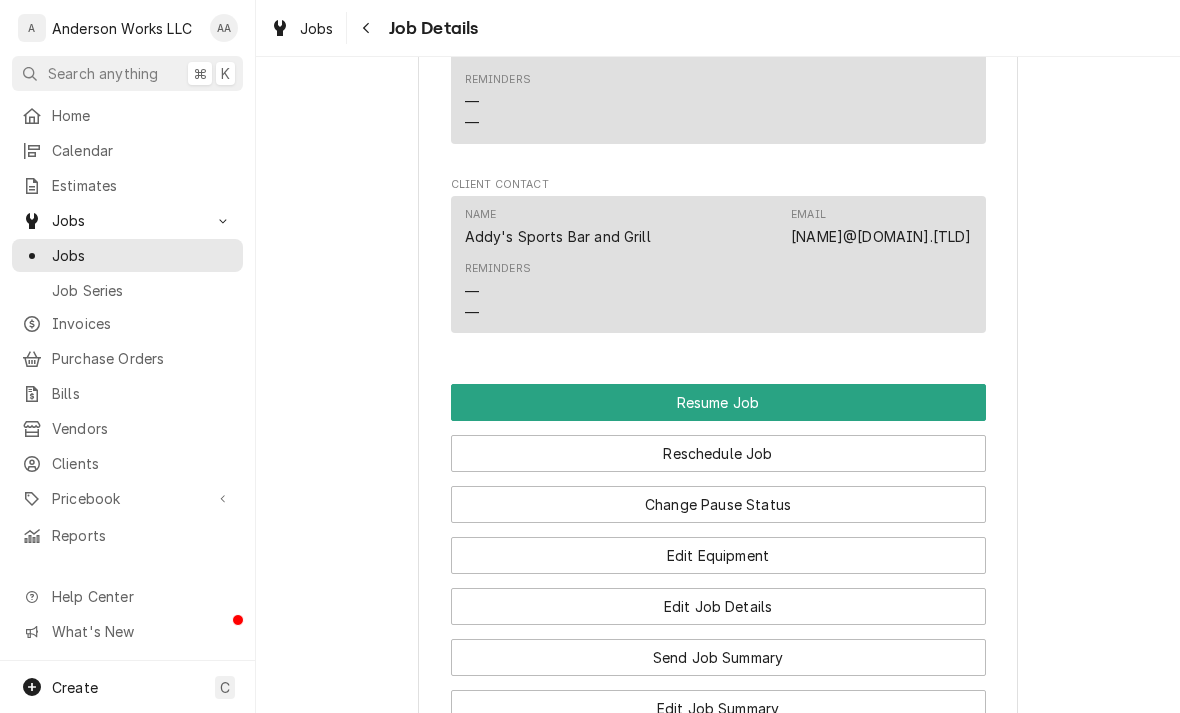 scroll, scrollTop: 1352, scrollLeft: 0, axis: vertical 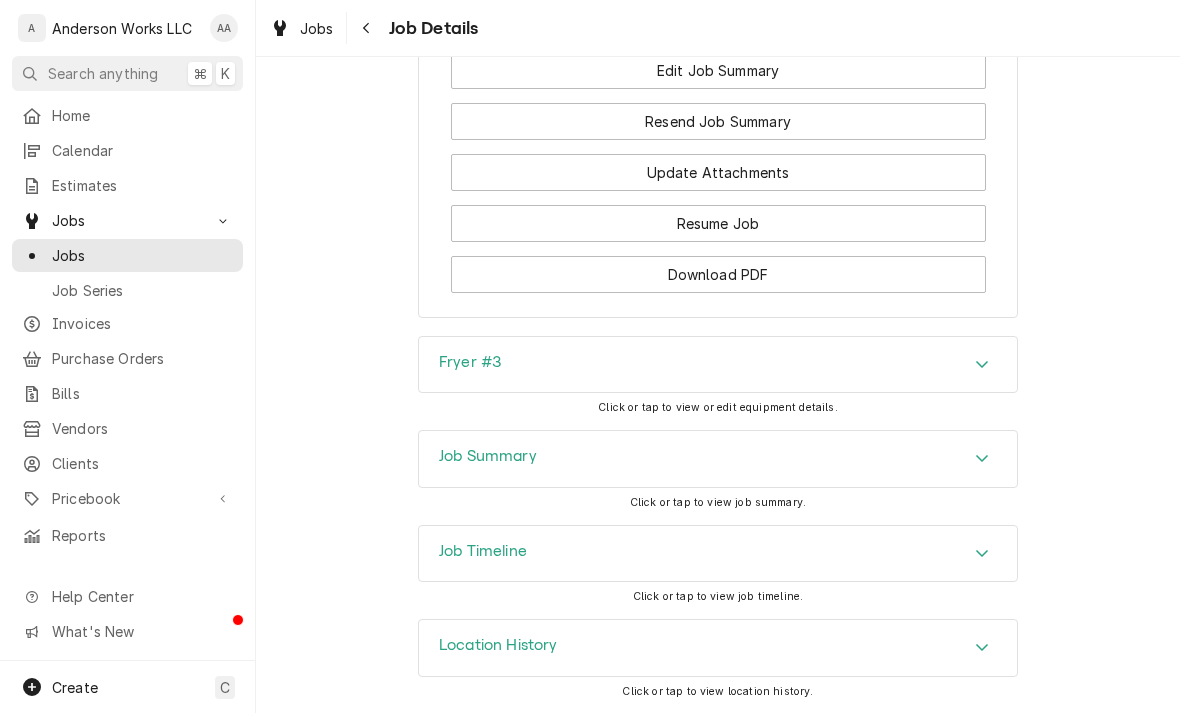 click on "Job Summary" at bounding box center (718, 459) 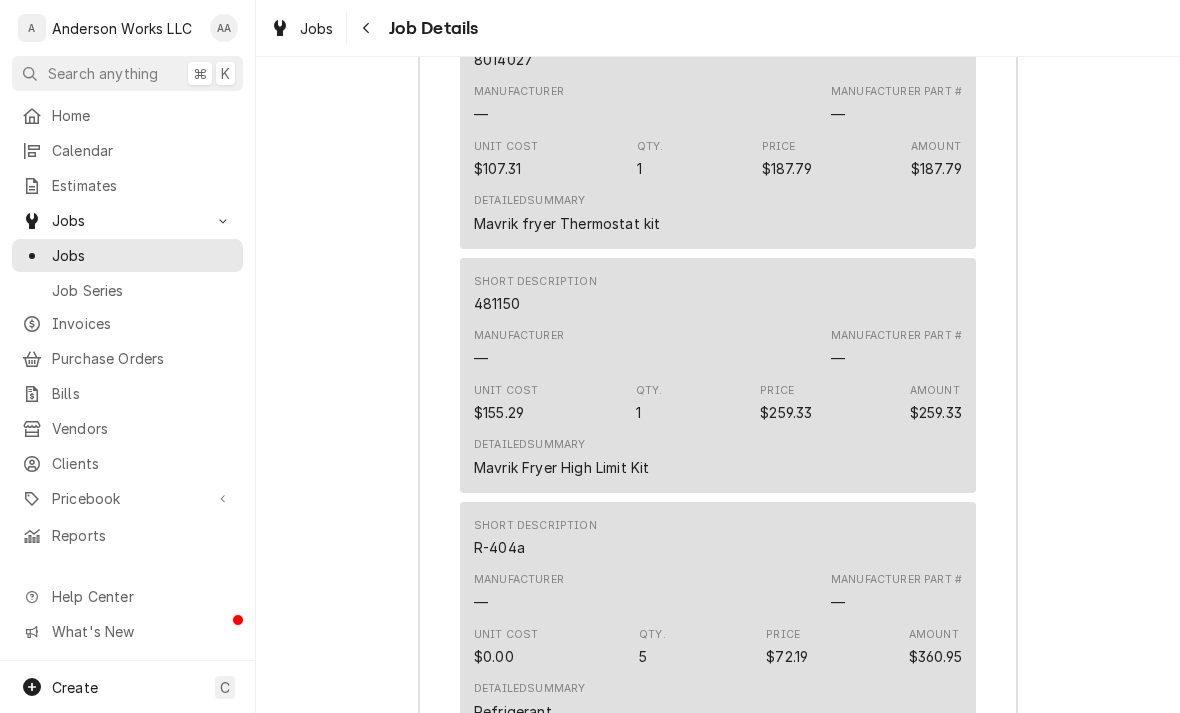 scroll, scrollTop: 3103, scrollLeft: 0, axis: vertical 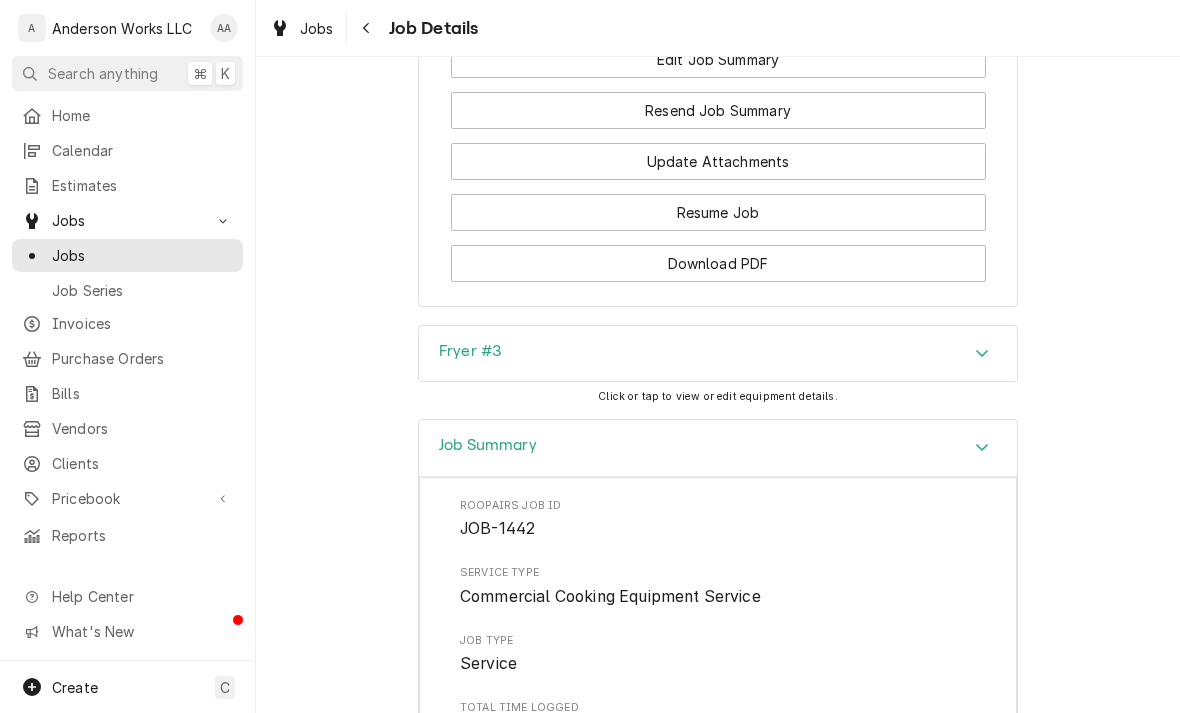 click on "Fryer #3" at bounding box center (718, 354) 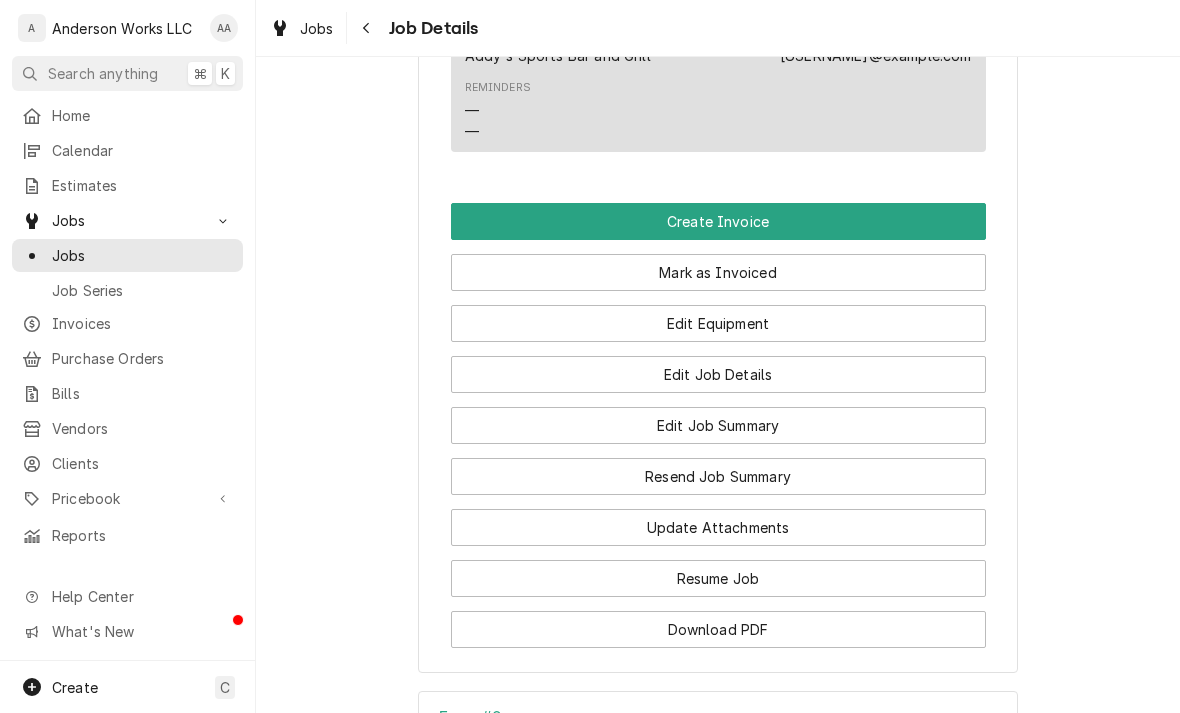 scroll, scrollTop: 1338, scrollLeft: 0, axis: vertical 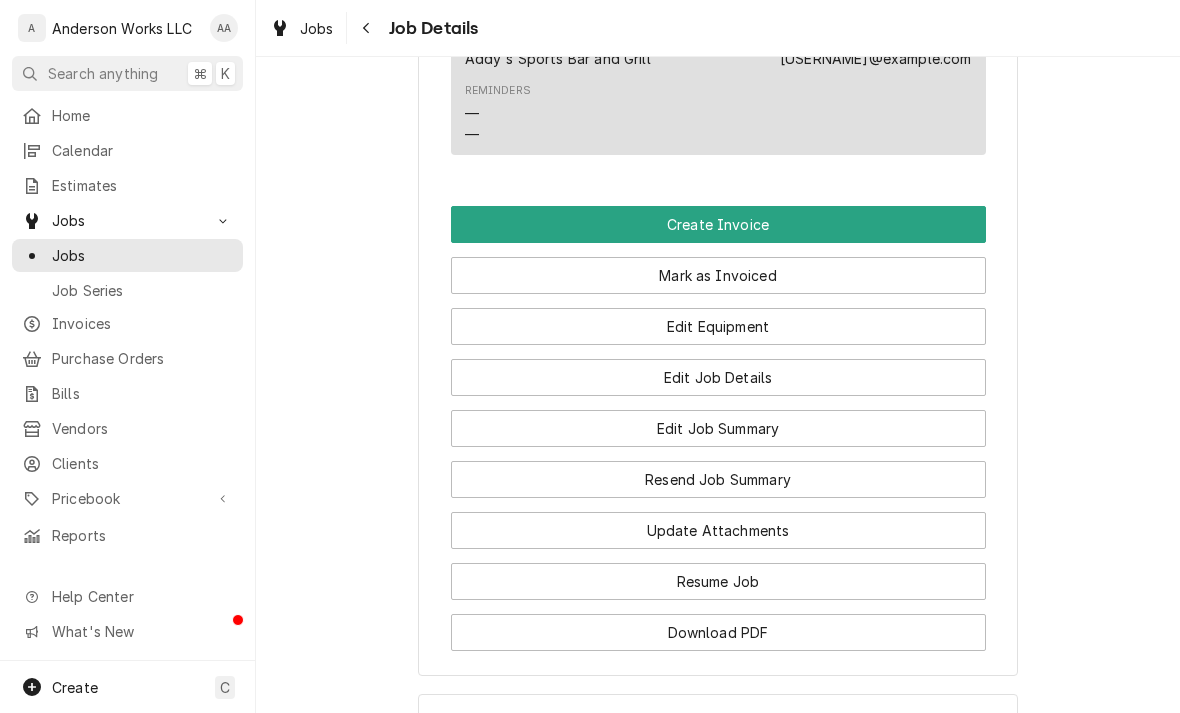click on "Edit Job Summary" at bounding box center (718, 428) 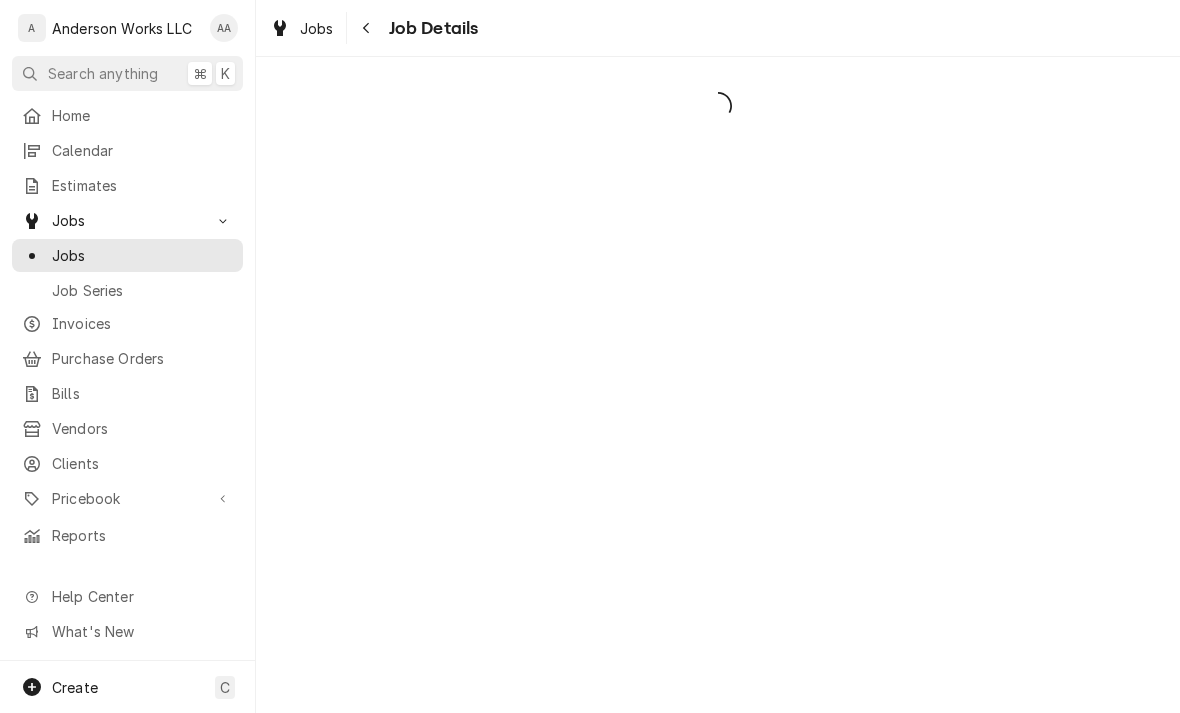 scroll, scrollTop: 0, scrollLeft: 0, axis: both 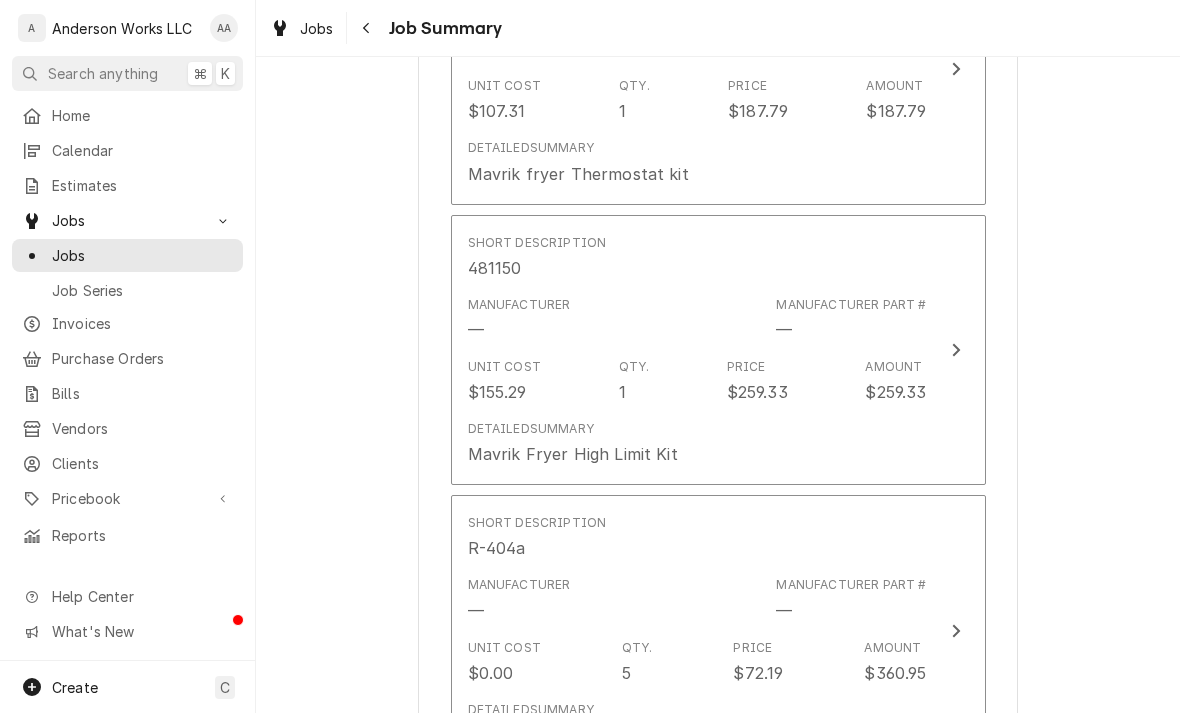 click on "Detailed  Summary Mavrik Fryer High Limit Kit" at bounding box center (697, 443) 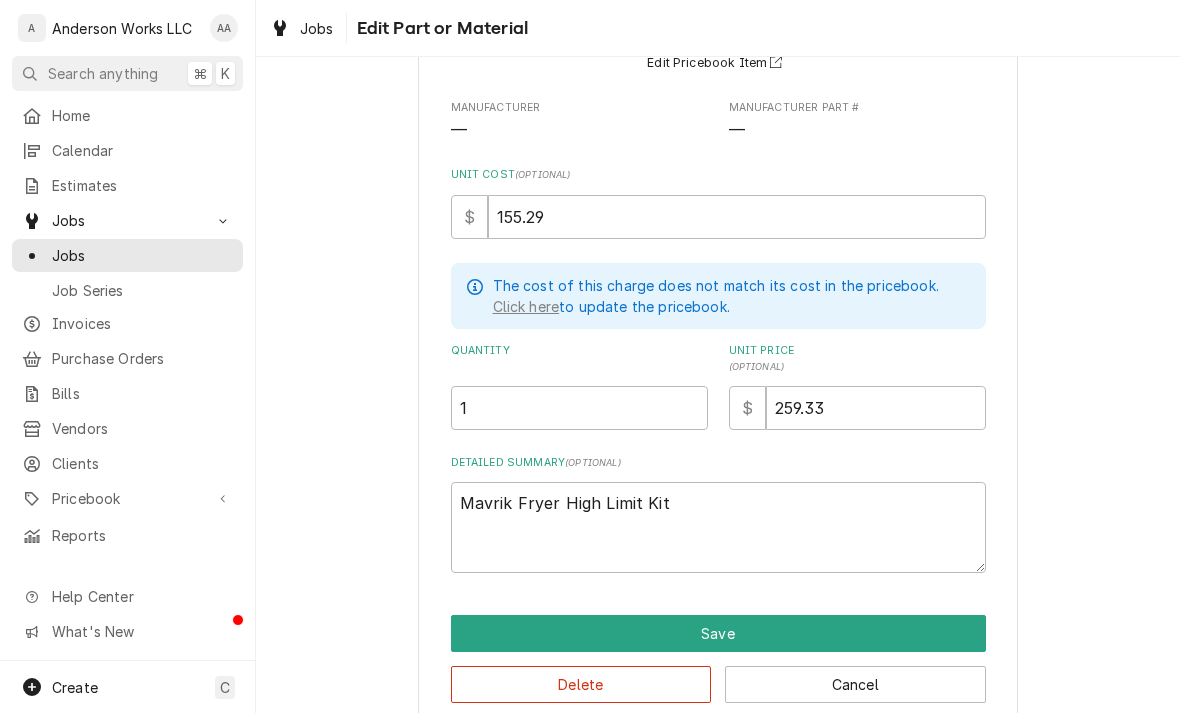 scroll, scrollTop: 195, scrollLeft: 0, axis: vertical 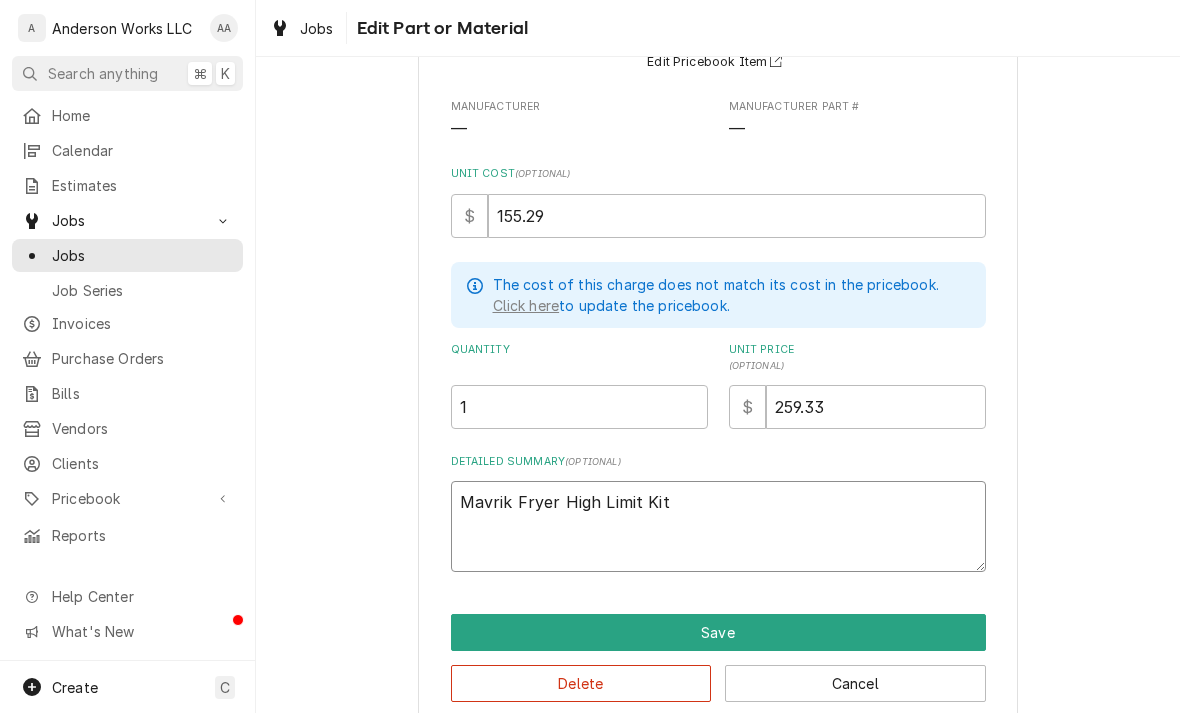 click on "Mavrik Fryer High Limit Kit" at bounding box center (718, 526) 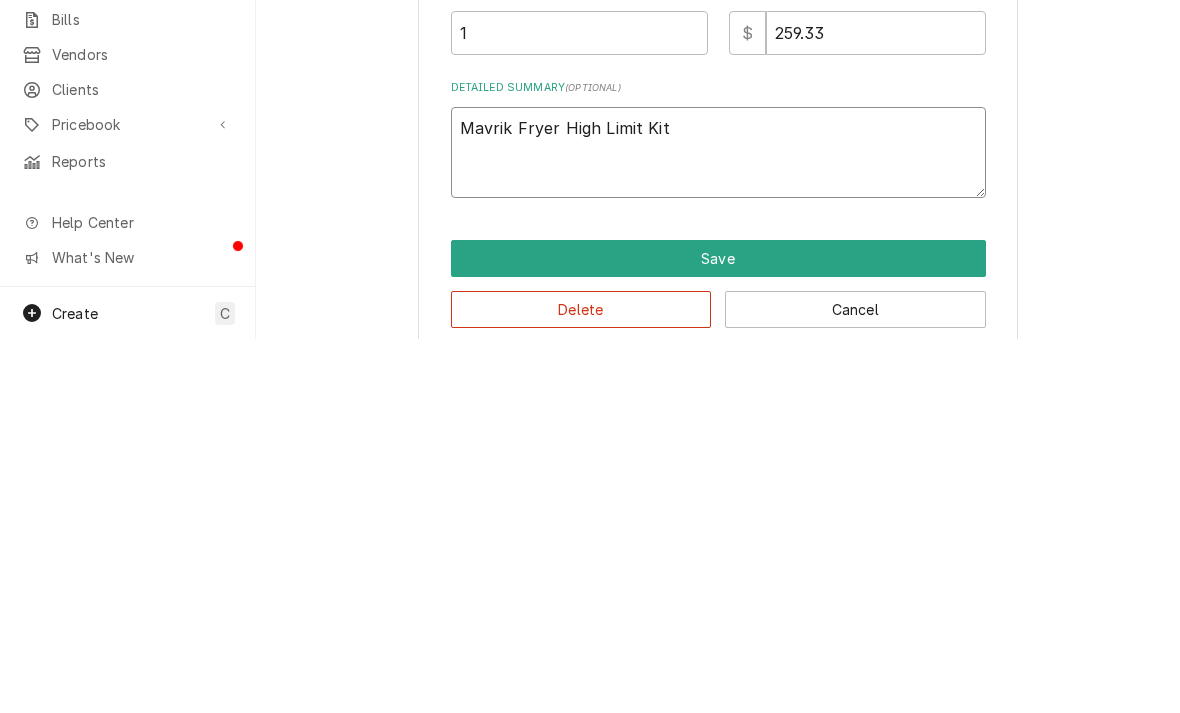 type on "x" 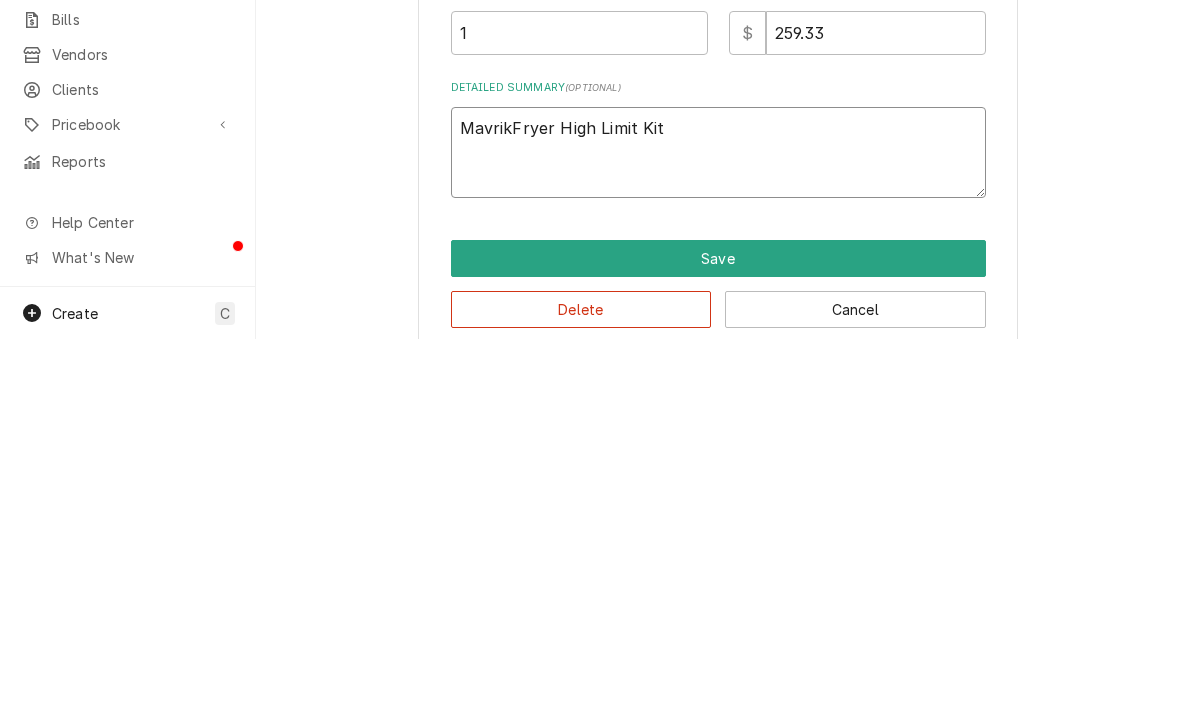type on "MavriFryer High Limit Kit" 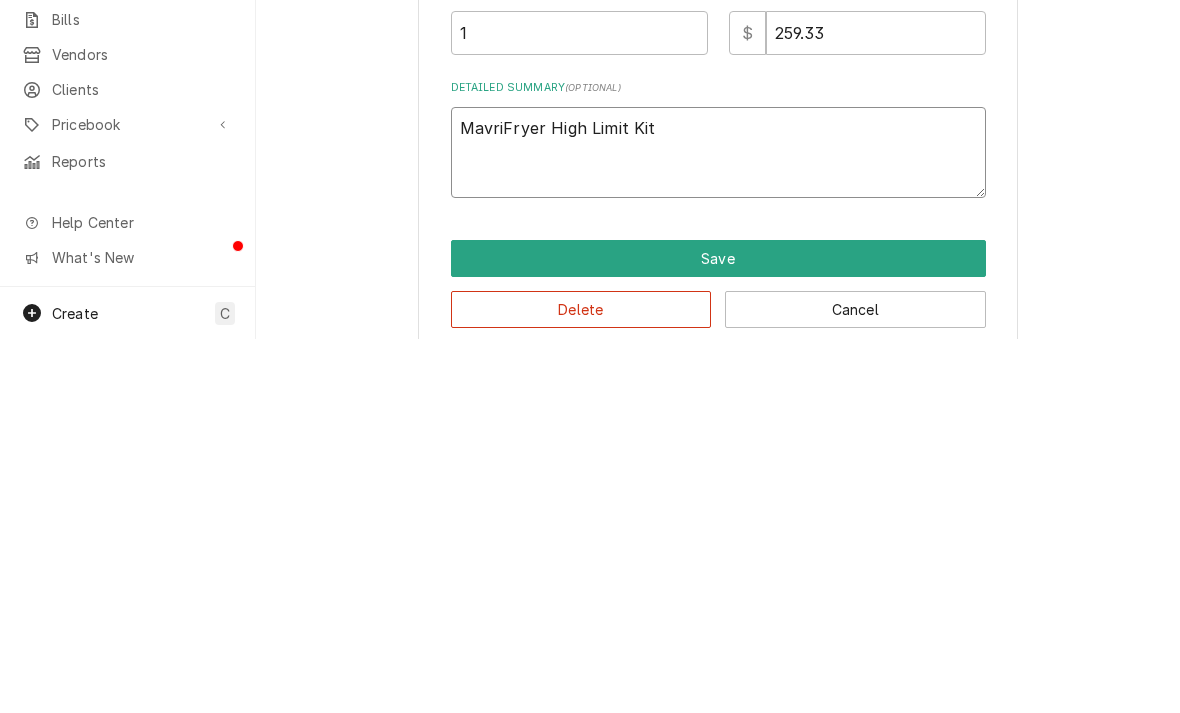 type on "x" 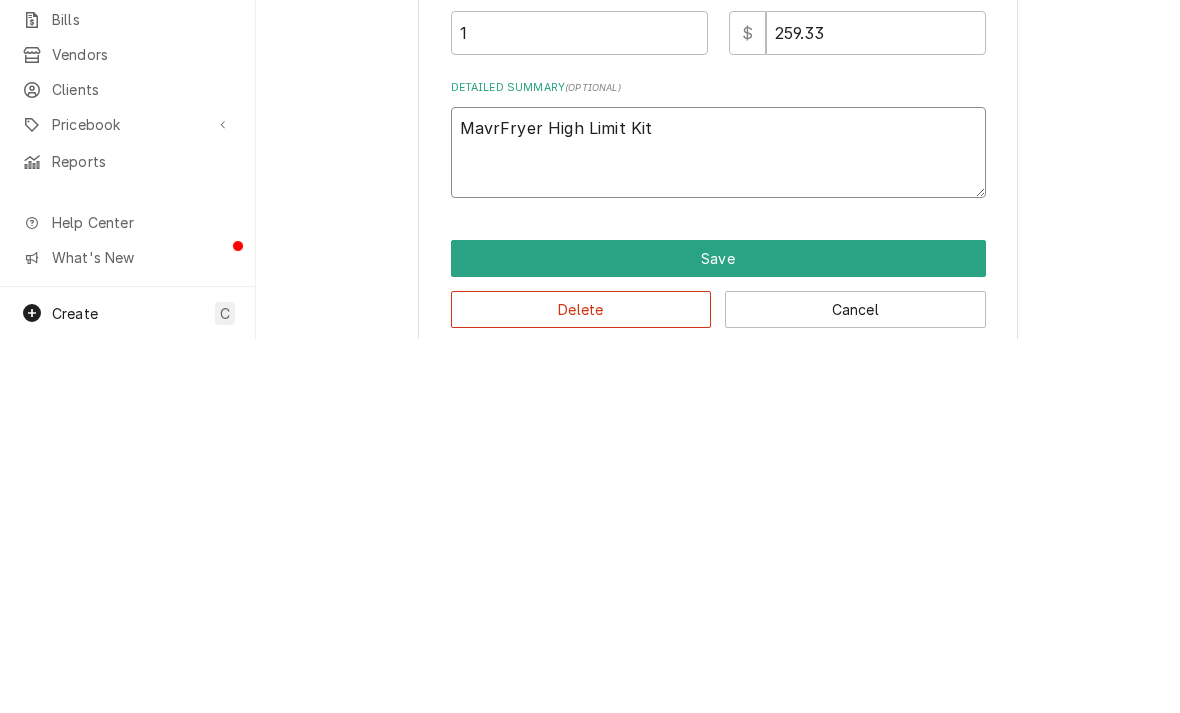 type on "x" 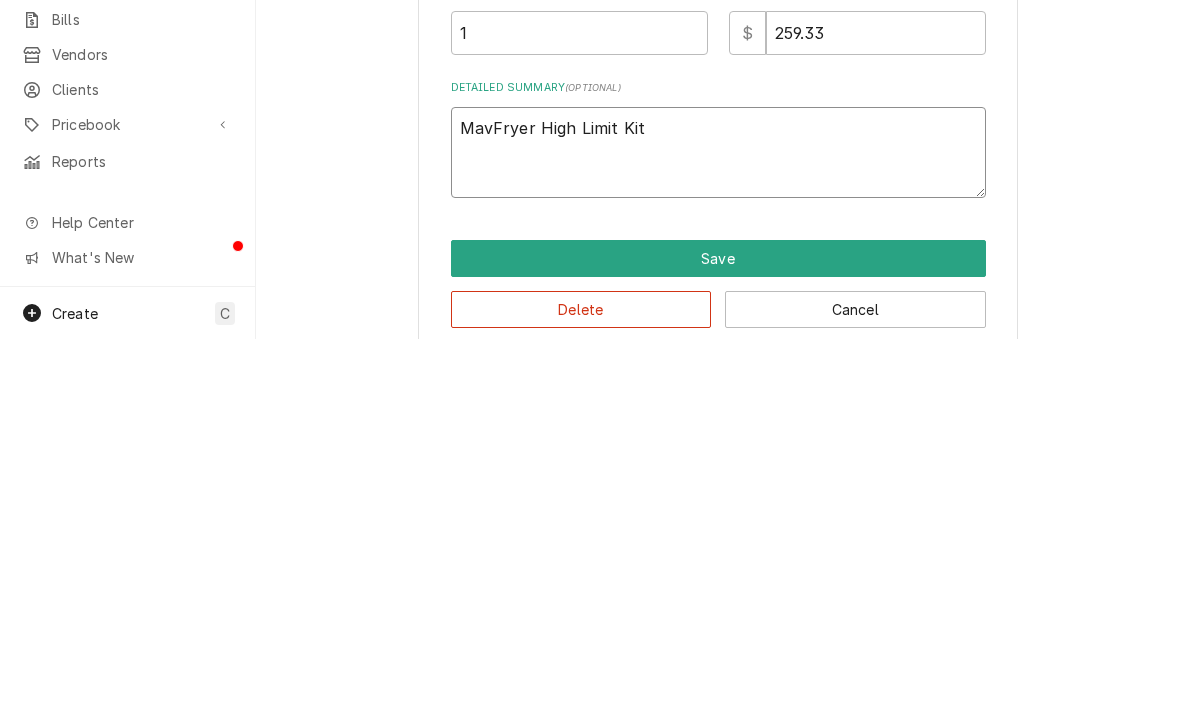 type on "MaFryer High Limit Kit" 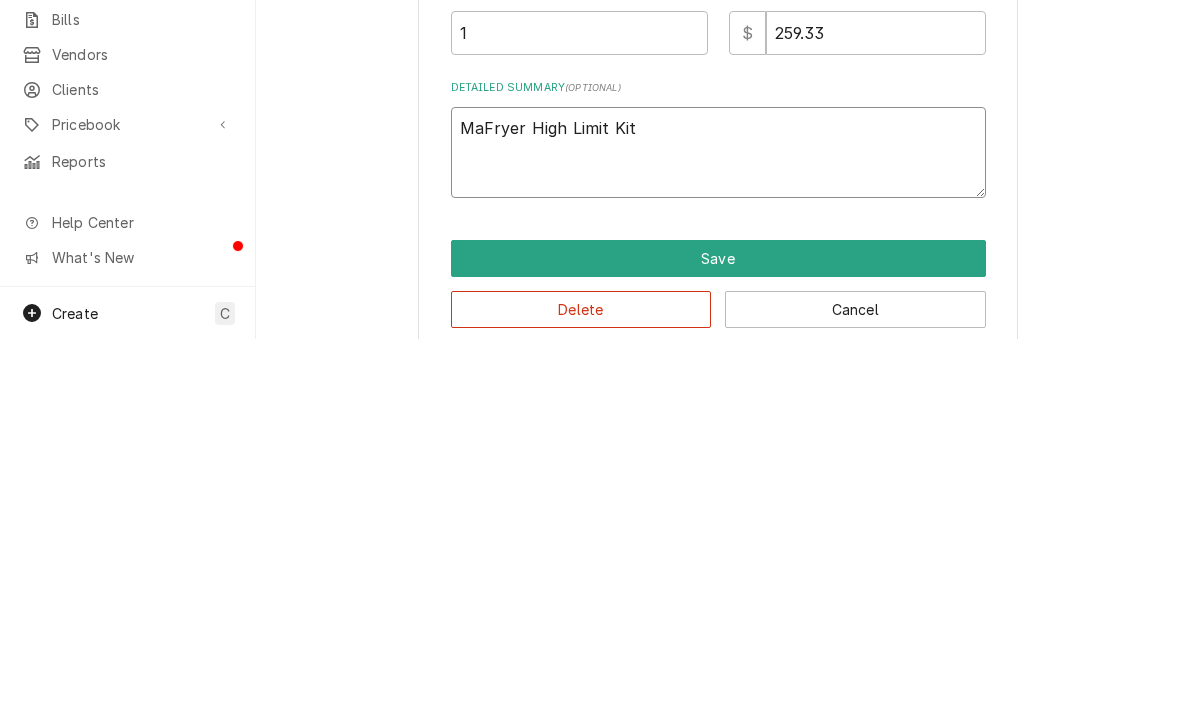 type on "x" 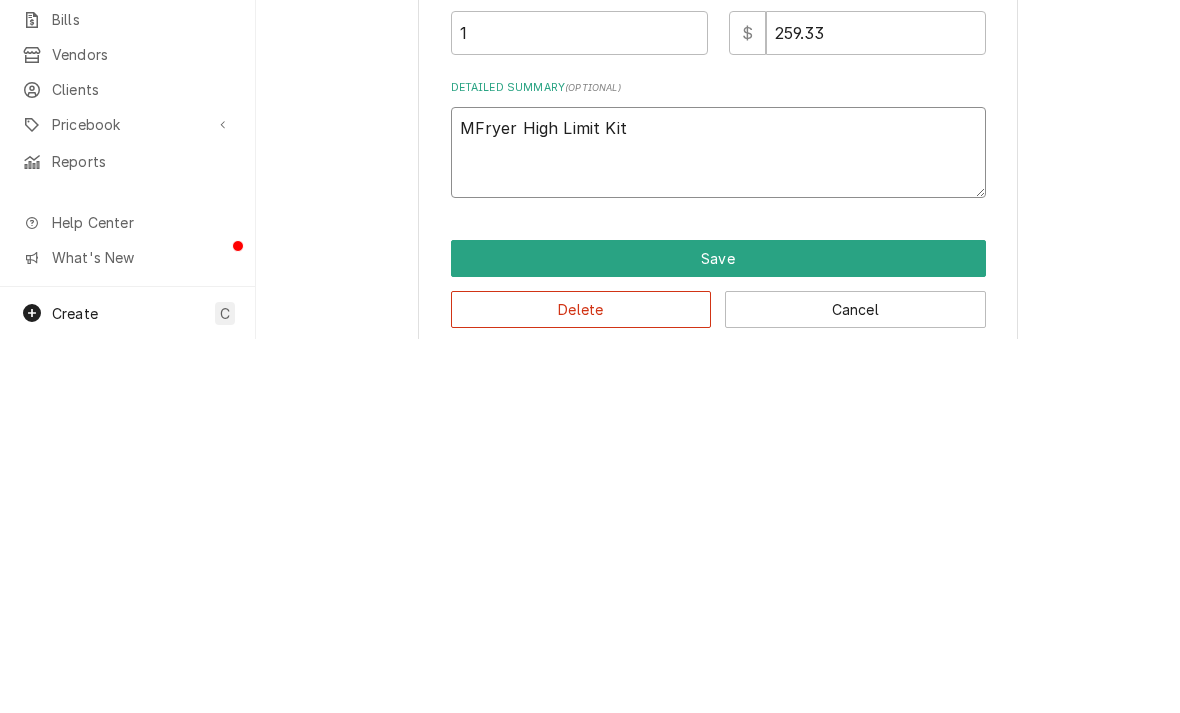 type on "x" 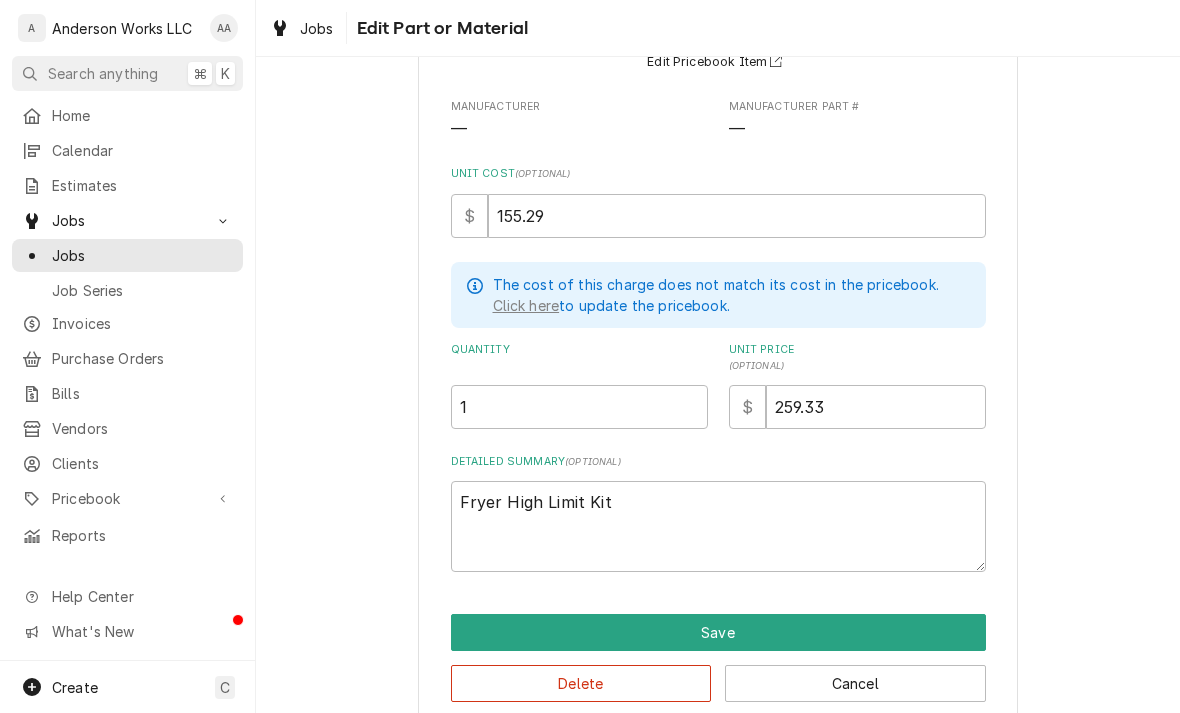 click on "Save" at bounding box center [718, 632] 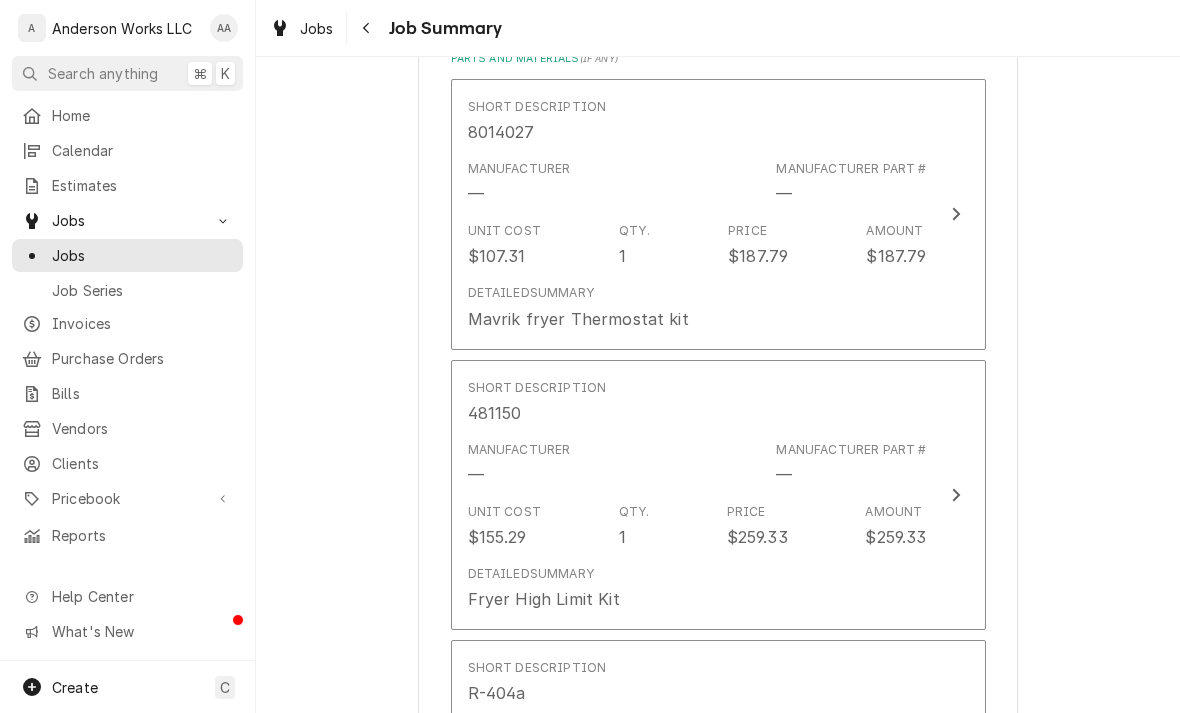 click on "Detailed  Summary Mavrik fryer Thermostat kit" at bounding box center (697, 307) 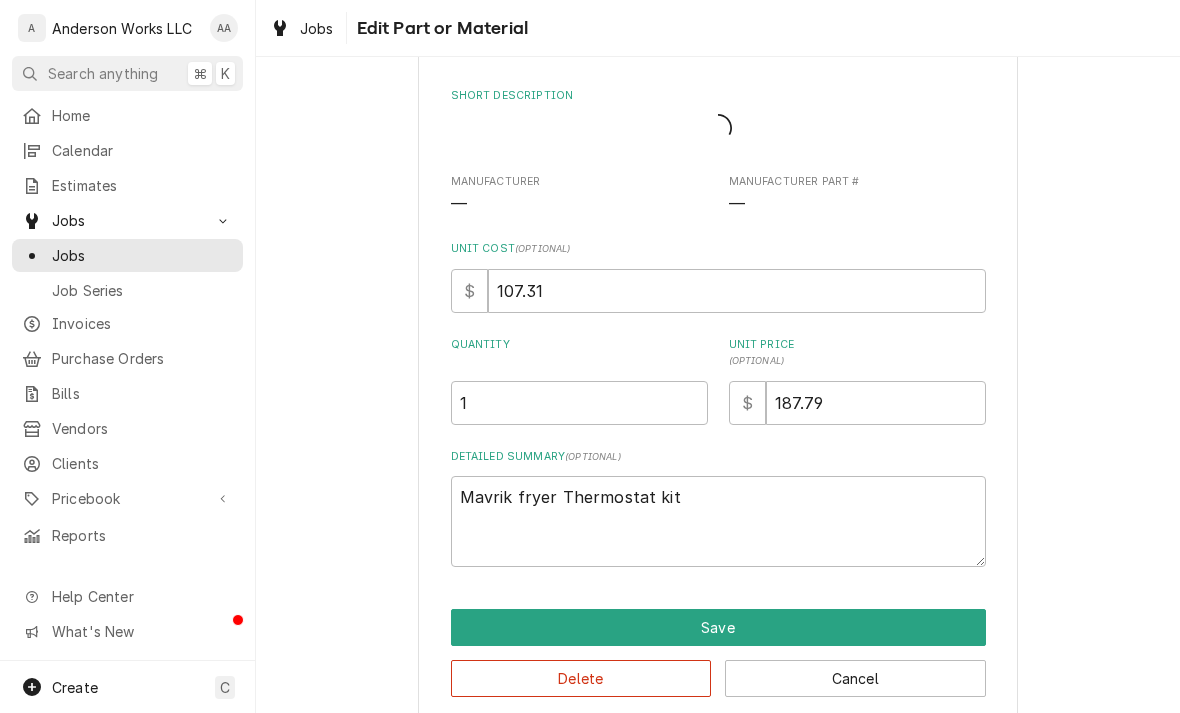 type on "x" 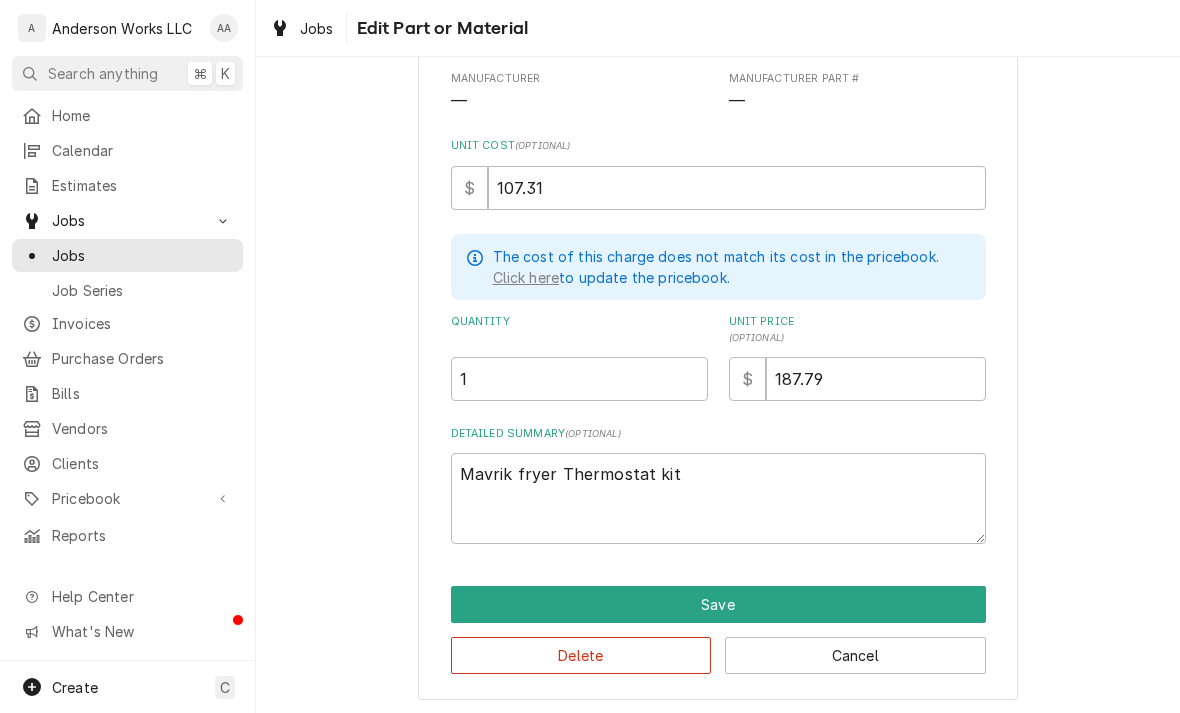 scroll, scrollTop: 222, scrollLeft: 0, axis: vertical 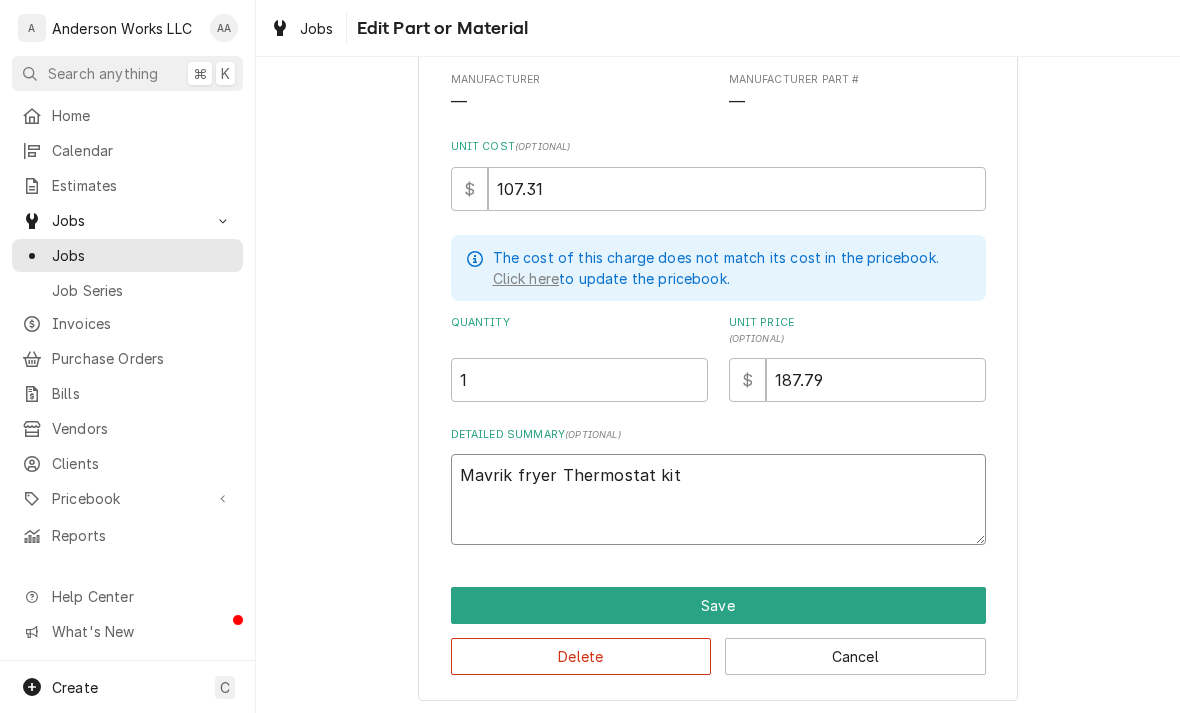 click on "Mavrik fryer Thermostat kit" at bounding box center [718, 499] 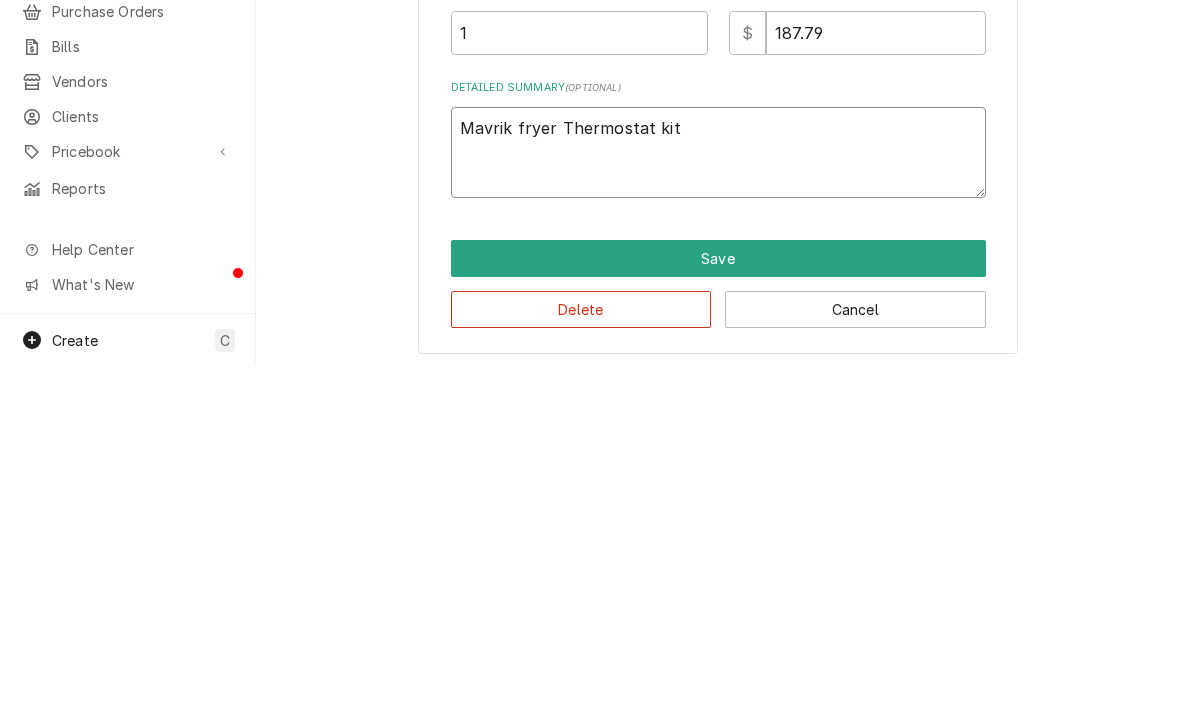 type on "Mavrik ryer Thermostat kit" 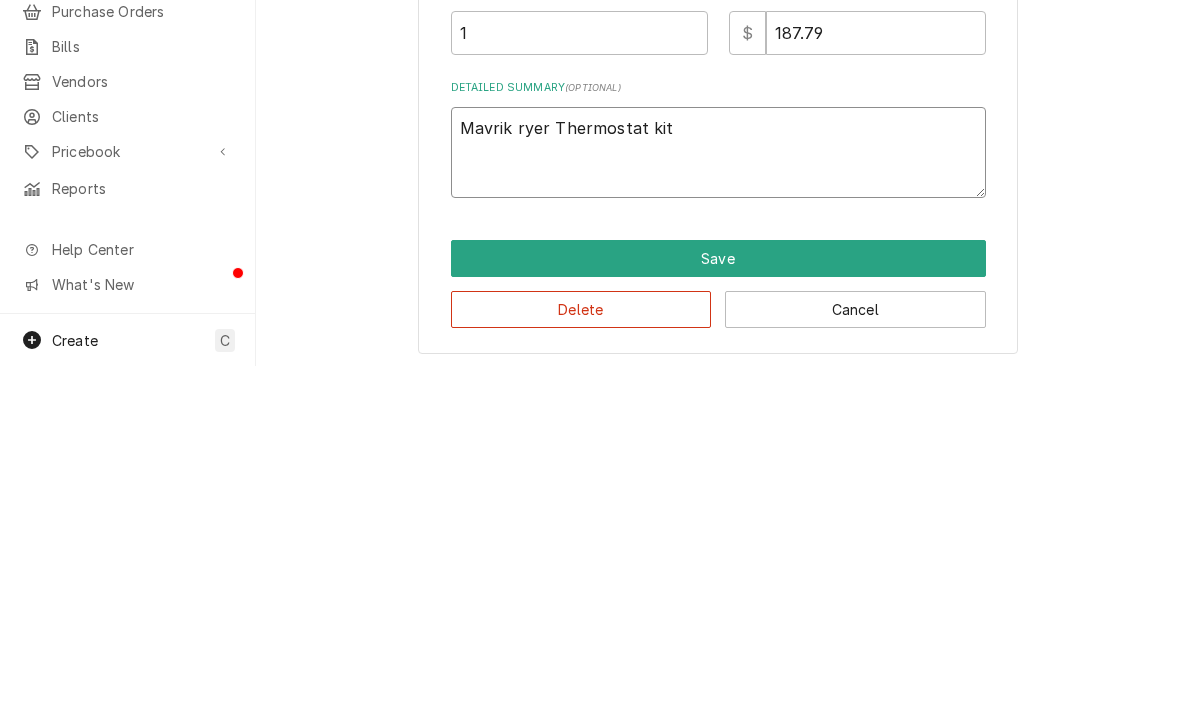 type on "x" 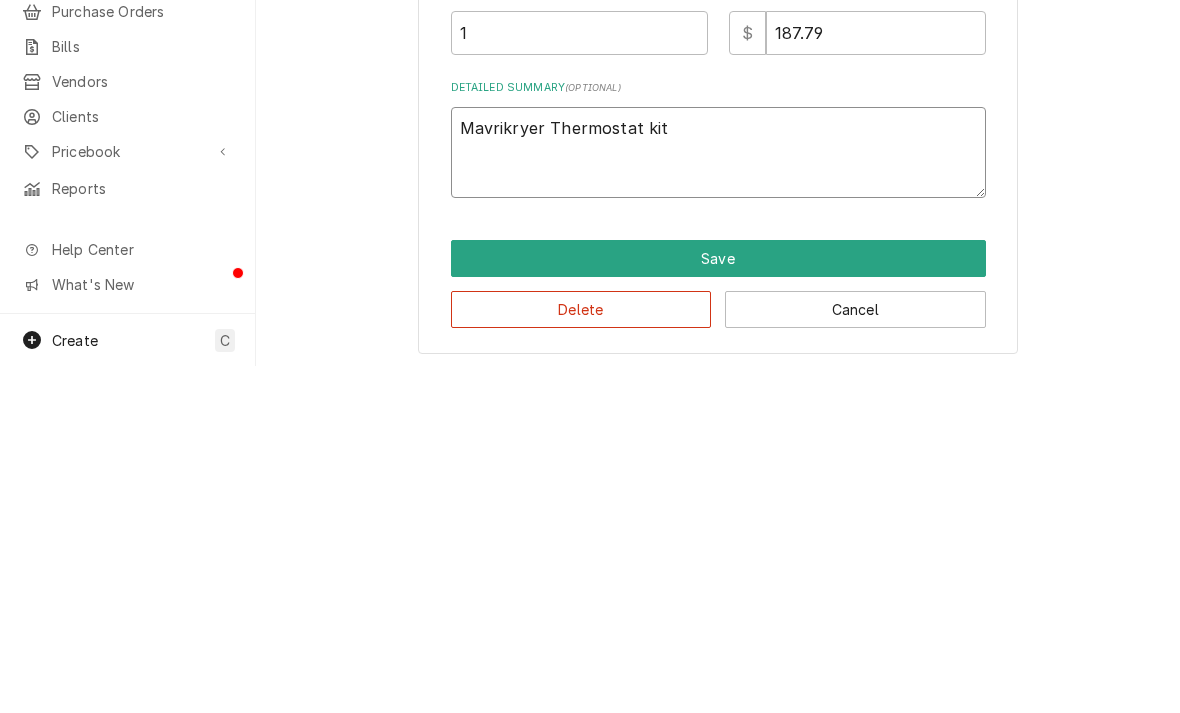 type on "x" 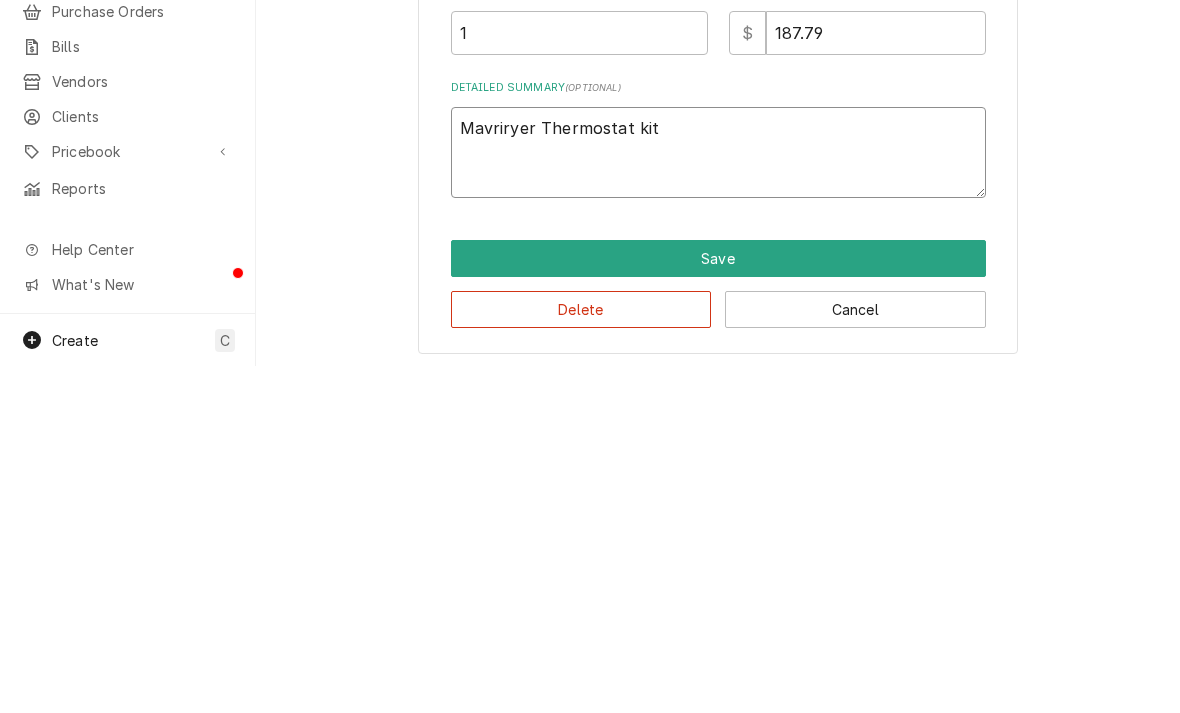 type on "x" 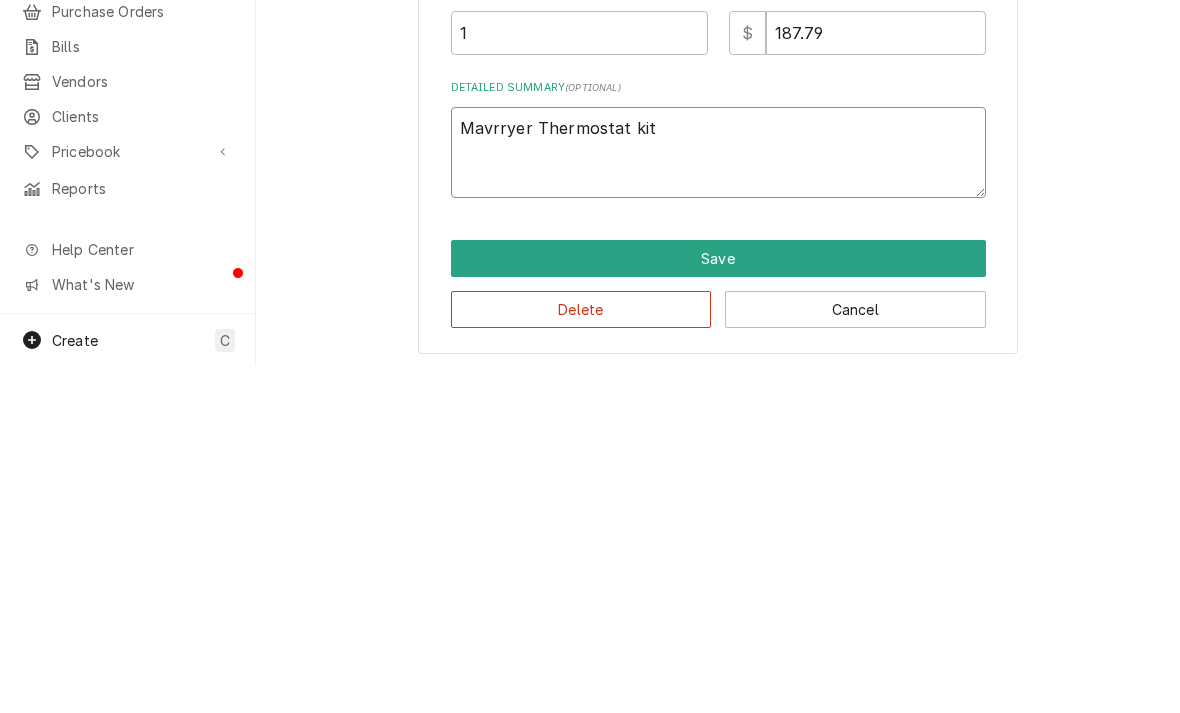type on "x" 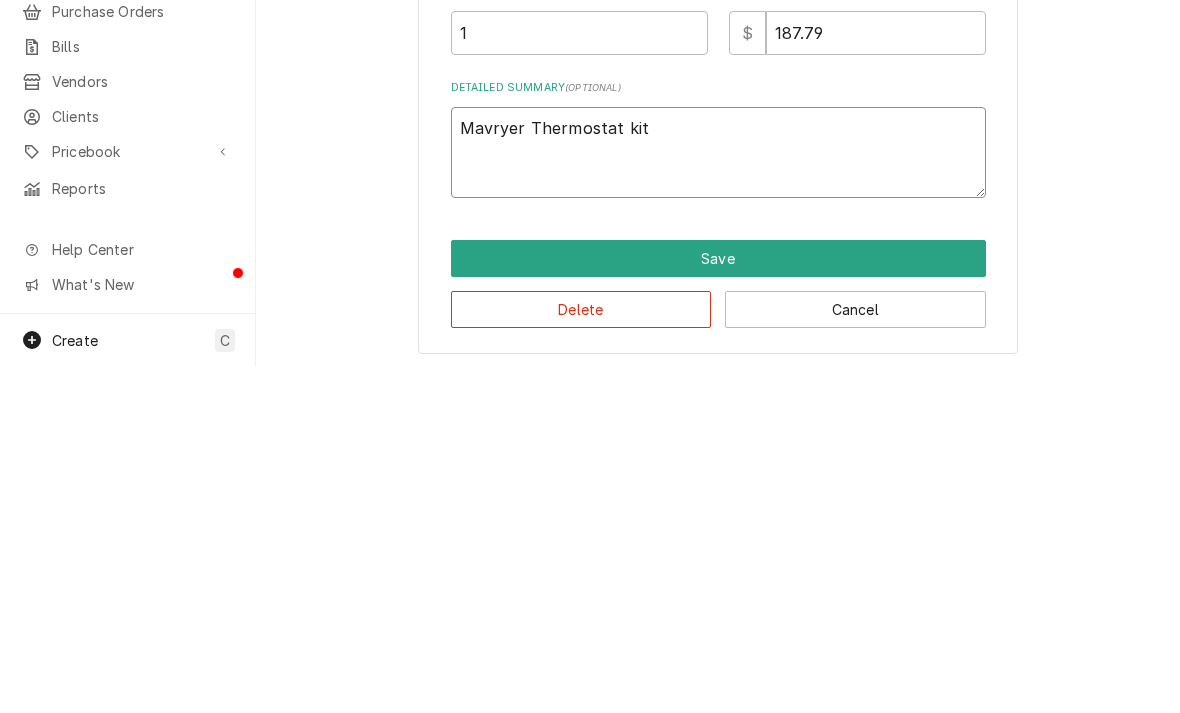 type on "Maryer Thermostat kit" 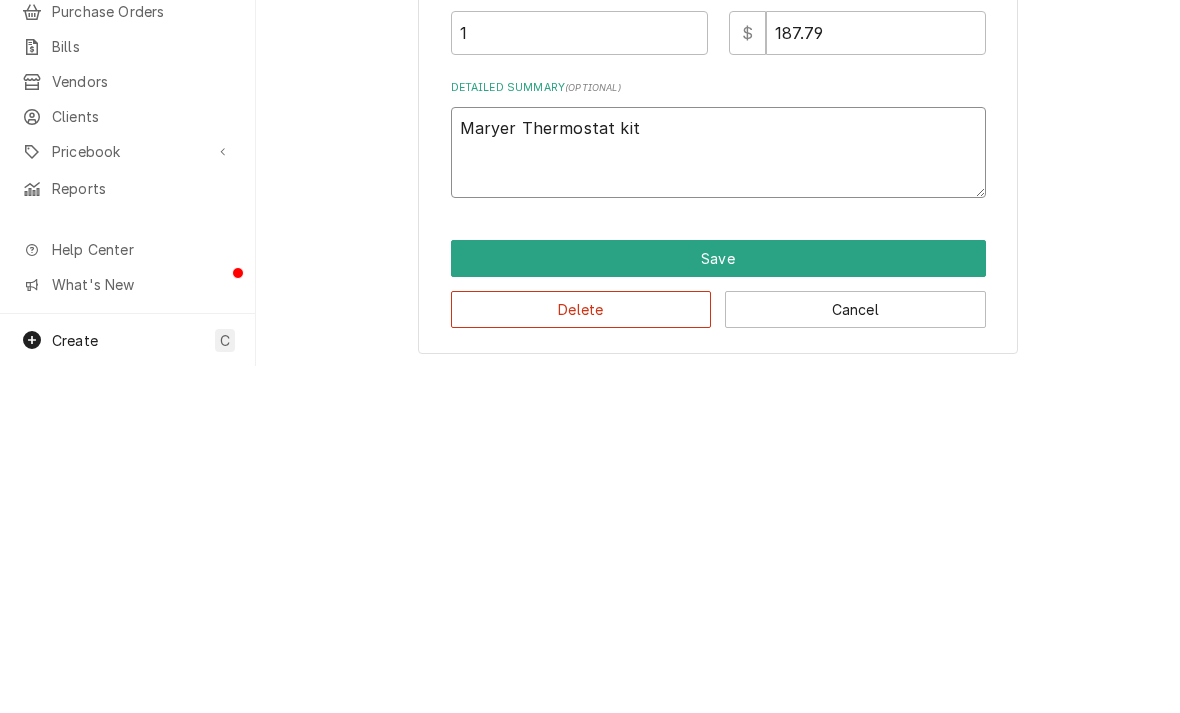 type on "x" 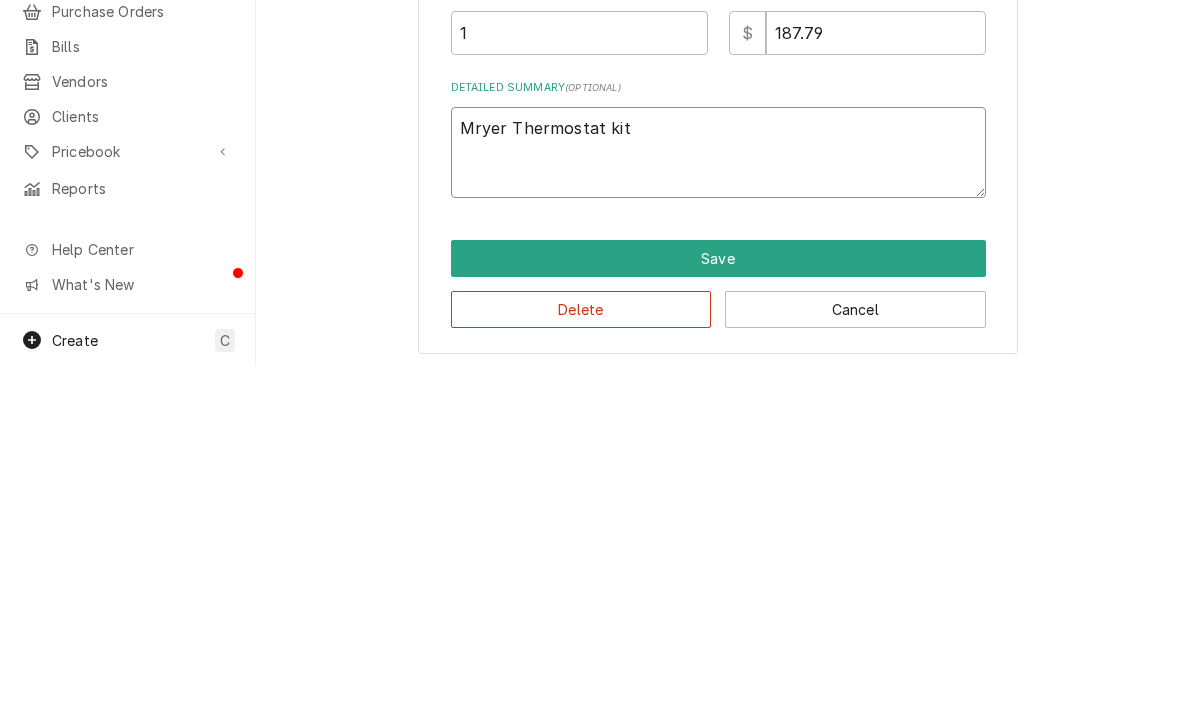 type on "x" 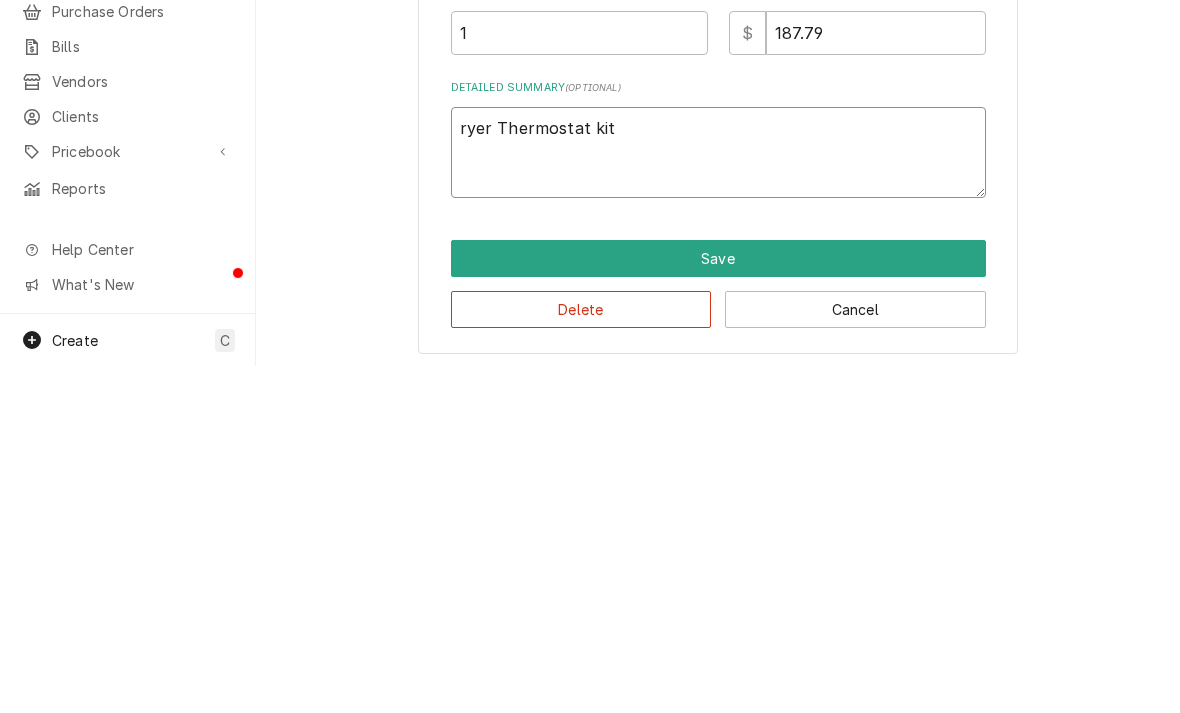 type on "x" 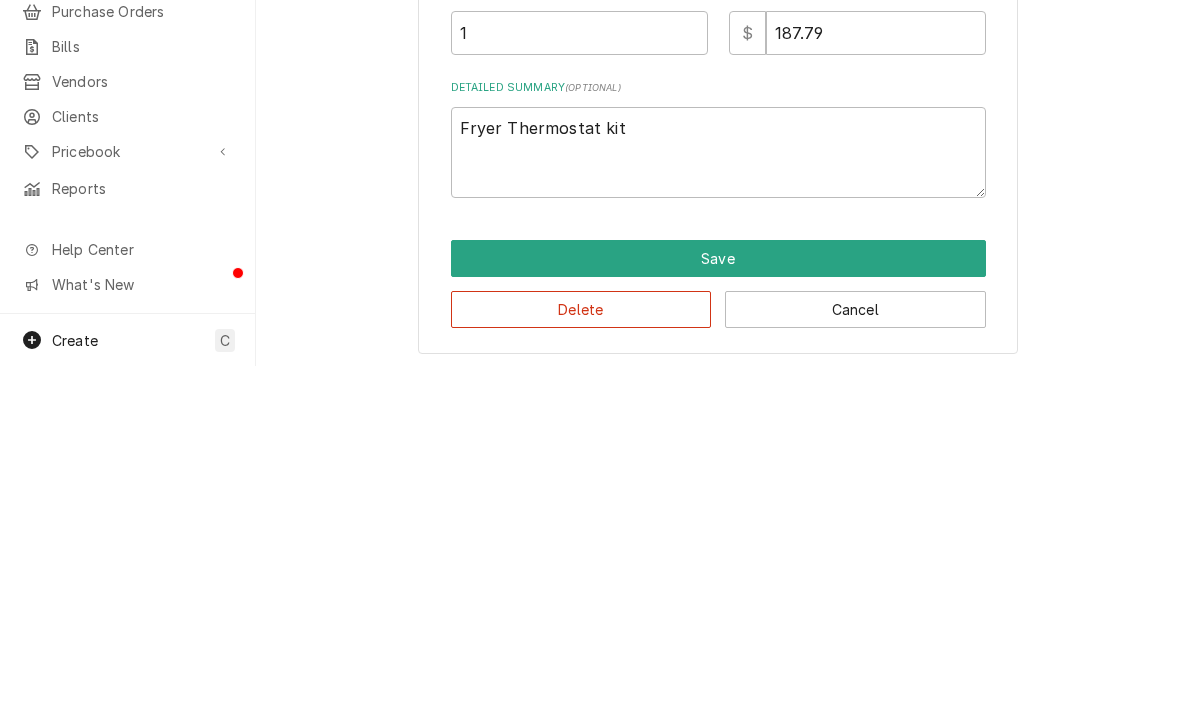 click on "Save" at bounding box center (718, 605) 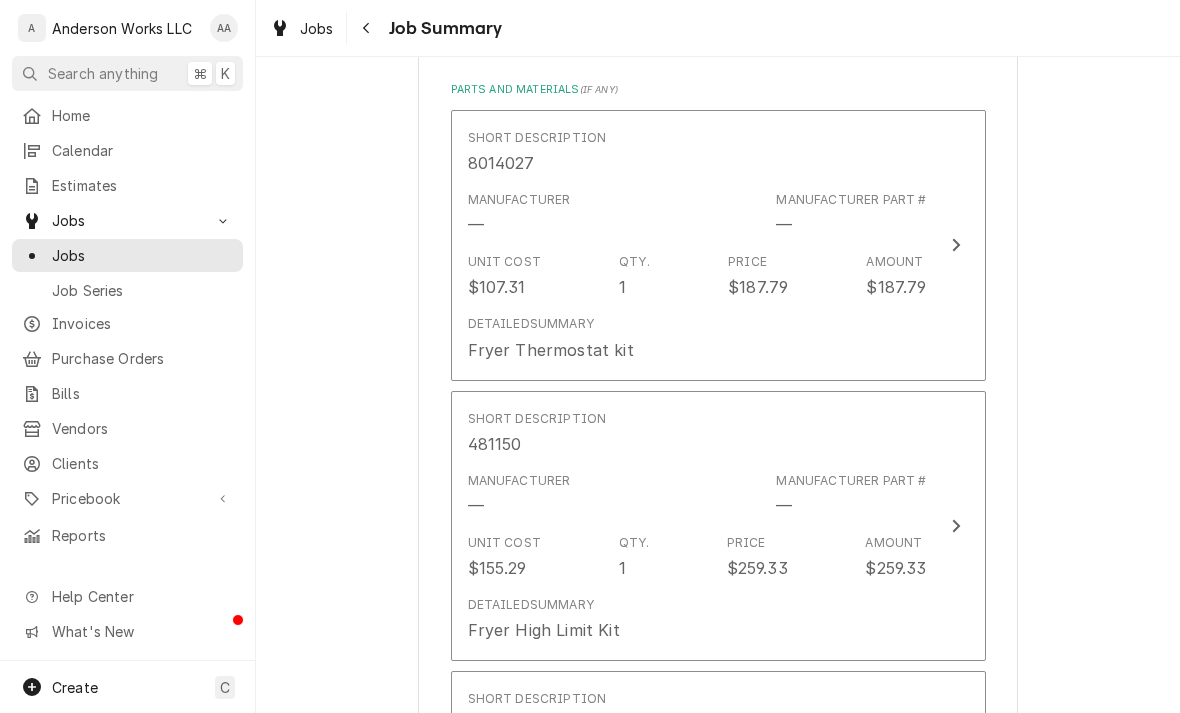 scroll, scrollTop: 1232, scrollLeft: 0, axis: vertical 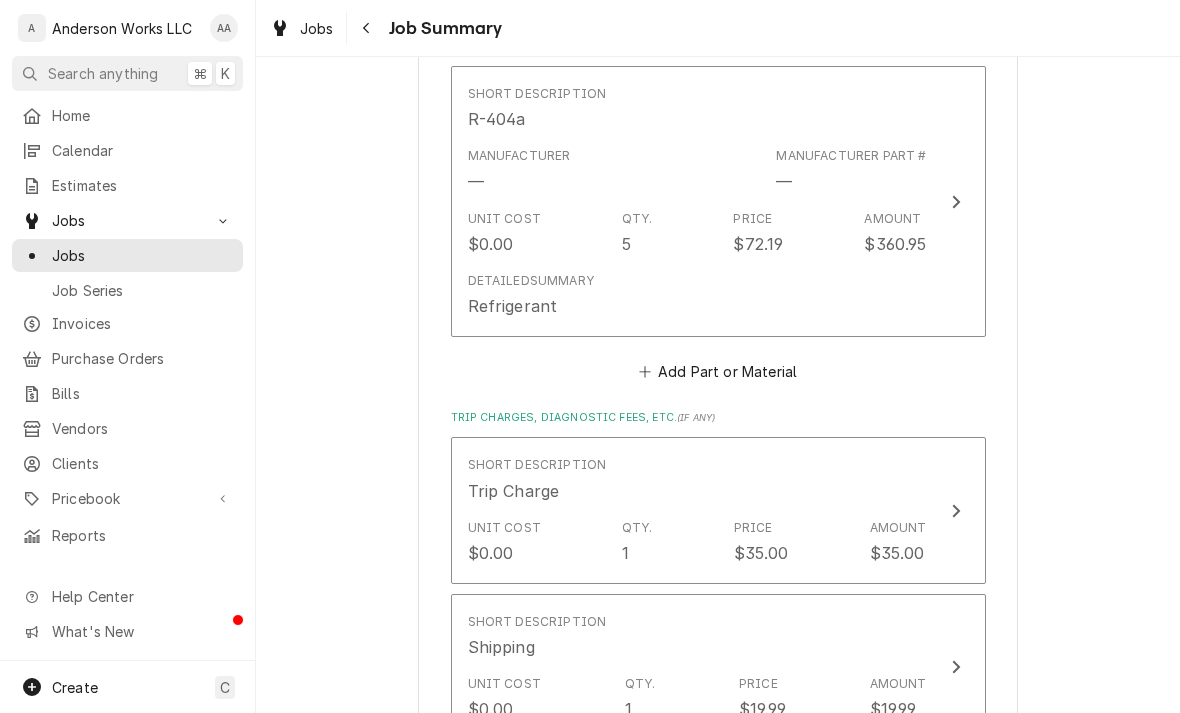 click on "Detailed  Summary" at bounding box center [531, 281] 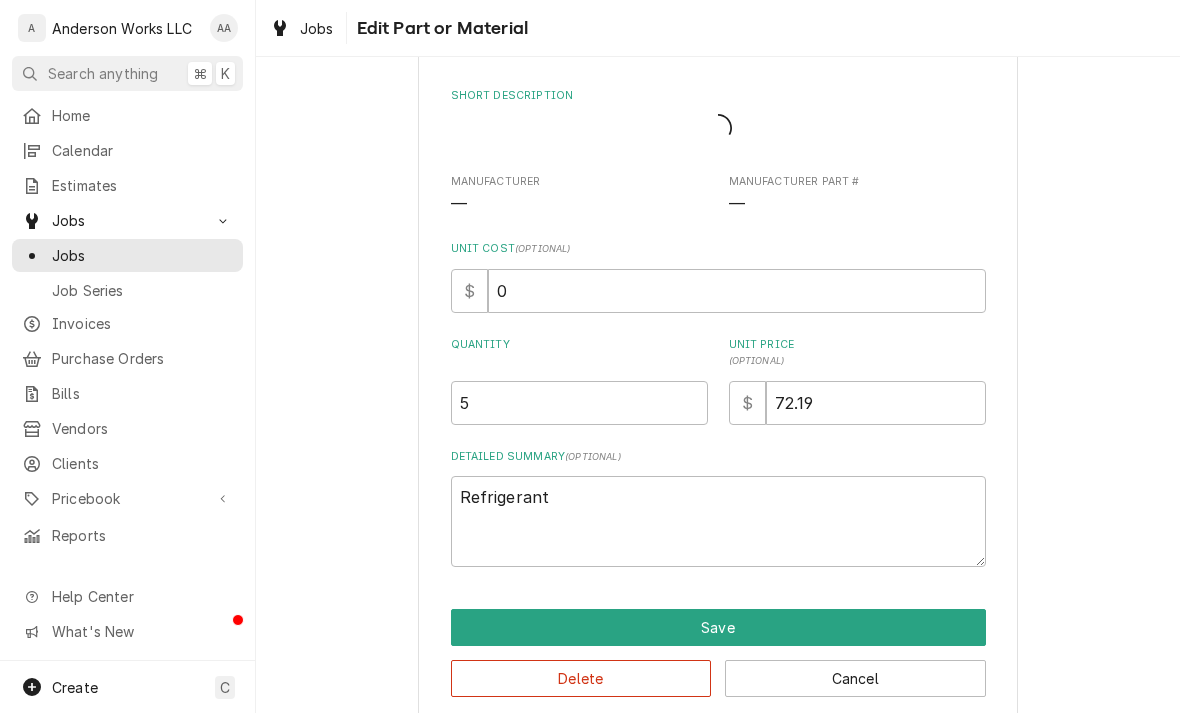 type on "x" 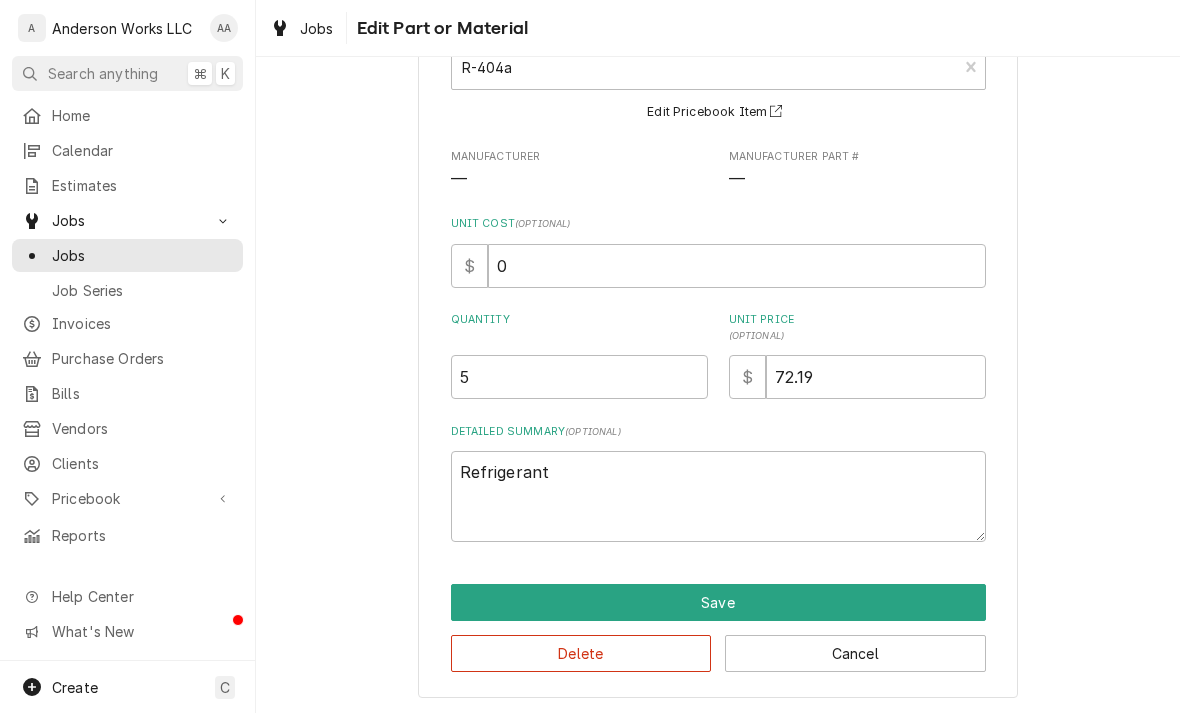 scroll, scrollTop: 144, scrollLeft: 0, axis: vertical 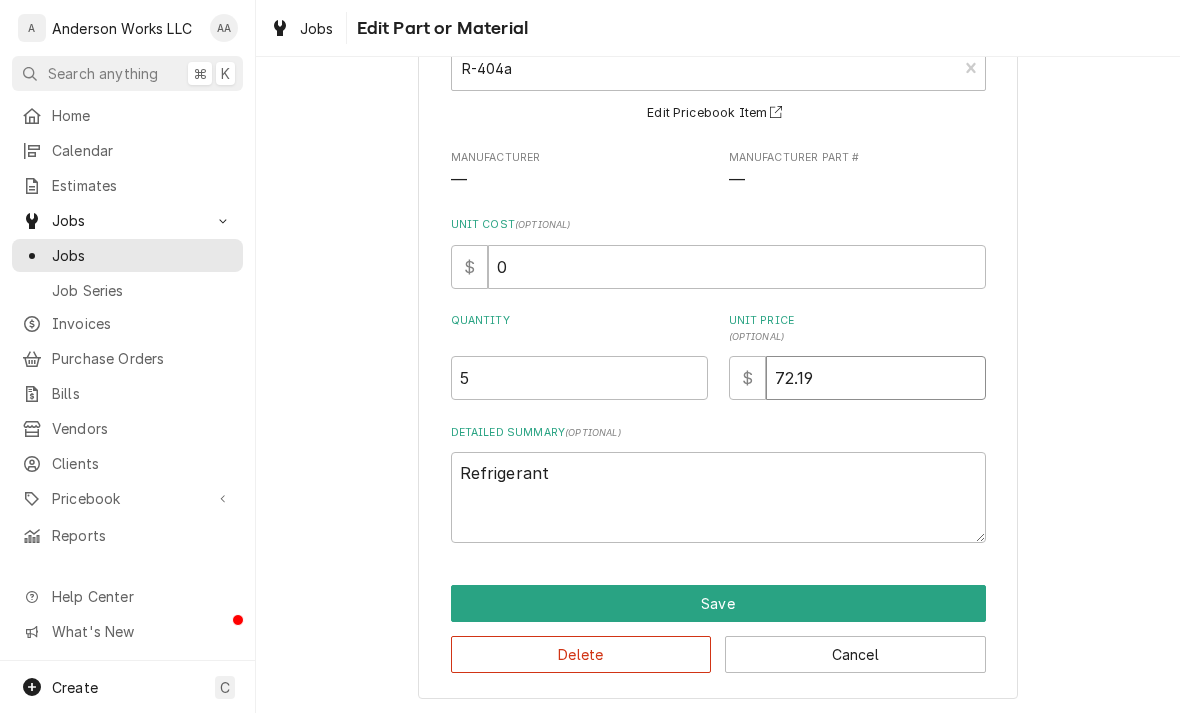 click on "72.19" at bounding box center [876, 378] 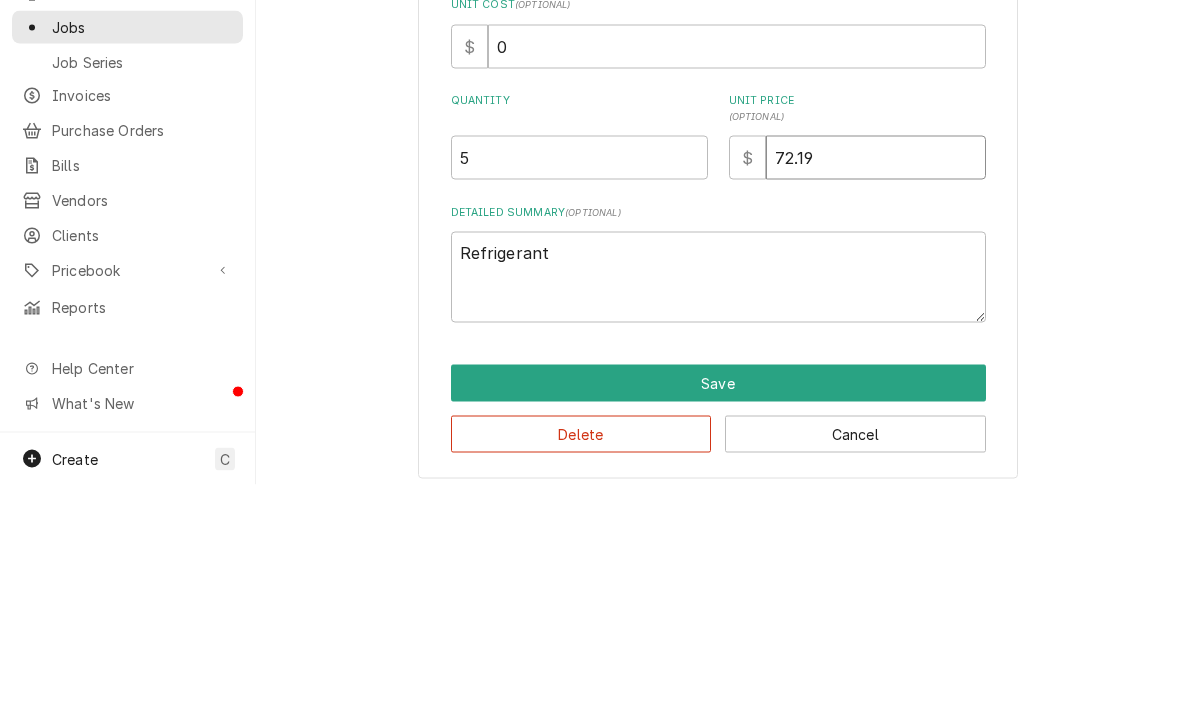 scroll, scrollTop: 135, scrollLeft: 0, axis: vertical 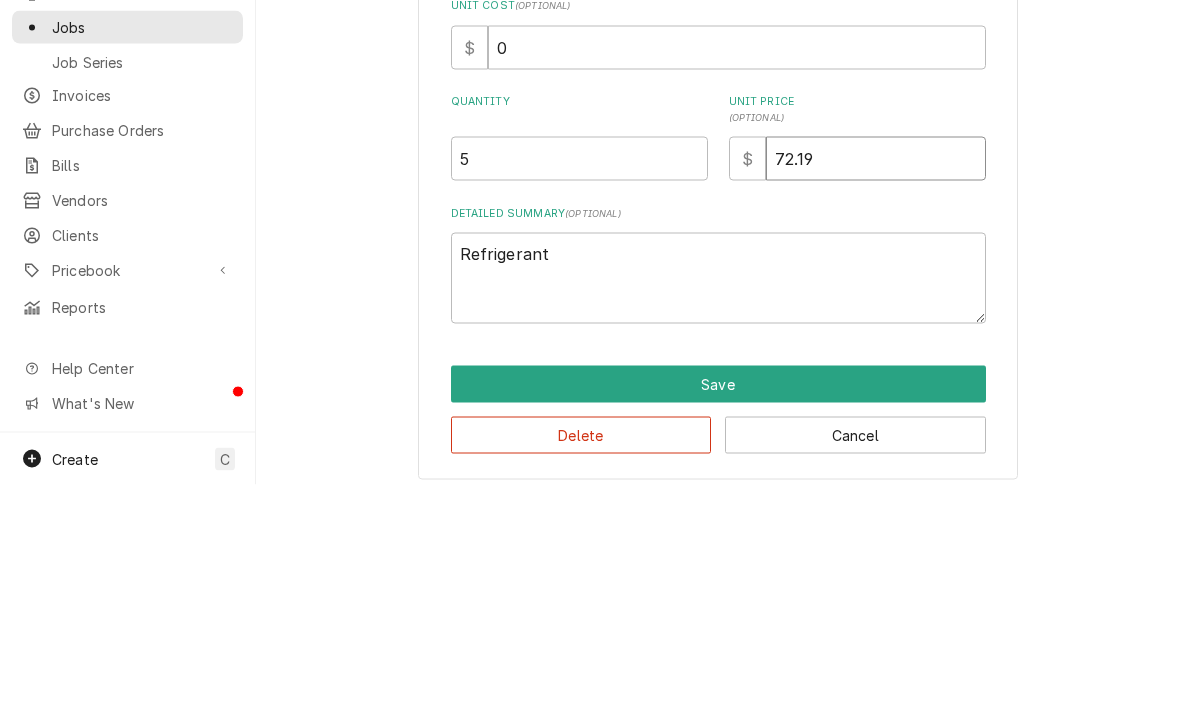type on "2.19" 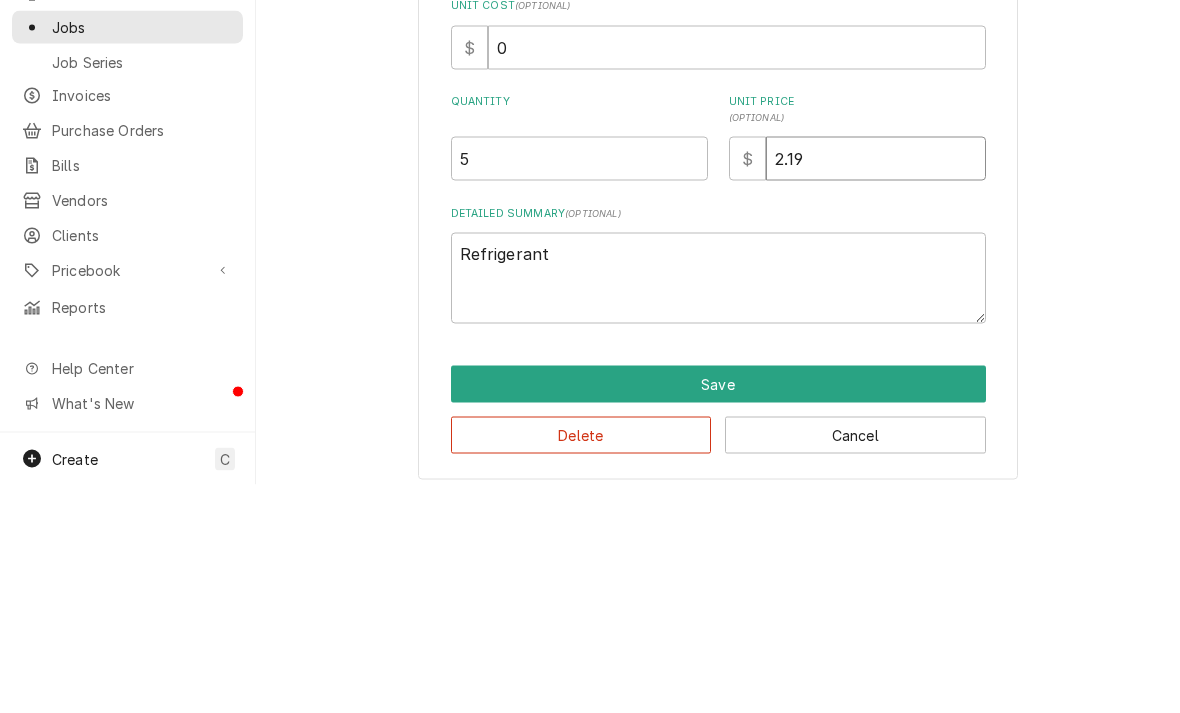 type on "x" 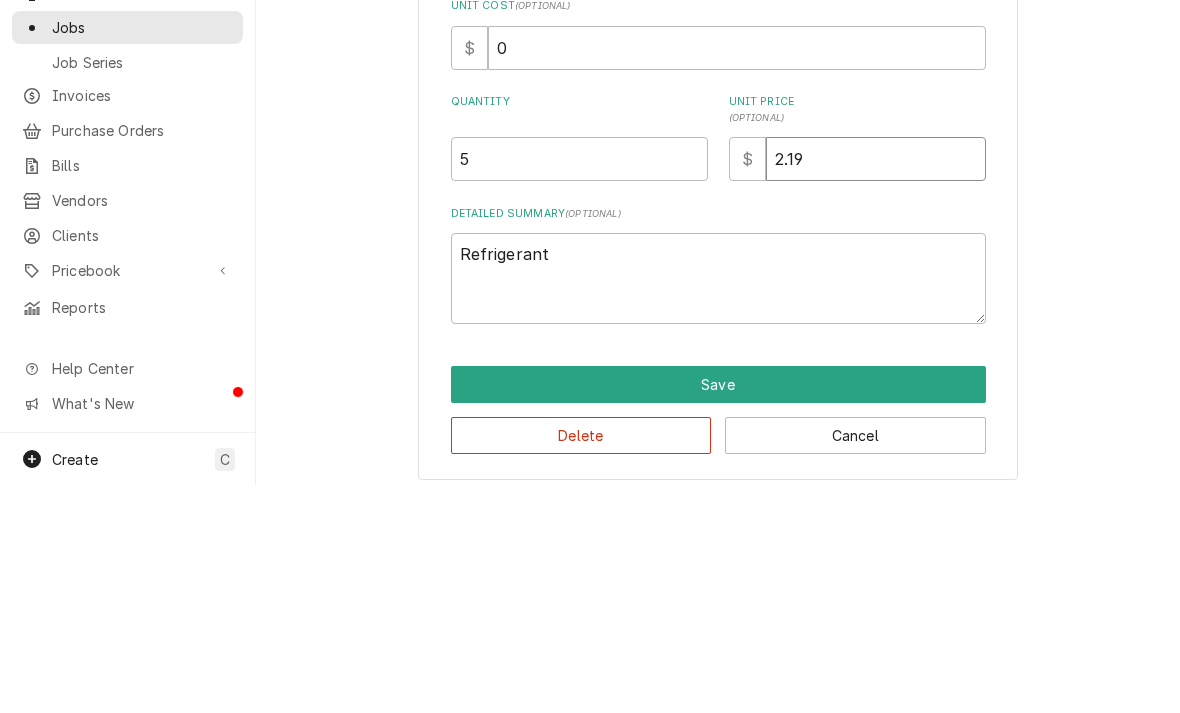 type on "62.19" 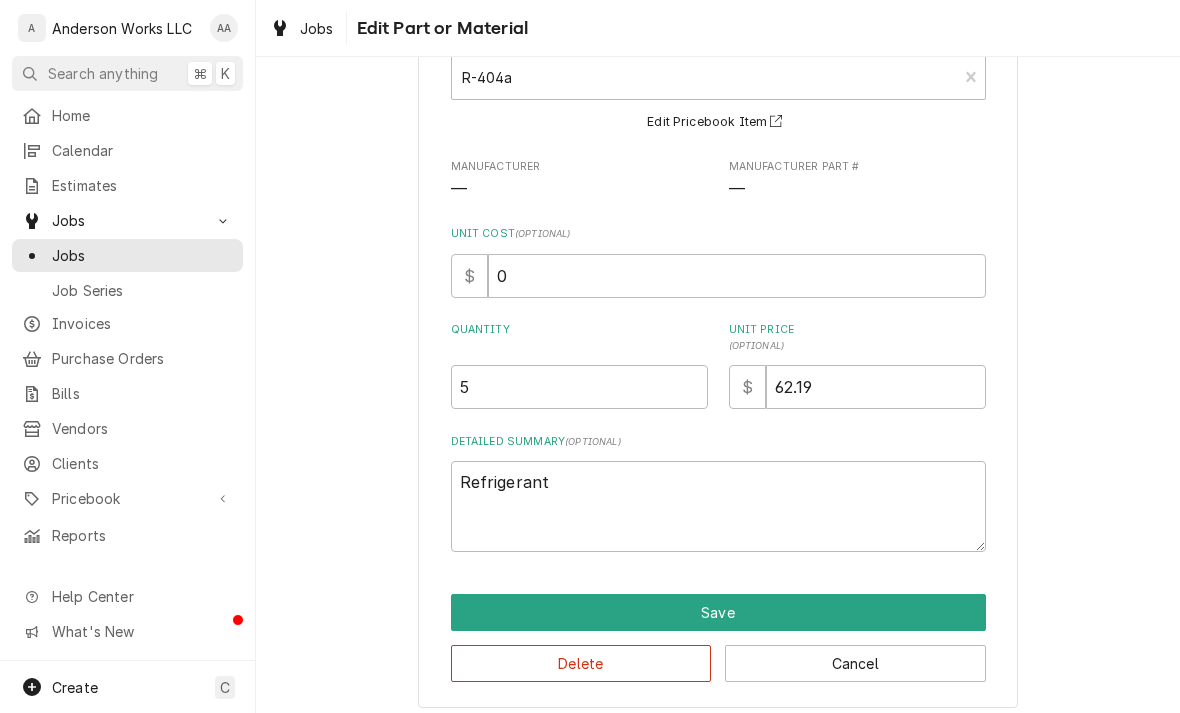 click on "Save" at bounding box center (718, 612) 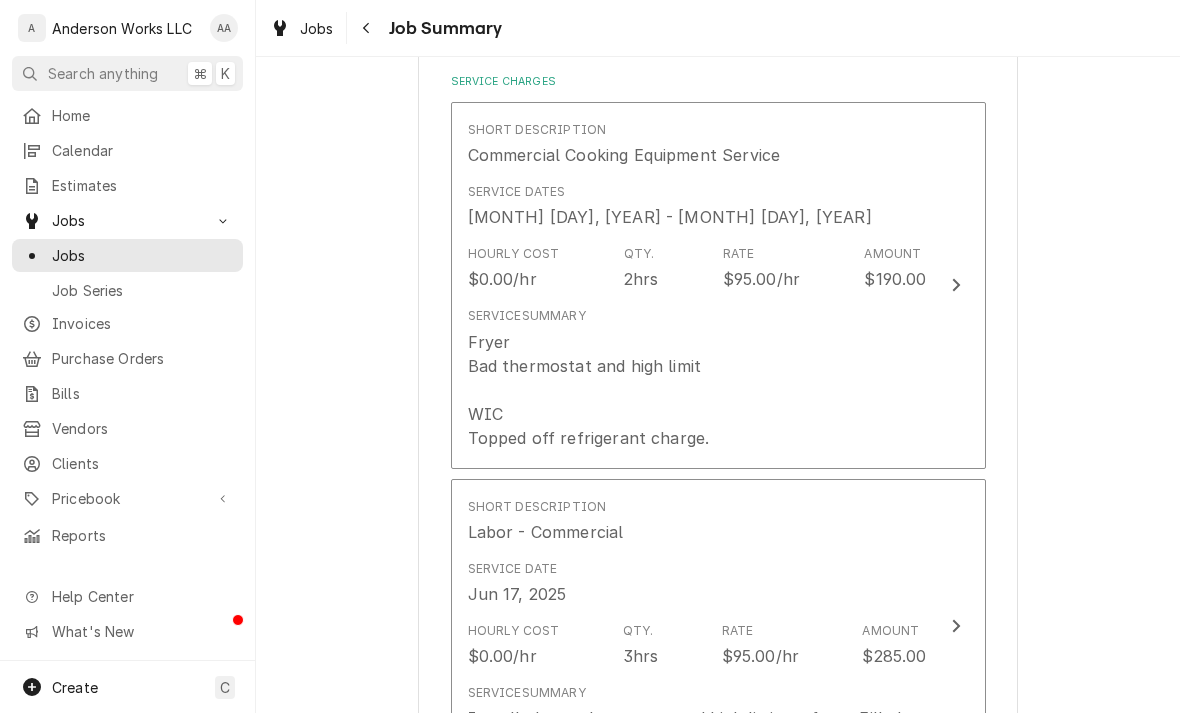 click on "Fryer
Bad thermostat and high limit
WIC
Topped off refrigerant charge." at bounding box center [589, 390] 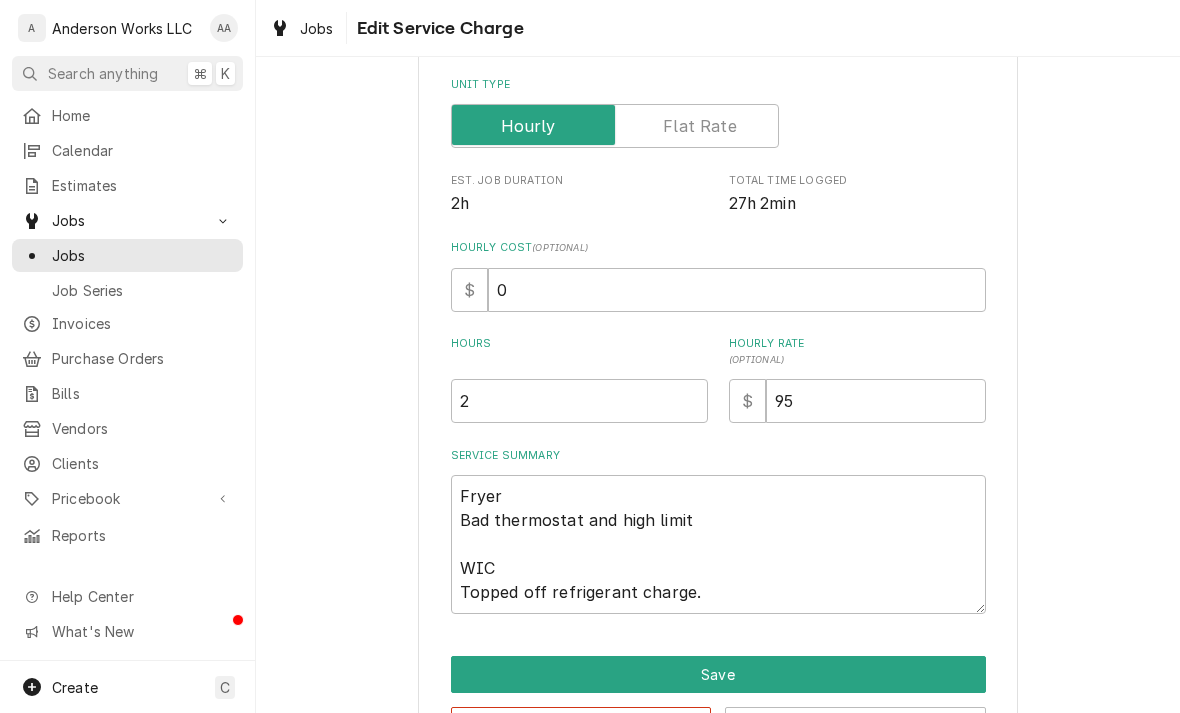scroll, scrollTop: 0, scrollLeft: 0, axis: both 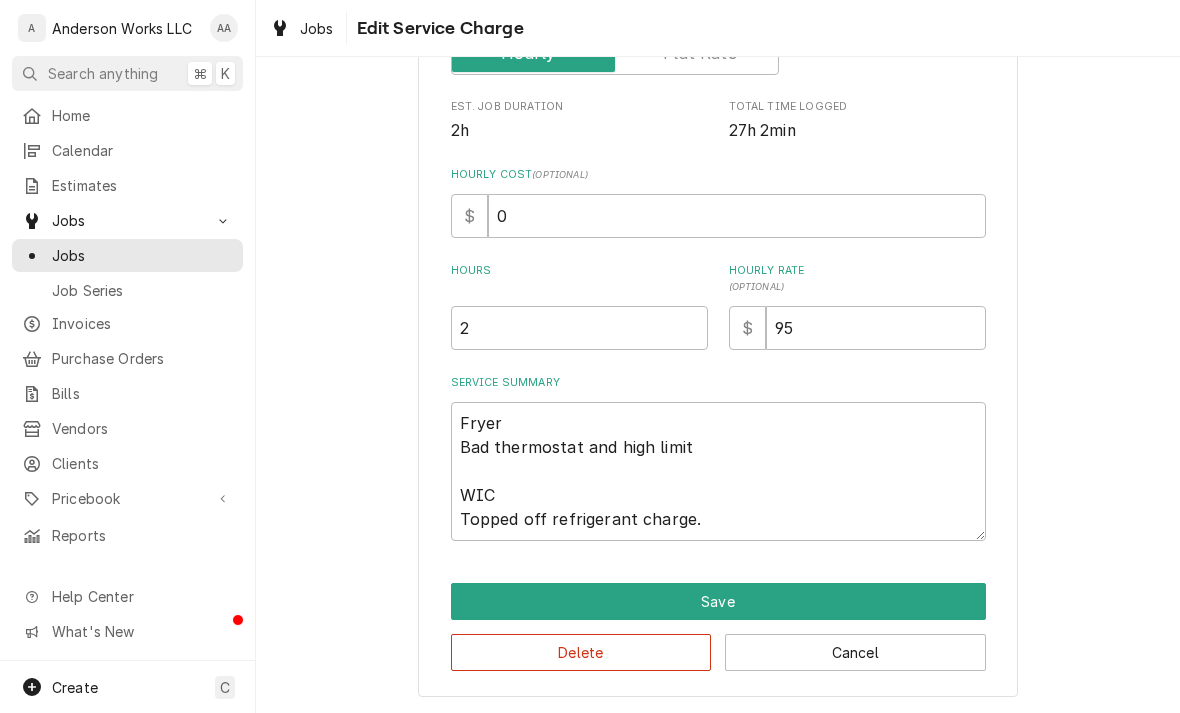 click on "Cancel" at bounding box center [855, 652] 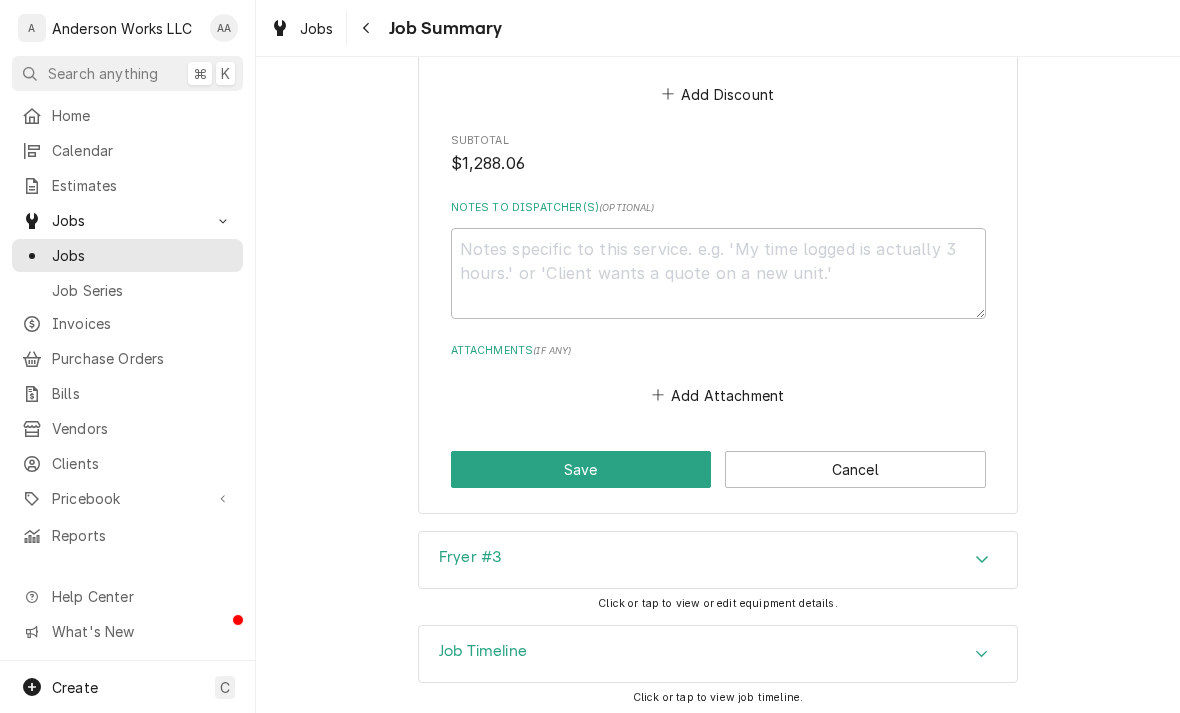 click on "Job Timeline" at bounding box center (483, 651) 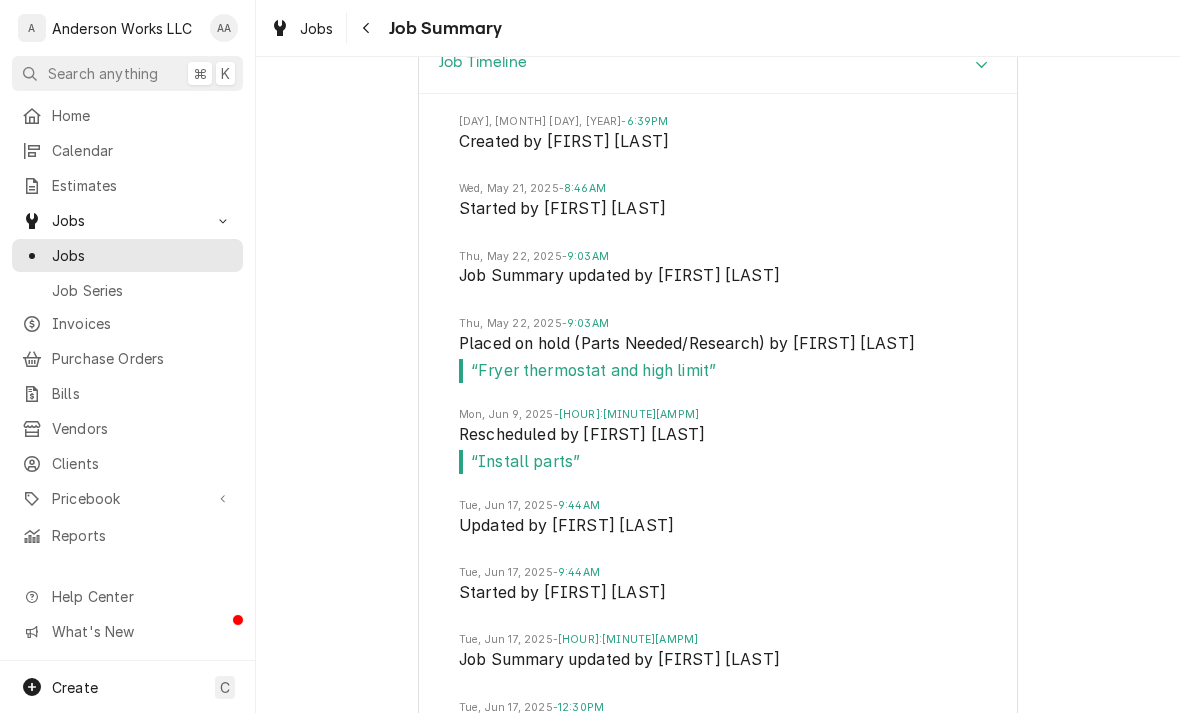 scroll, scrollTop: 3197, scrollLeft: 0, axis: vertical 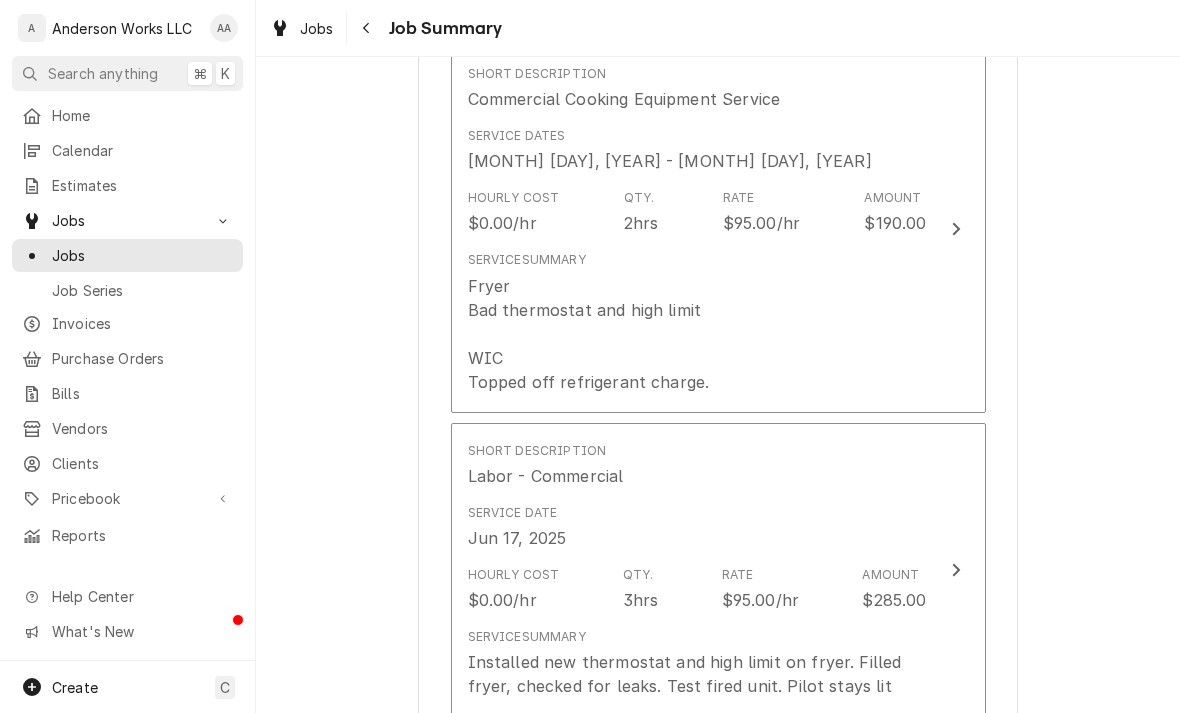 click on "Fryer
Bad thermostat and high limit
WIC
Topped off refrigerant charge." at bounding box center (589, 334) 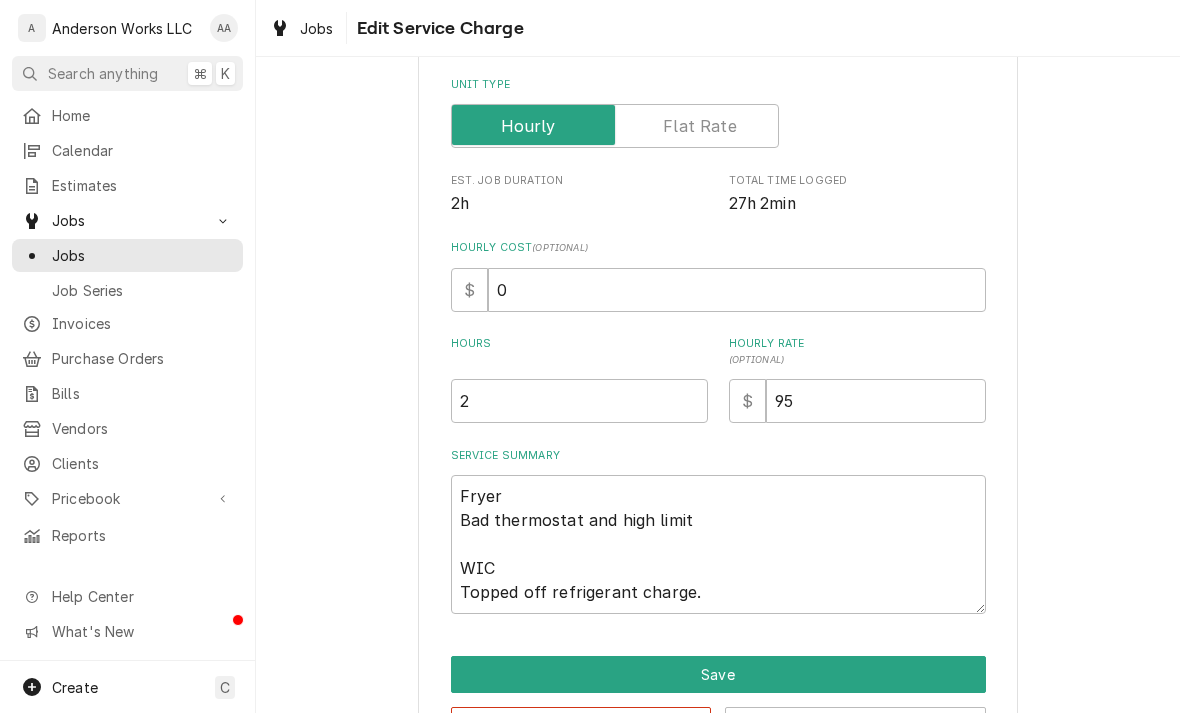type on "x" 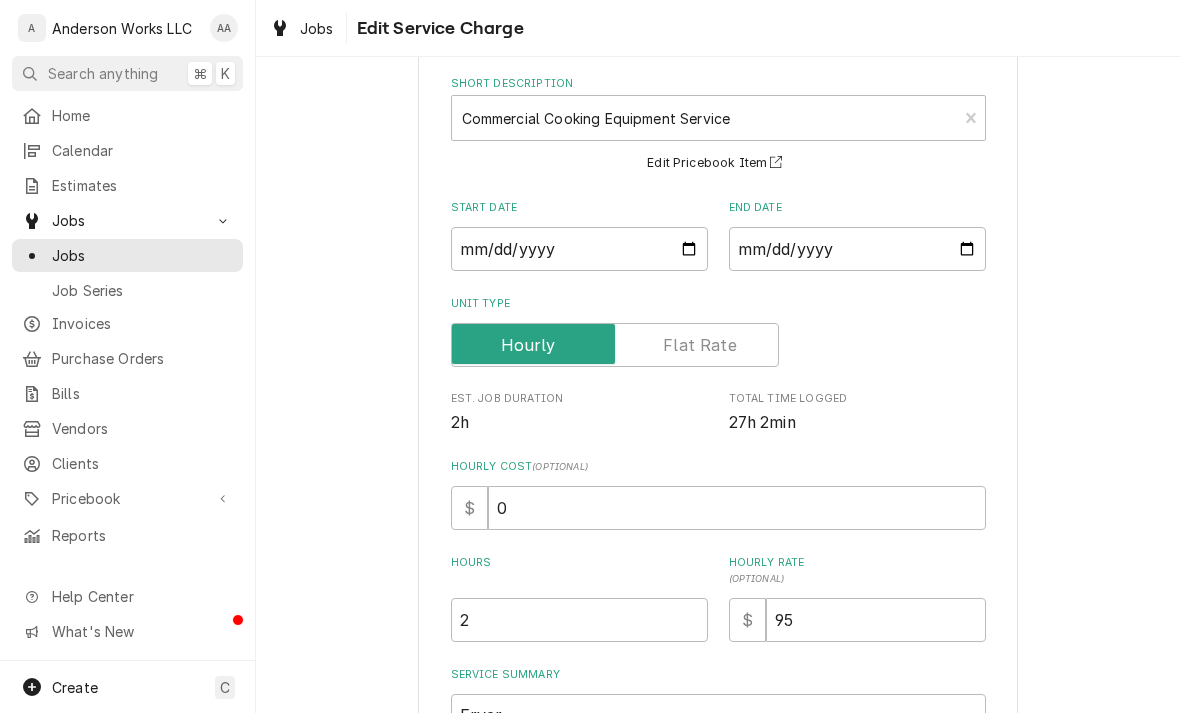 scroll, scrollTop: 87, scrollLeft: 0, axis: vertical 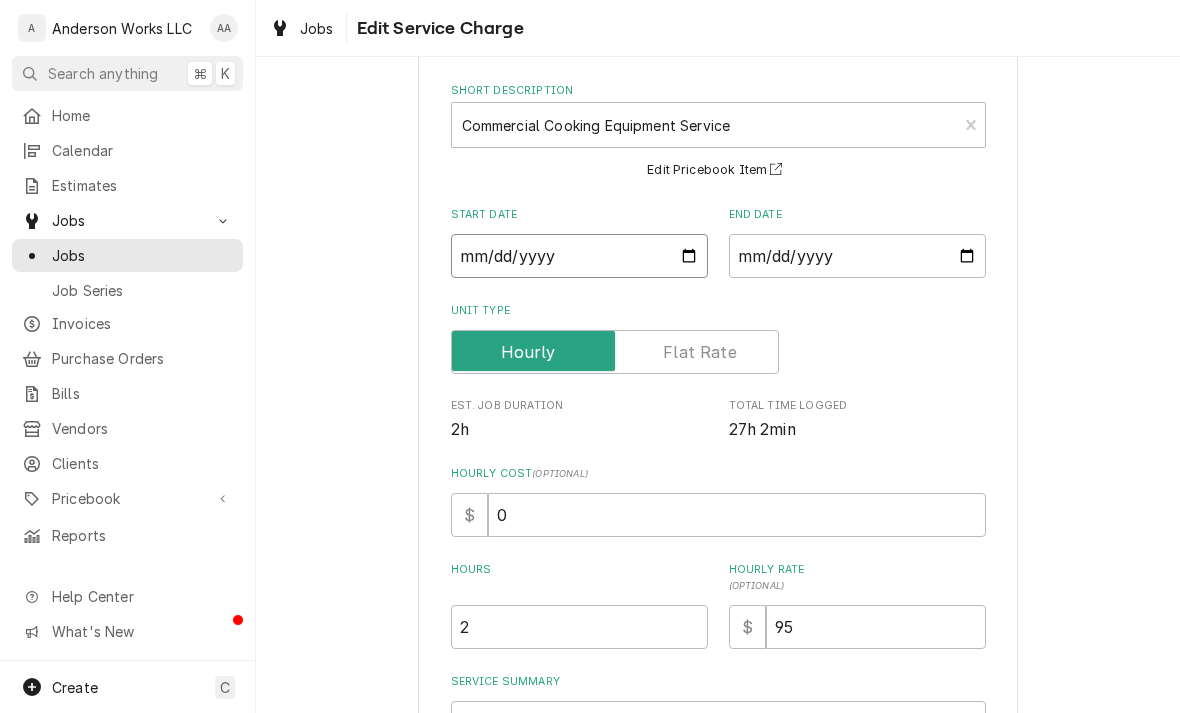 click on "2025-05-19" at bounding box center (579, 256) 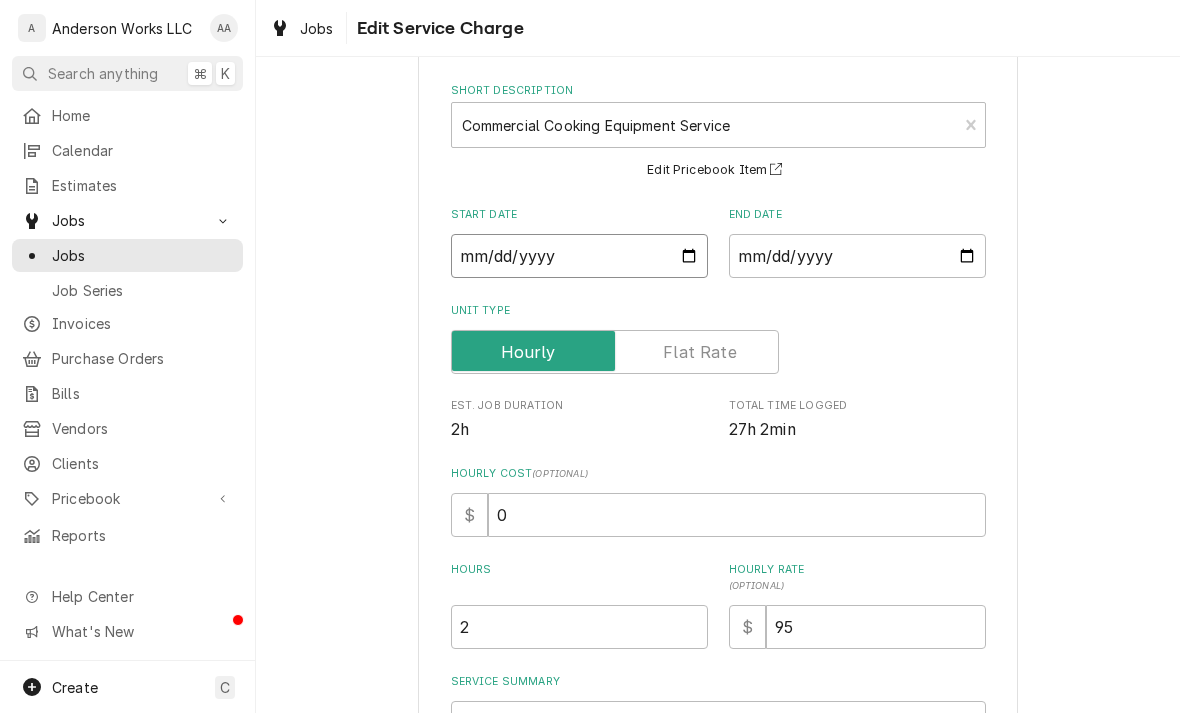 click on "2025-05-19" at bounding box center [579, 256] 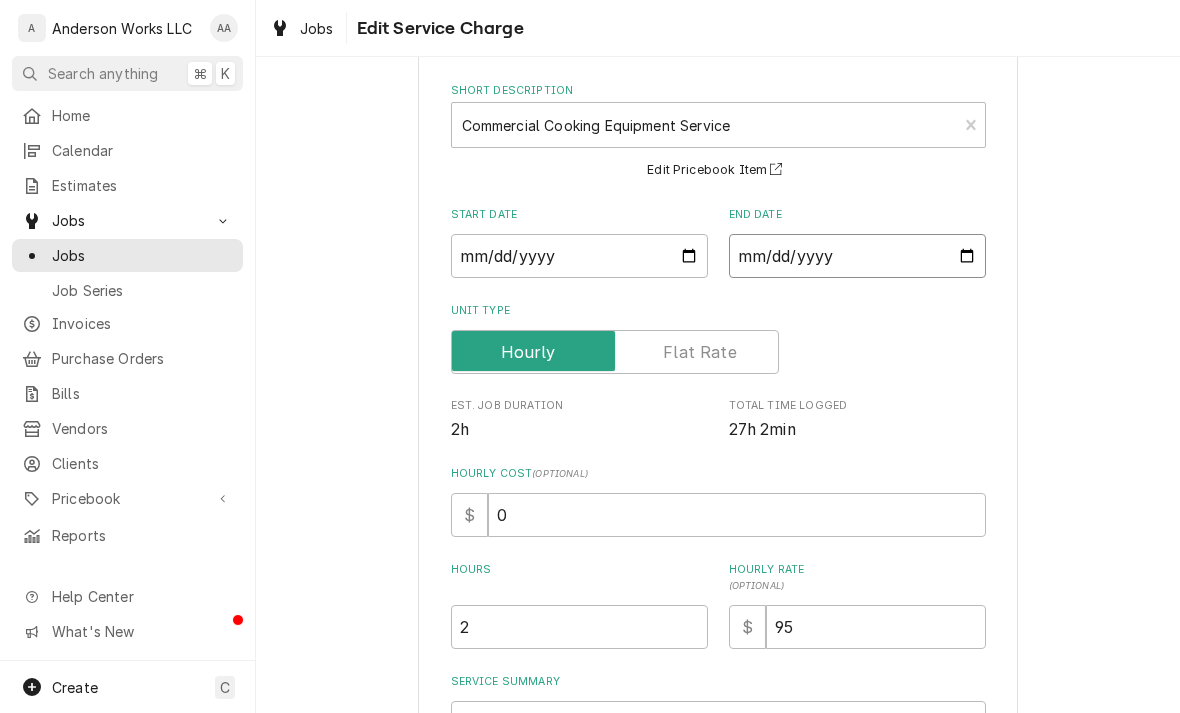 click on "2025-05-22" at bounding box center (857, 256) 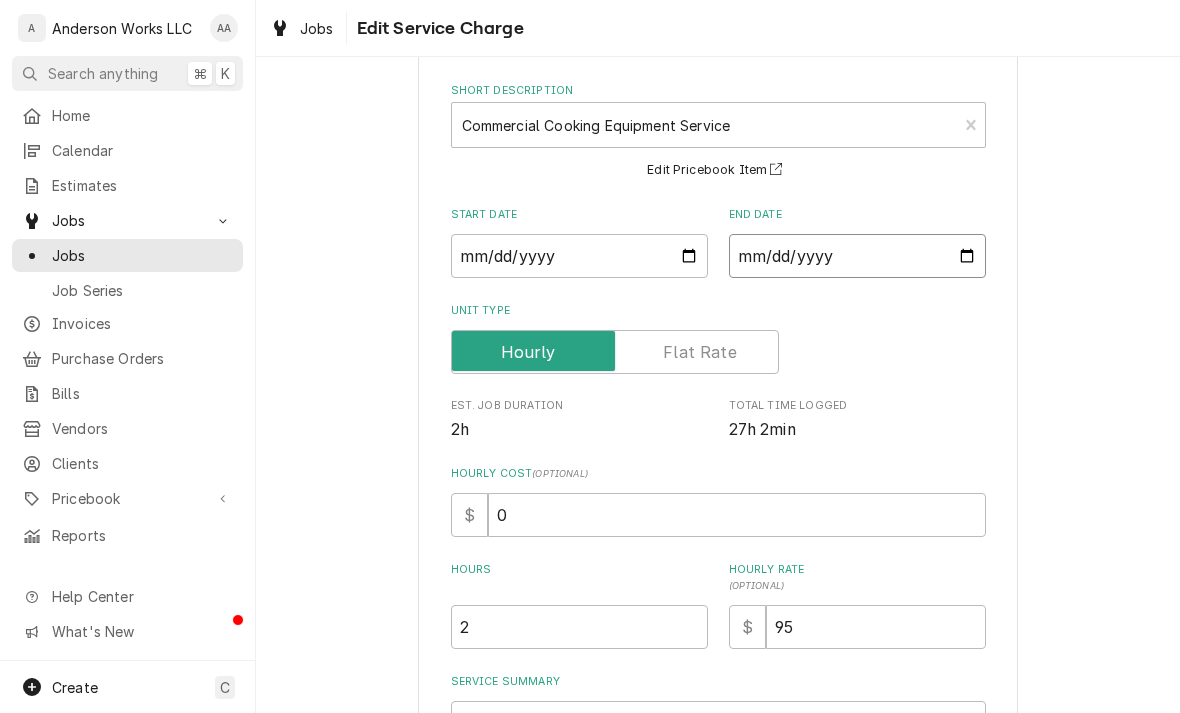 type on "2025-05-21" 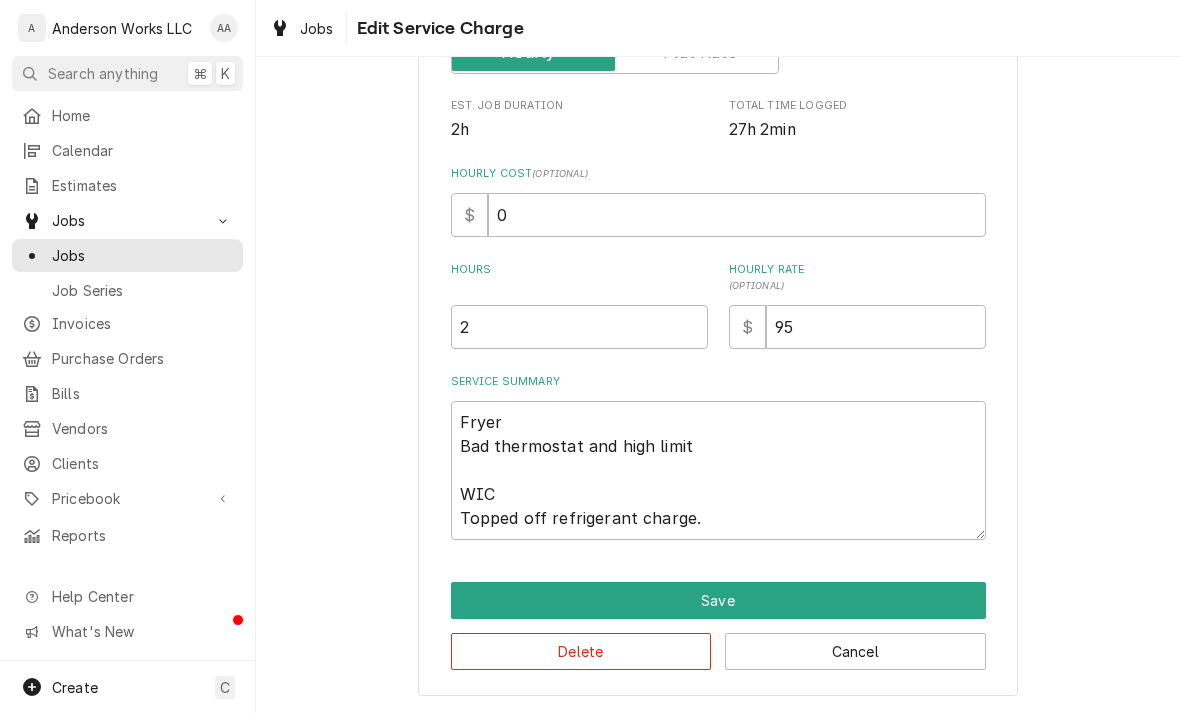 scroll, scrollTop: 386, scrollLeft: 0, axis: vertical 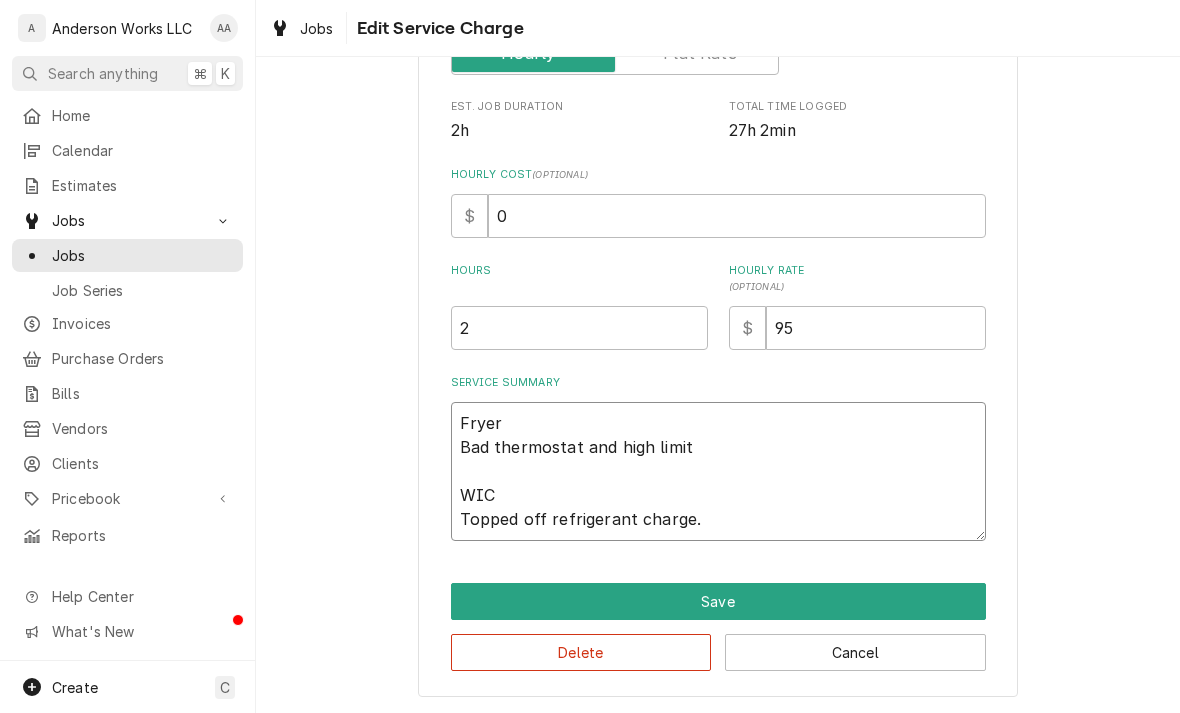 click on "Fryer
Bad thermostat and high limit
WIC
Topped off refrigerant charge." at bounding box center [718, 471] 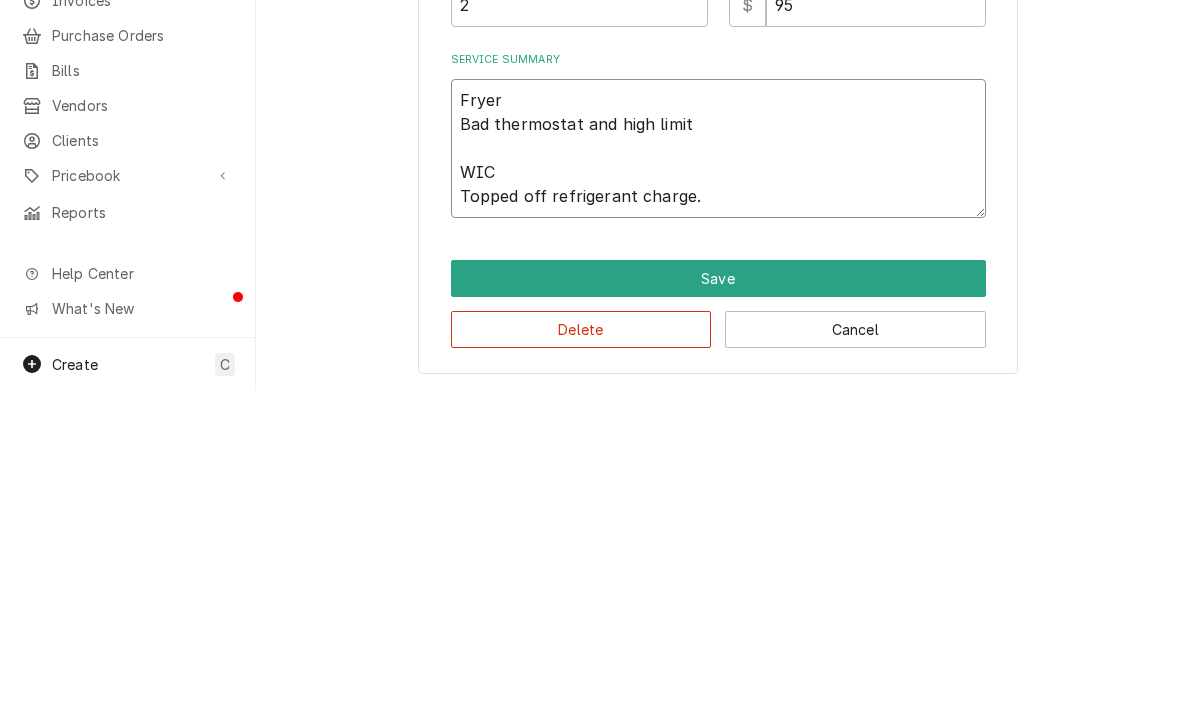 type on "Fryer
Bad thermostat and high limit
WIC
Topped off refrigerant charge." 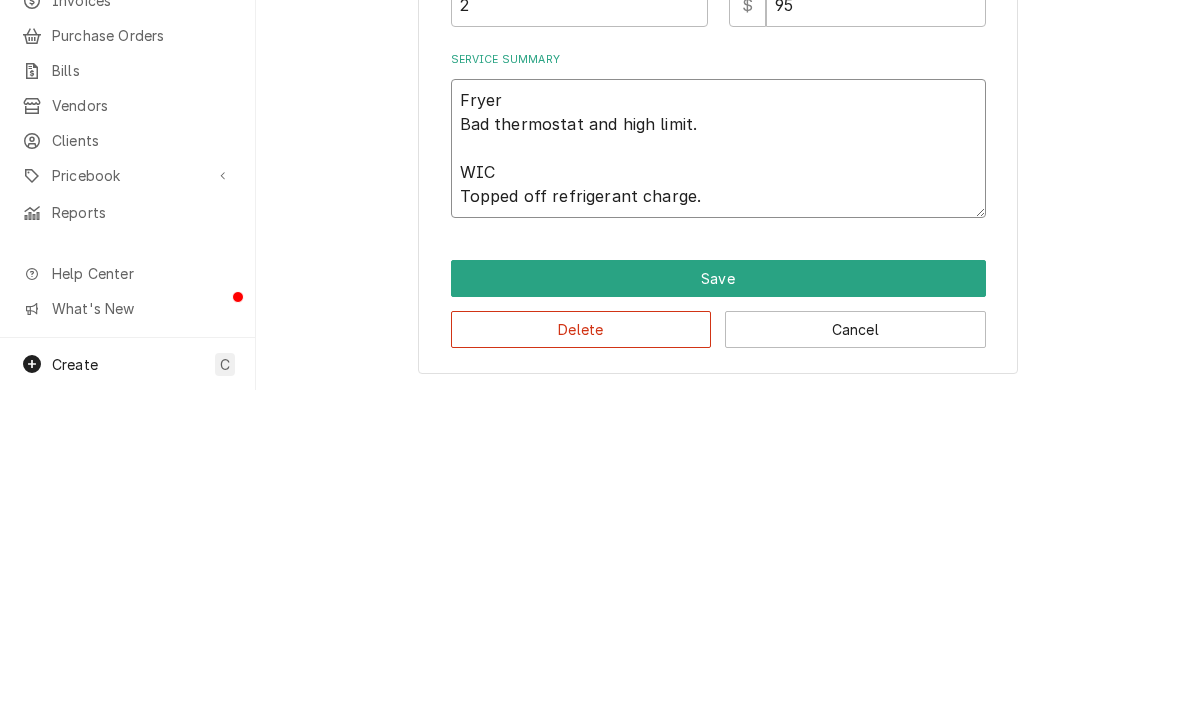 type on "Fryer
Bad thermostat and high limit.
WIC
Topped off refrigerant charge." 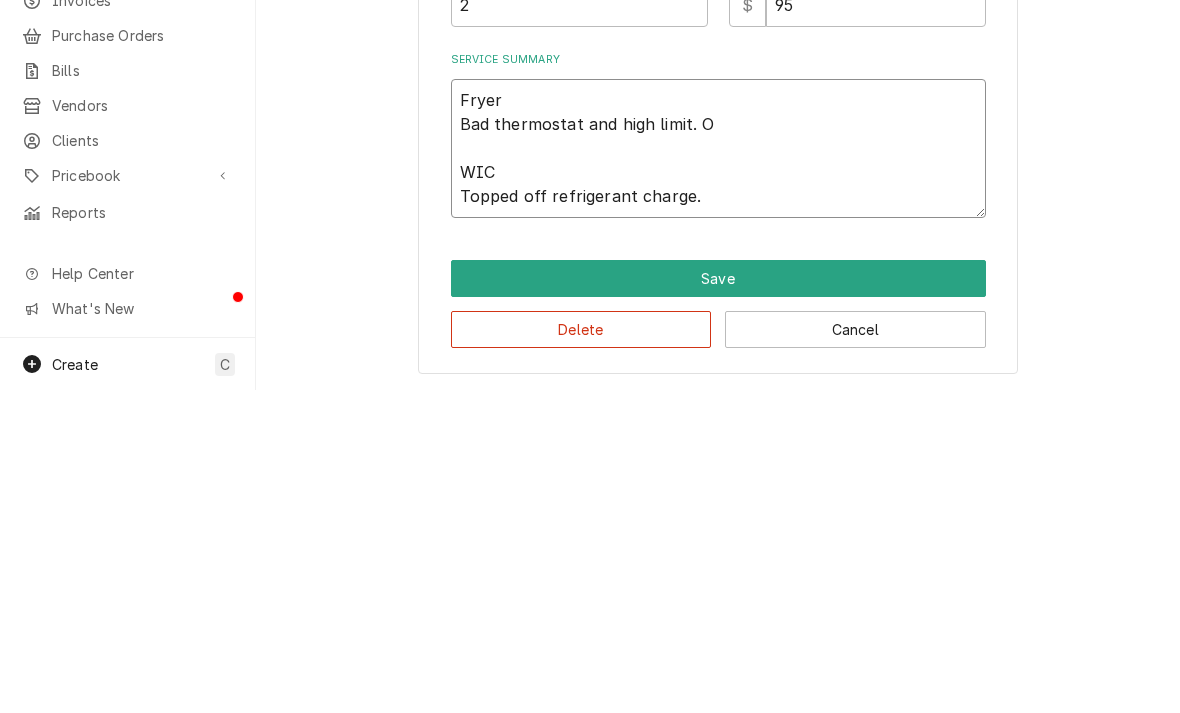 type on "x" 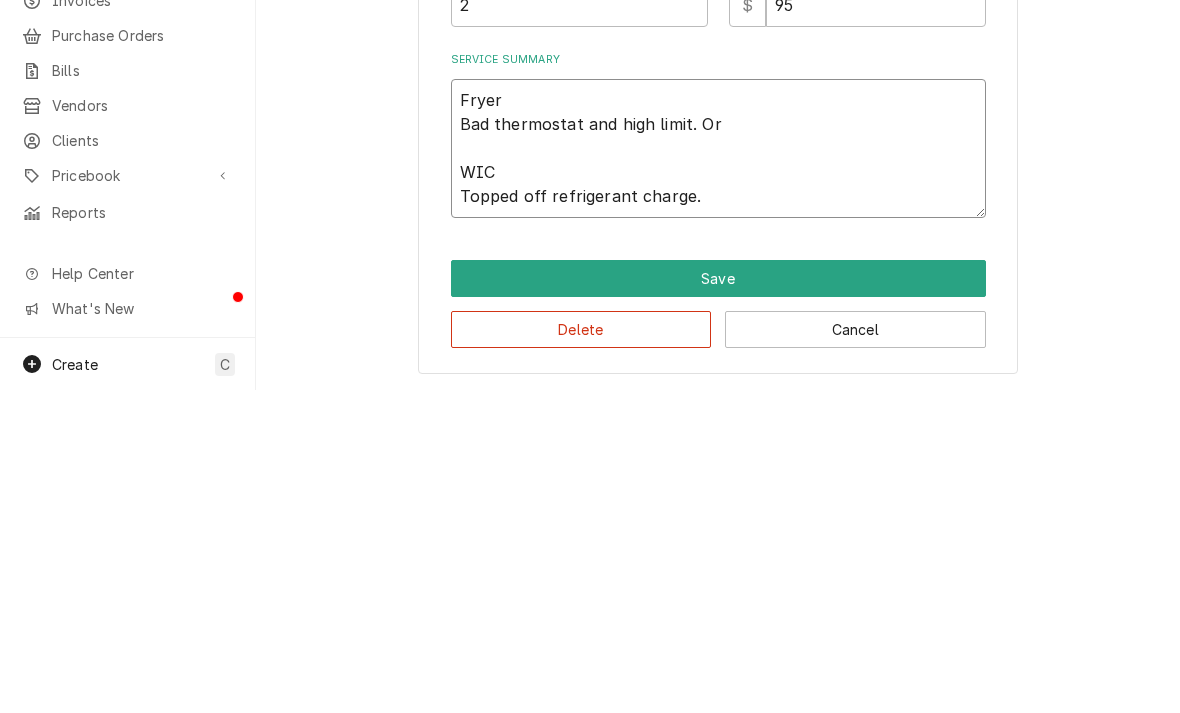 type on "x" 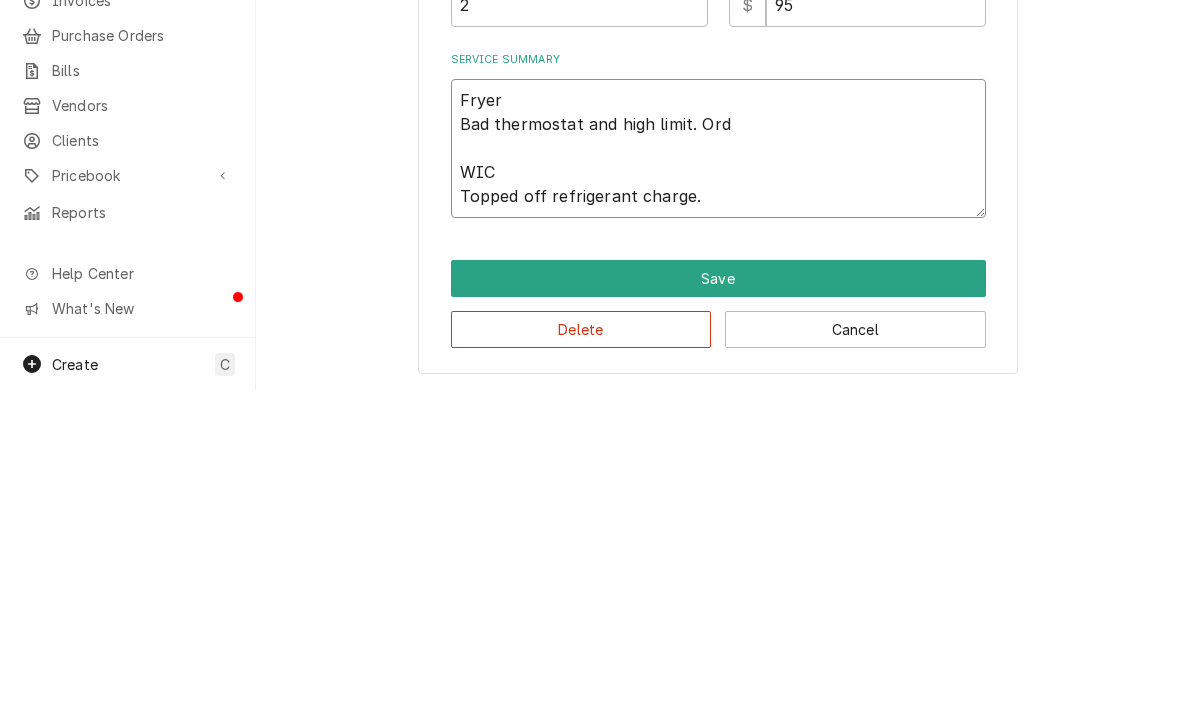 type on "Fryer
Bad thermostat and high limit. Orde
WIC
Topped off refrigerant charge." 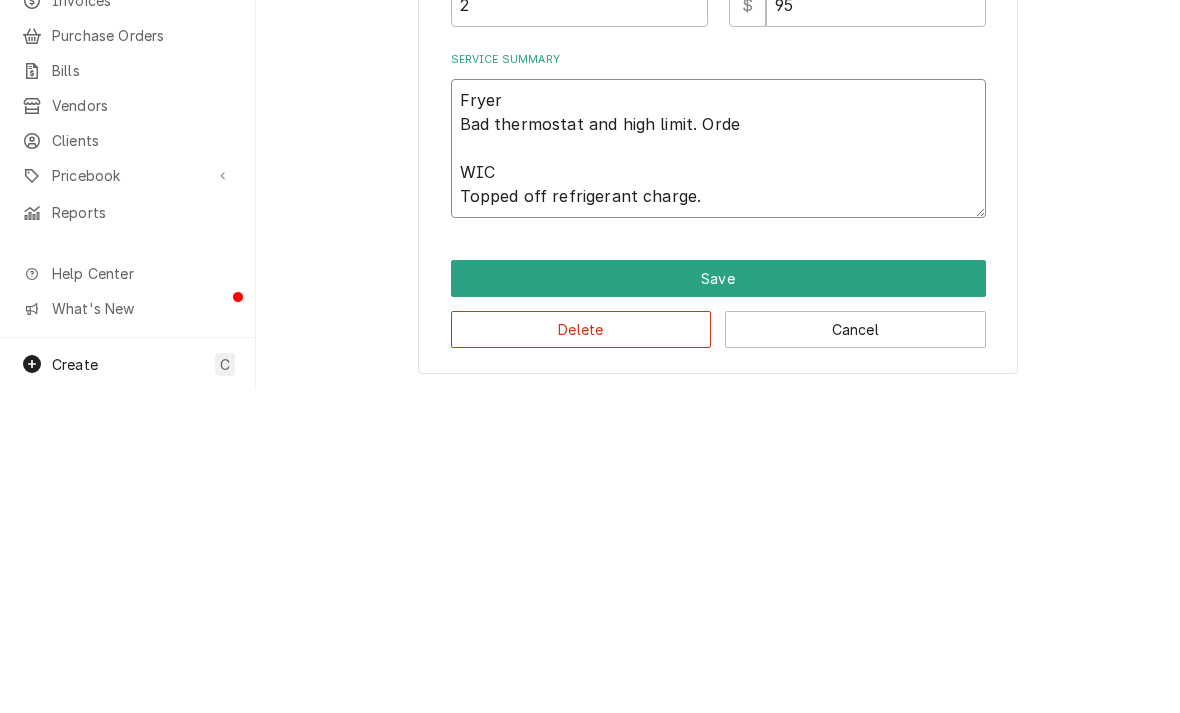 type on "x" 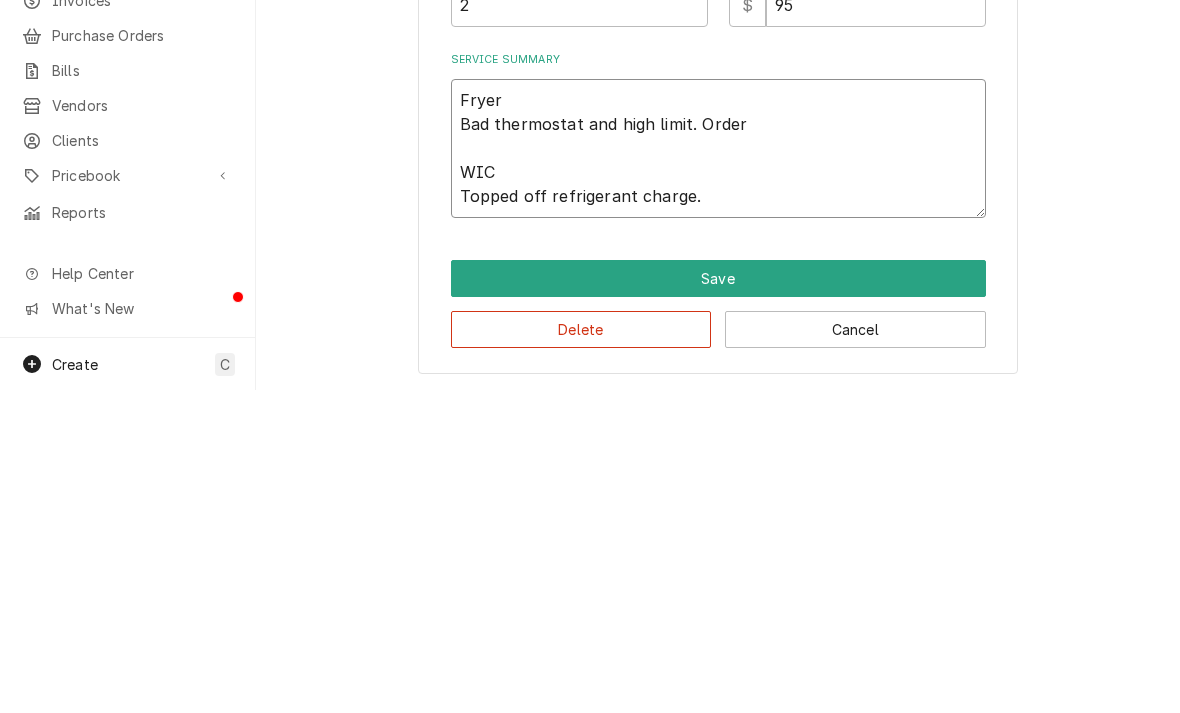 type on "x" 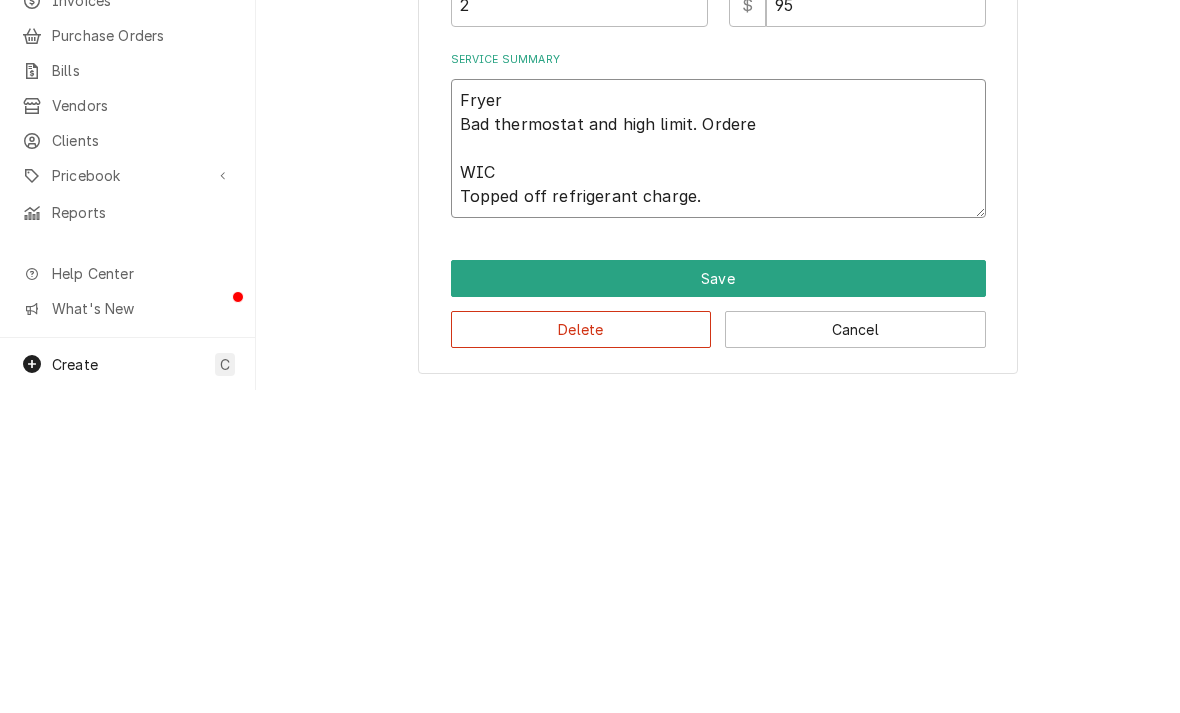 type on "x" 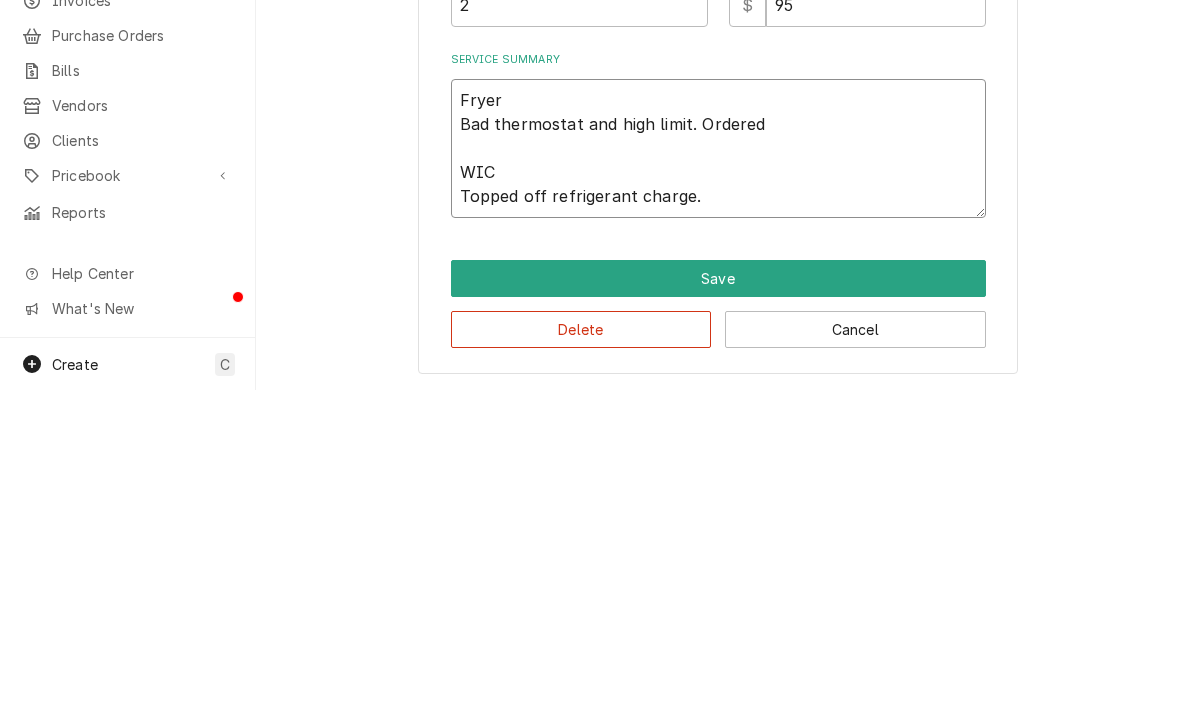 type on "Fryer
Bad thermostat and high limit. Ordered
WIC
Topped off refrigerant charge." 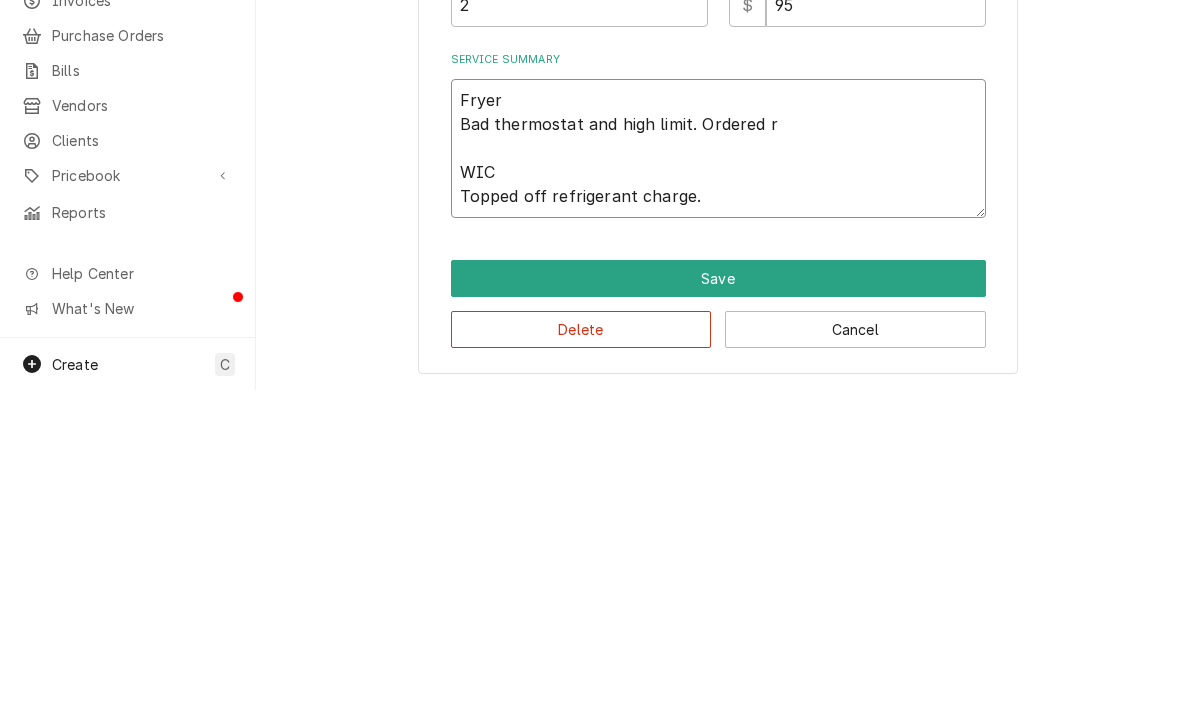 type on "x" 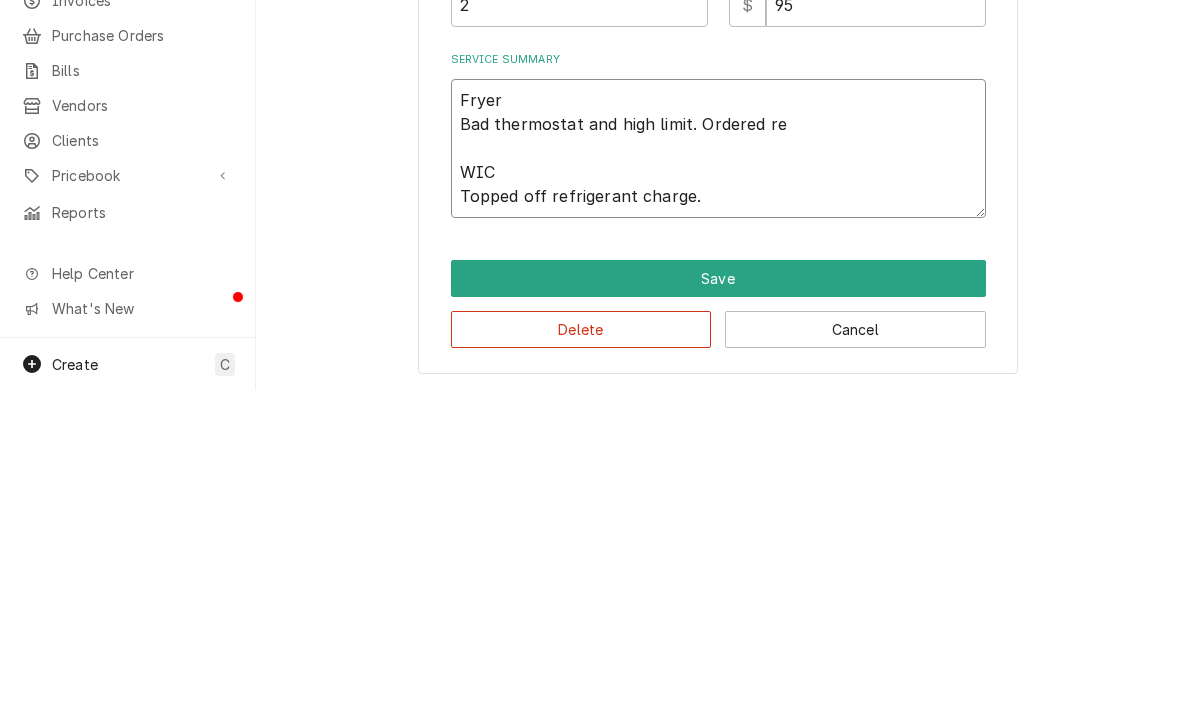 type on "Fryer
Bad thermostat and high limit. Ordered rep
WIC
Topped off refrigerant charge." 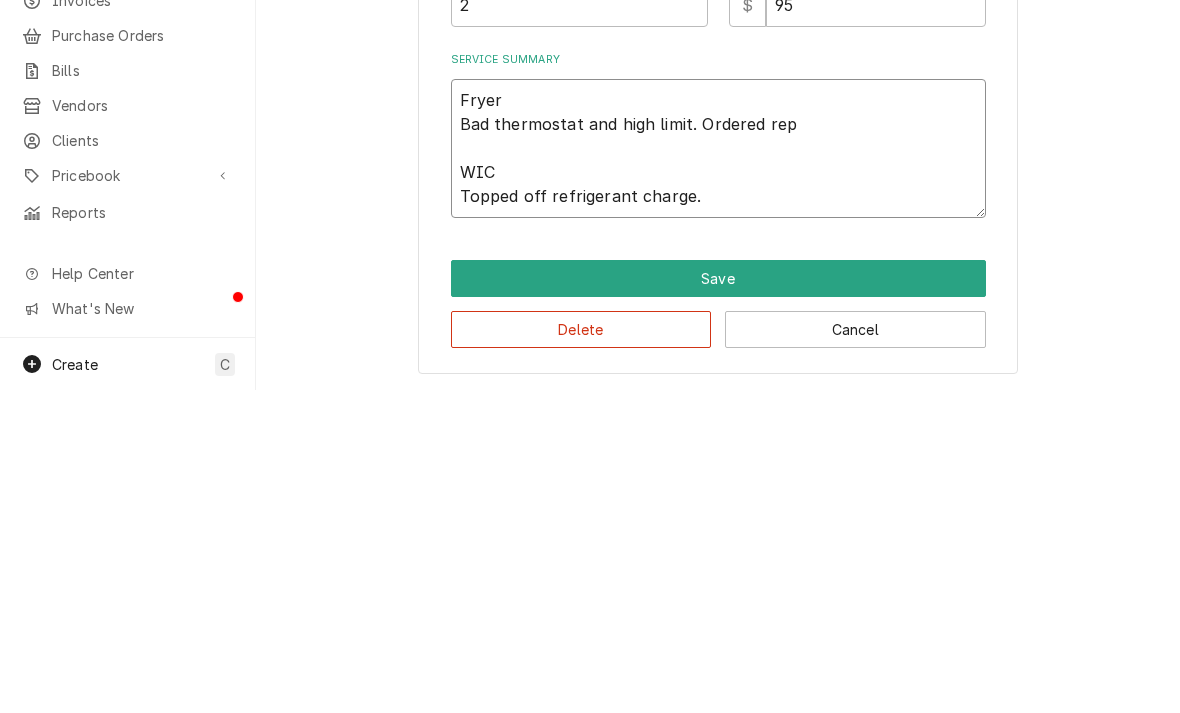 type on "x" 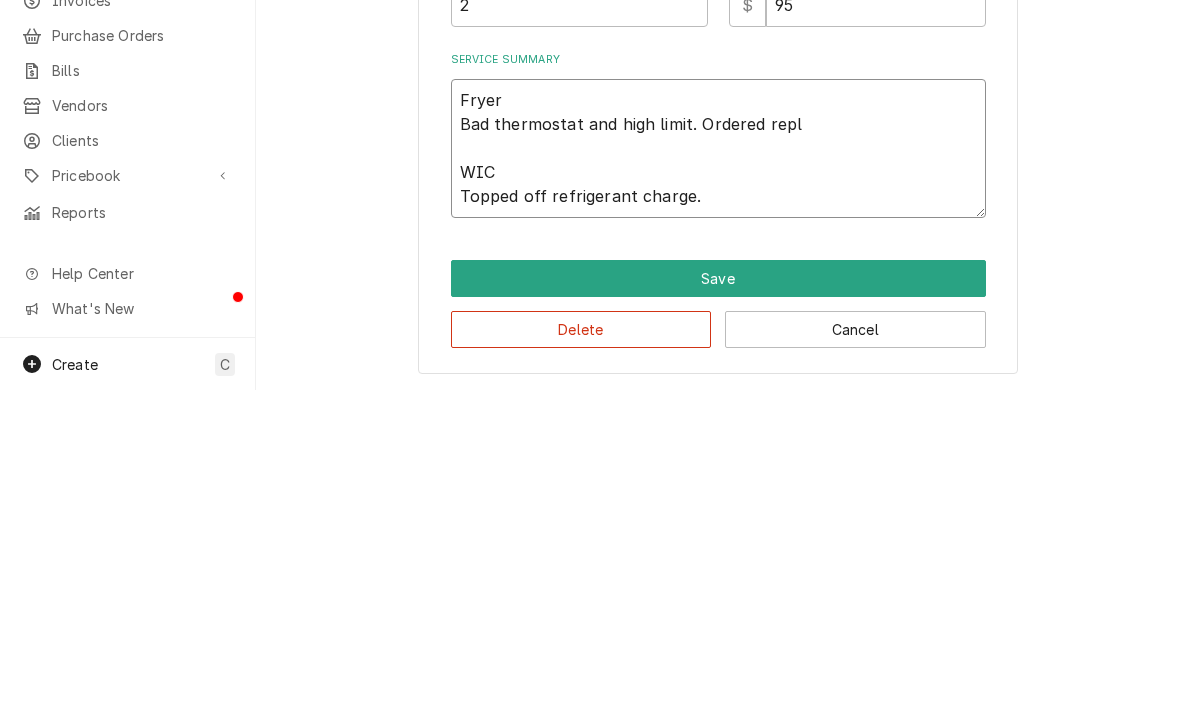 type on "x" 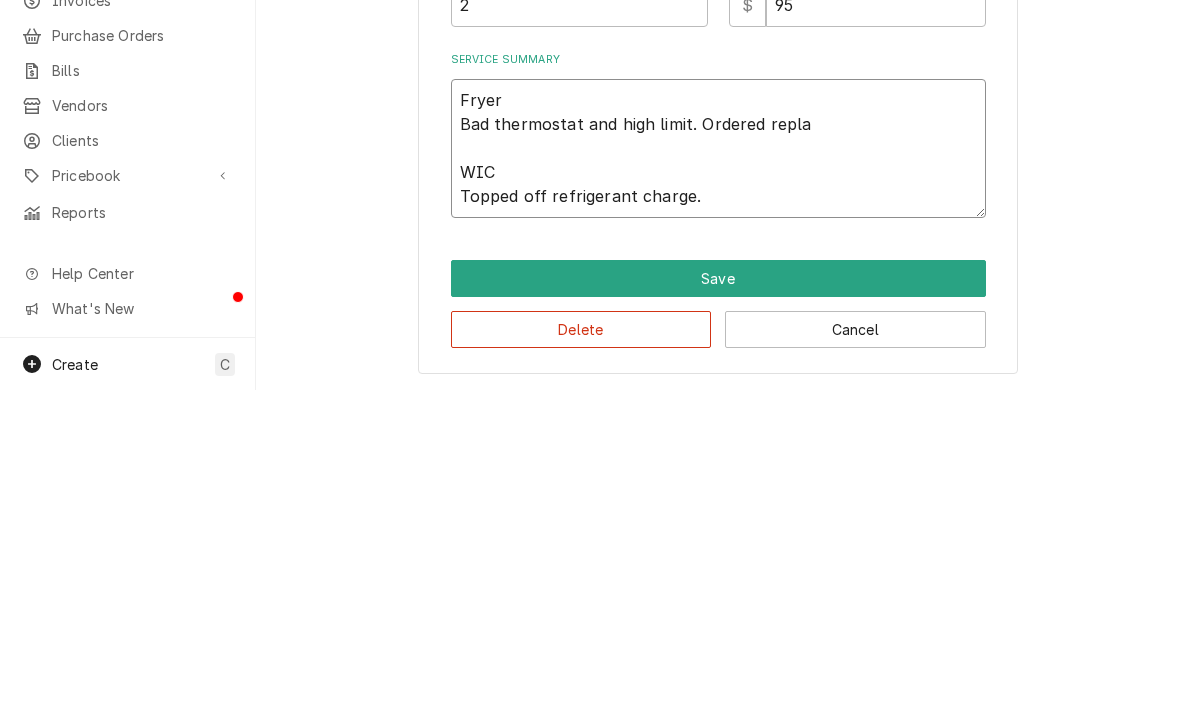 type on "x" 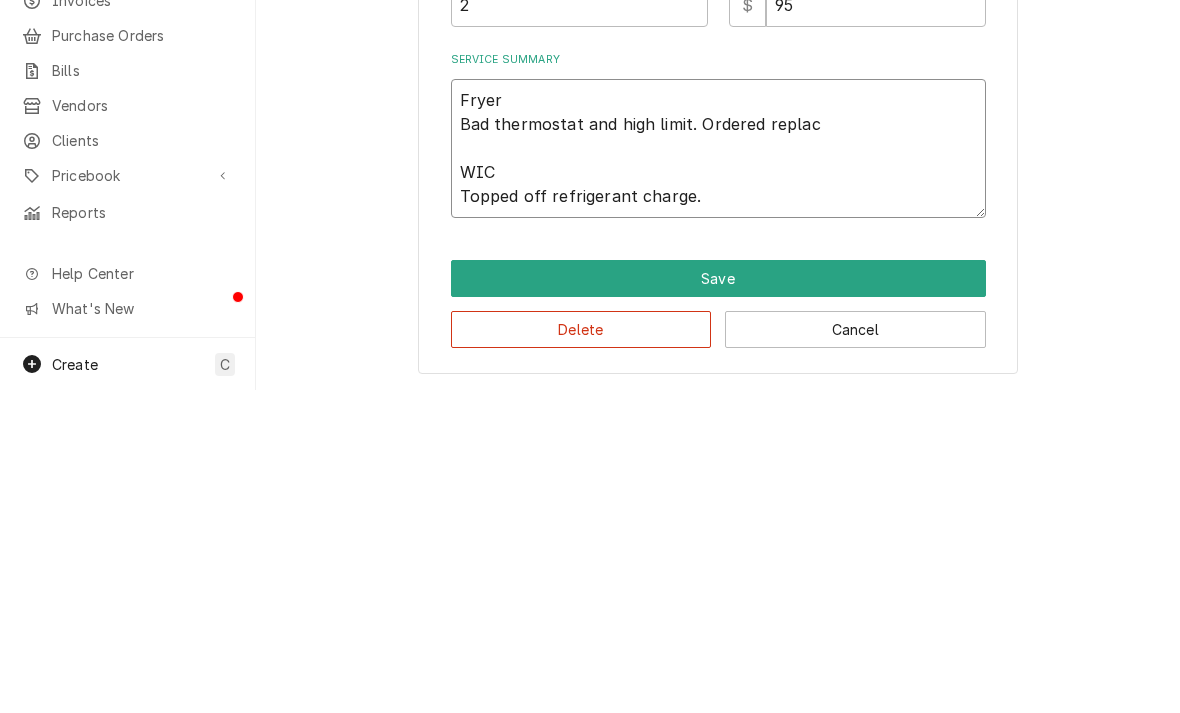 type on "Fryer
Bad thermostat and high limit. Ordered replace
WIC
Topped off refrigerant charge." 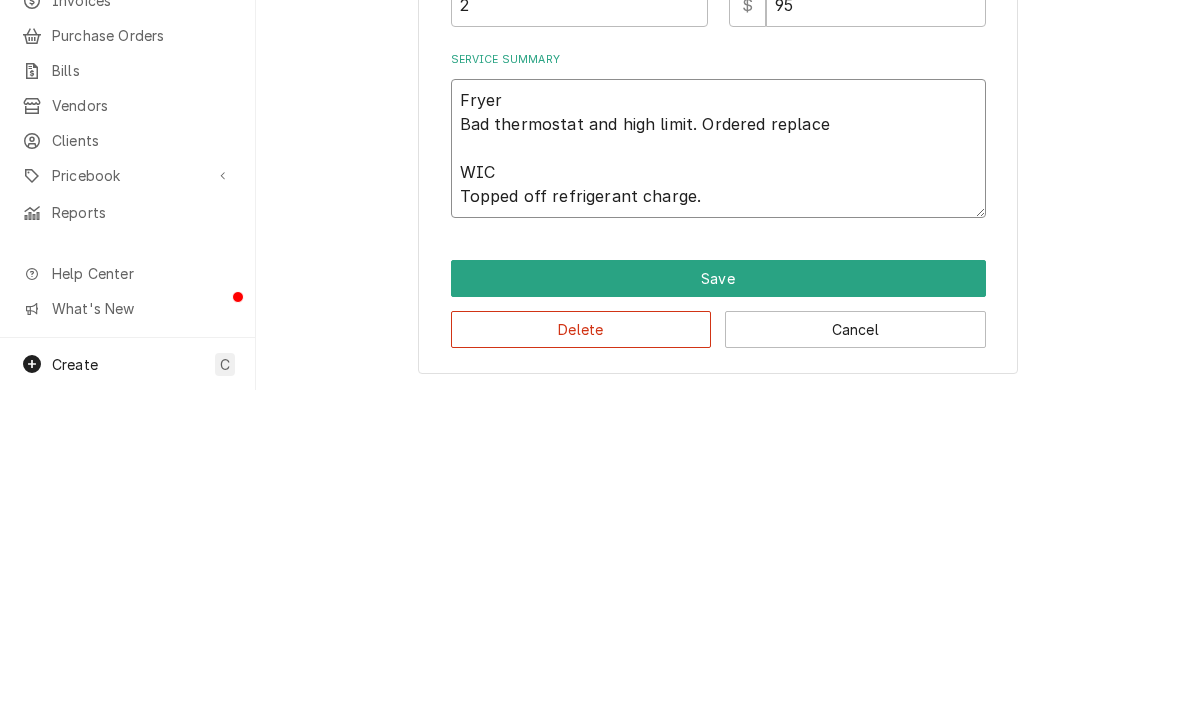 type on "x" 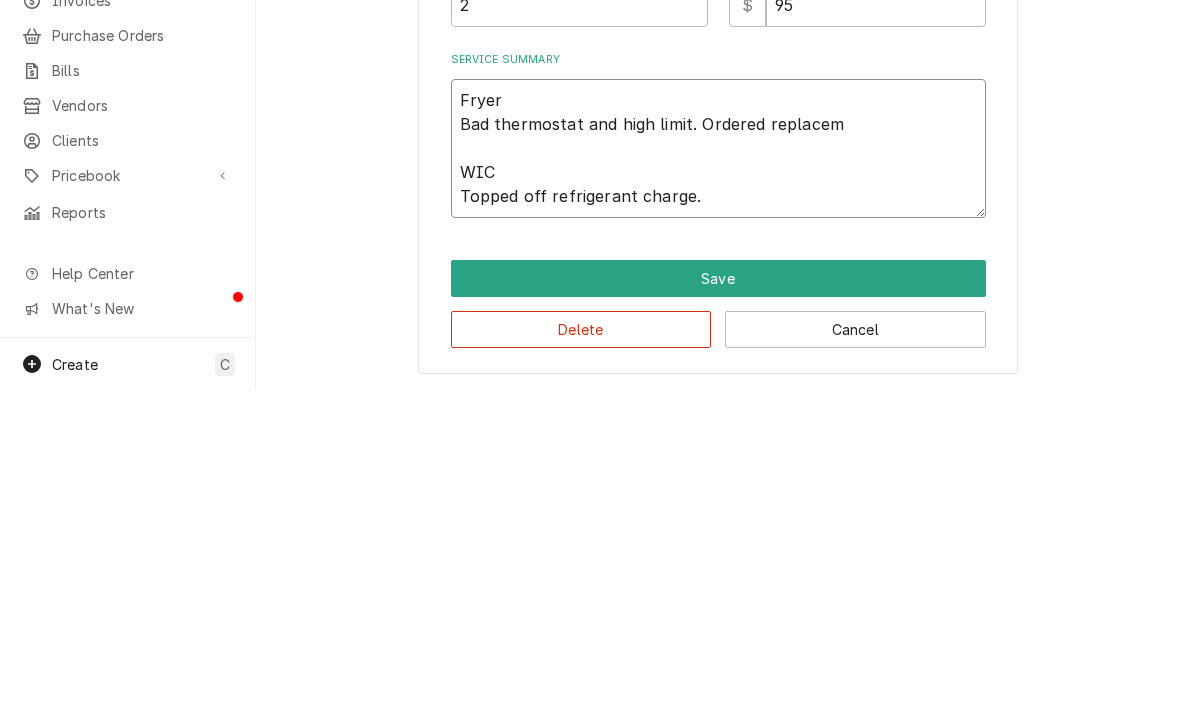 type on "x" 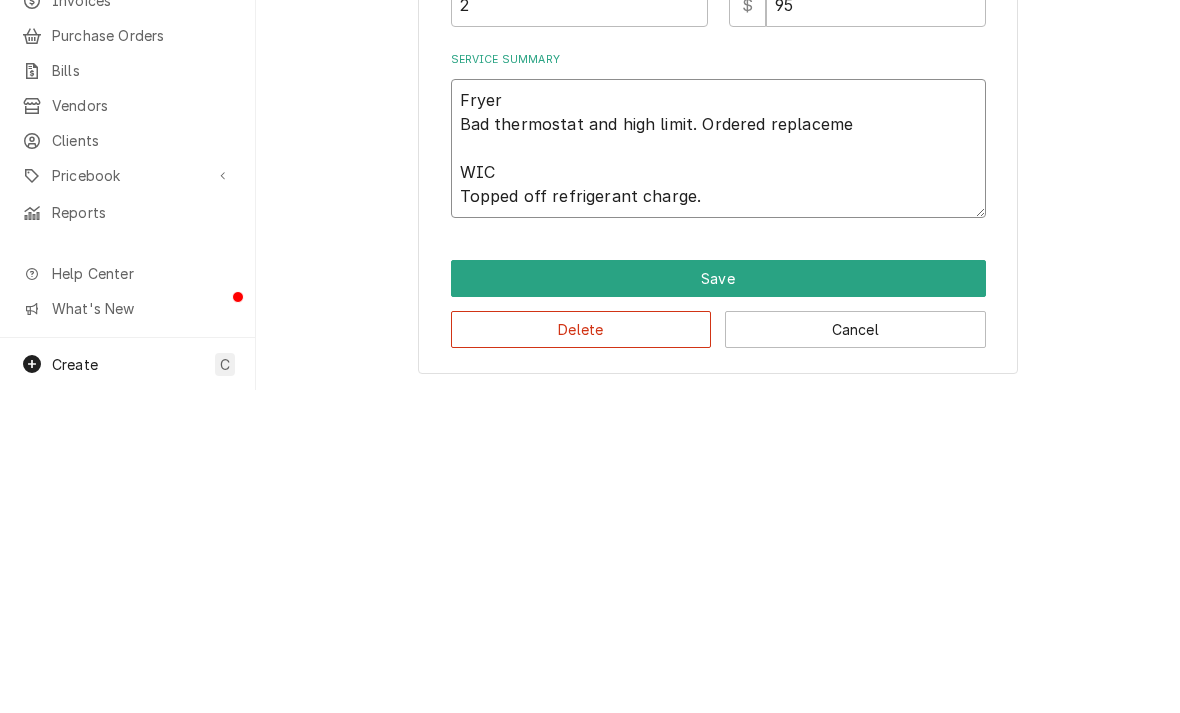 type on "x" 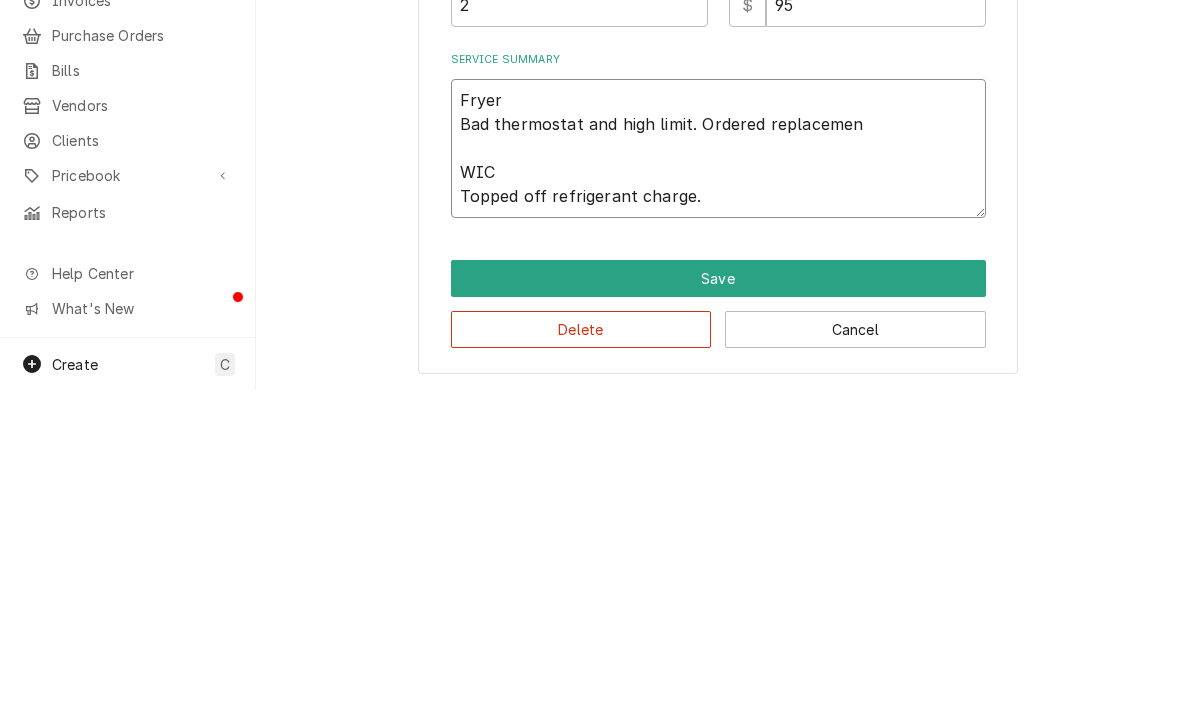 type on "x" 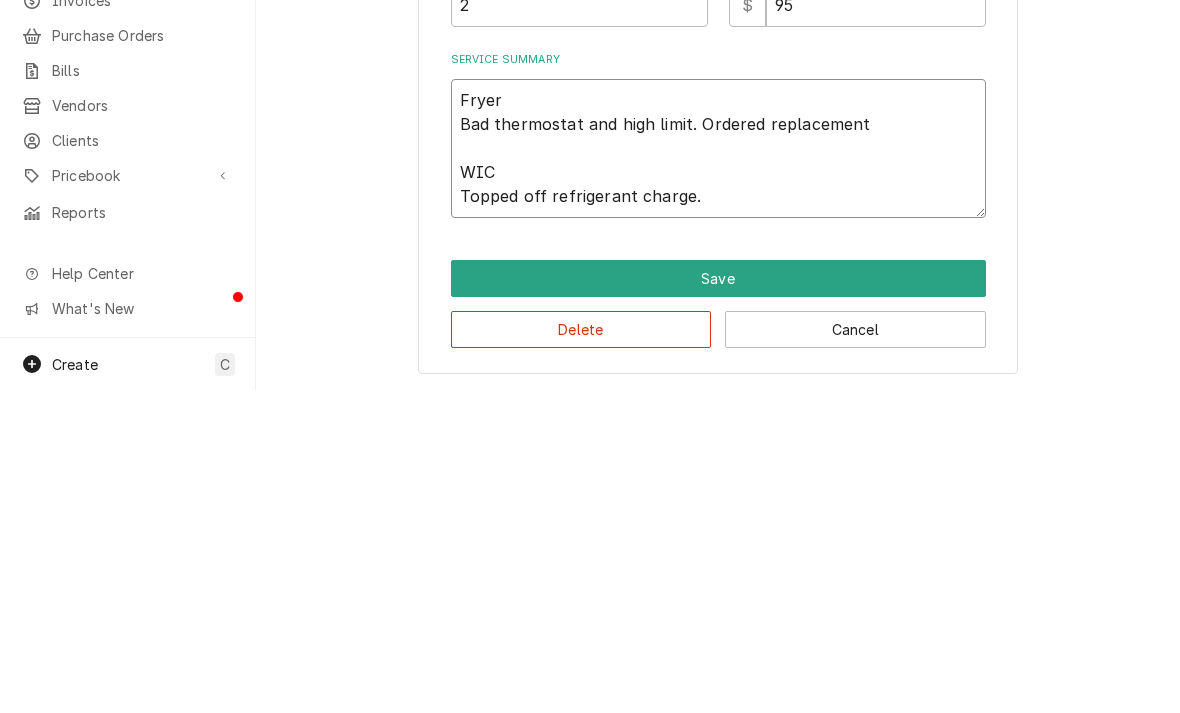 type on "x" 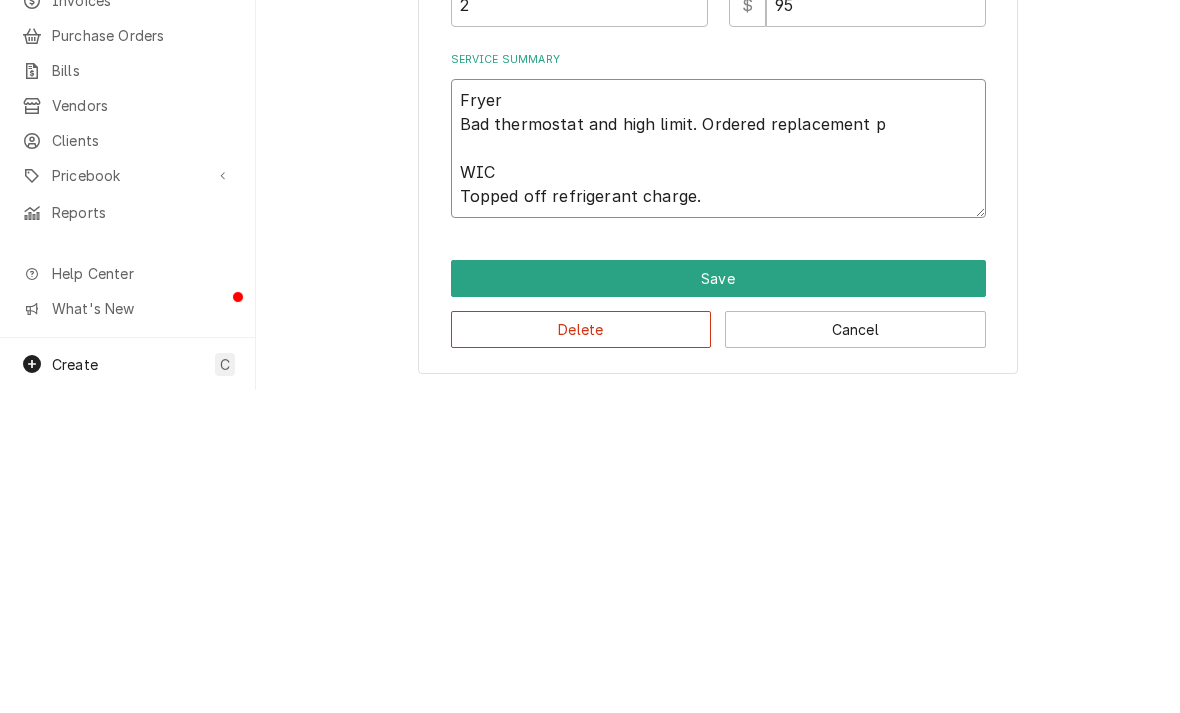 type on "x" 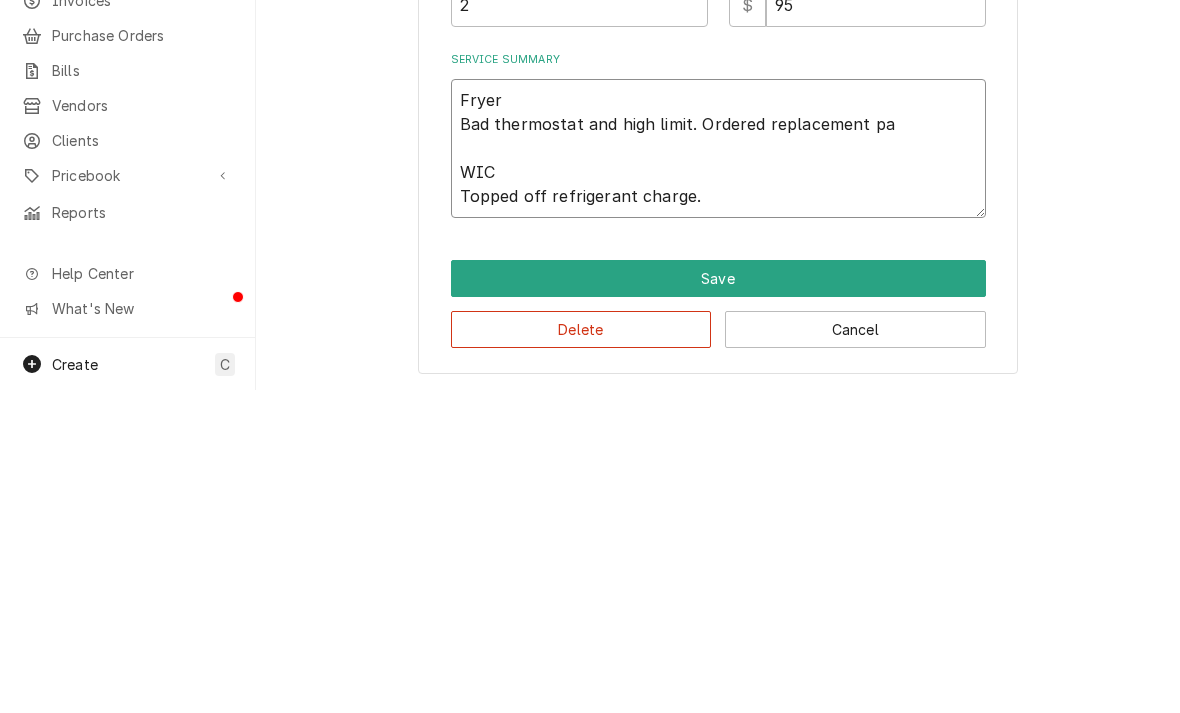 type on "x" 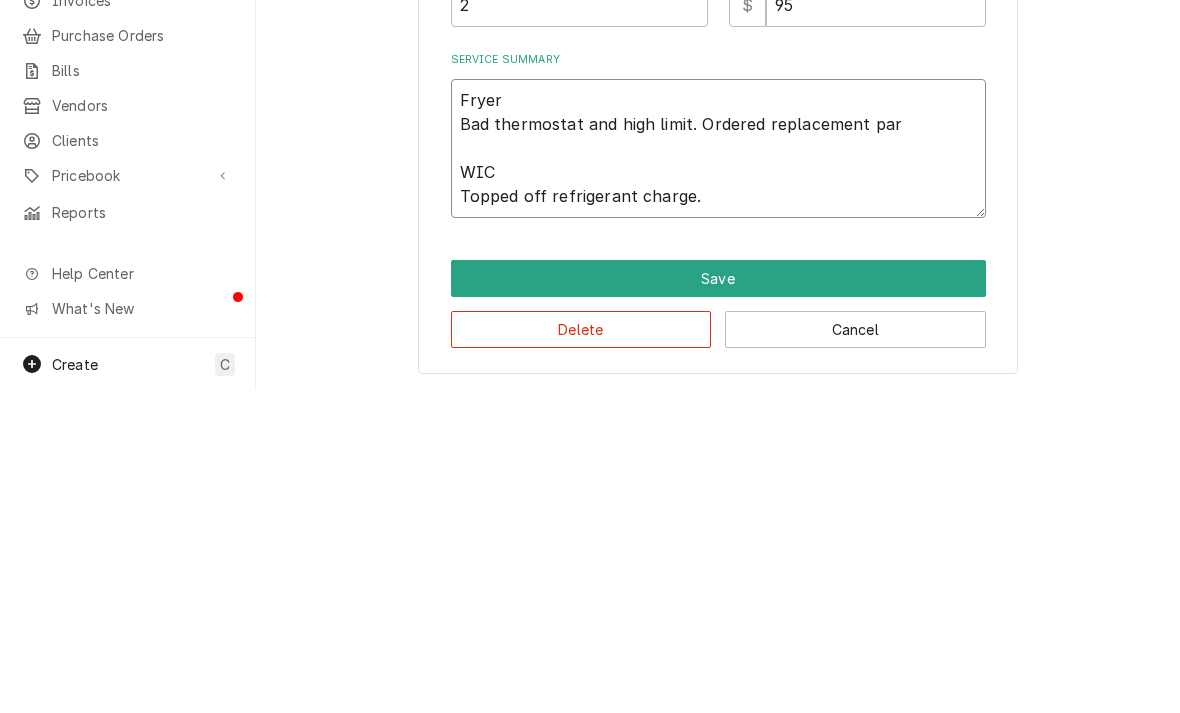 type on "x" 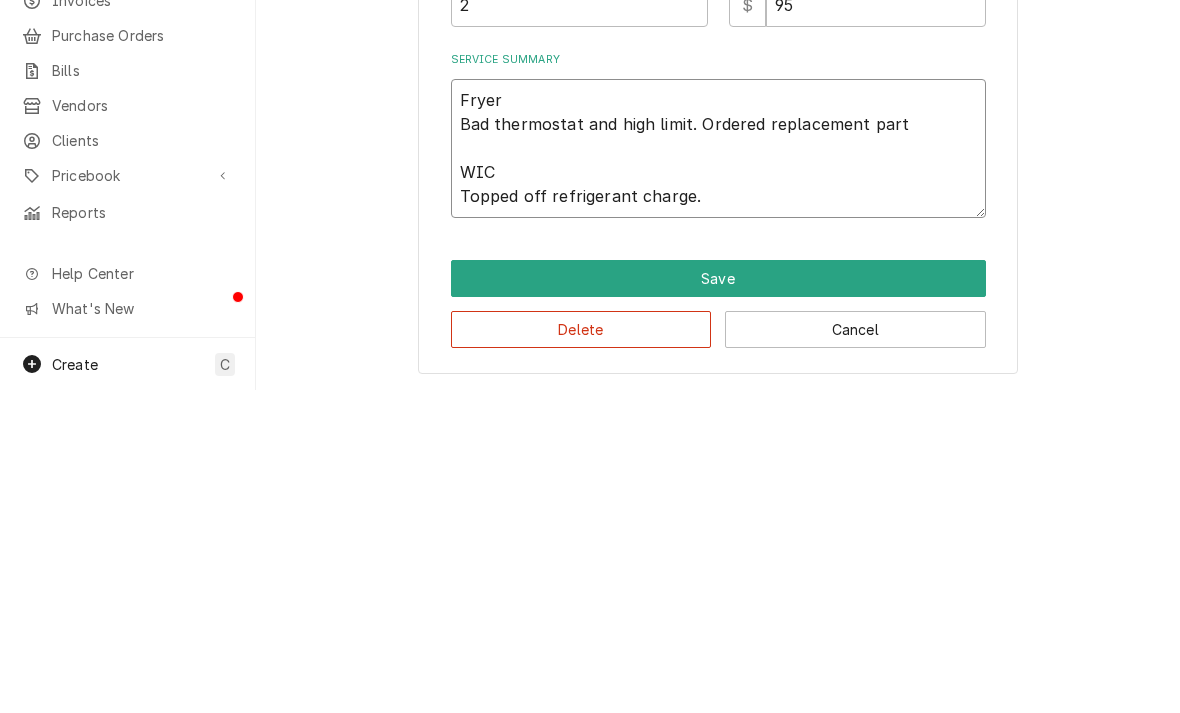 type on "Fryer
Bad thermostat and high limit. Ordered replacement parts
WIC
Topped off refrigerant charge." 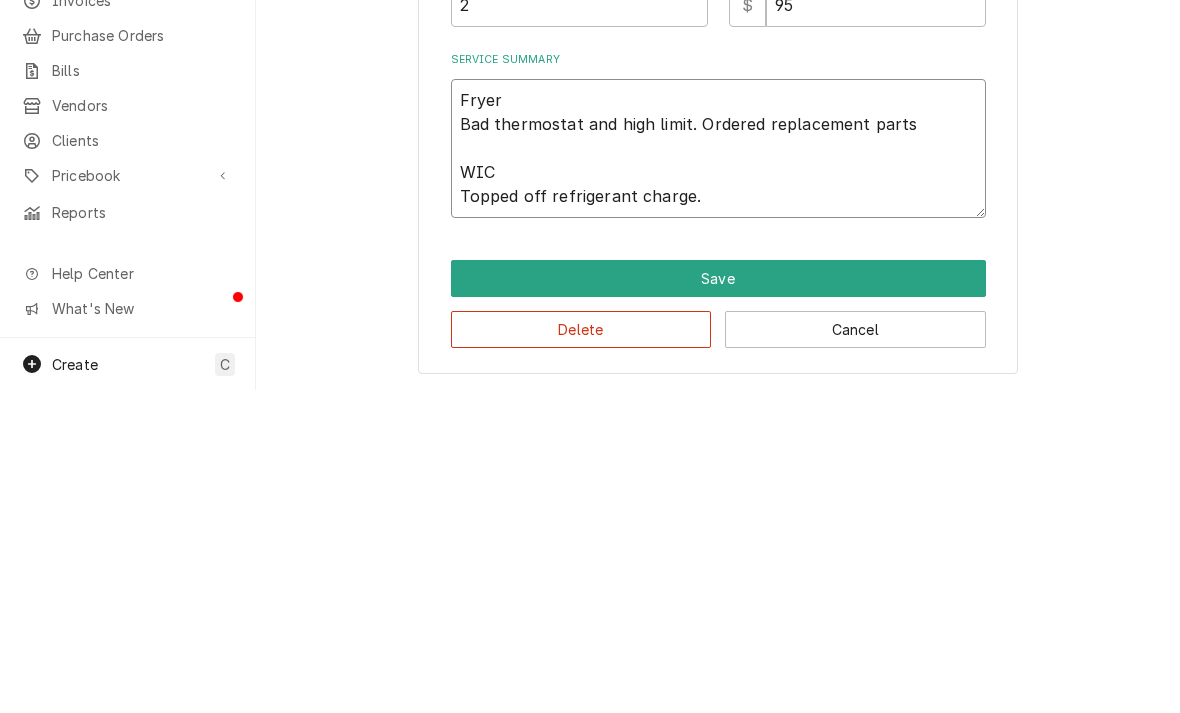 type on "x" 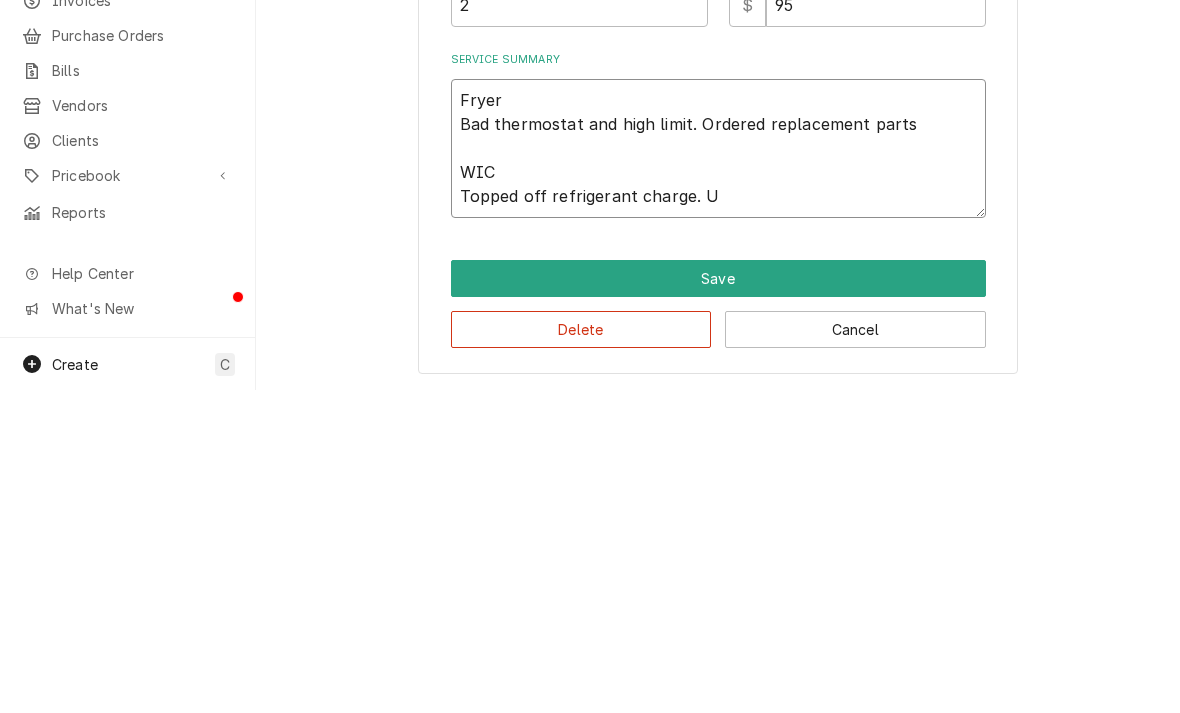 type on "Fryer
Bad thermostat and high limit. Ordered replacement parts
WIC
Topped off refrigerant charge. Un" 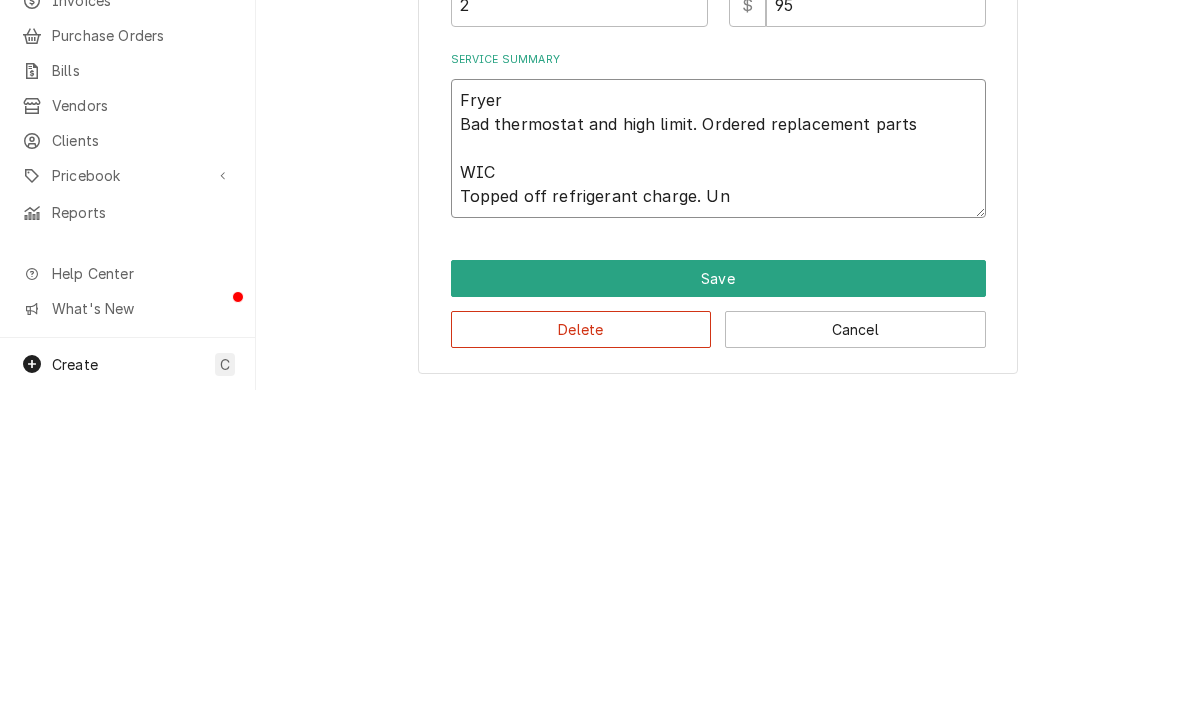type on "x" 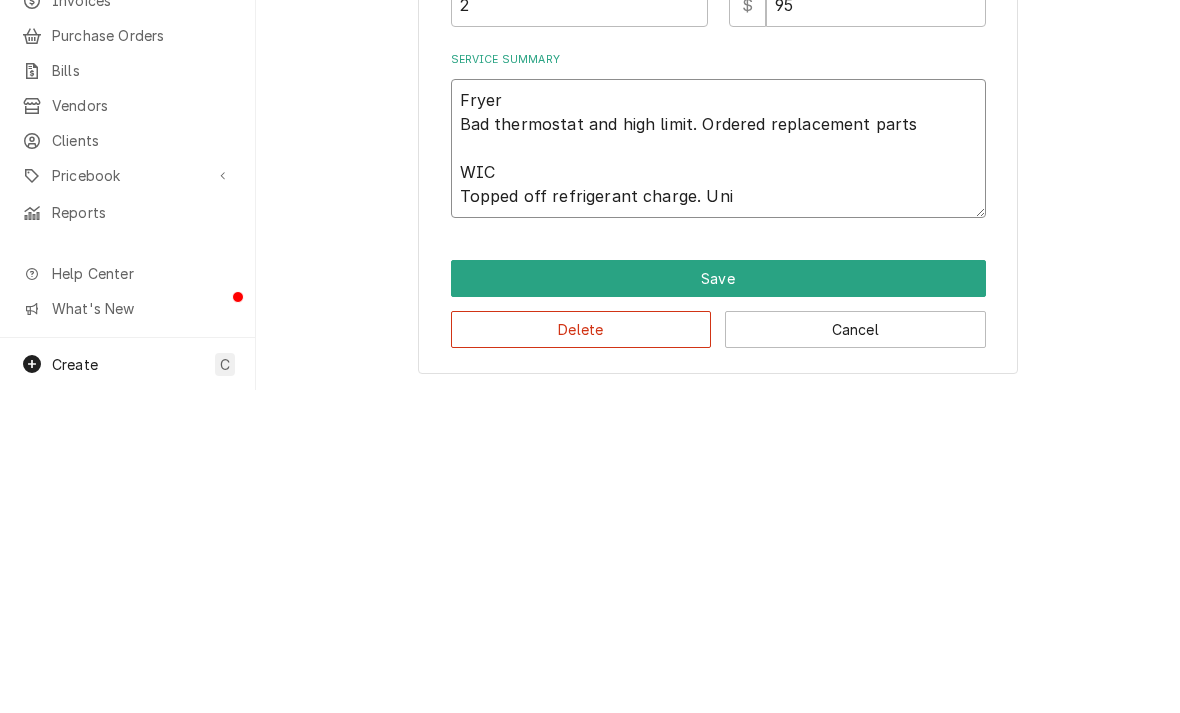 type on "x" 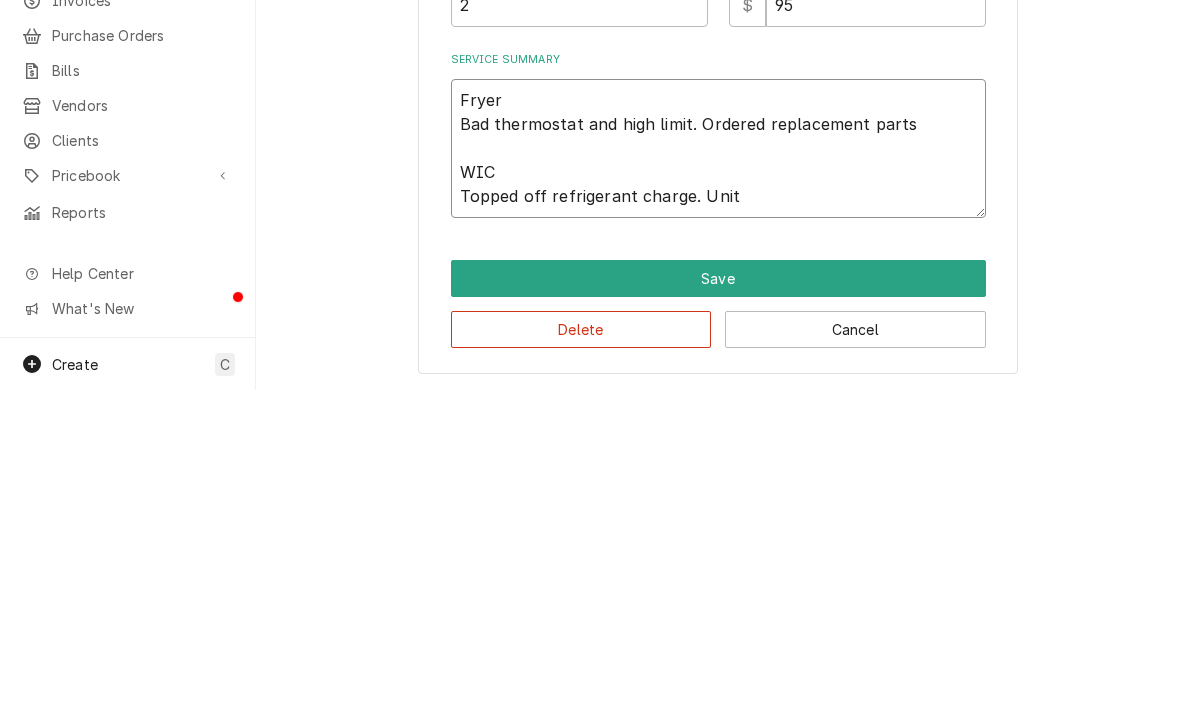 type on "x" 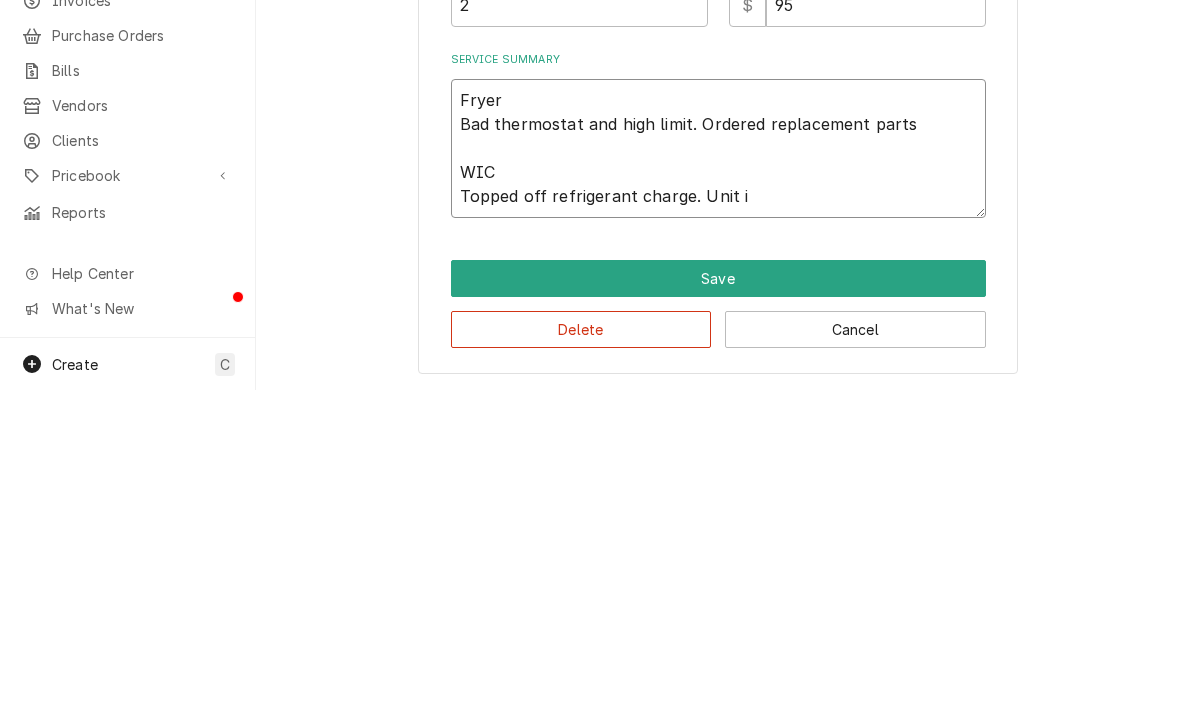 type on "x" 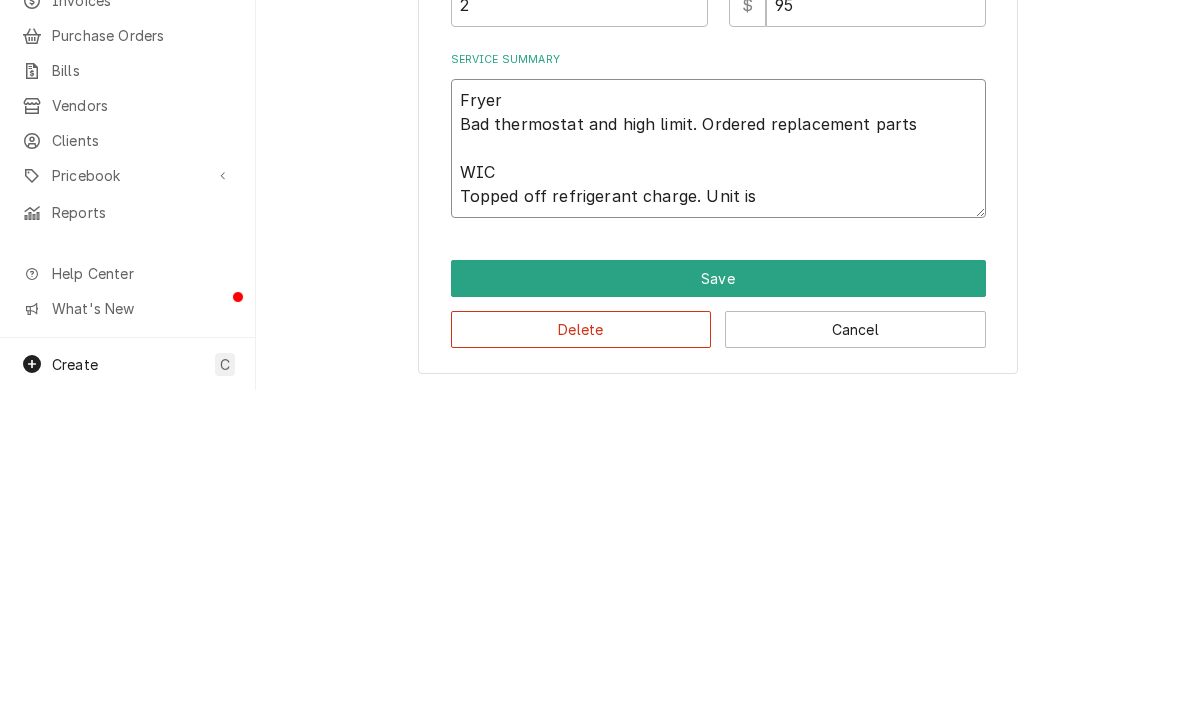type on "x" 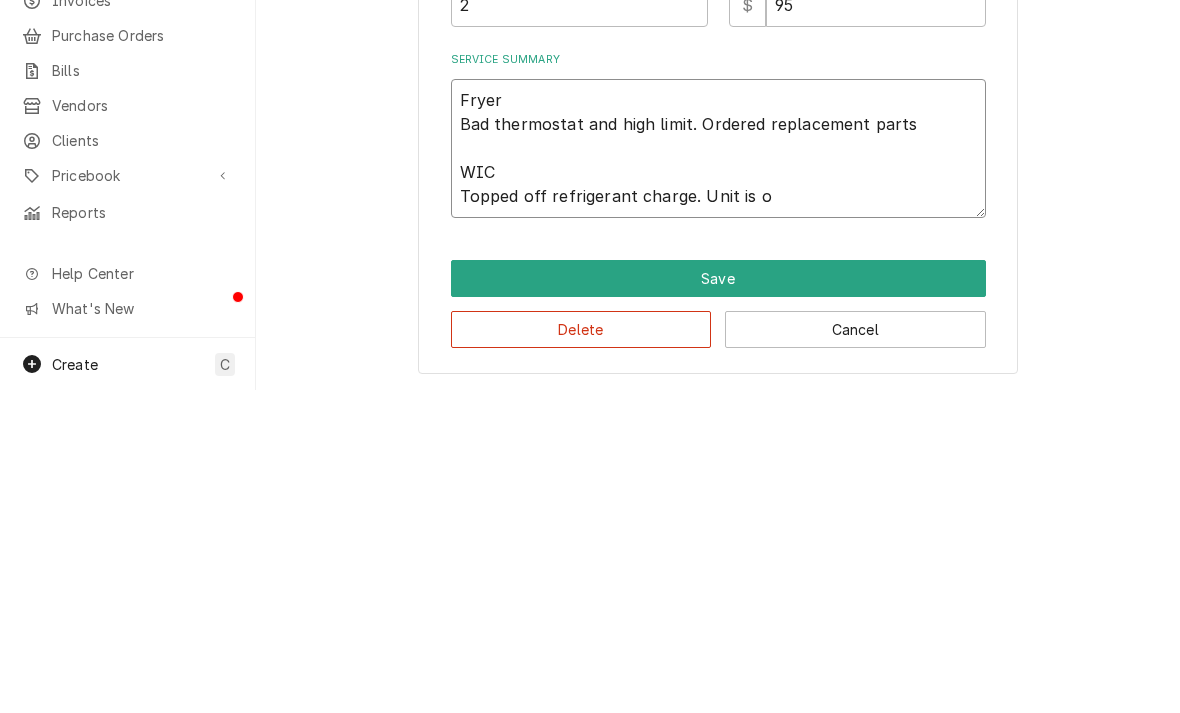 type on "x" 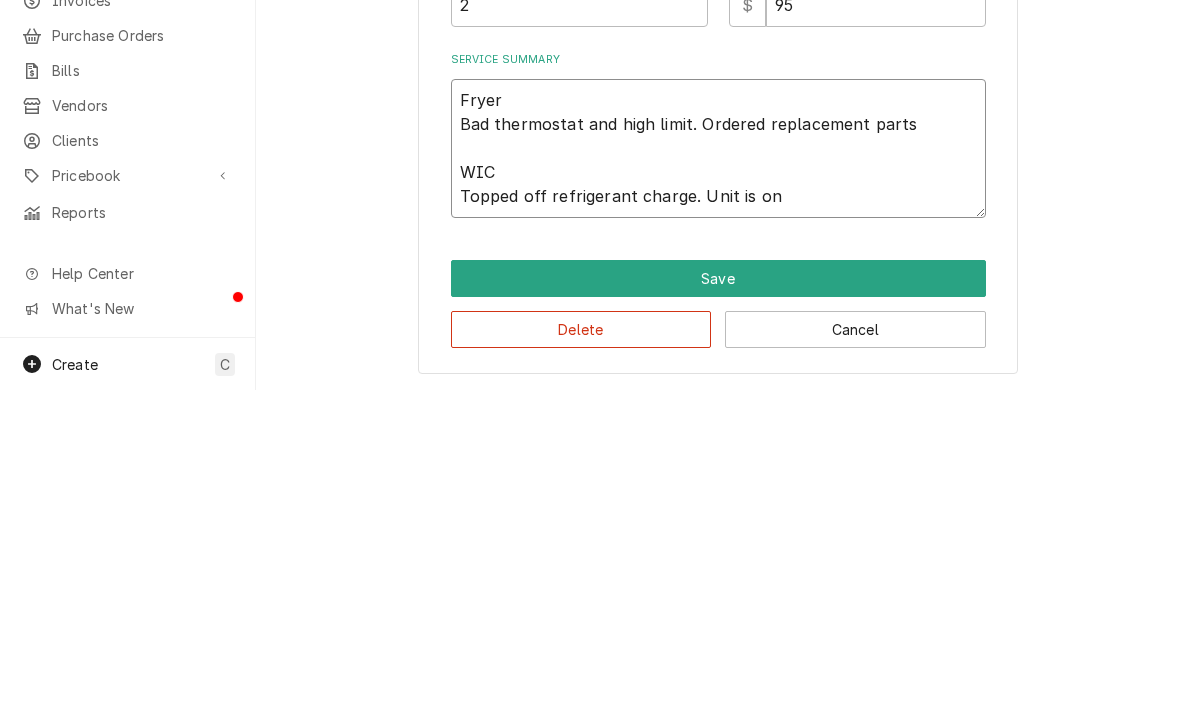 type on "x" 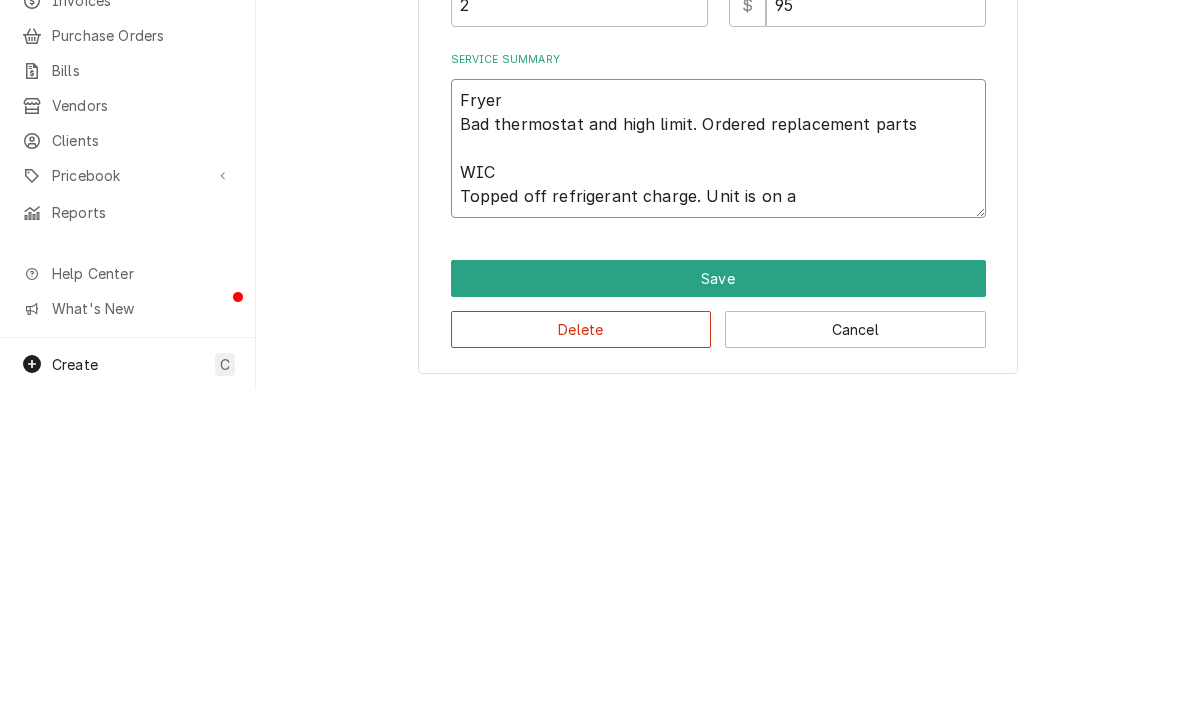 type on "Fryer
Bad thermostat and high limit. Ordered replacement parts
WIC
Topped off refrigerant charge. Unit is on an" 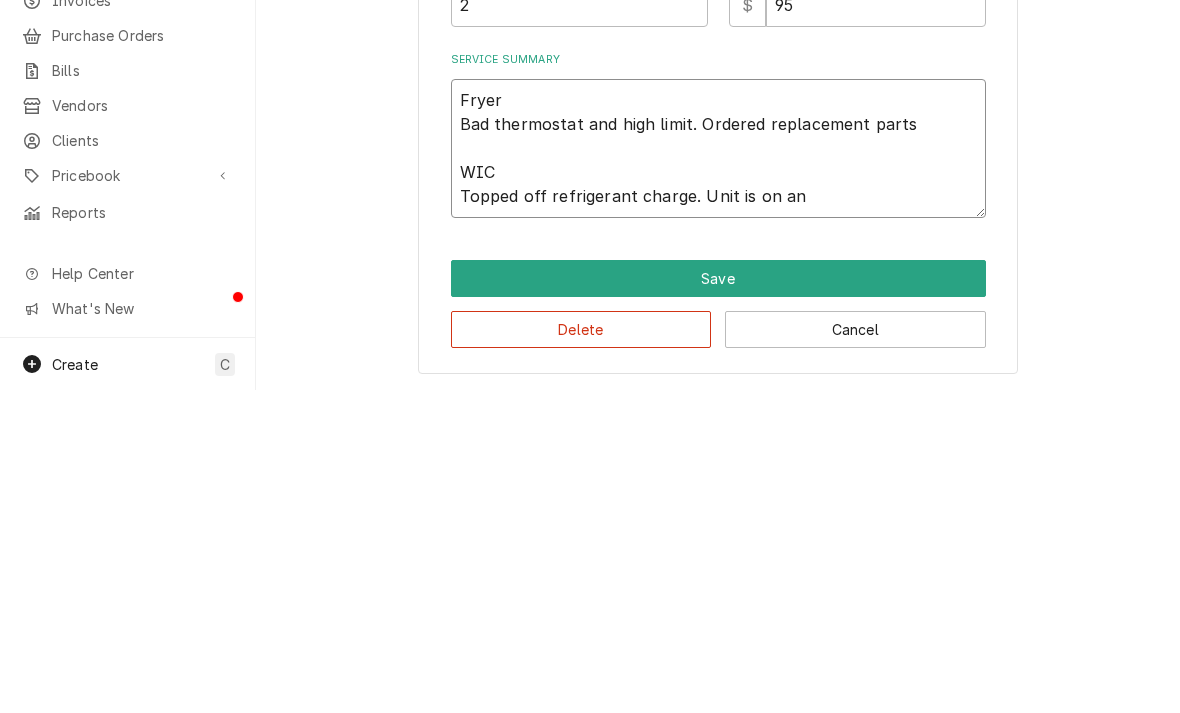 type on "x" 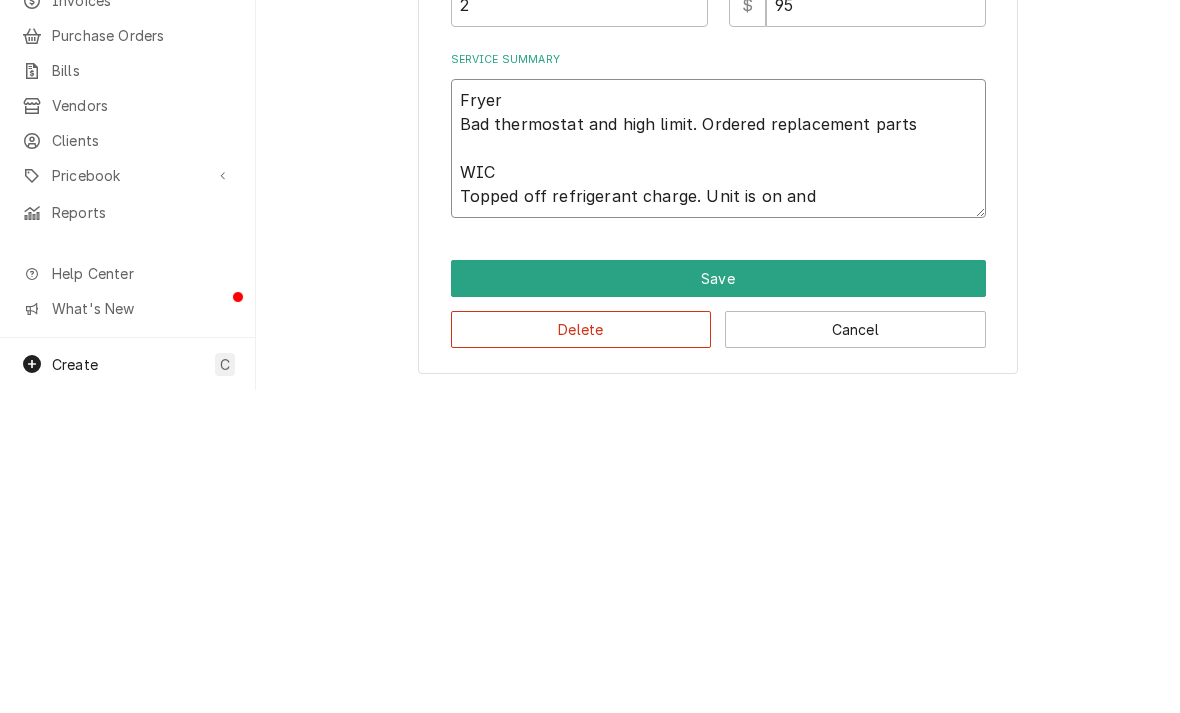 type on "x" 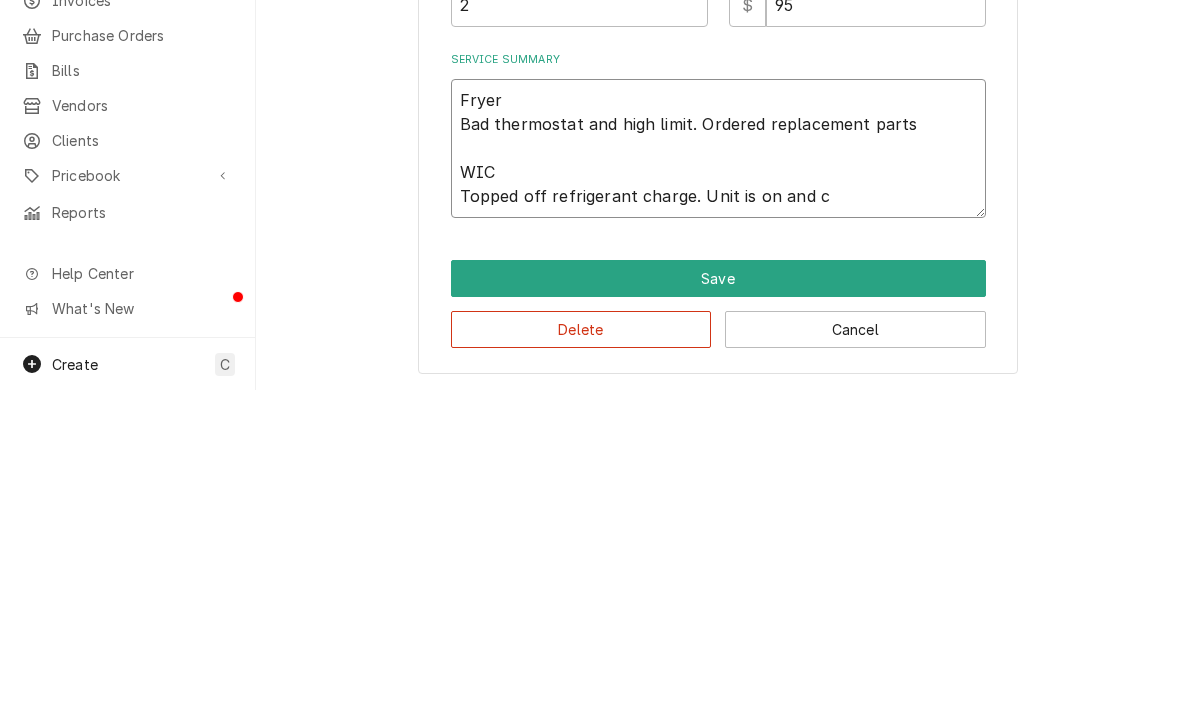 type on "x" 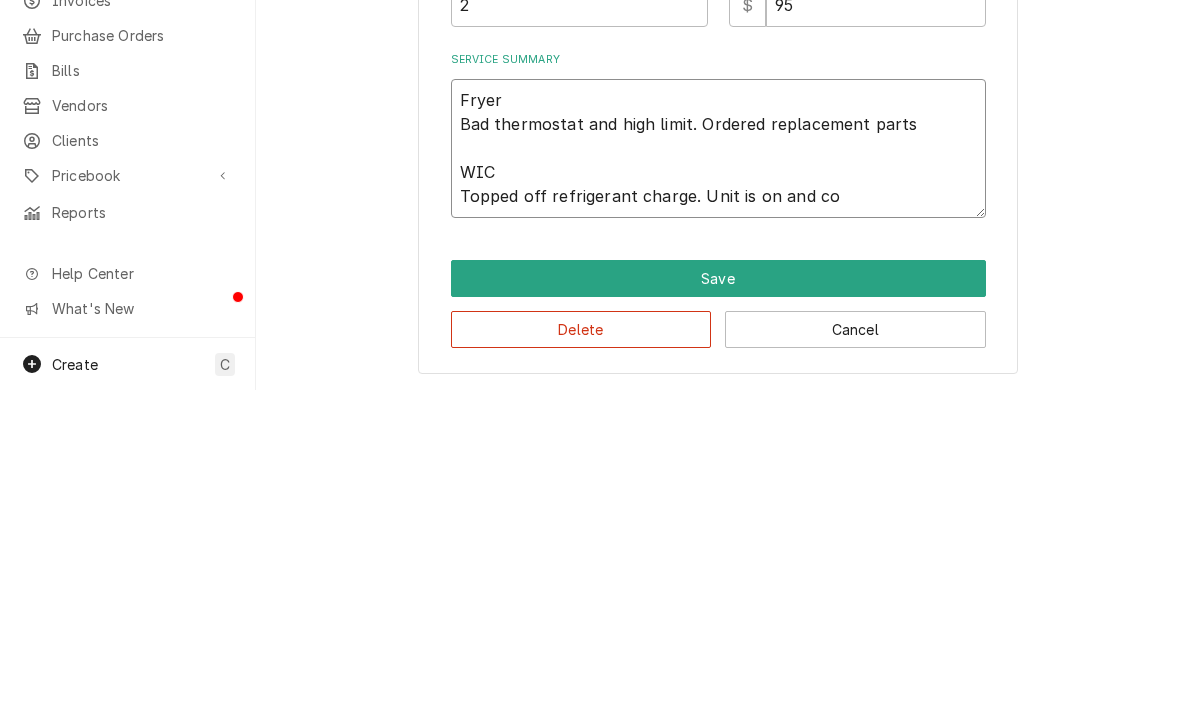 type on "Fryer
Bad thermostat and high limit. Ordered replacement parts
WIC
Topped off refrigerant charge. Unit is on and coo" 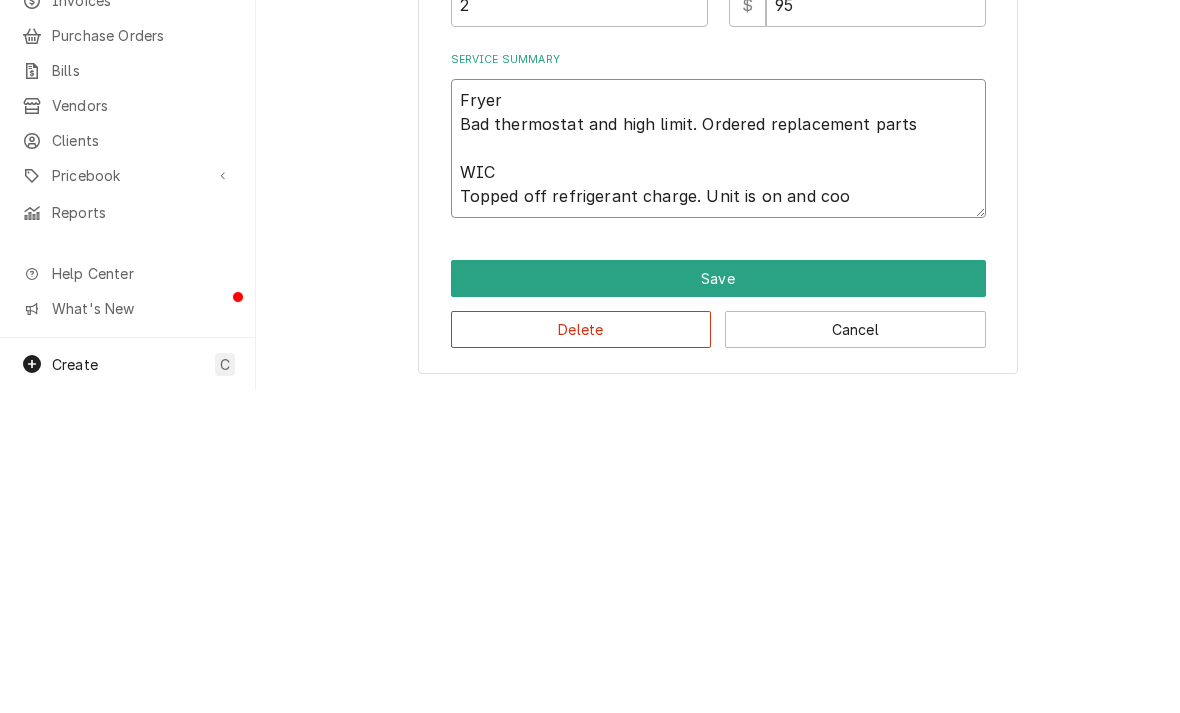 type on "x" 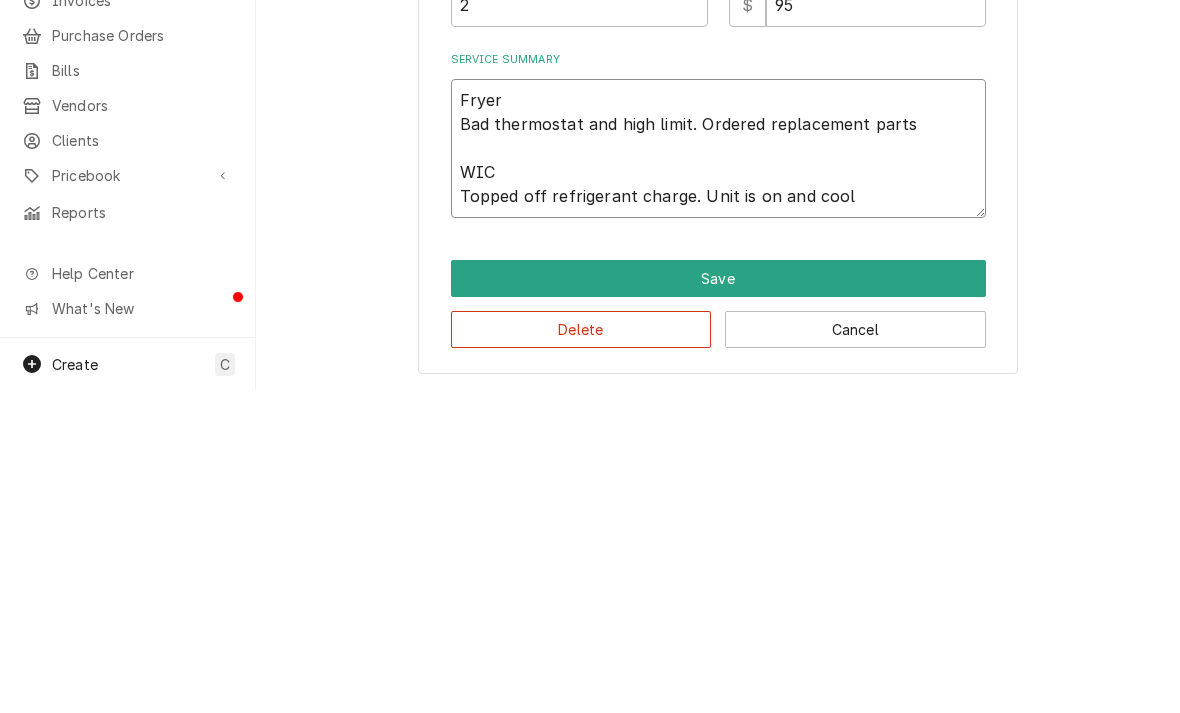 type on "x" 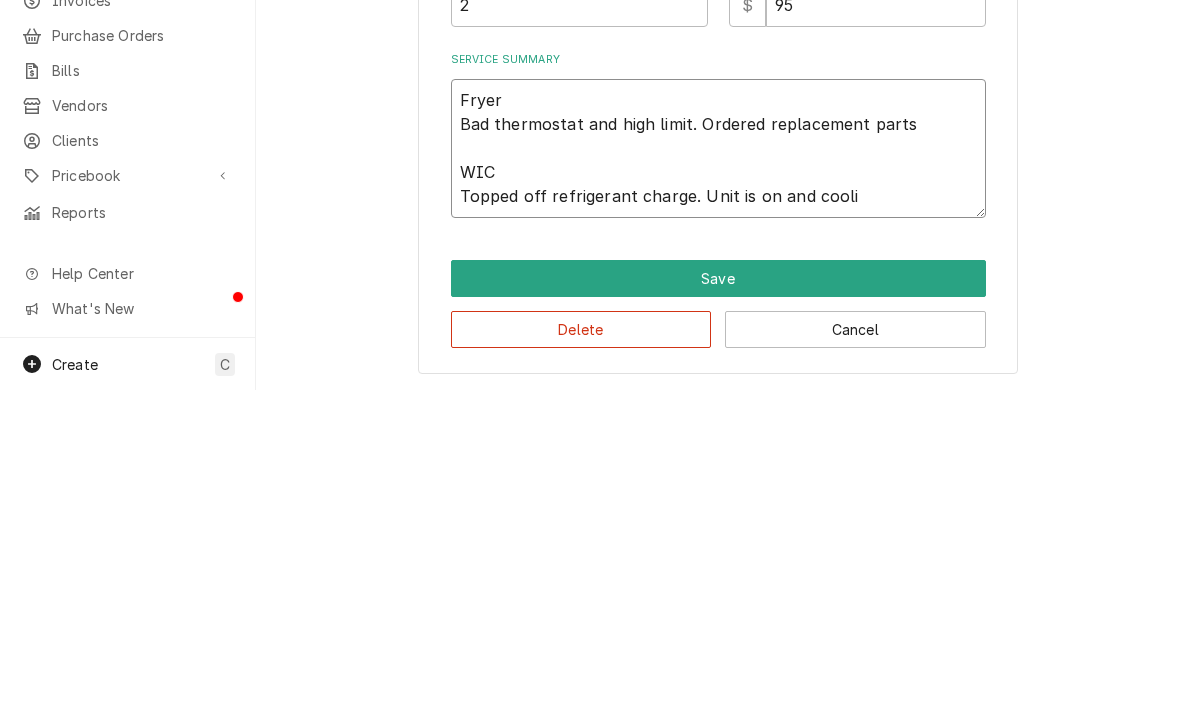 type on "x" 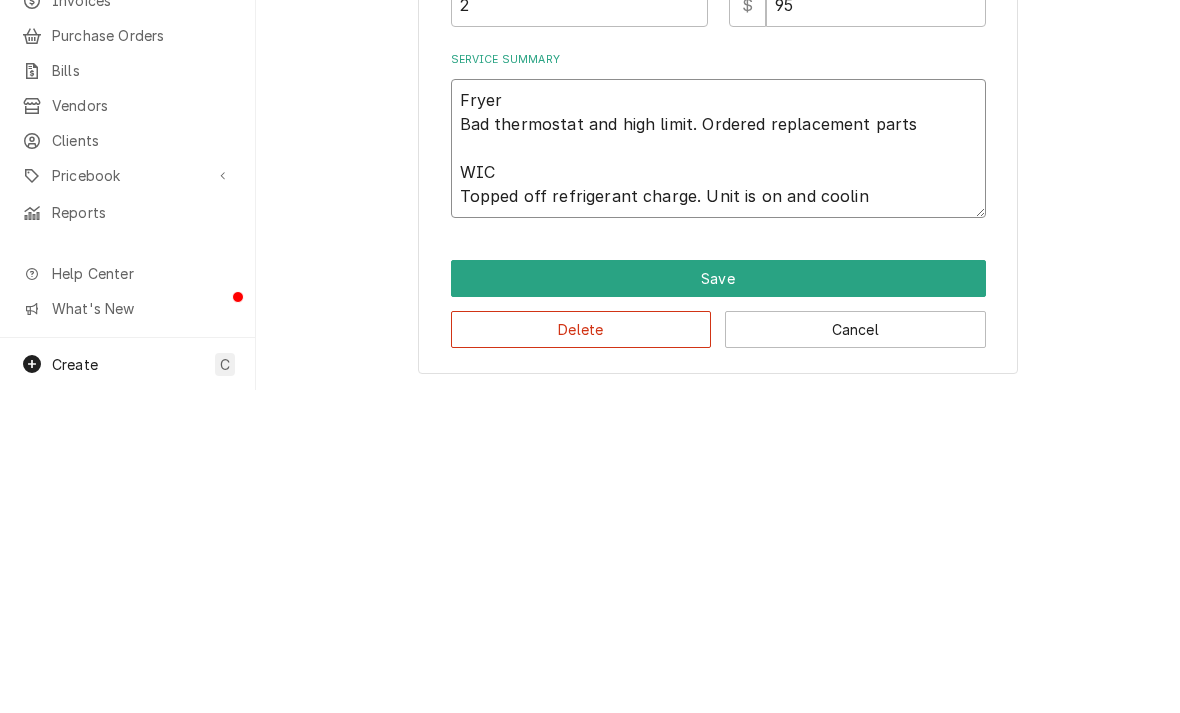type on "x" 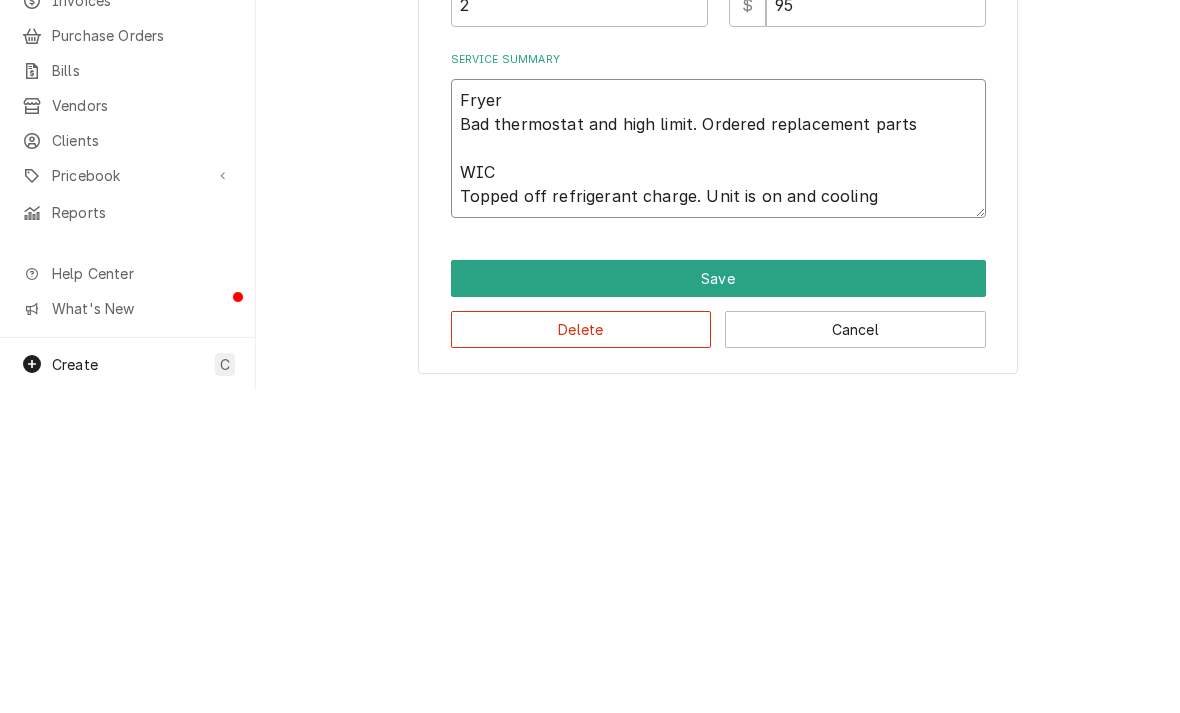 type on "x" 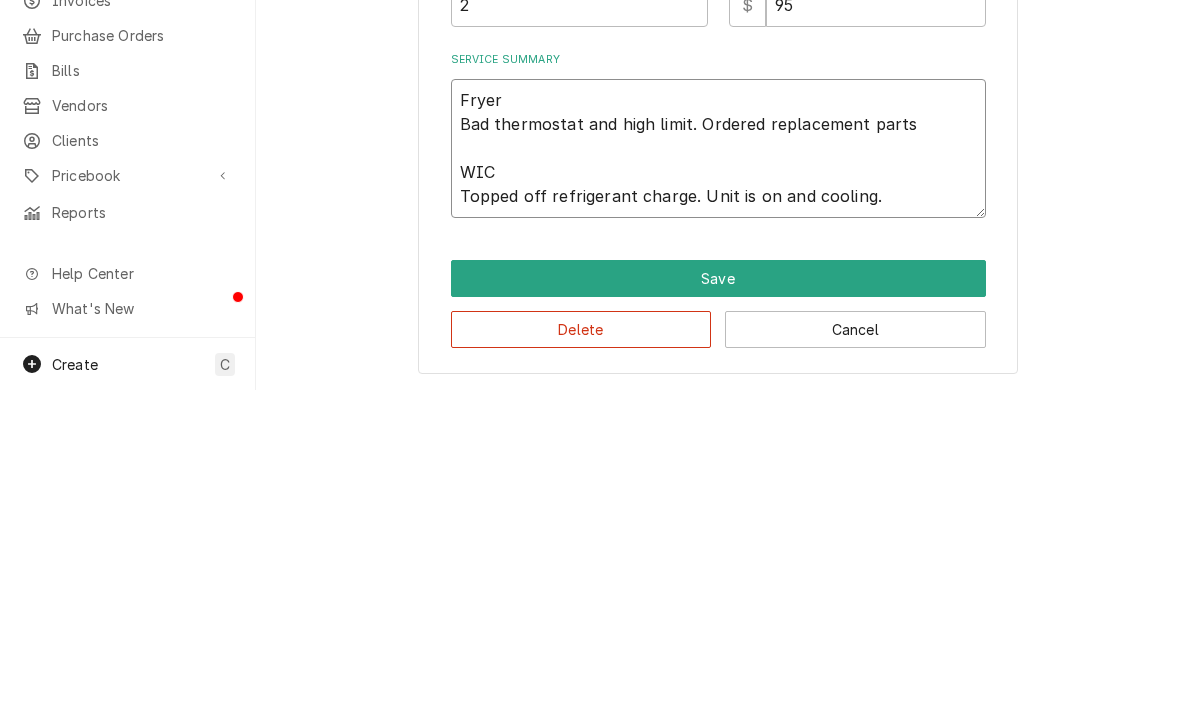 type on "x" 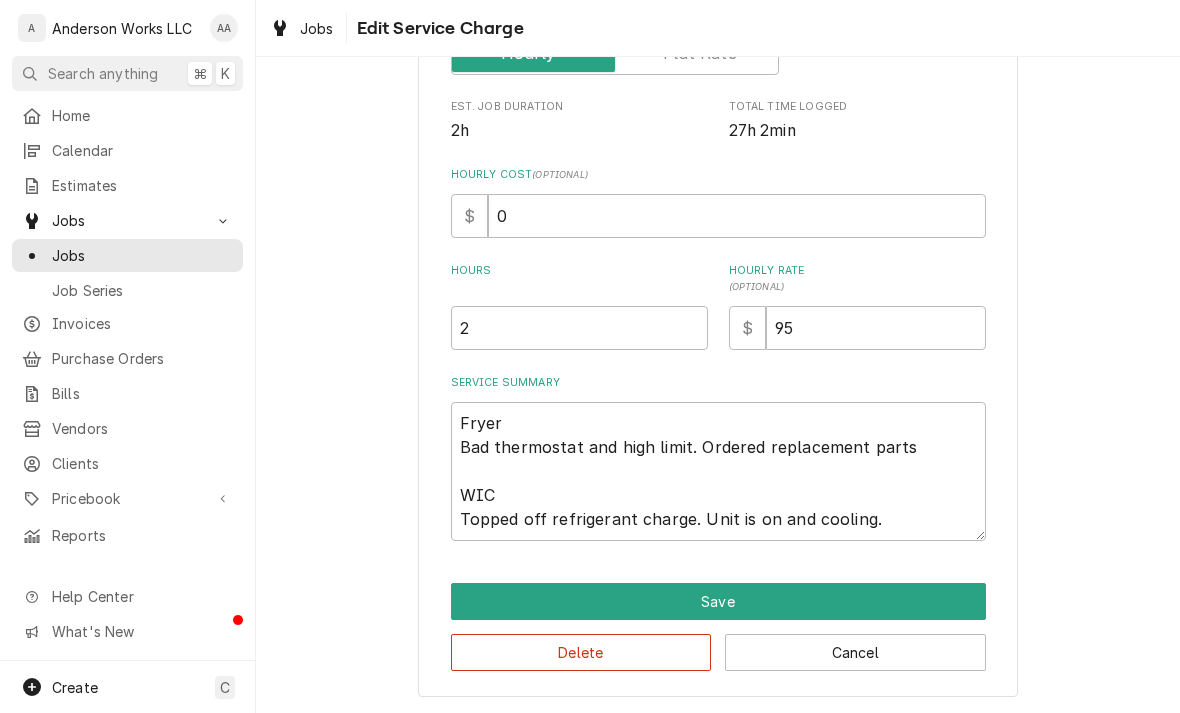 click on "Save" at bounding box center [718, 601] 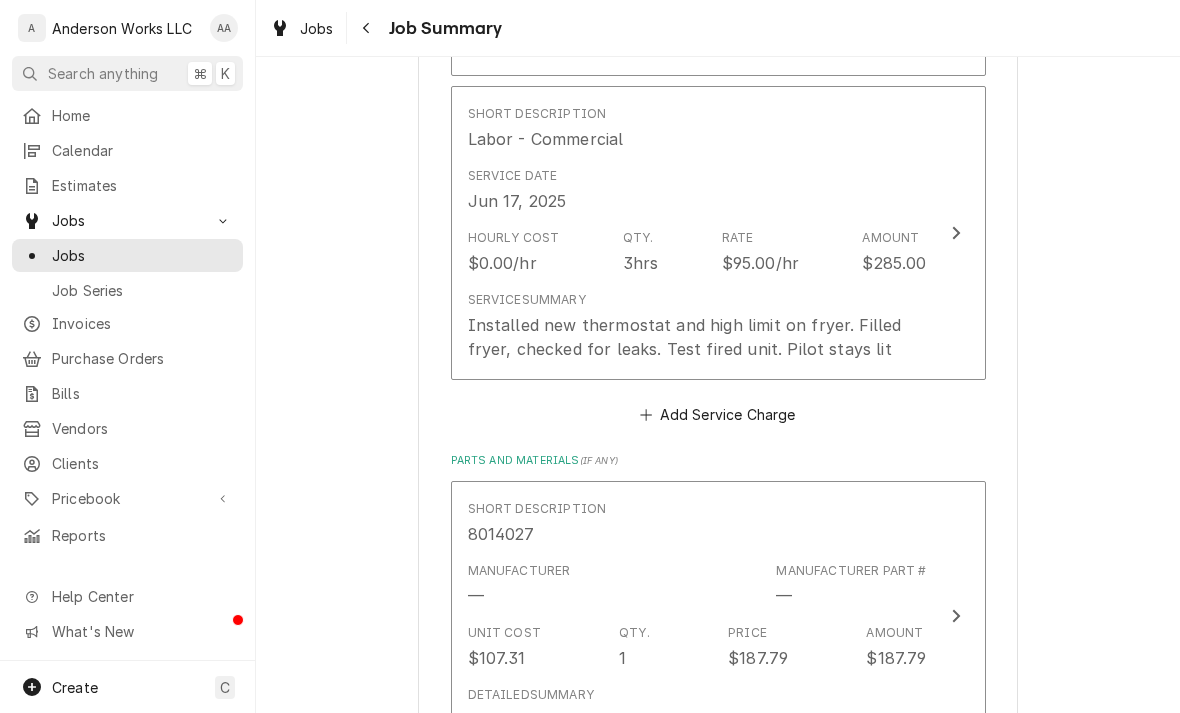 scroll, scrollTop: 864, scrollLeft: 0, axis: vertical 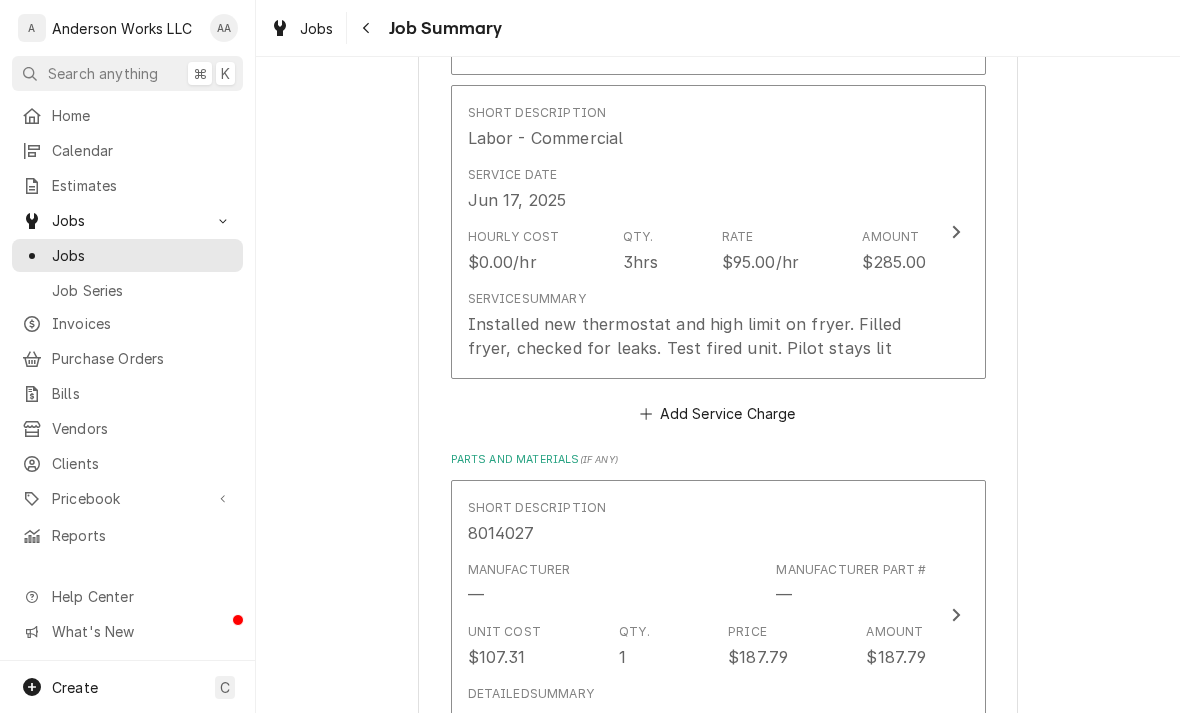 click on "Installed new thermostat and high limit on fryer. Filled fryer, checked for leaks. Test fired unit. Pilot stays lit" at bounding box center (697, 336) 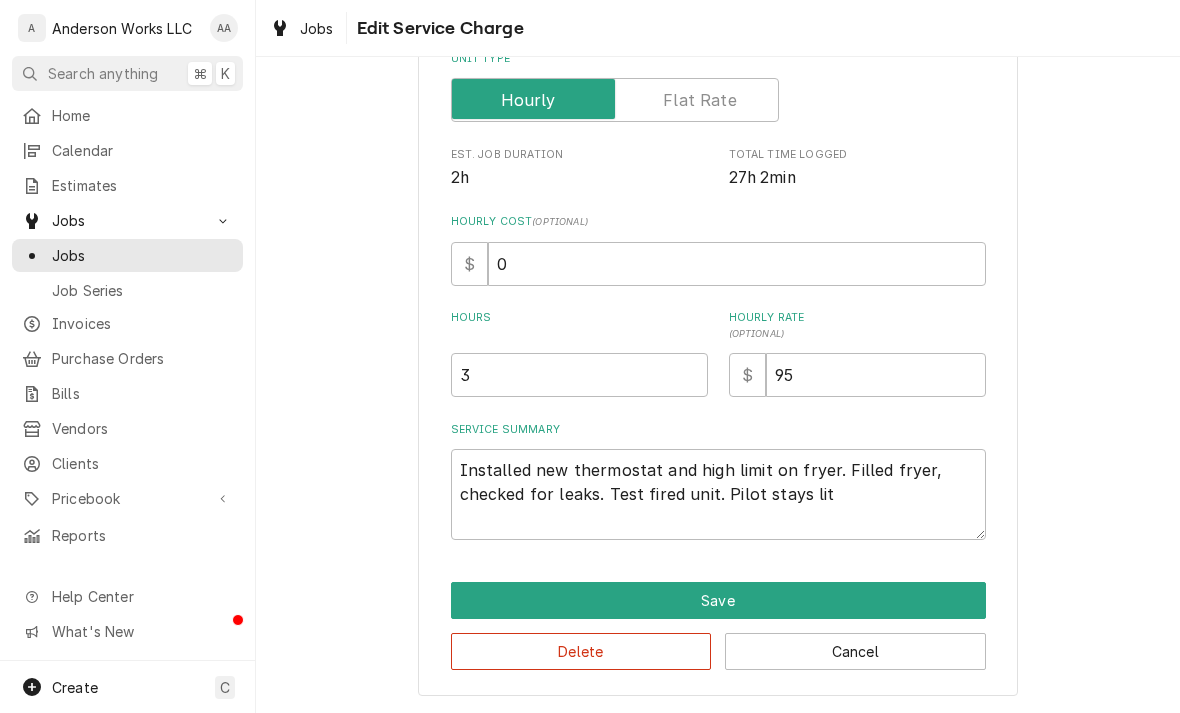 scroll, scrollTop: 275, scrollLeft: 0, axis: vertical 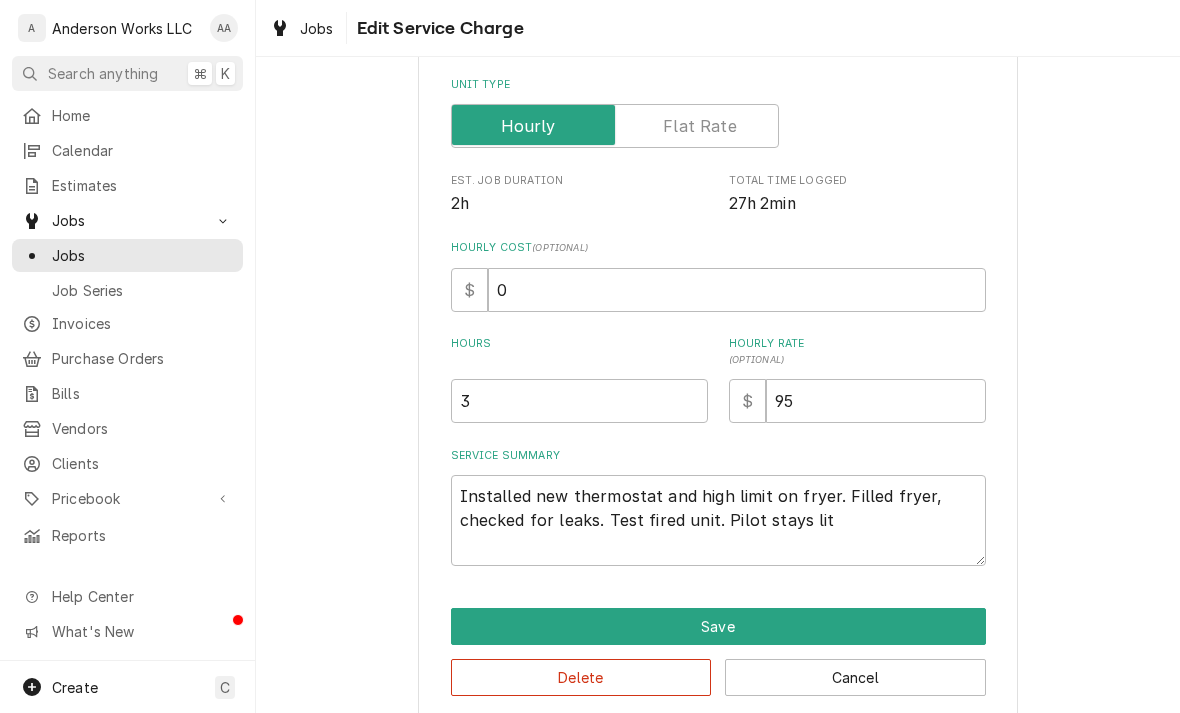 type on "x" 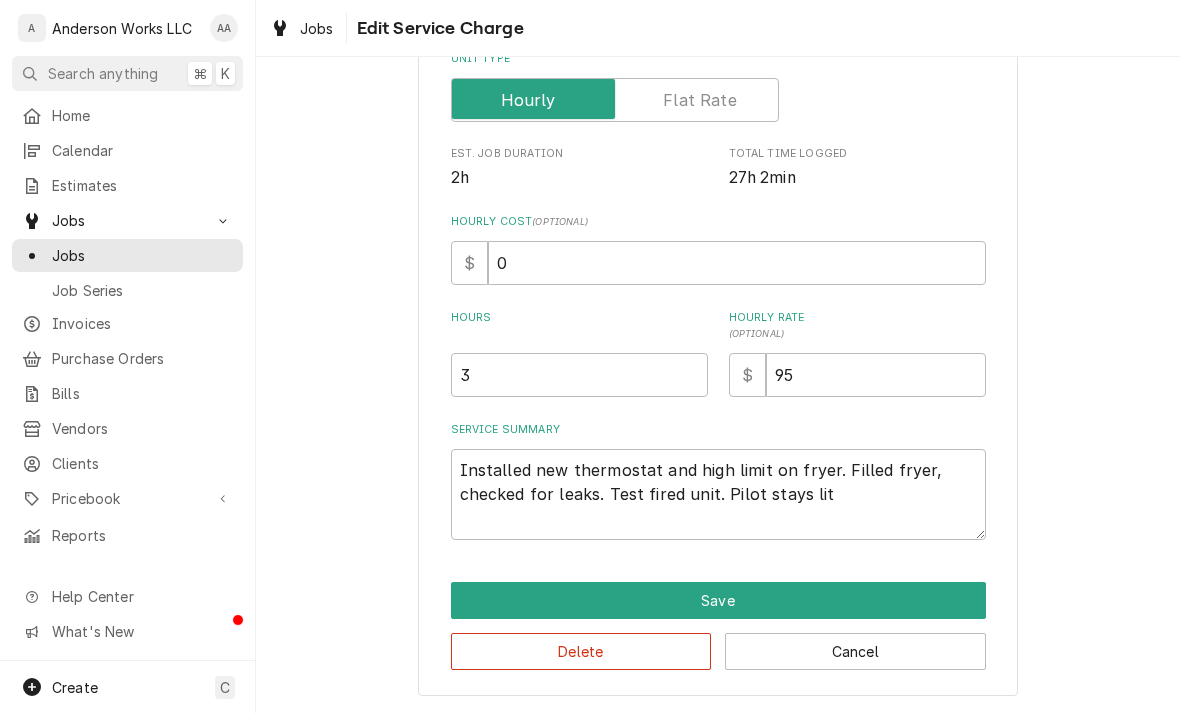 scroll, scrollTop: 338, scrollLeft: 0, axis: vertical 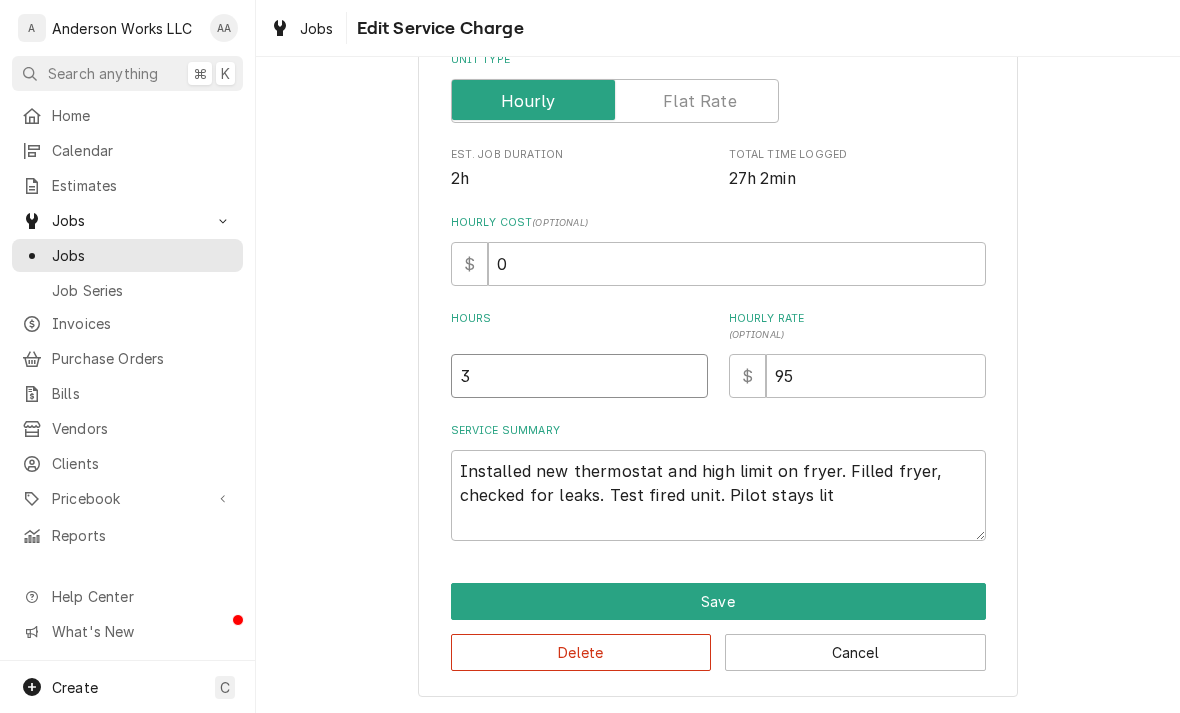 click on "3" at bounding box center (579, 376) 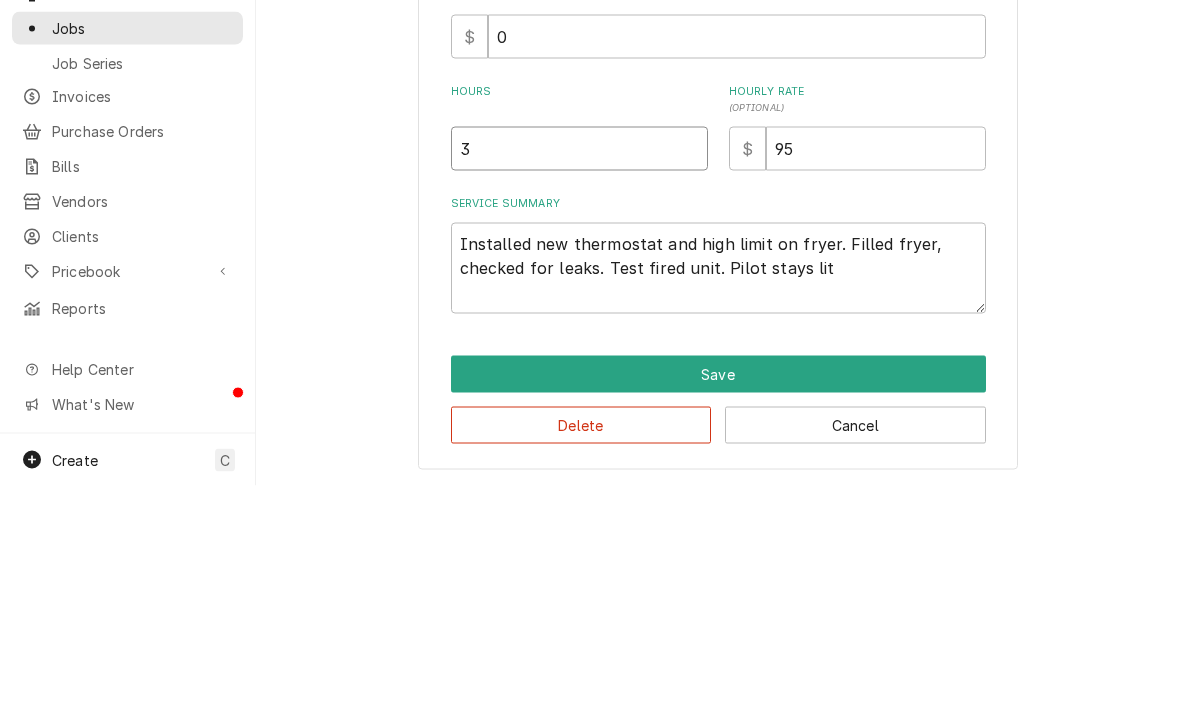 type 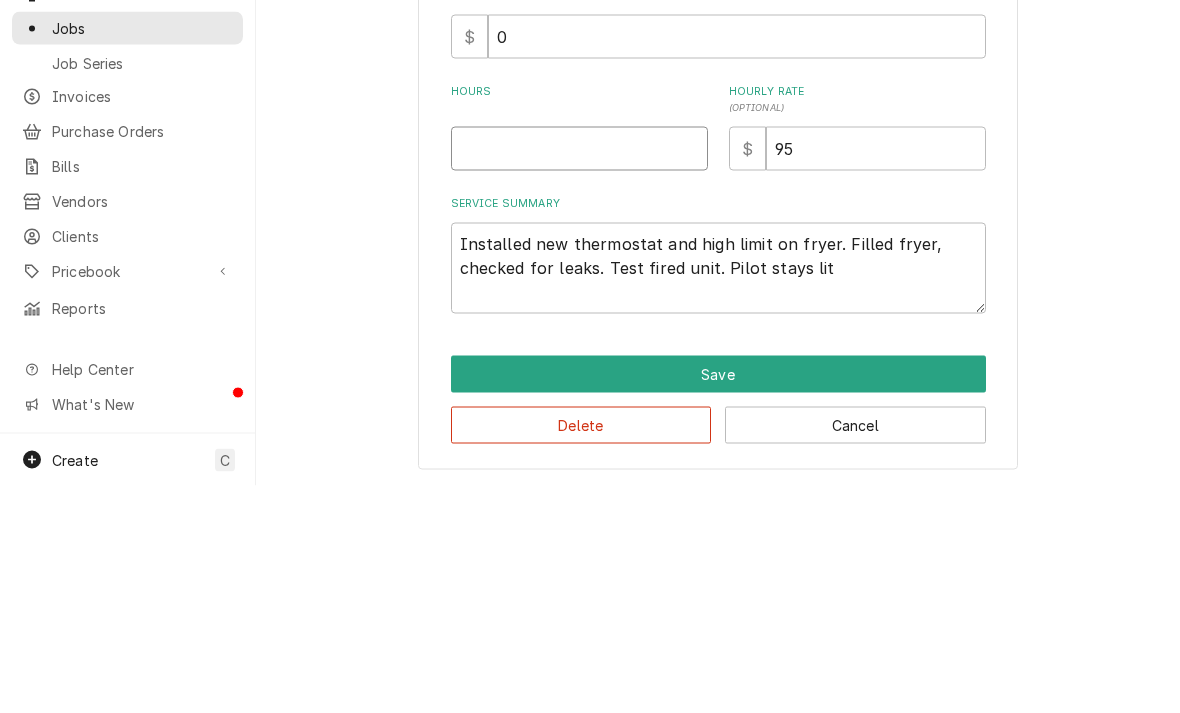 type on "x" 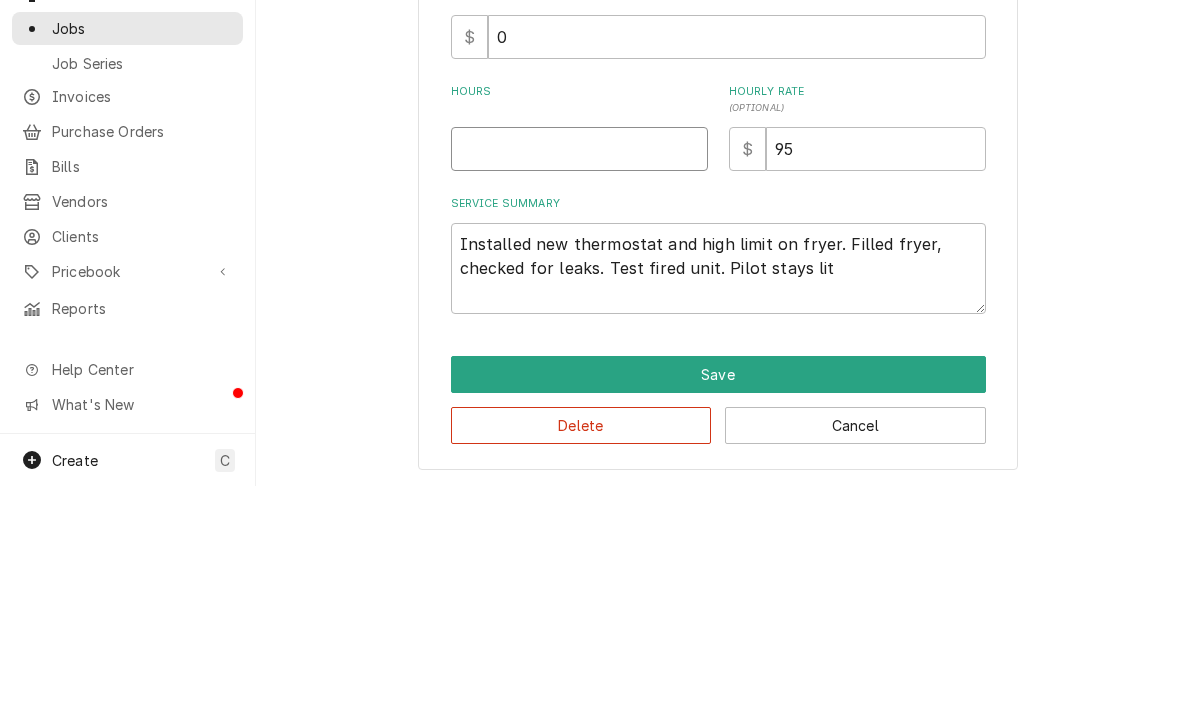 type on "2" 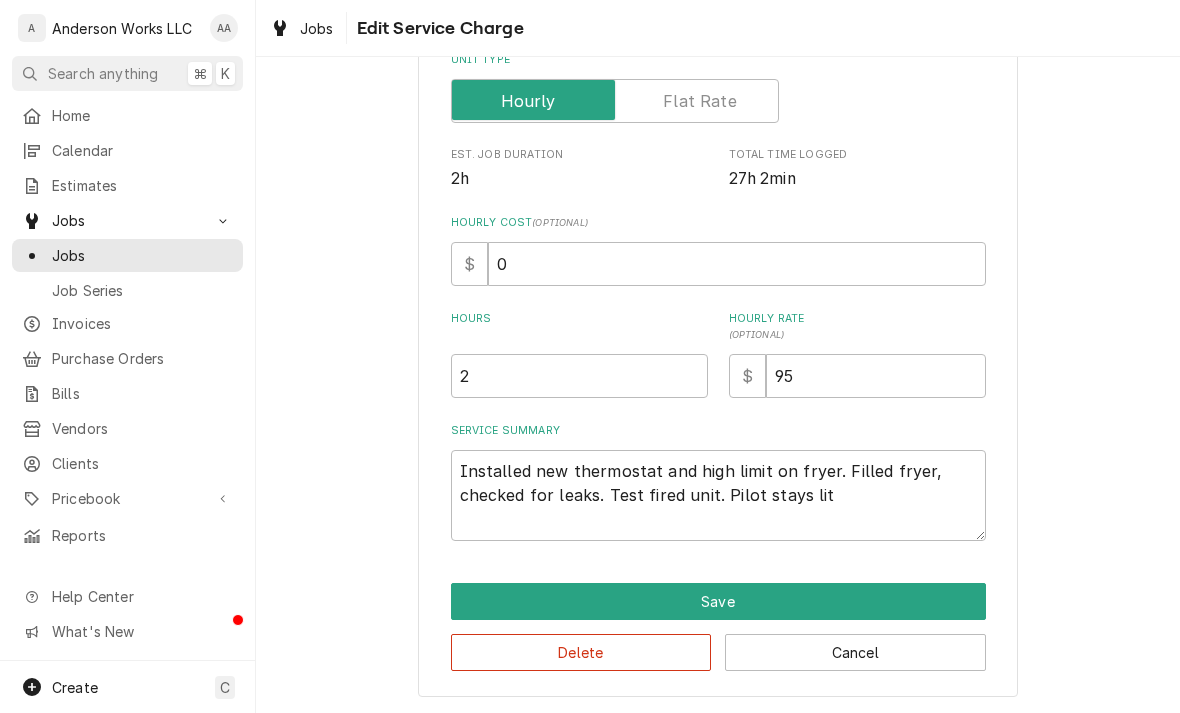 click on "Save" at bounding box center (718, 601) 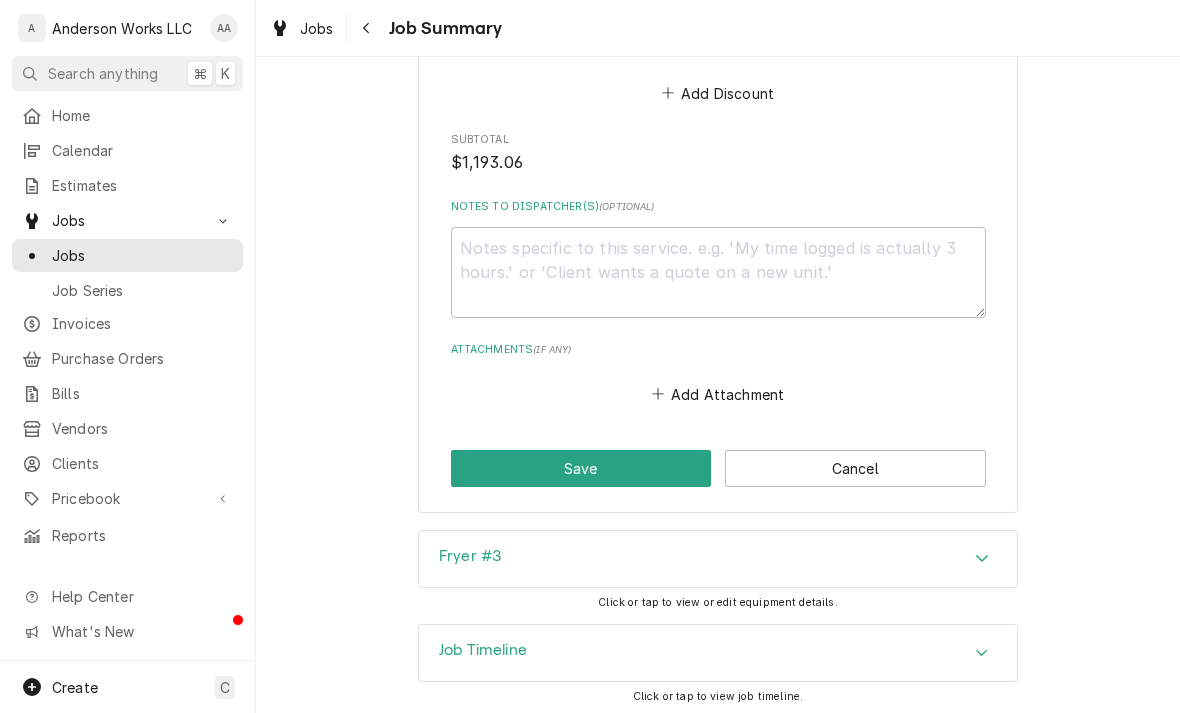 scroll, scrollTop: 2610, scrollLeft: 0, axis: vertical 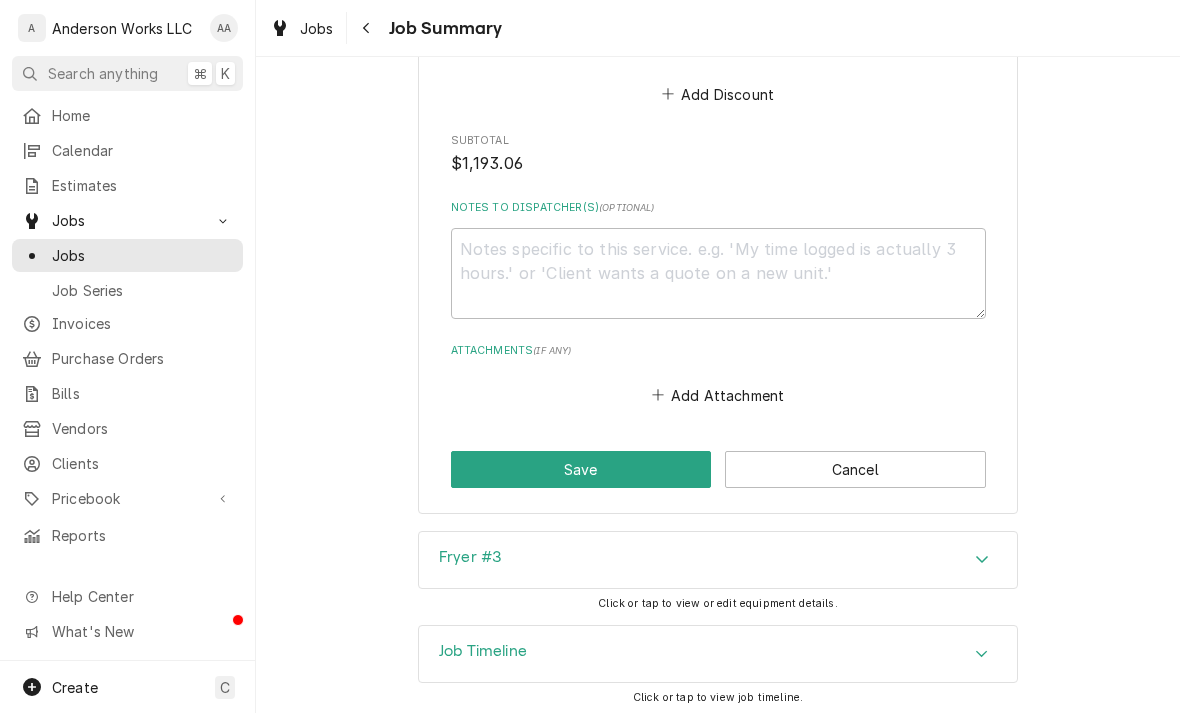 click on "Save" at bounding box center [581, 469] 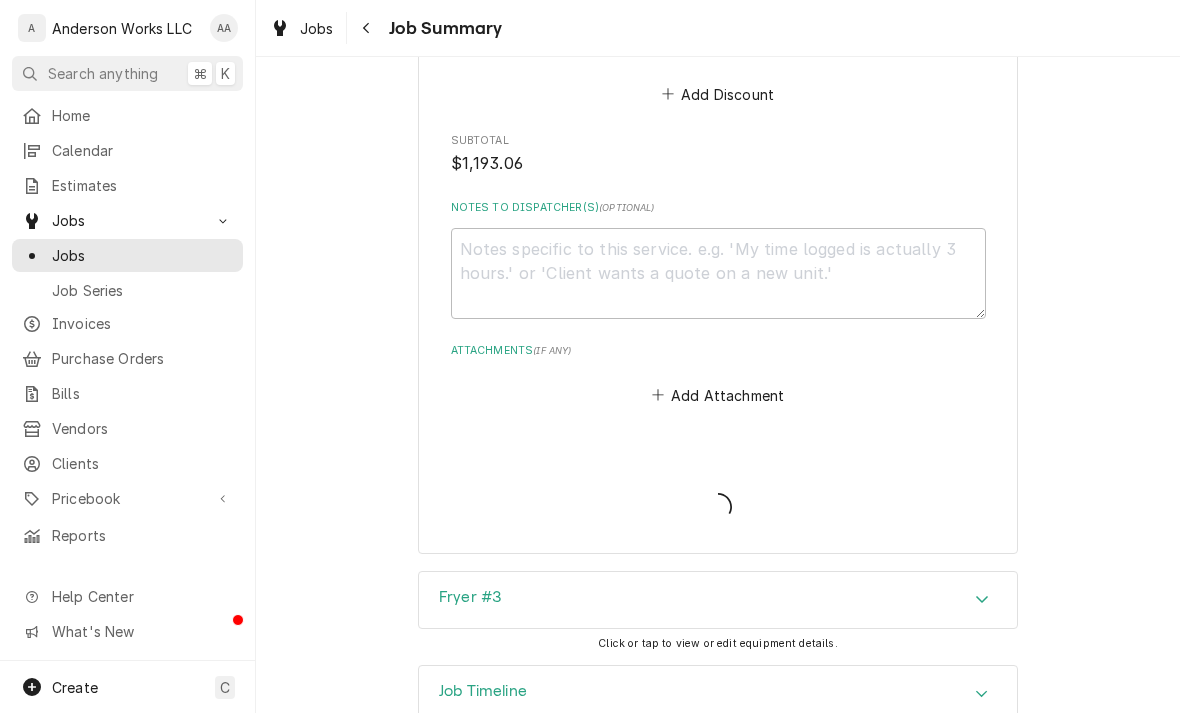 type on "x" 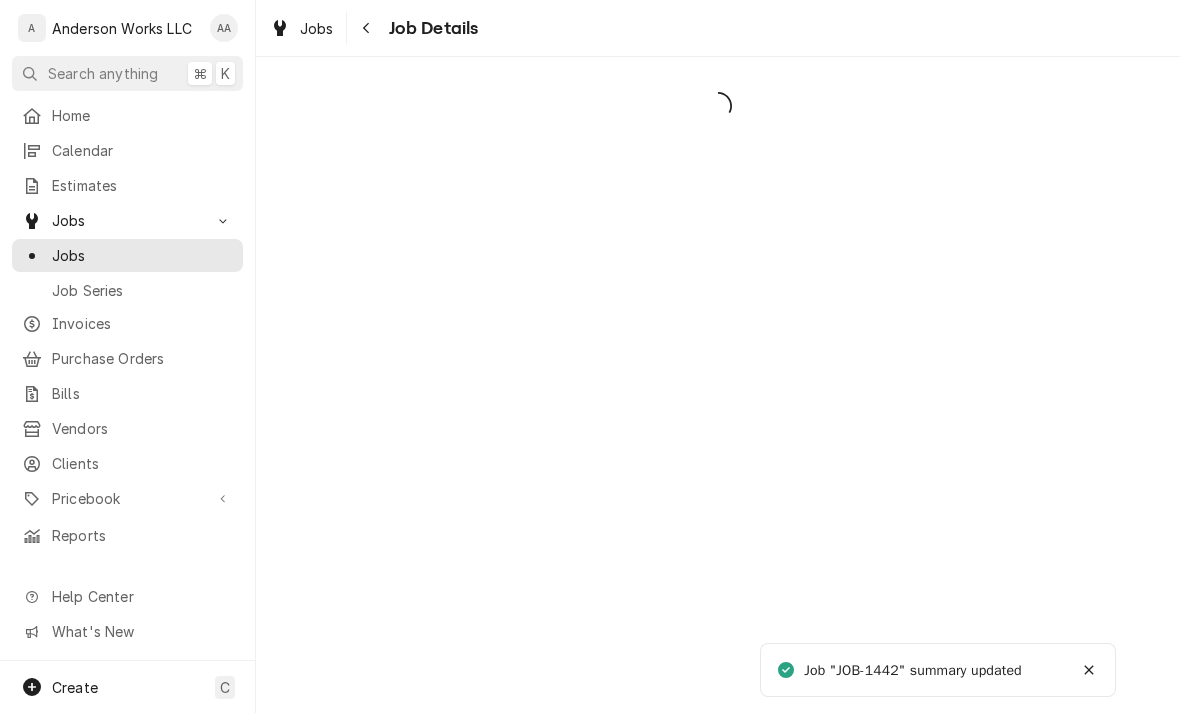 scroll, scrollTop: 0, scrollLeft: 0, axis: both 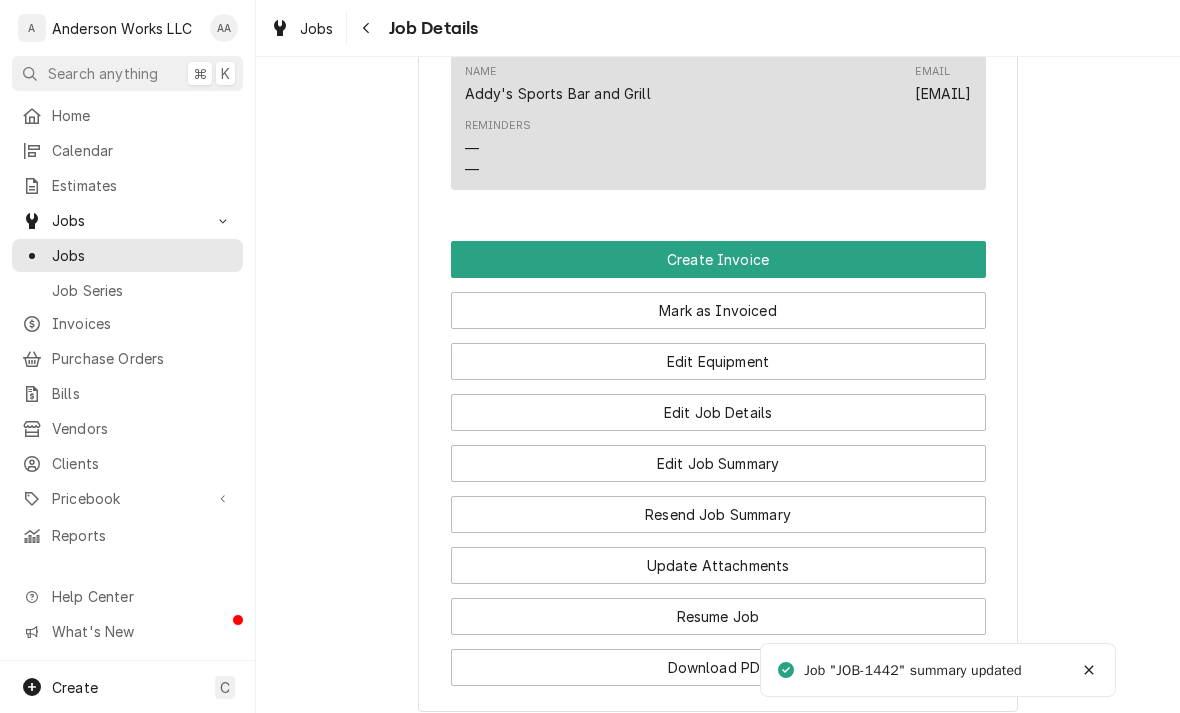 click on "Create Invoice" at bounding box center [718, 259] 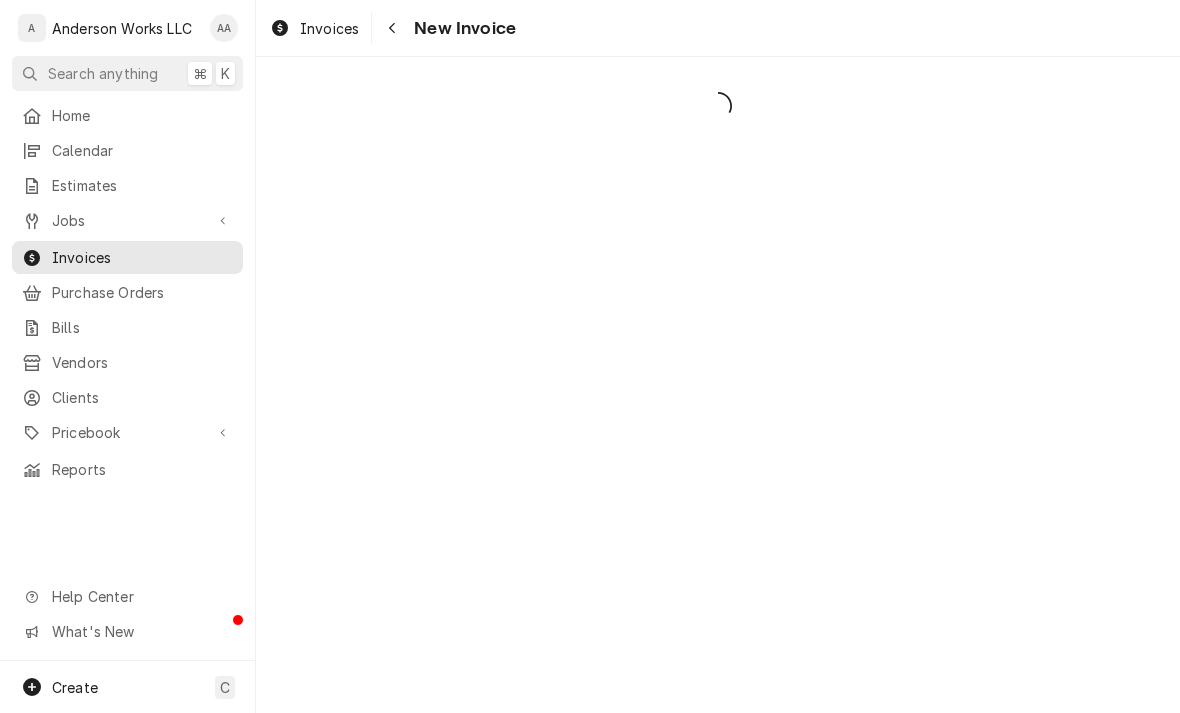 scroll, scrollTop: 0, scrollLeft: 0, axis: both 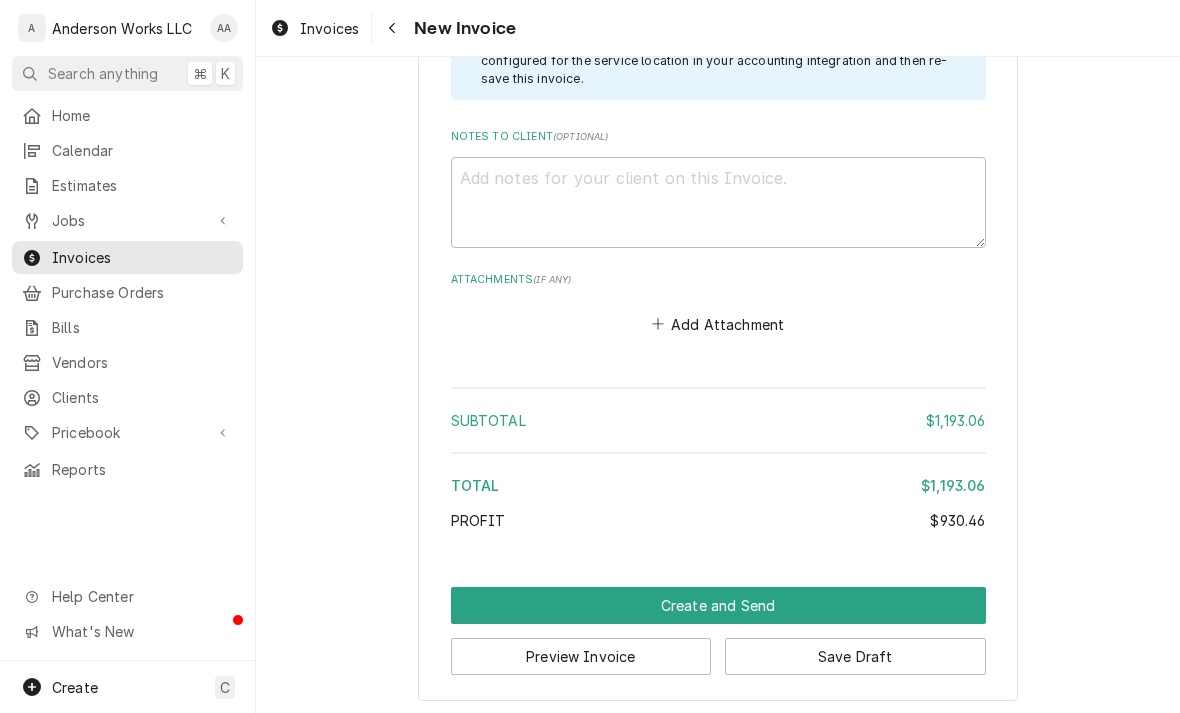 click on "Create and Send" at bounding box center [718, 605] 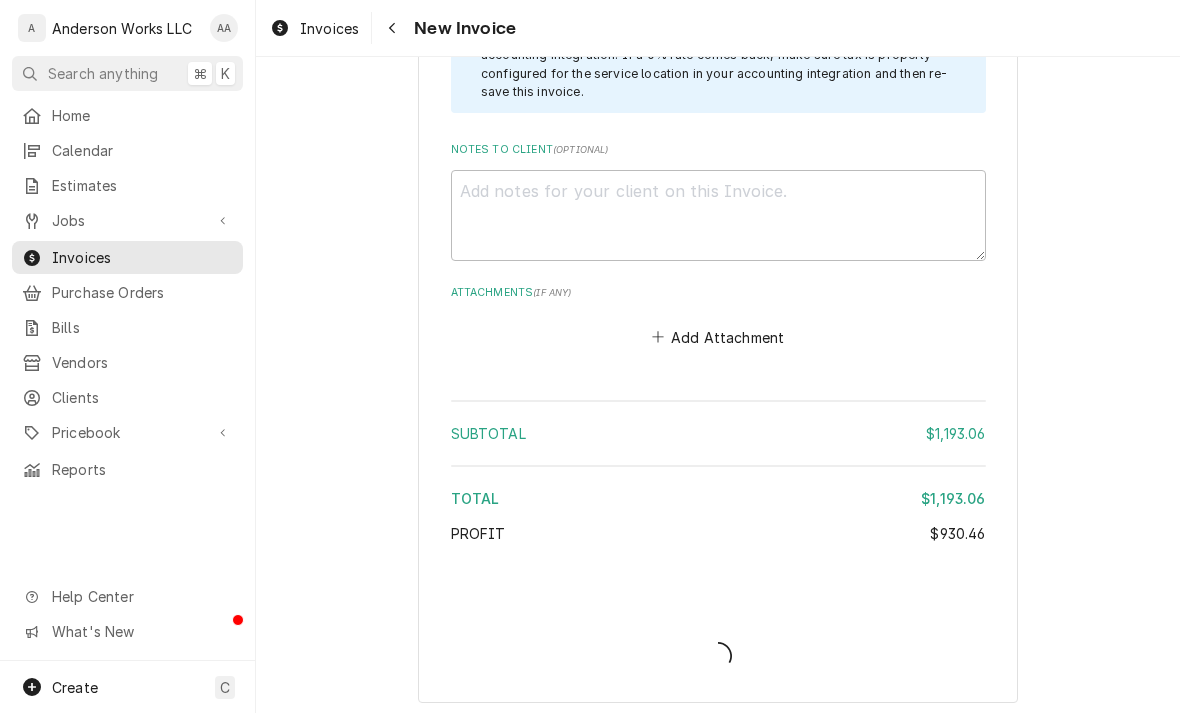 type on "x" 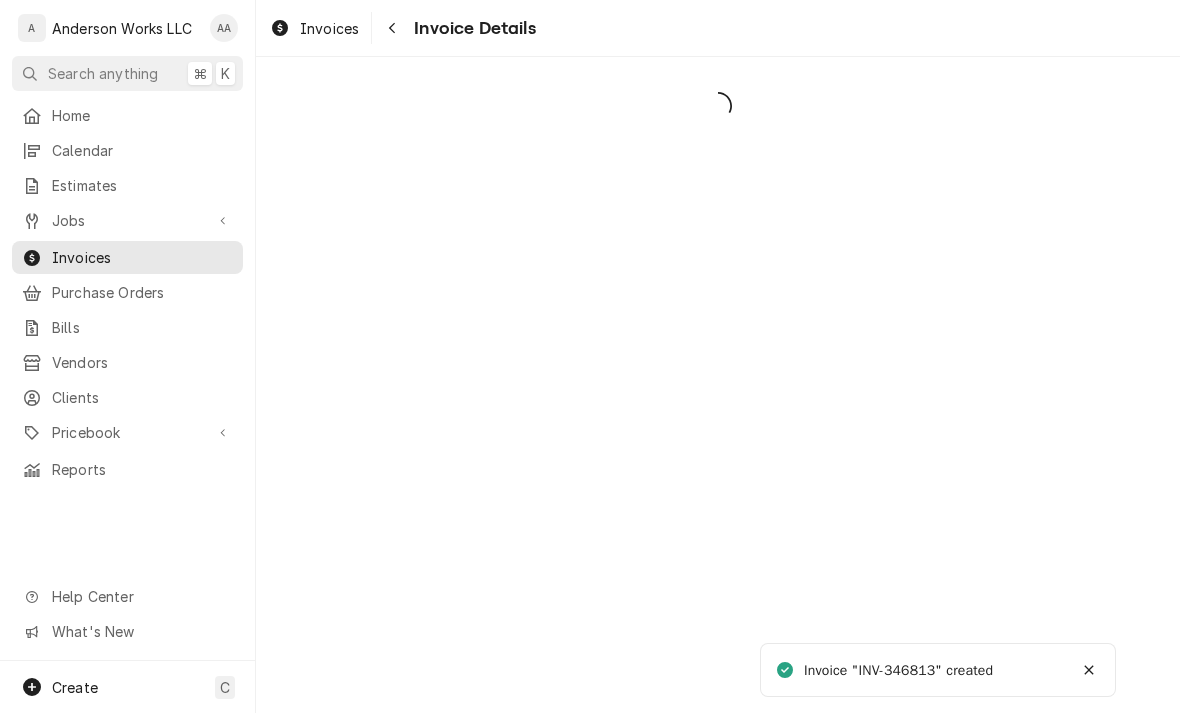 scroll, scrollTop: 0, scrollLeft: 0, axis: both 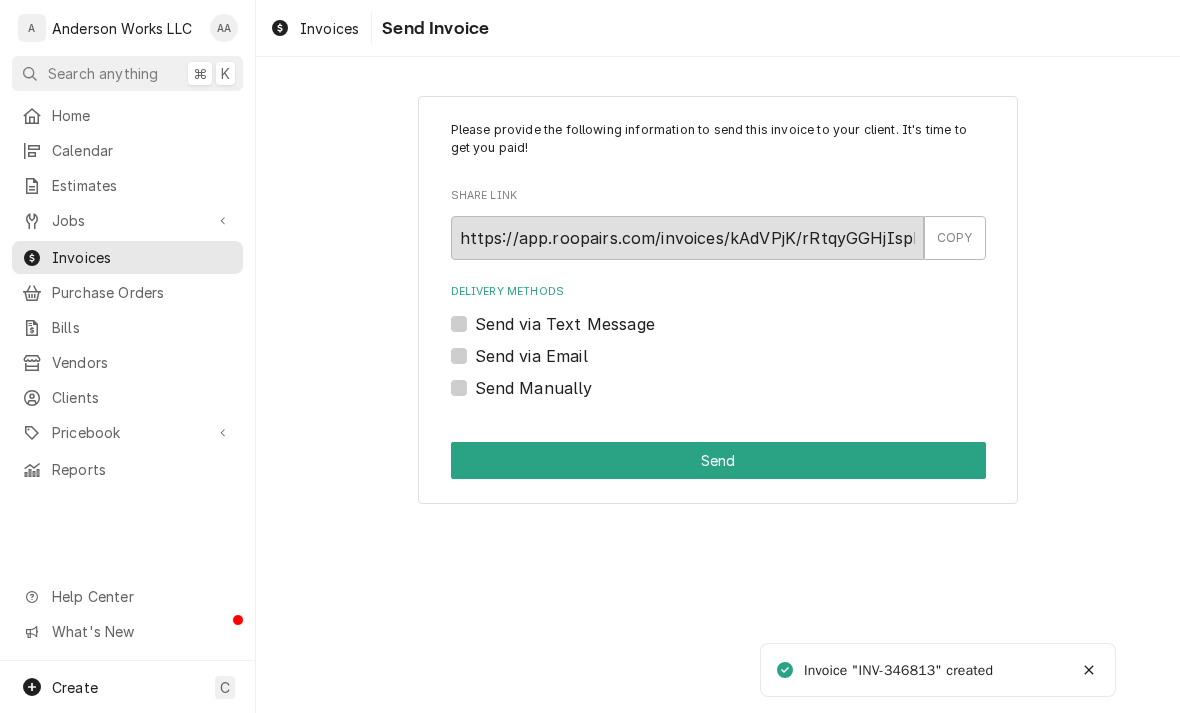 click on "Send via Email" at bounding box center [531, 356] 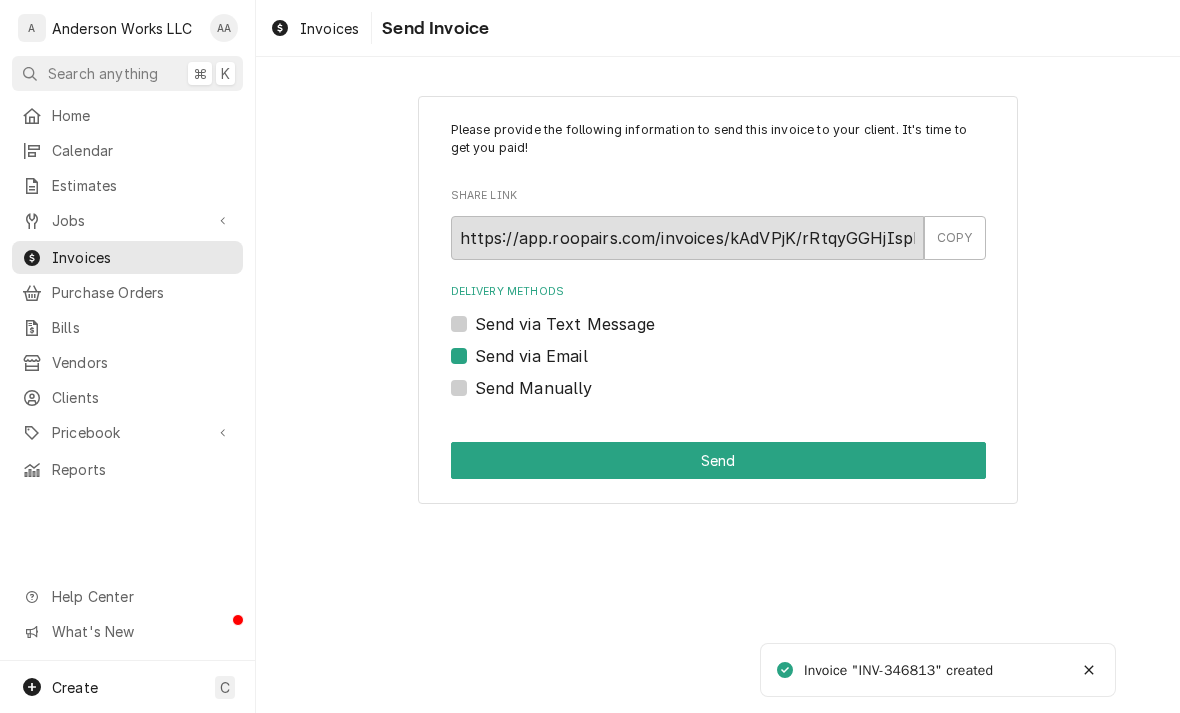 checkbox on "true" 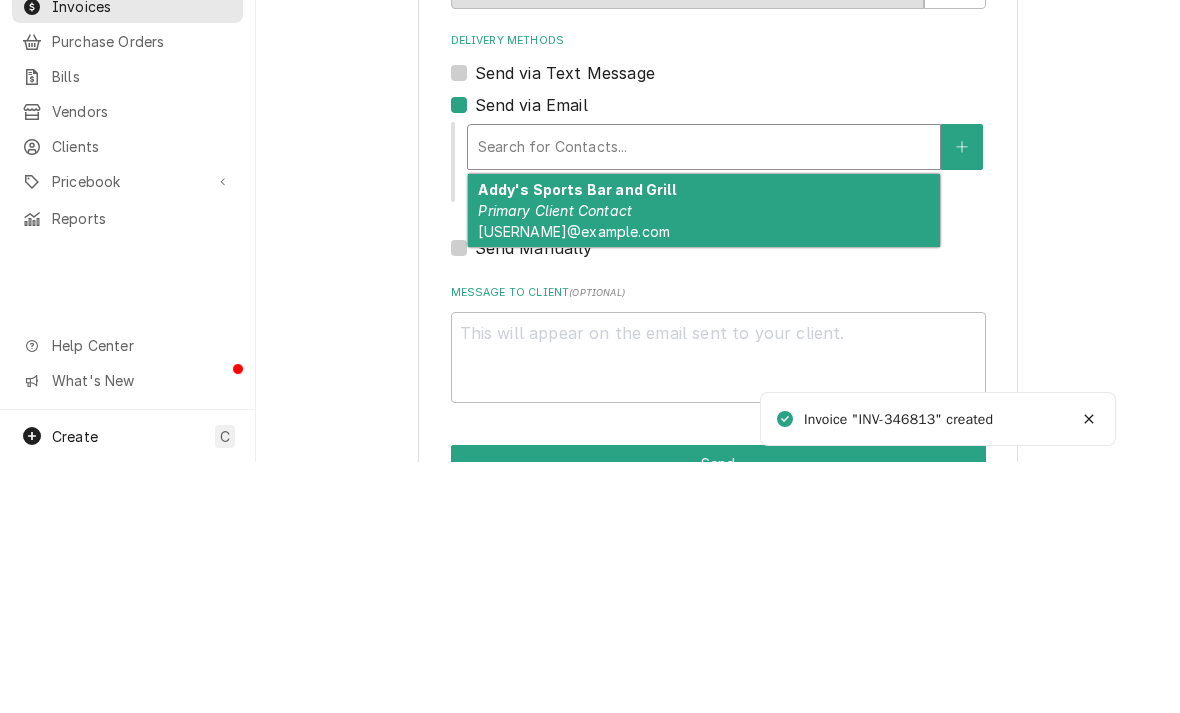 click on "Primary Client Contact" at bounding box center [555, 461] 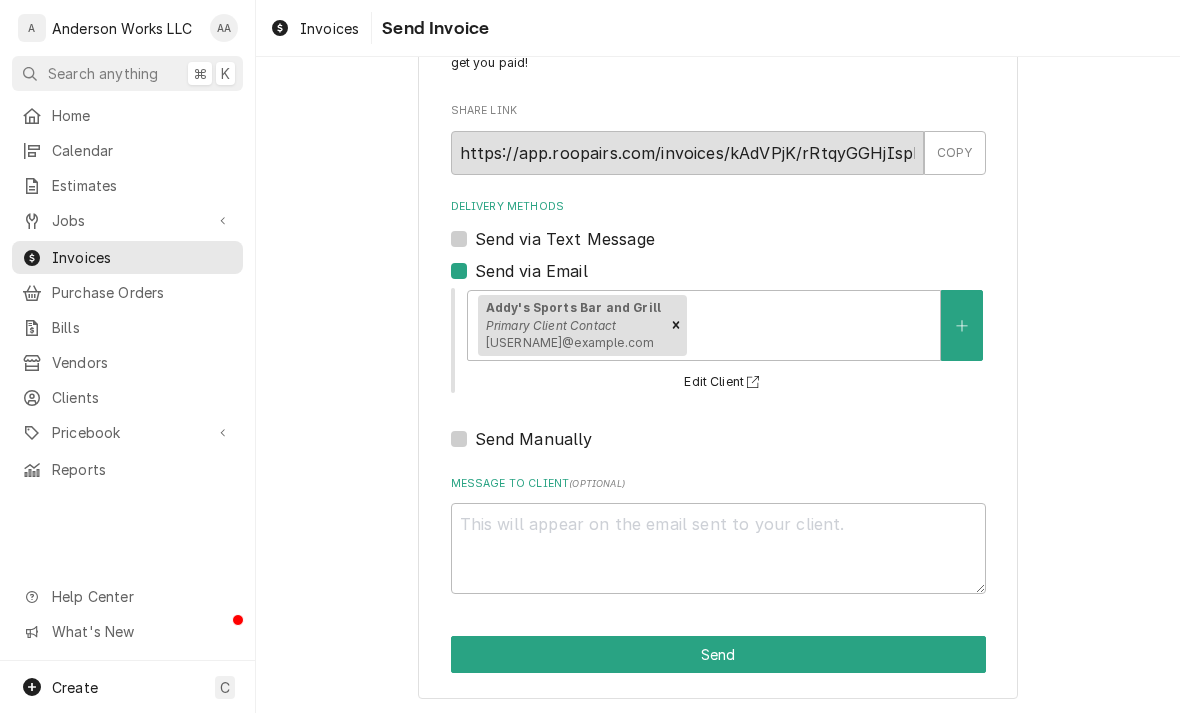 scroll, scrollTop: 84, scrollLeft: 0, axis: vertical 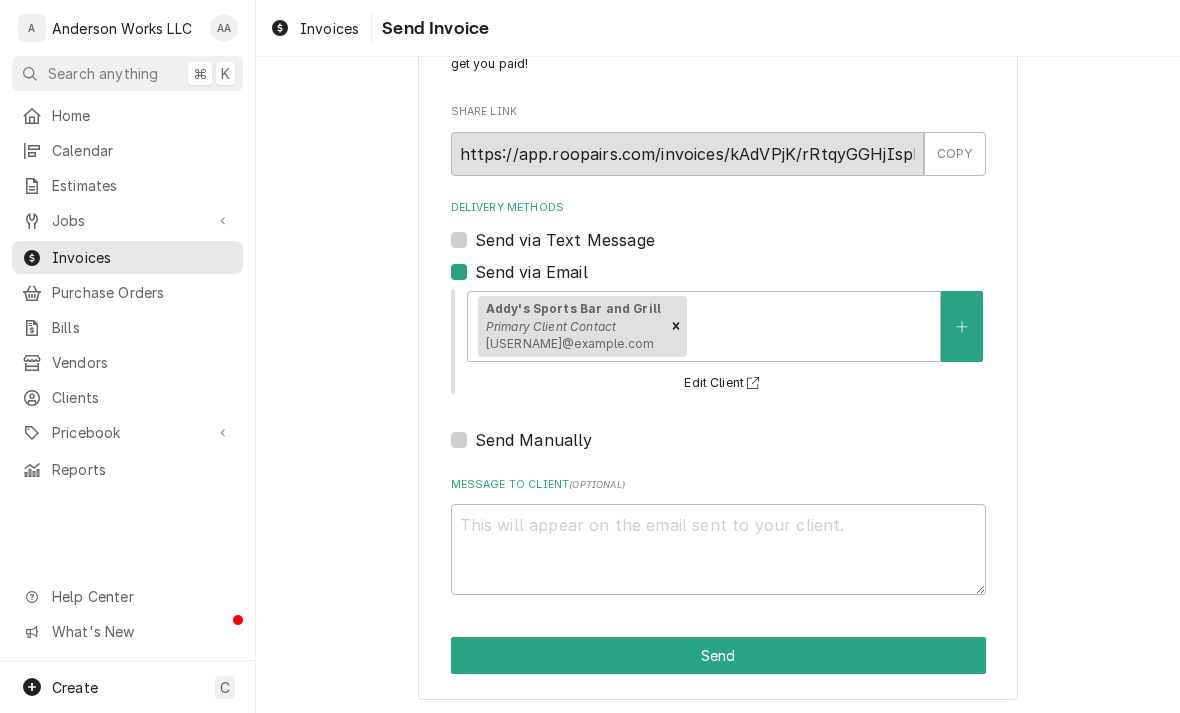 click on "Send" at bounding box center (718, 655) 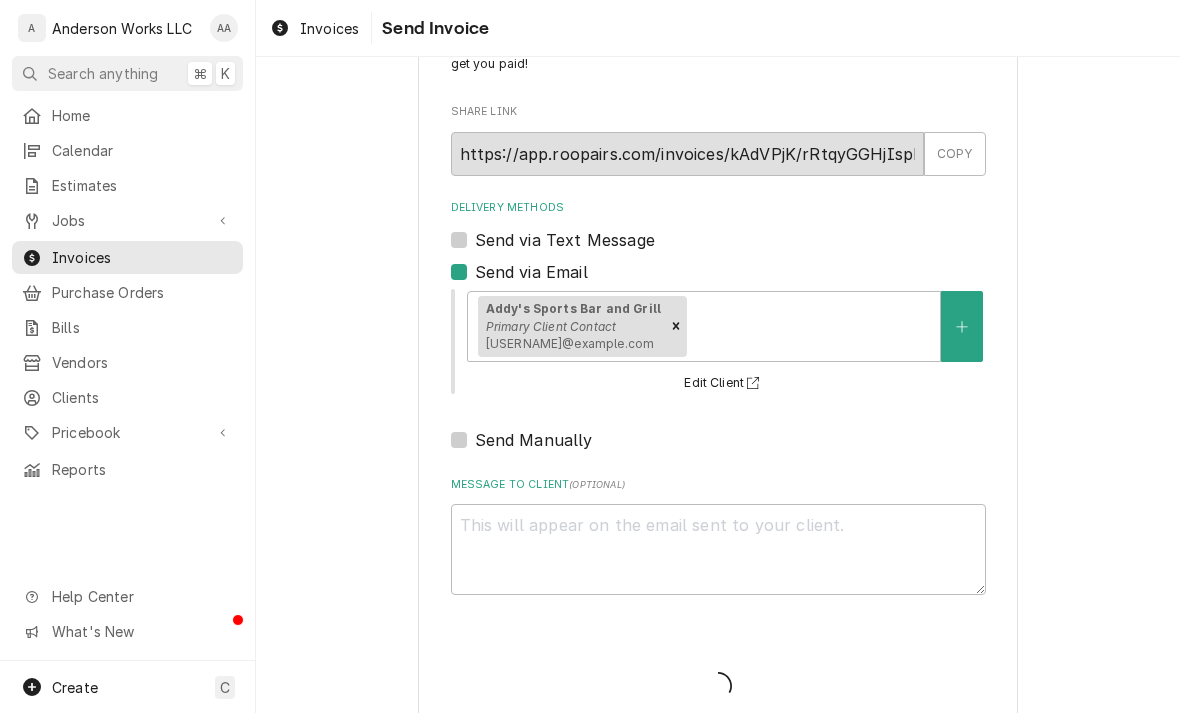 type on "x" 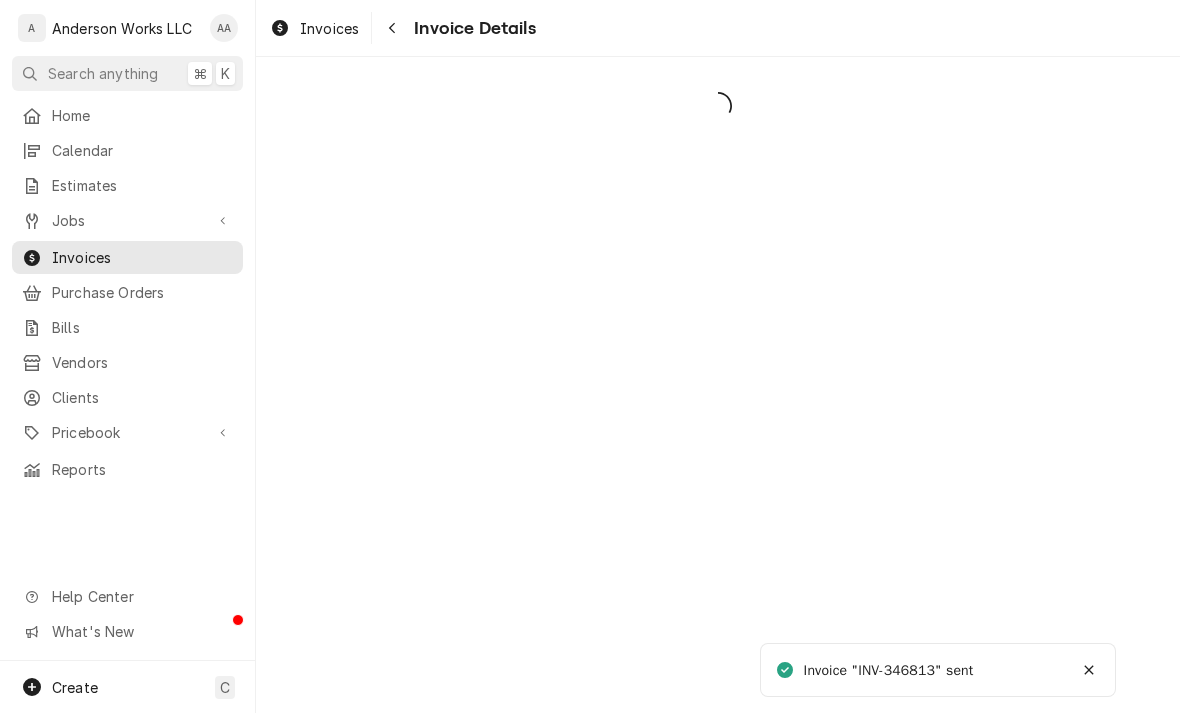 scroll, scrollTop: 0, scrollLeft: 0, axis: both 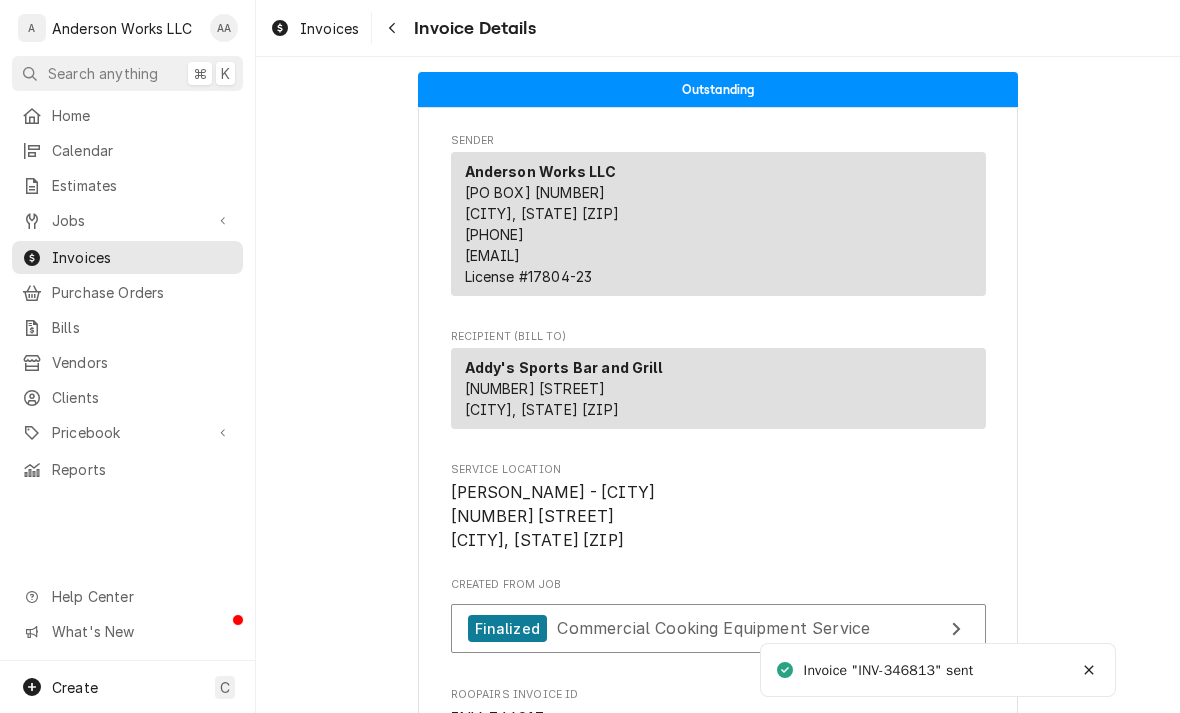 click on "Invoices" at bounding box center (142, 257) 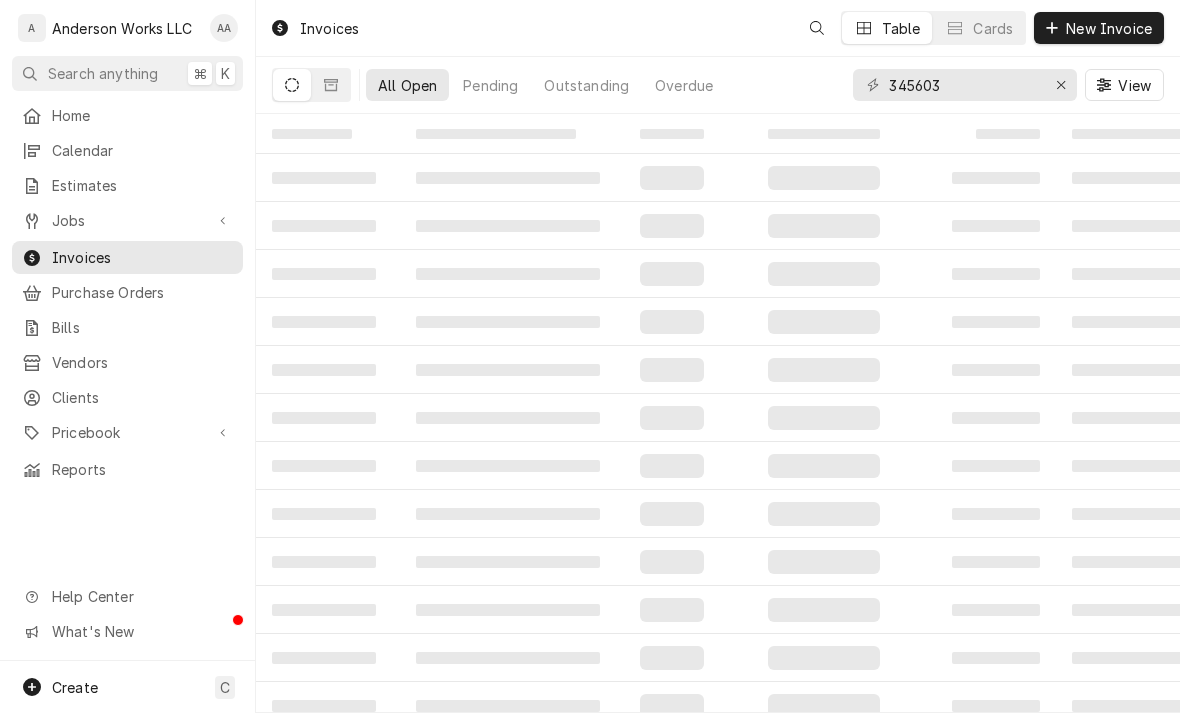 scroll, scrollTop: 0, scrollLeft: 0, axis: both 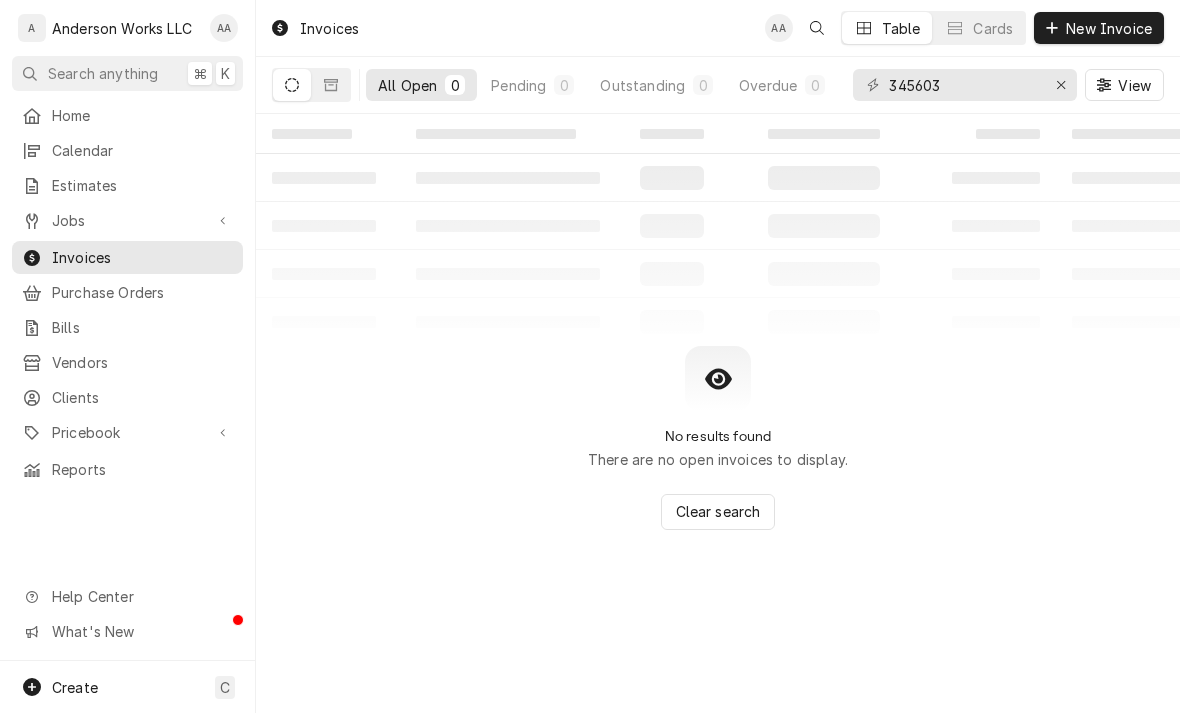 click on "Jobs" at bounding box center (127, 220) 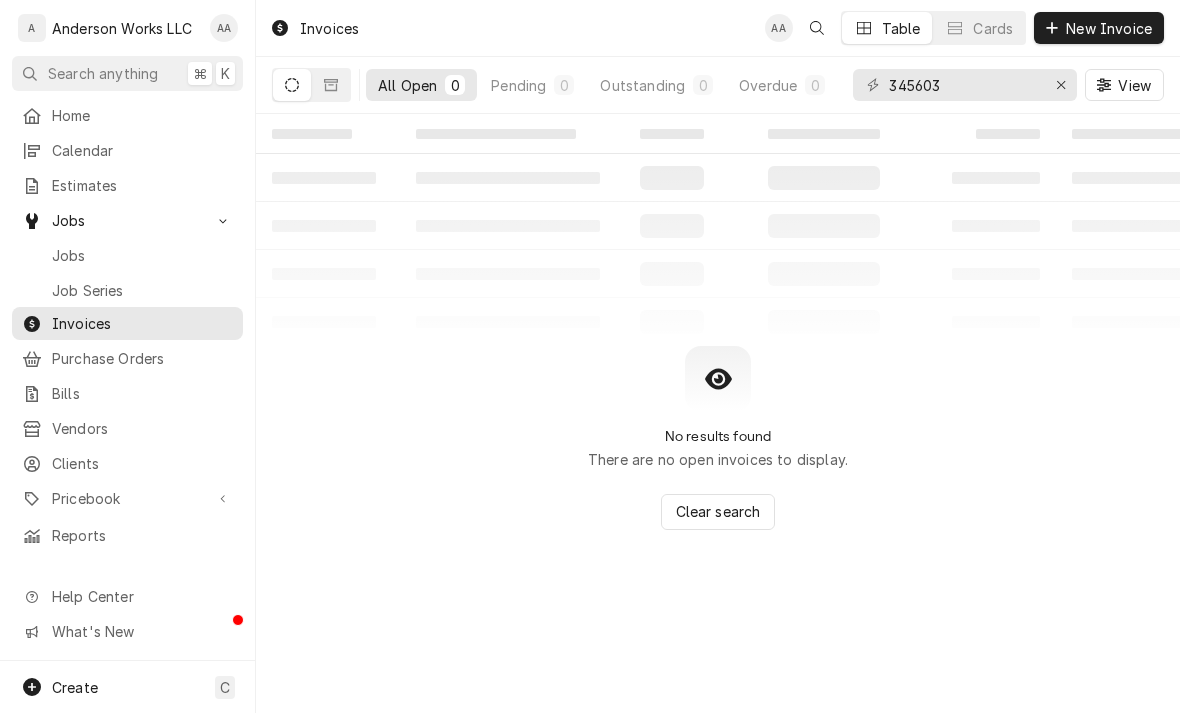 click on "Jobs" at bounding box center [127, 255] 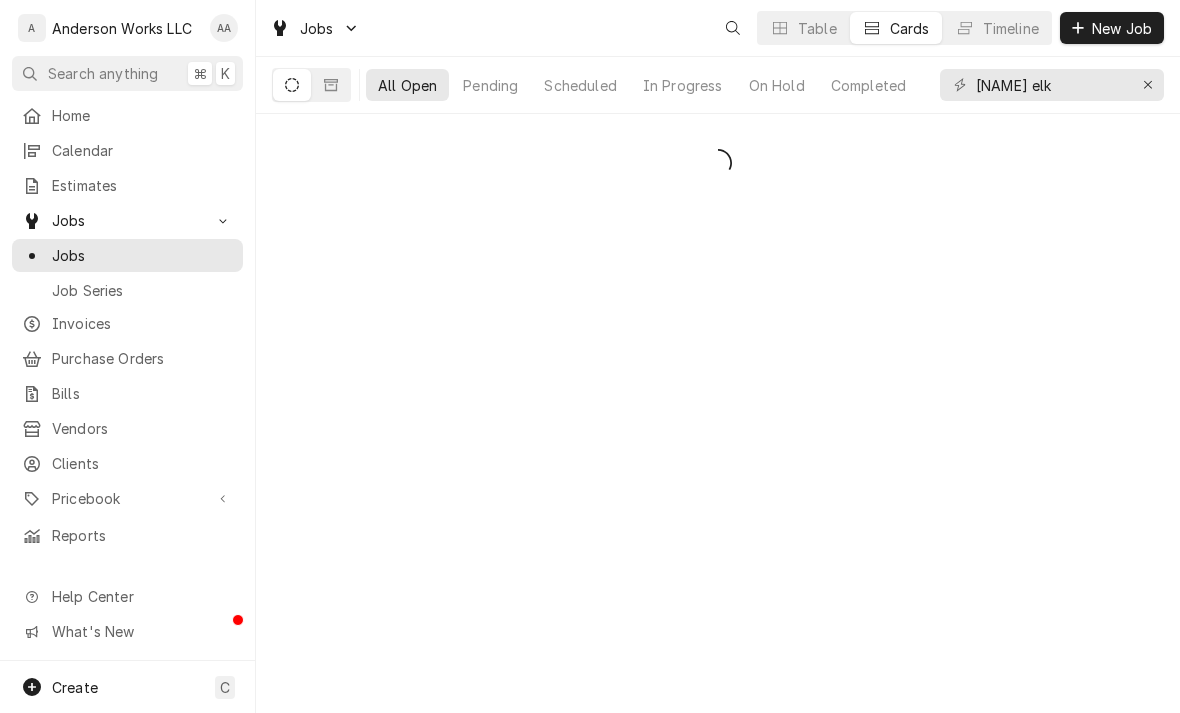 scroll, scrollTop: 0, scrollLeft: 0, axis: both 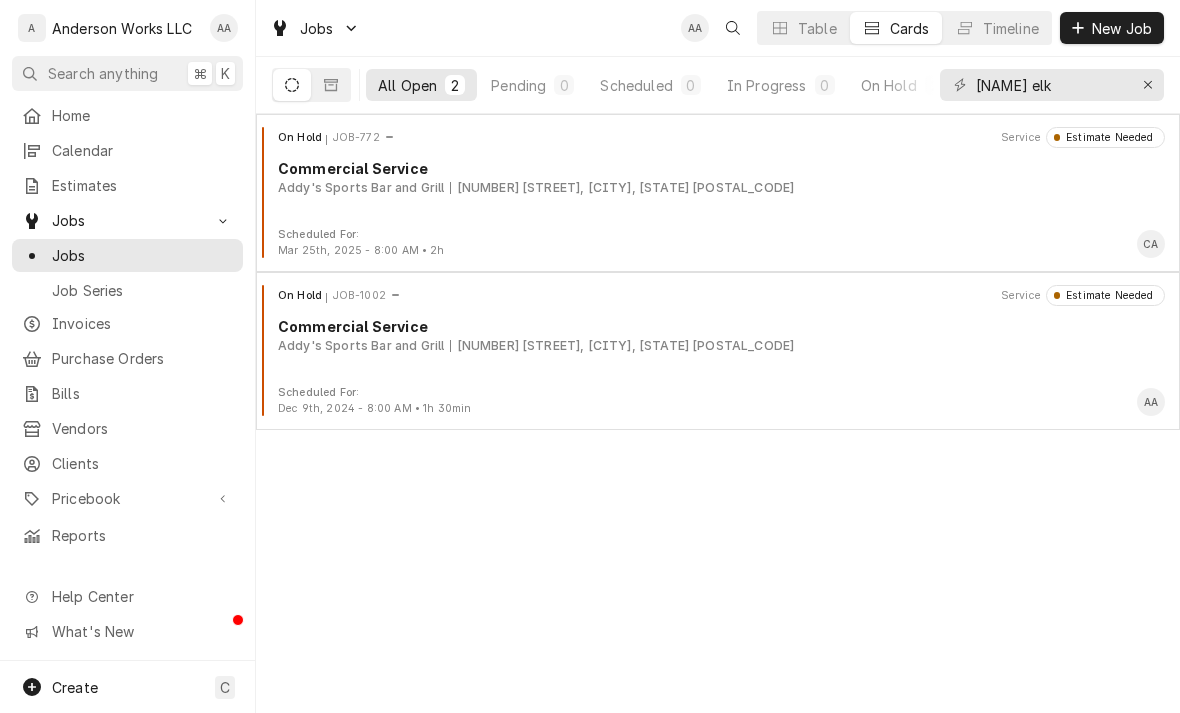 click on "On Hold JOB-1002 Service Estimate Needed Commercial Service [NAME]'s Sports Bar and Grill [NUMBER] [STREET], [CITY], [STATE] [POSTAL_CODE]" at bounding box center [718, 335] 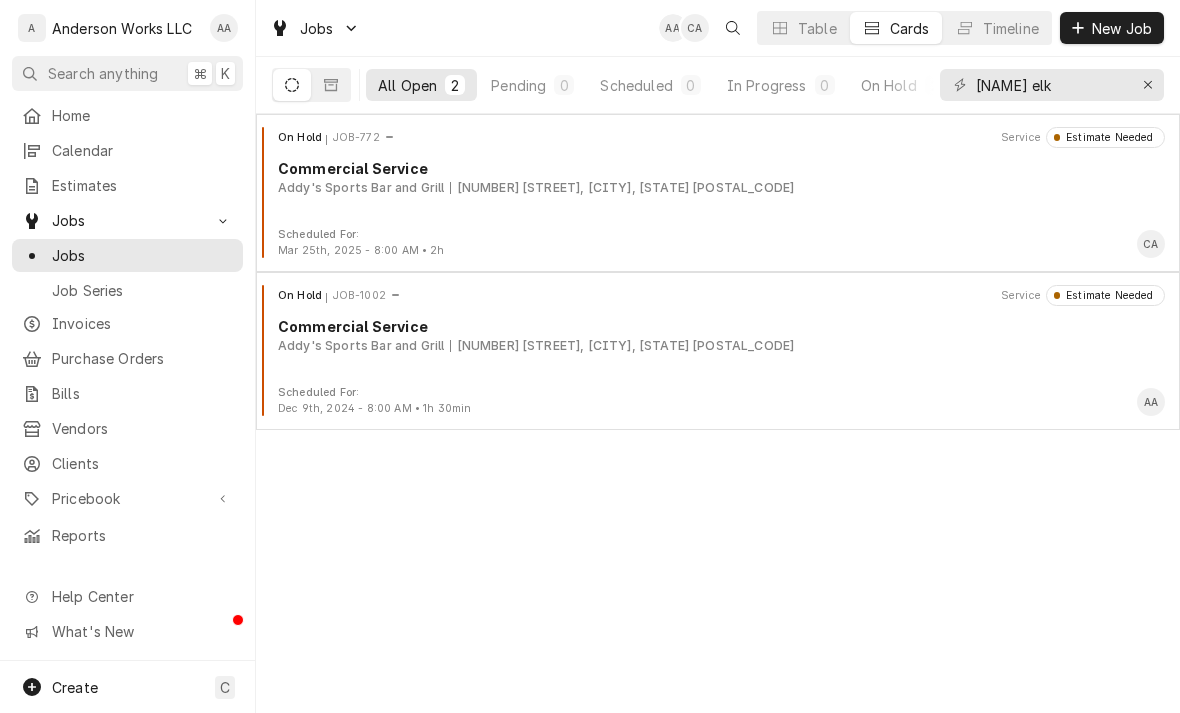 click on "On Hold JOB-772 Service Estimate Needed Commercial Service [NAME]'s Sports Bar and Grill [NUMBER] [STREET], [CITY], [STATE] [POSTAL_CODE]" at bounding box center [718, 177] 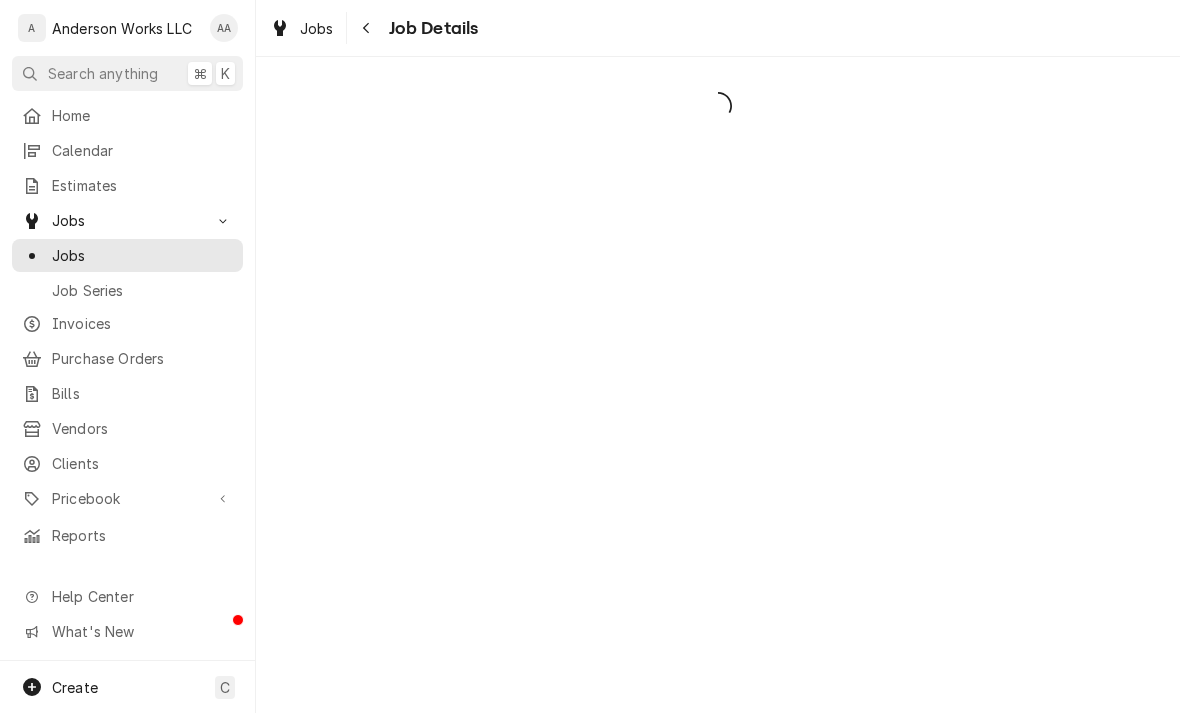 scroll, scrollTop: 0, scrollLeft: 0, axis: both 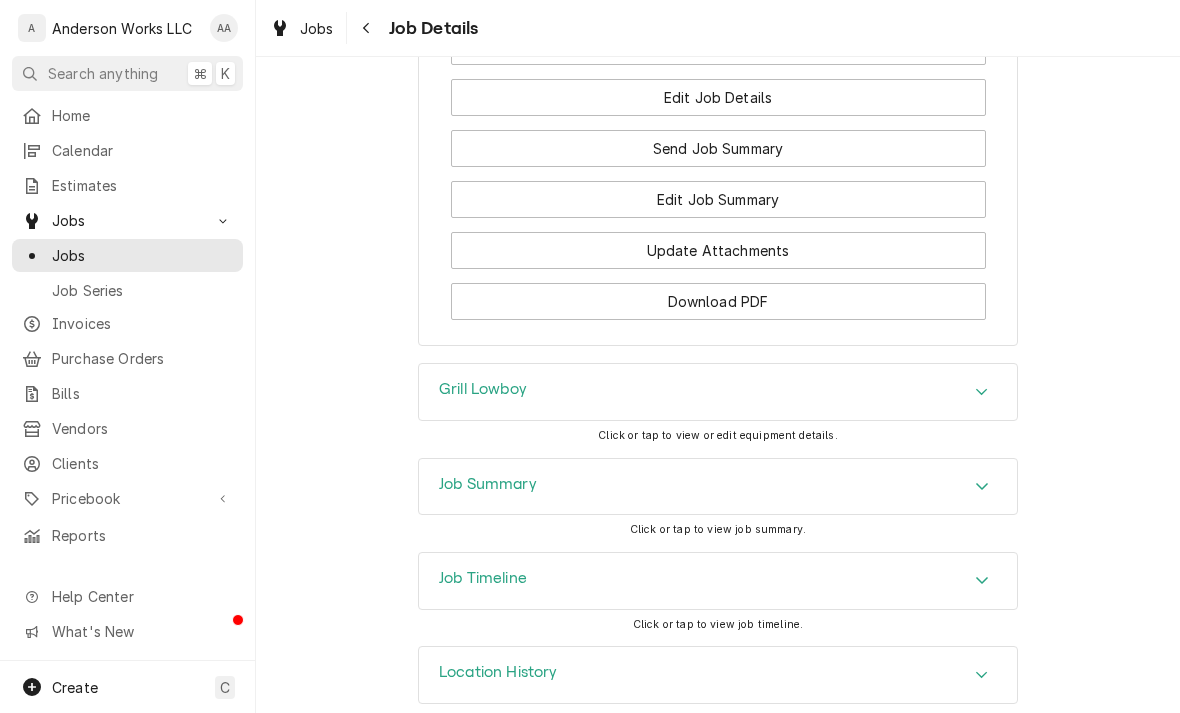 click on "Grill Lowboy" at bounding box center [718, 392] 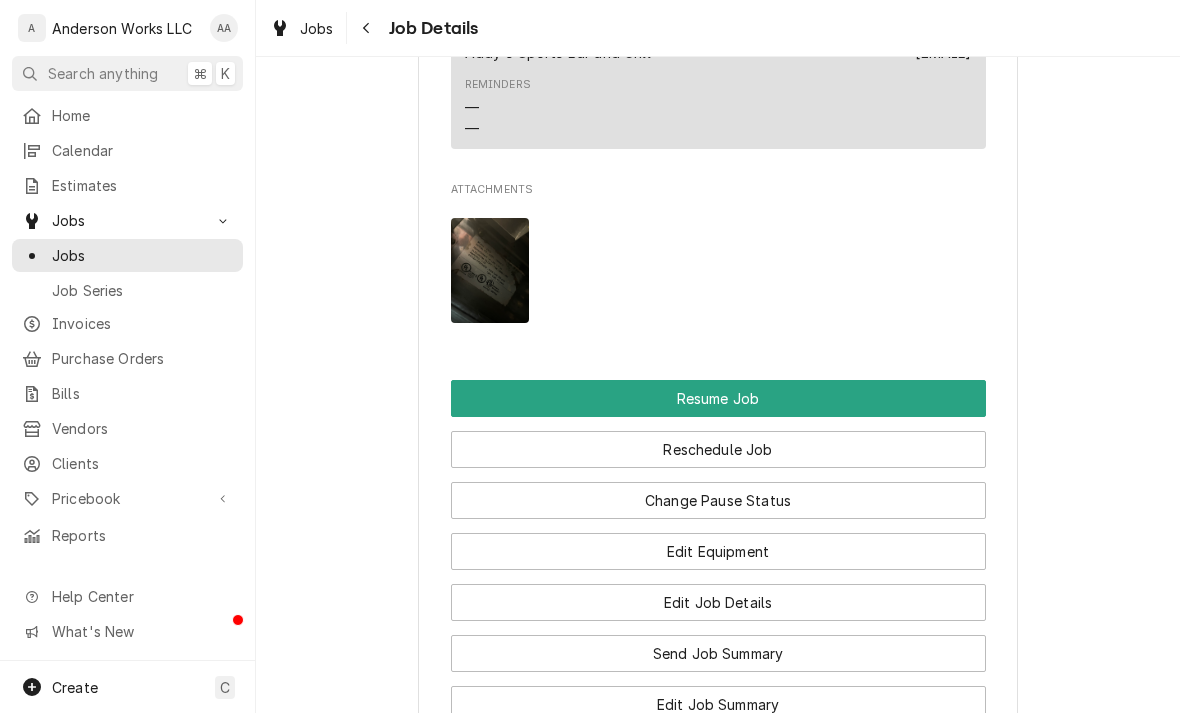 scroll, scrollTop: 1921, scrollLeft: 0, axis: vertical 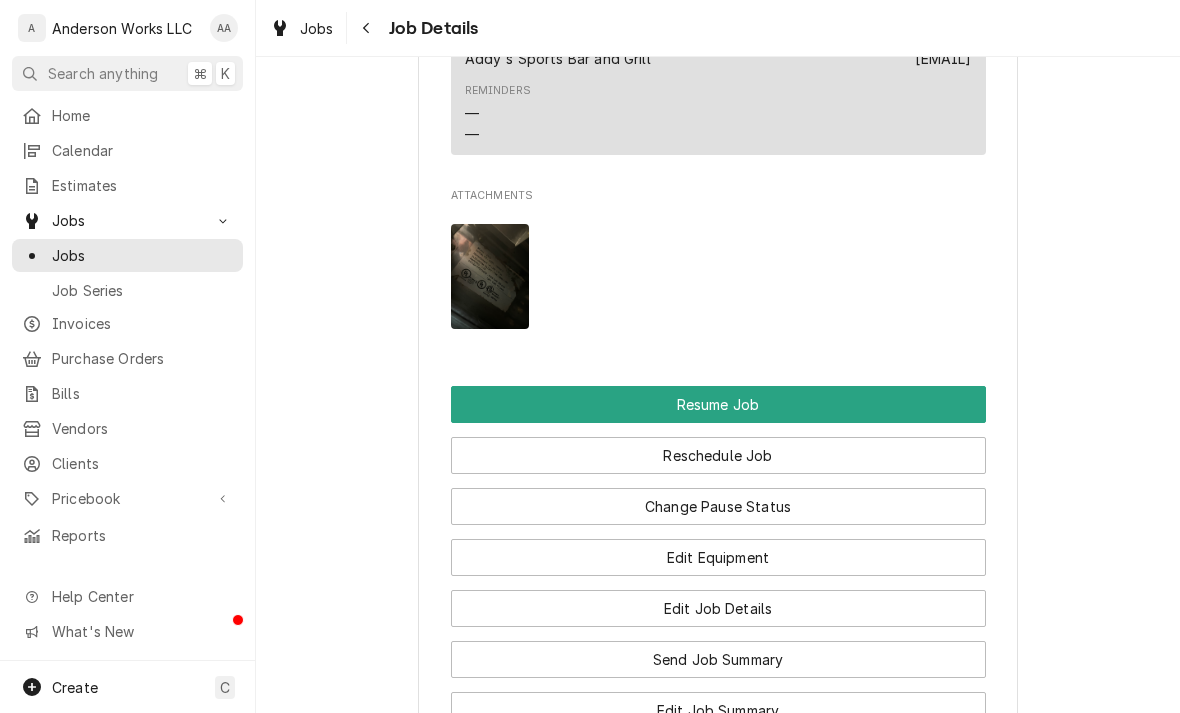 click at bounding box center (490, 276) 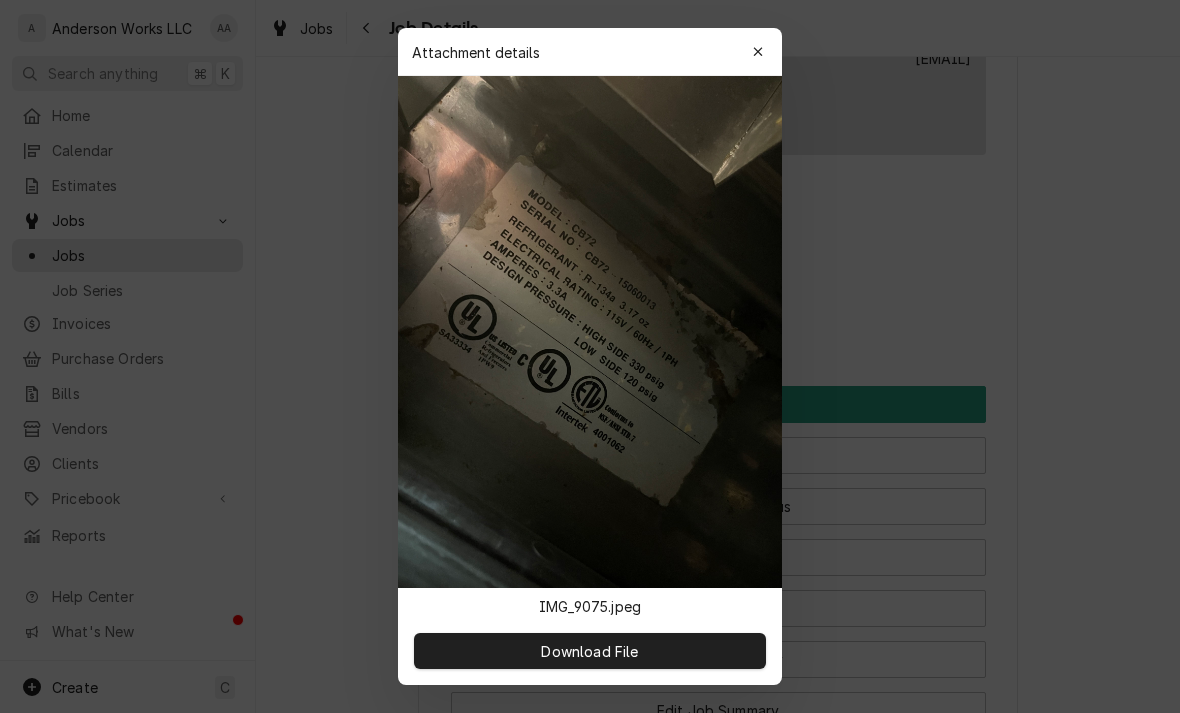 click at bounding box center (758, 52) 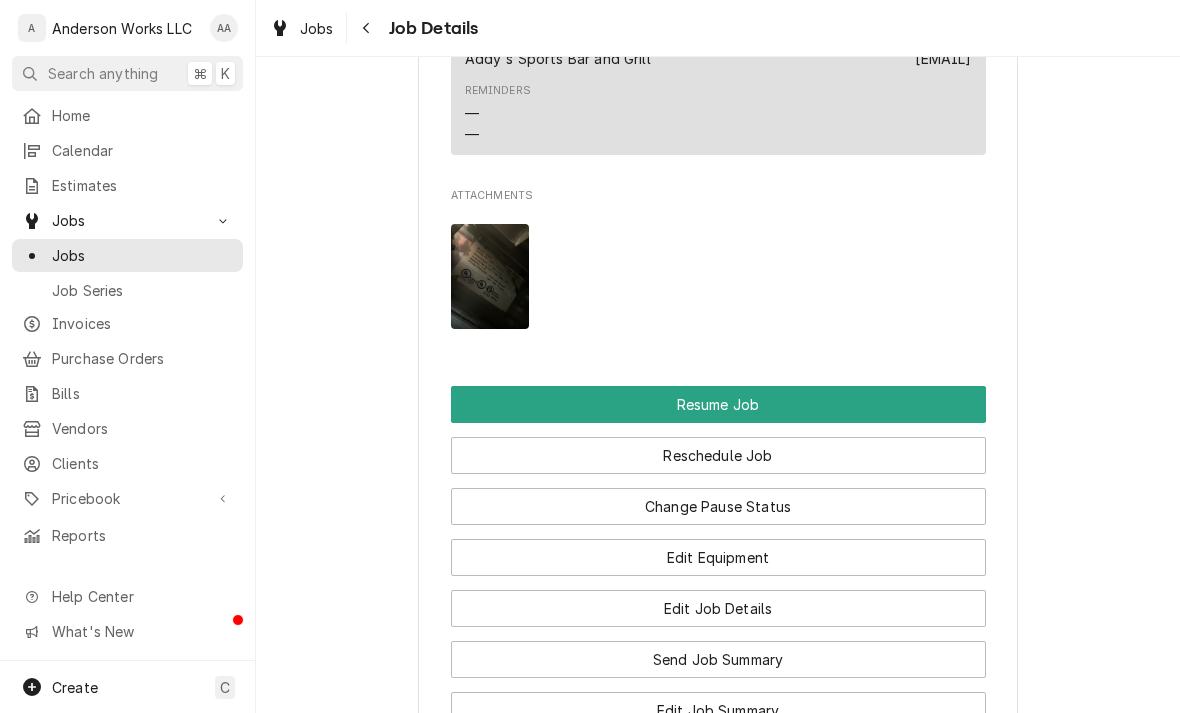 click at bounding box center [490, 276] 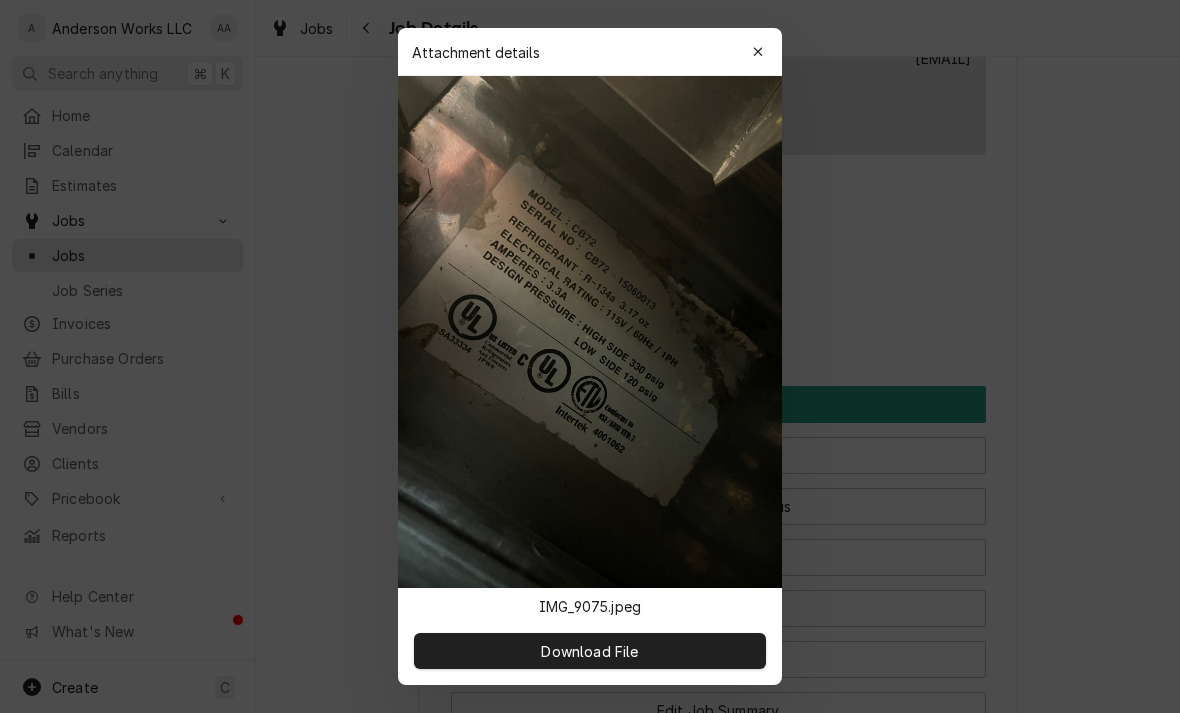 click at bounding box center (758, 52) 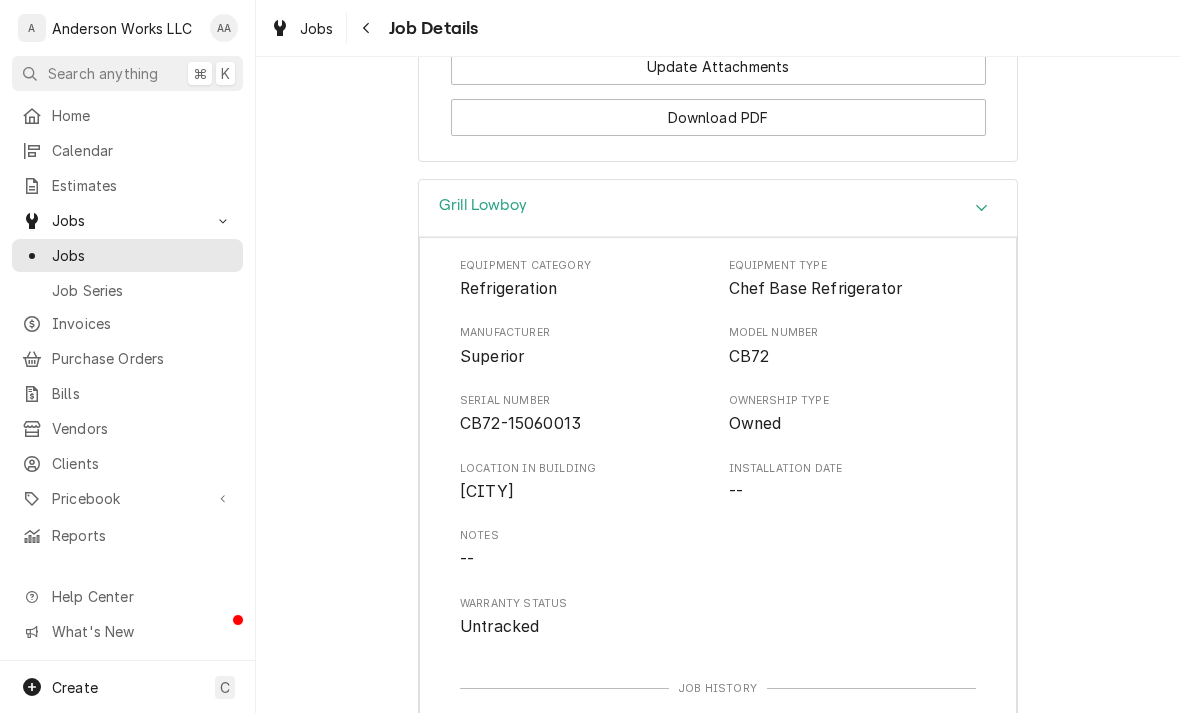 click on "Grill Lowboy" at bounding box center [718, 208] 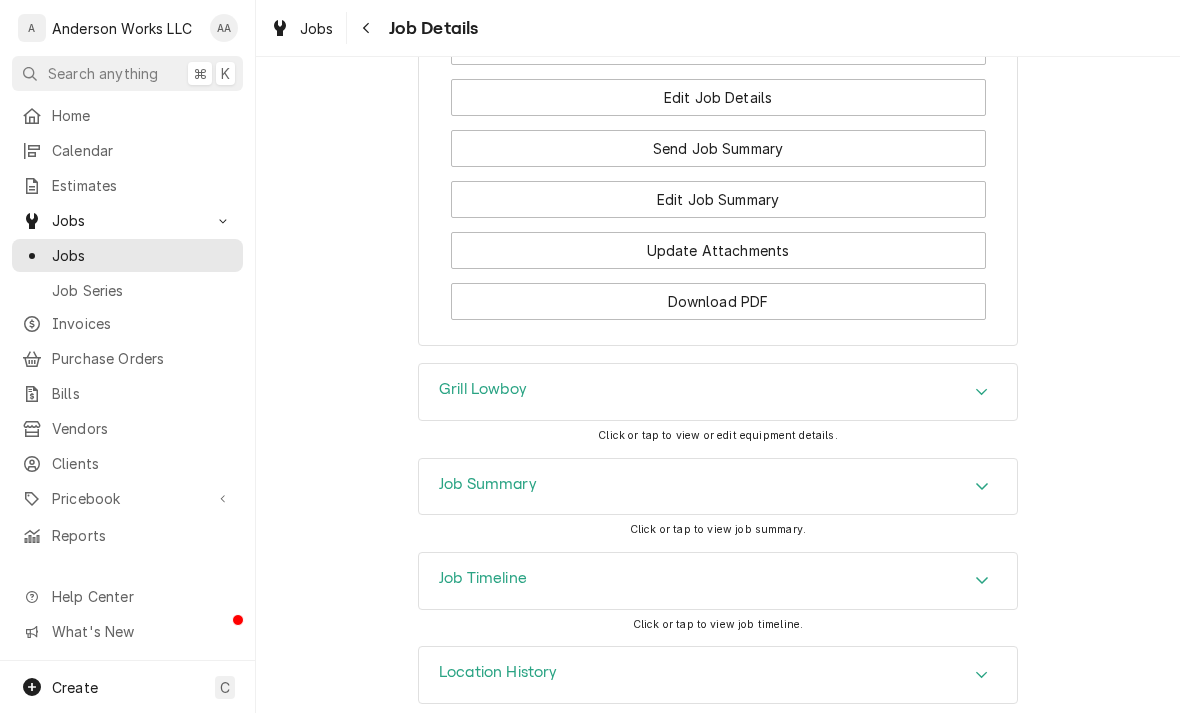 click on "Job Summary" at bounding box center (718, 487) 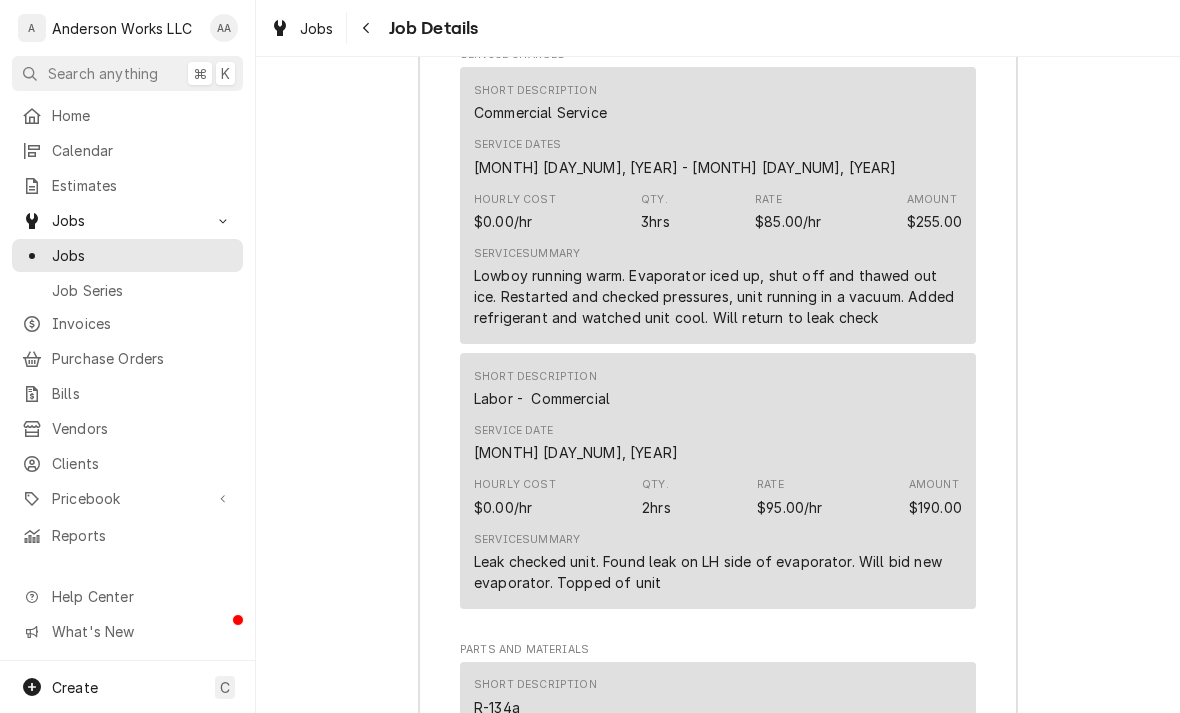scroll, scrollTop: 3189, scrollLeft: 0, axis: vertical 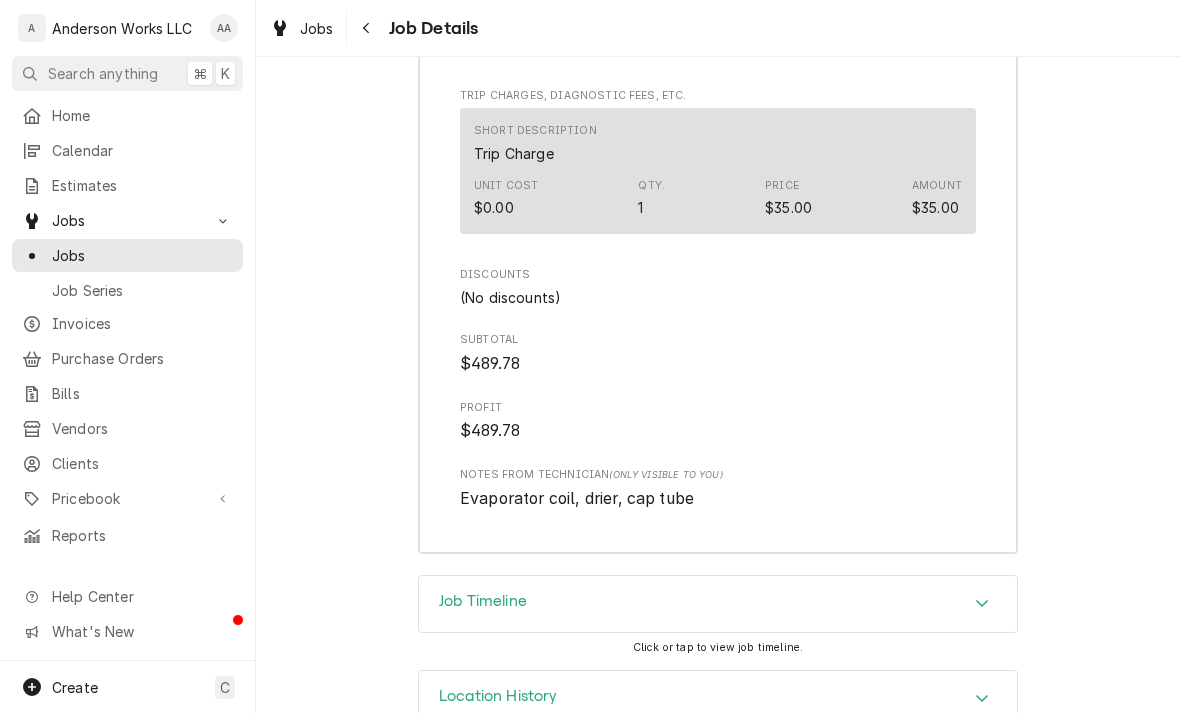 click on "Job Timeline" at bounding box center (718, 604) 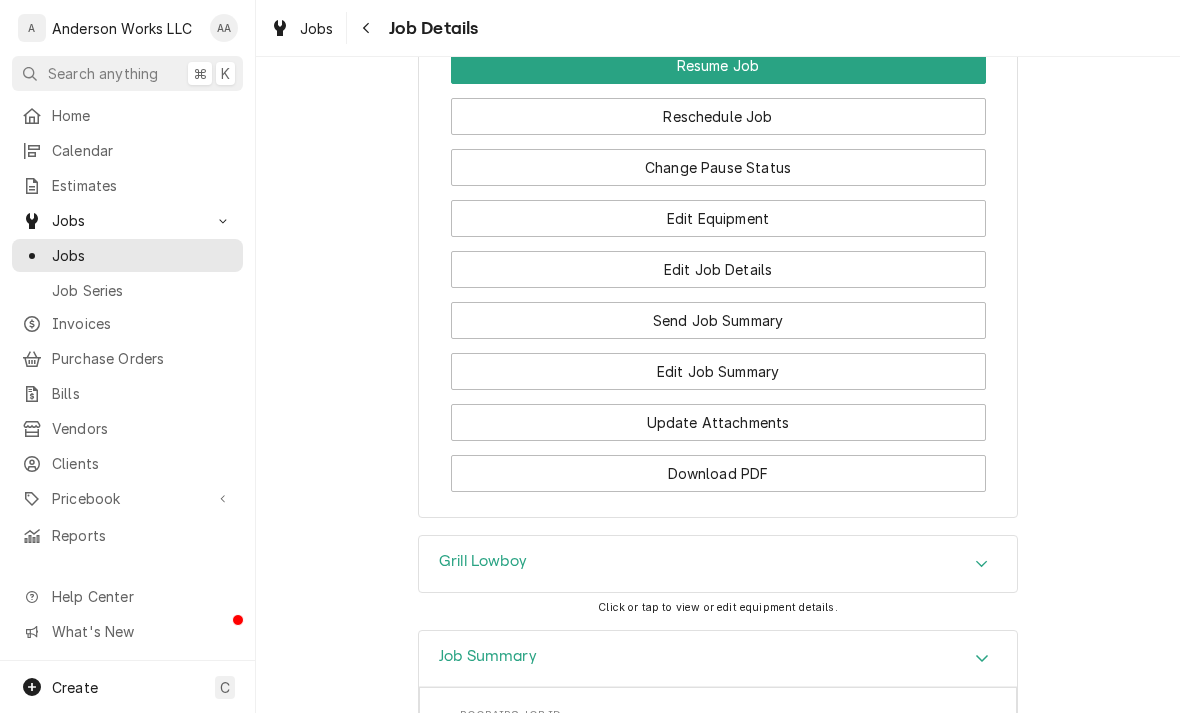scroll, scrollTop: 2253, scrollLeft: 0, axis: vertical 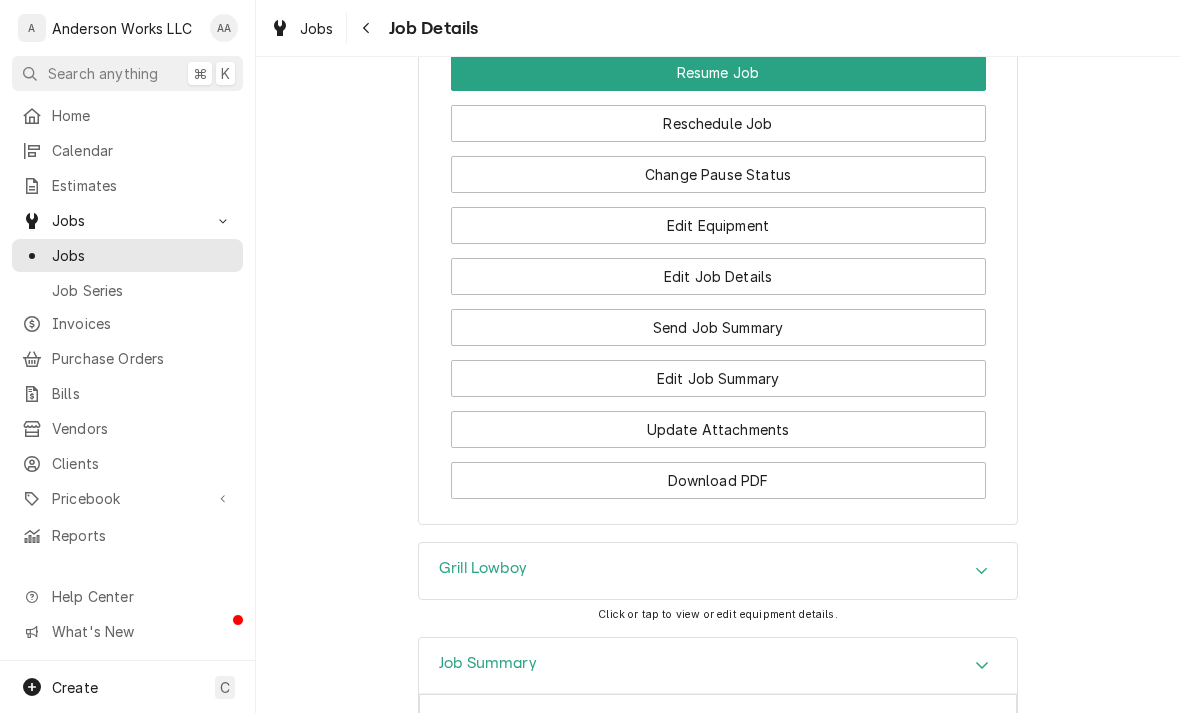 click on "Edit Job Summary" at bounding box center [718, 378] 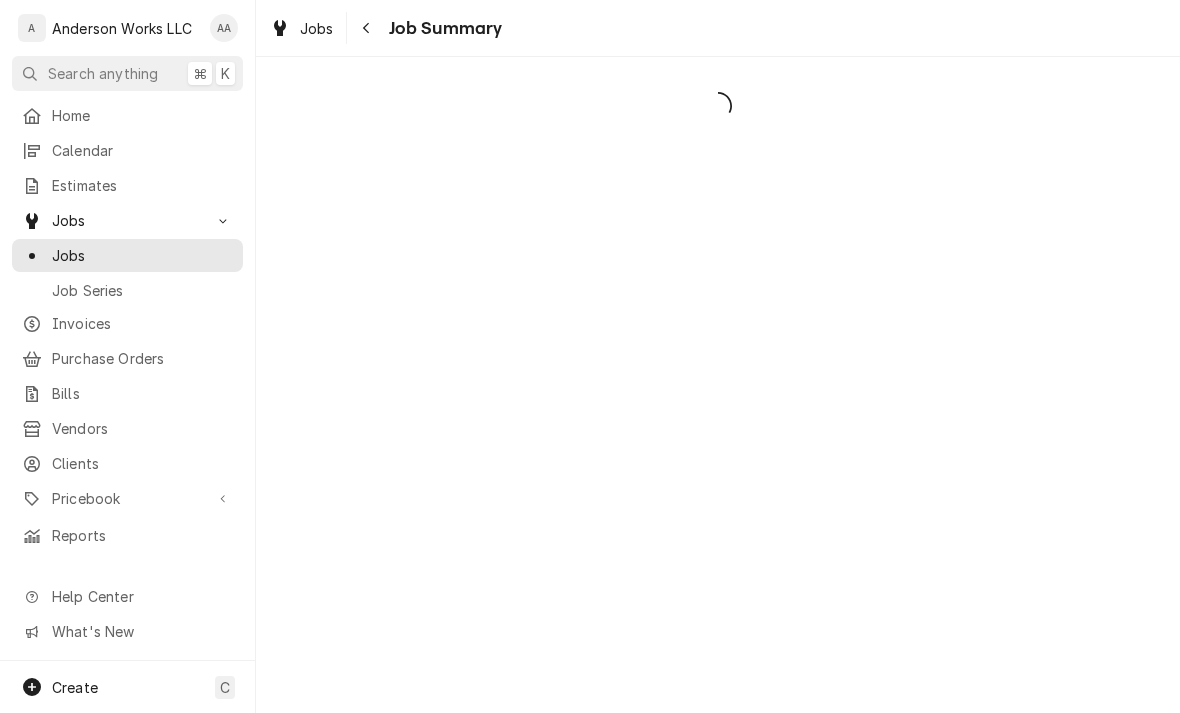 scroll, scrollTop: 0, scrollLeft: 0, axis: both 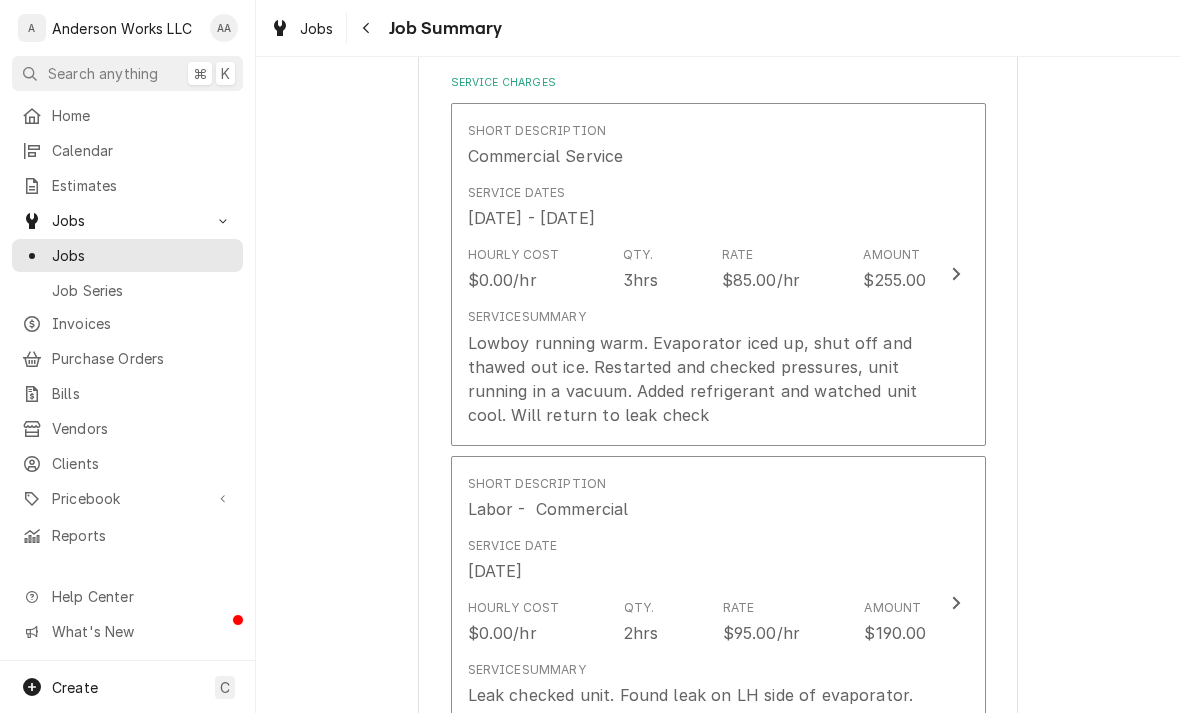 click on "Lowboy running warm. Evaporator iced up, shut off and thawed out ice. Restarted and checked pressures, unit running in a vacuum. Added refrigerant and watched unit cool. Will return to leak check" at bounding box center [697, 379] 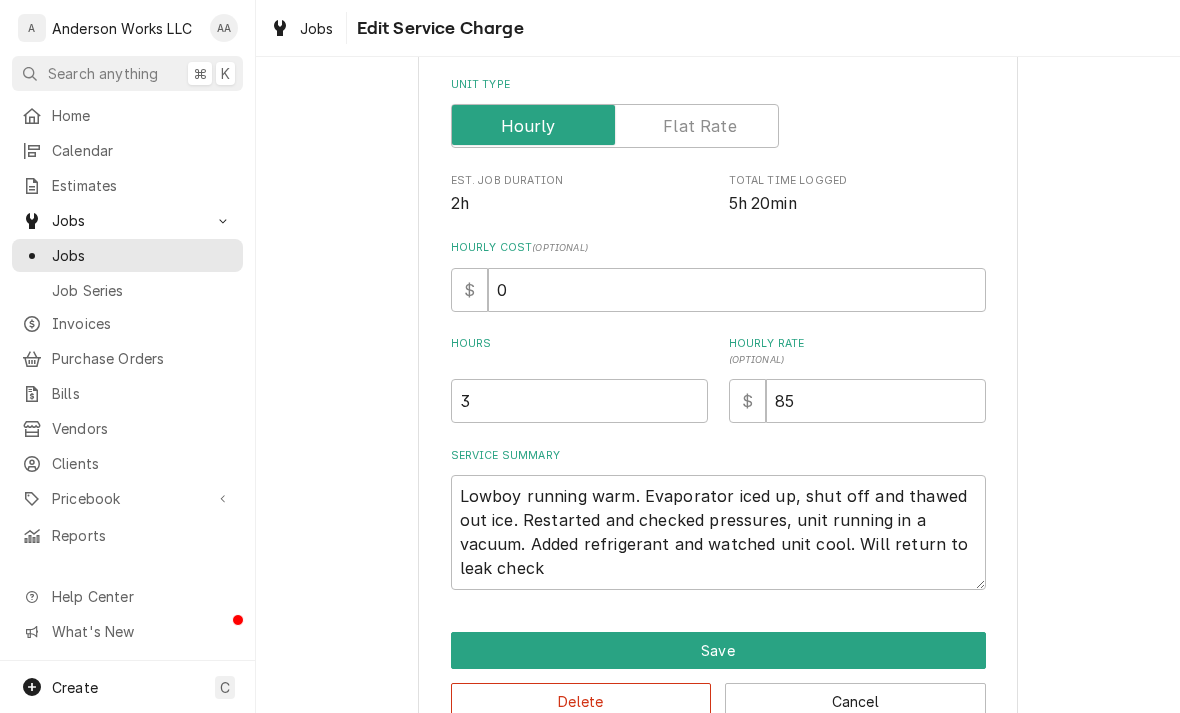 type on "x" 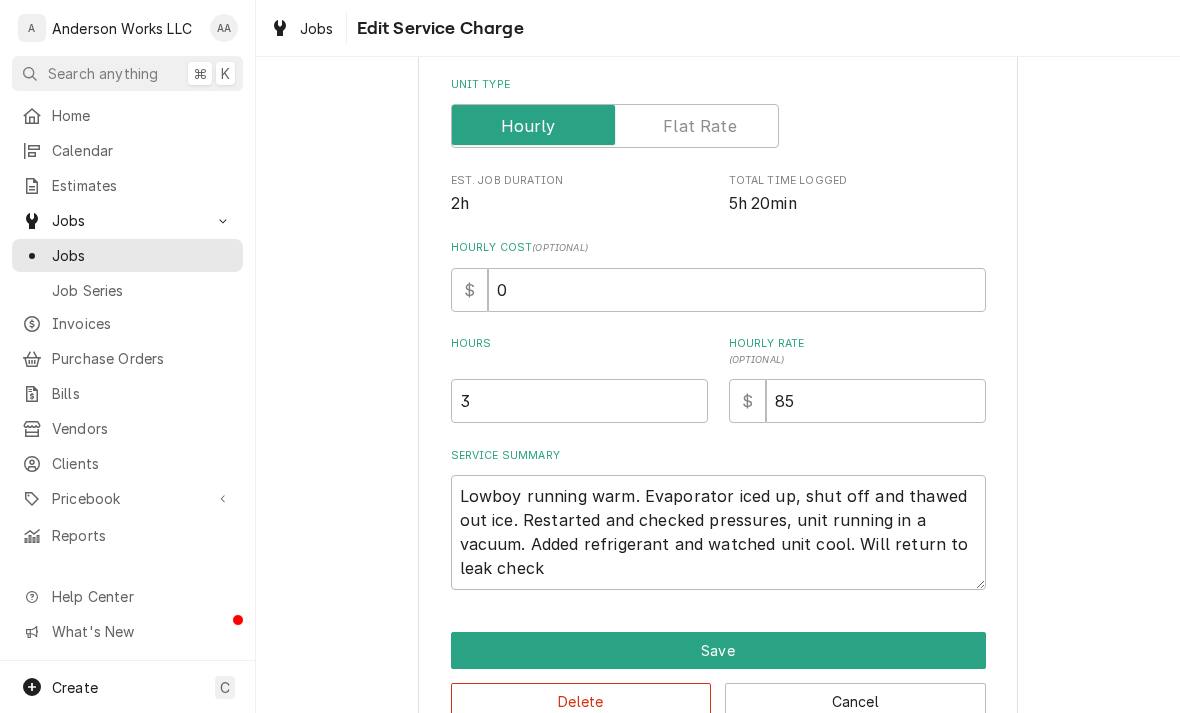 scroll, scrollTop: 0, scrollLeft: 0, axis: both 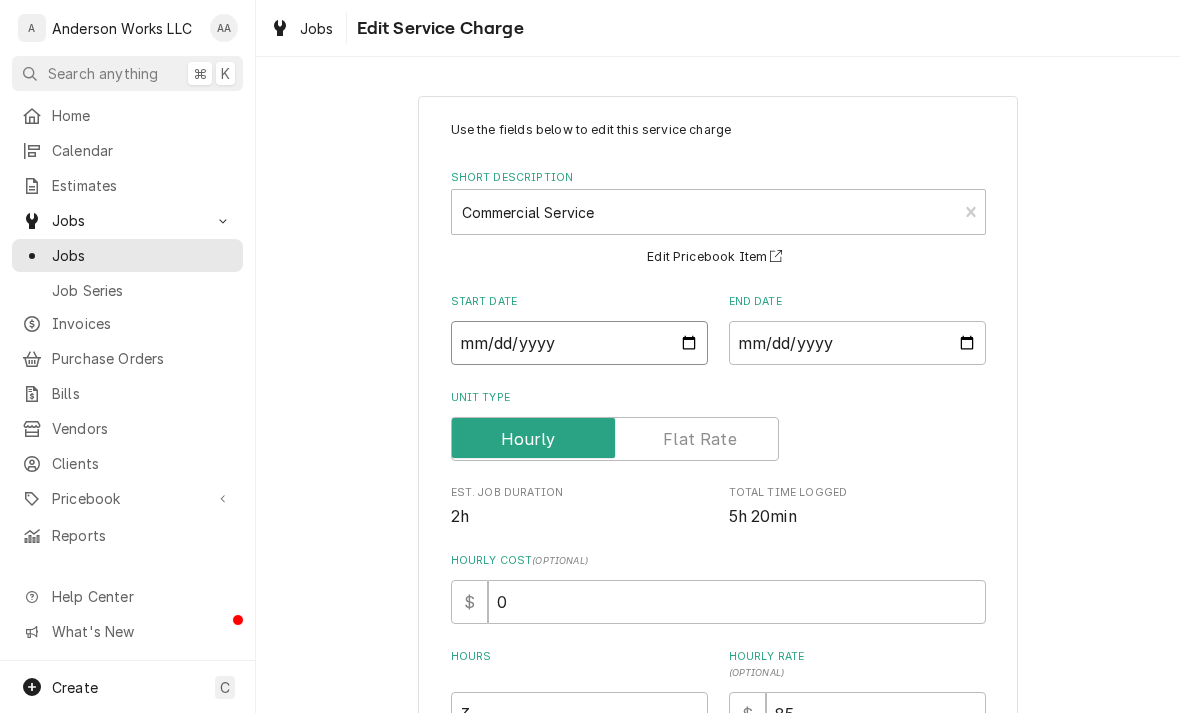 click on "2024-09-10" at bounding box center (579, 343) 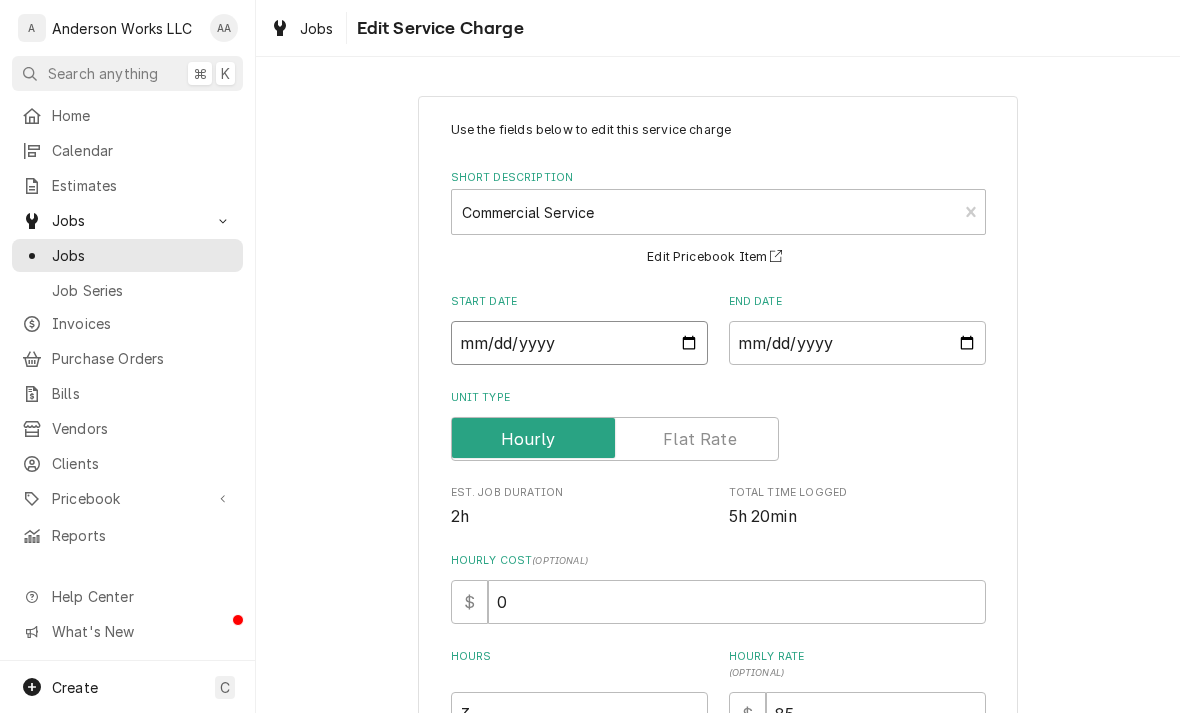type on "2024-10-25" 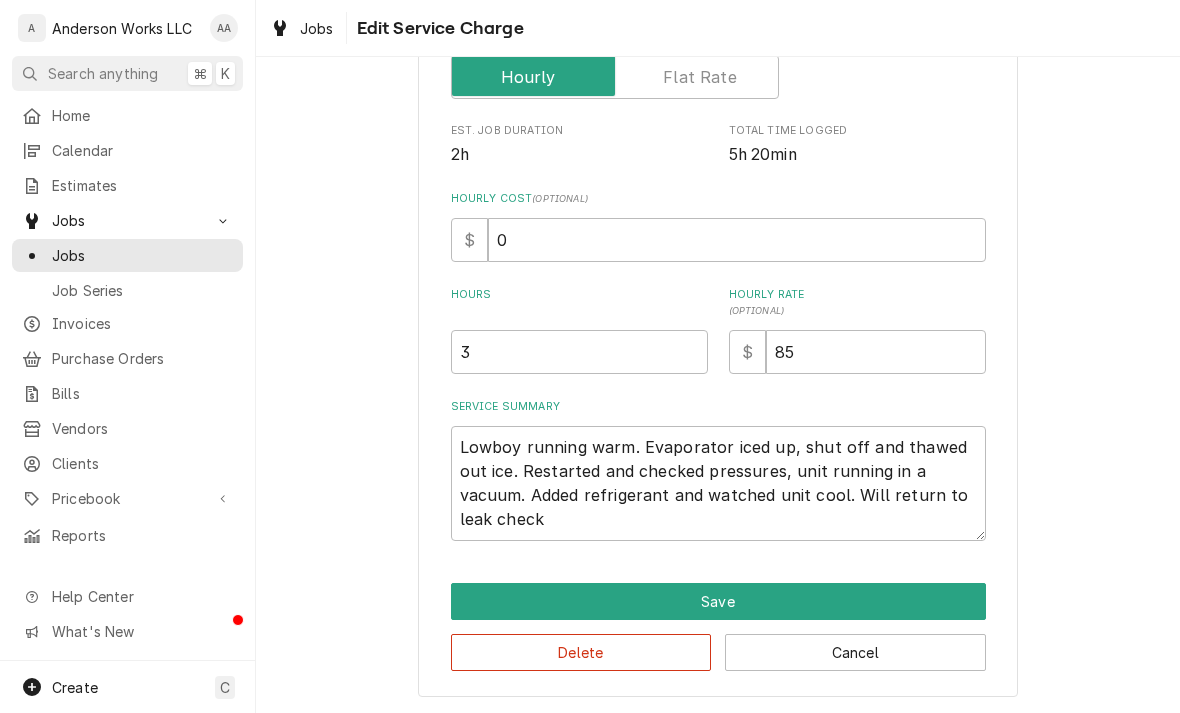click on "Save" at bounding box center [718, 601] 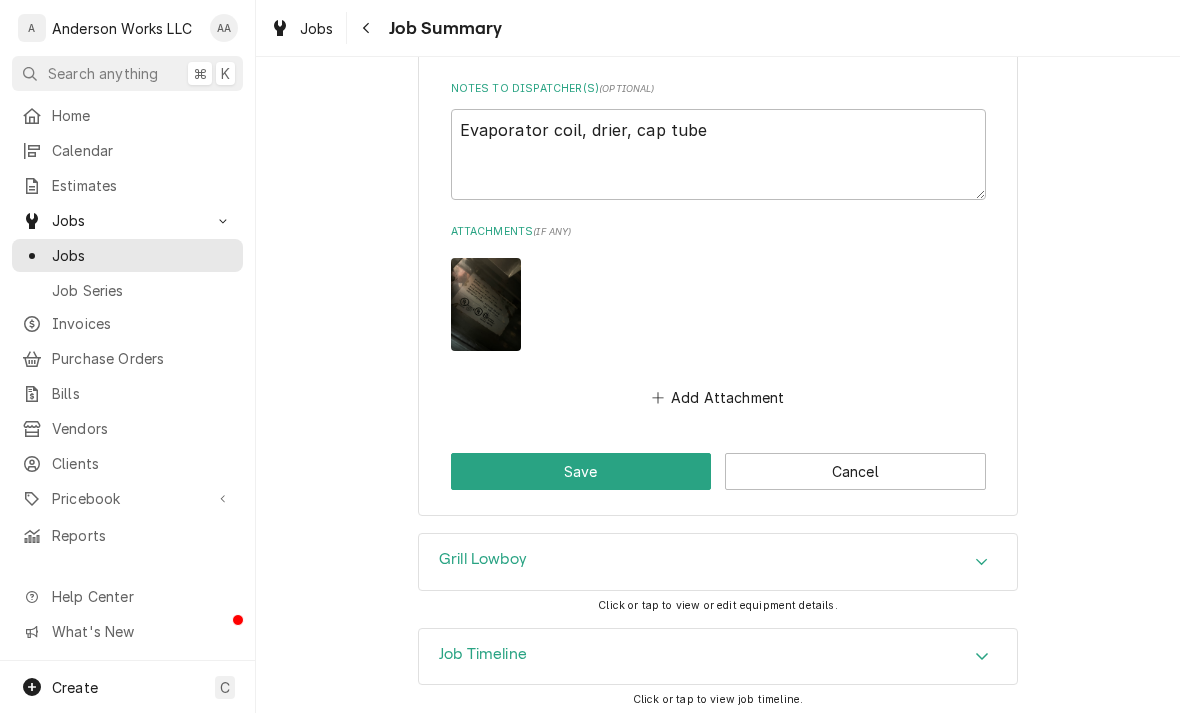scroll, scrollTop: 1986, scrollLeft: 0, axis: vertical 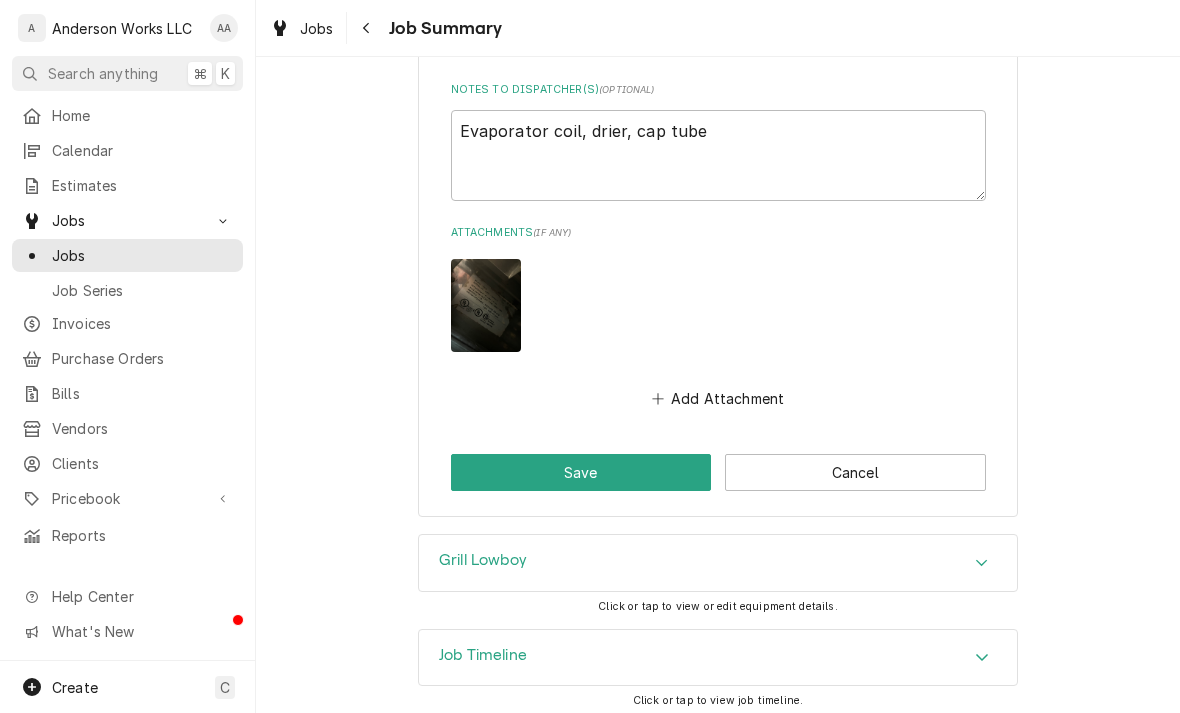 click at bounding box center (486, 305) 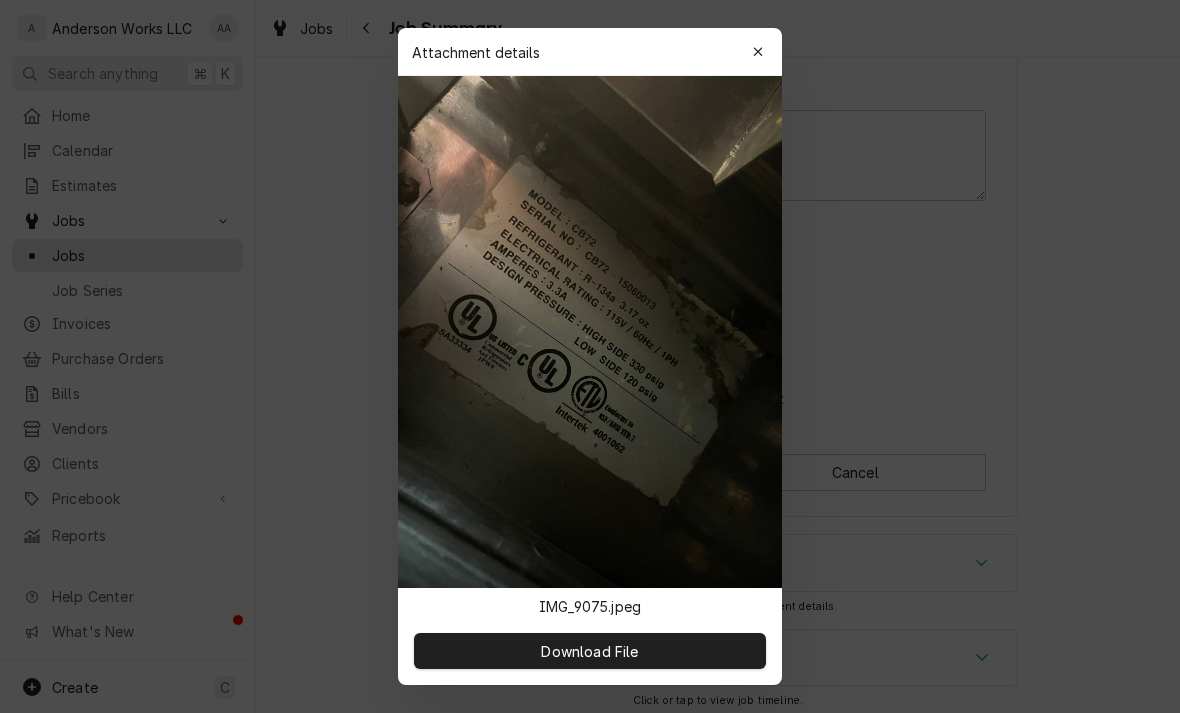 click at bounding box center [758, 52] 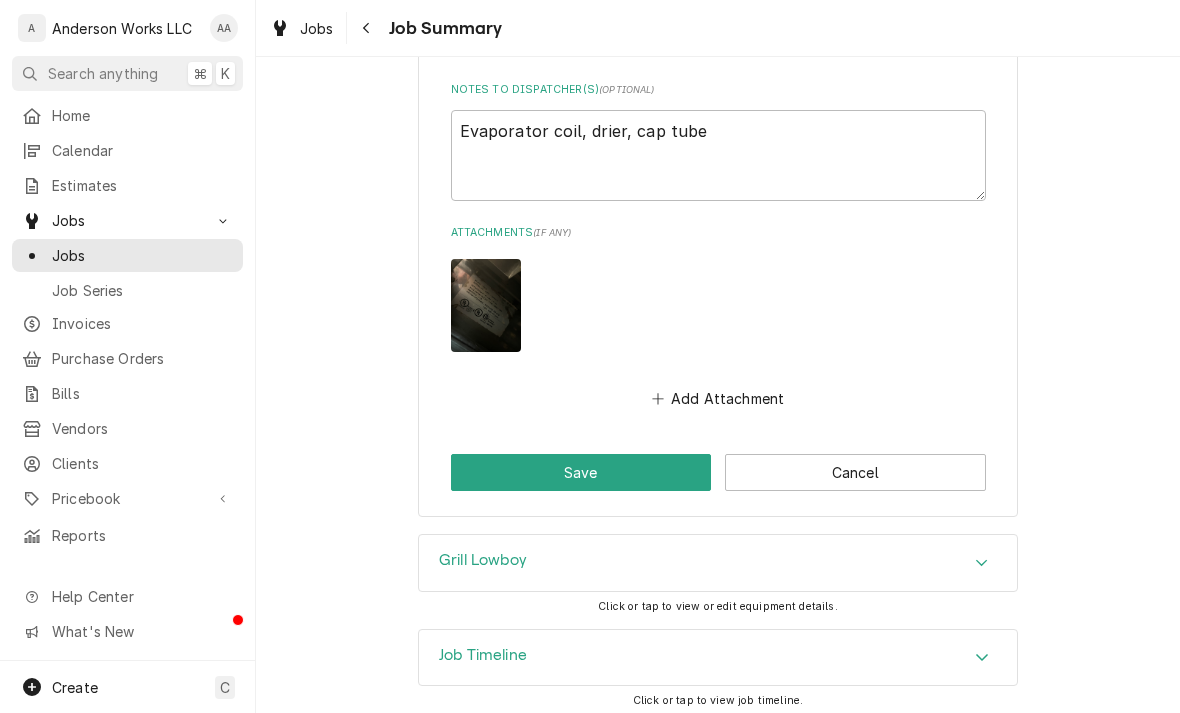 click at bounding box center (486, 305) 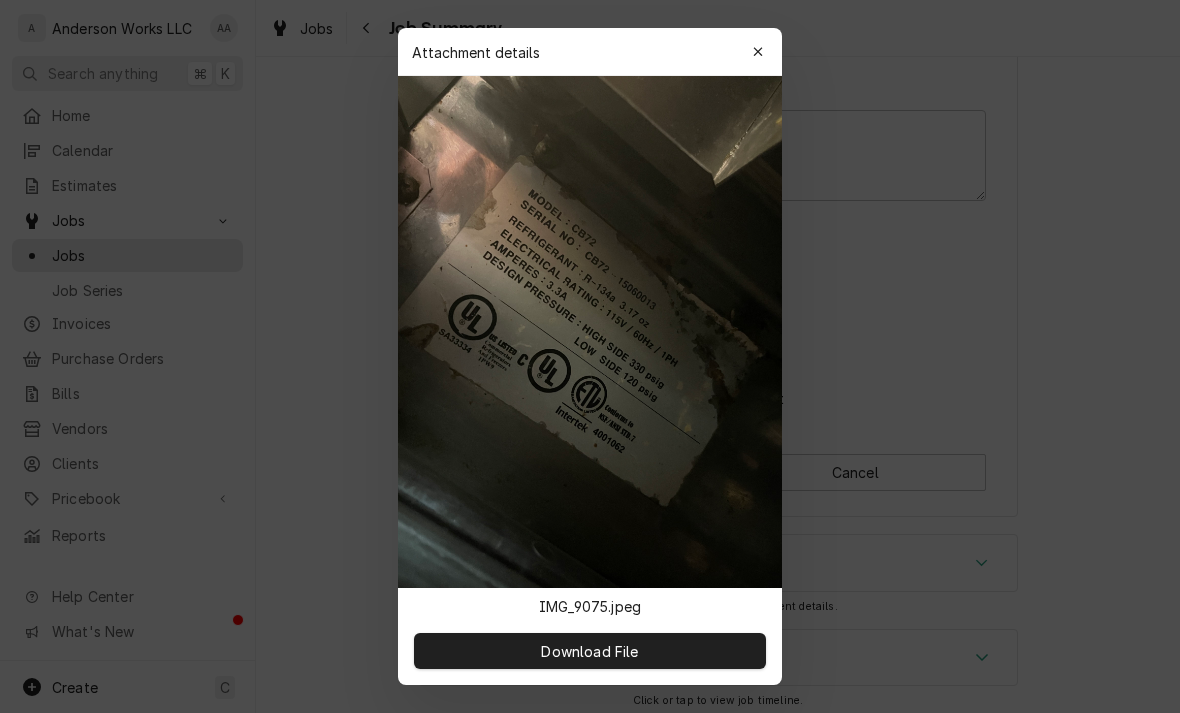 click on "Download File" at bounding box center (590, 651) 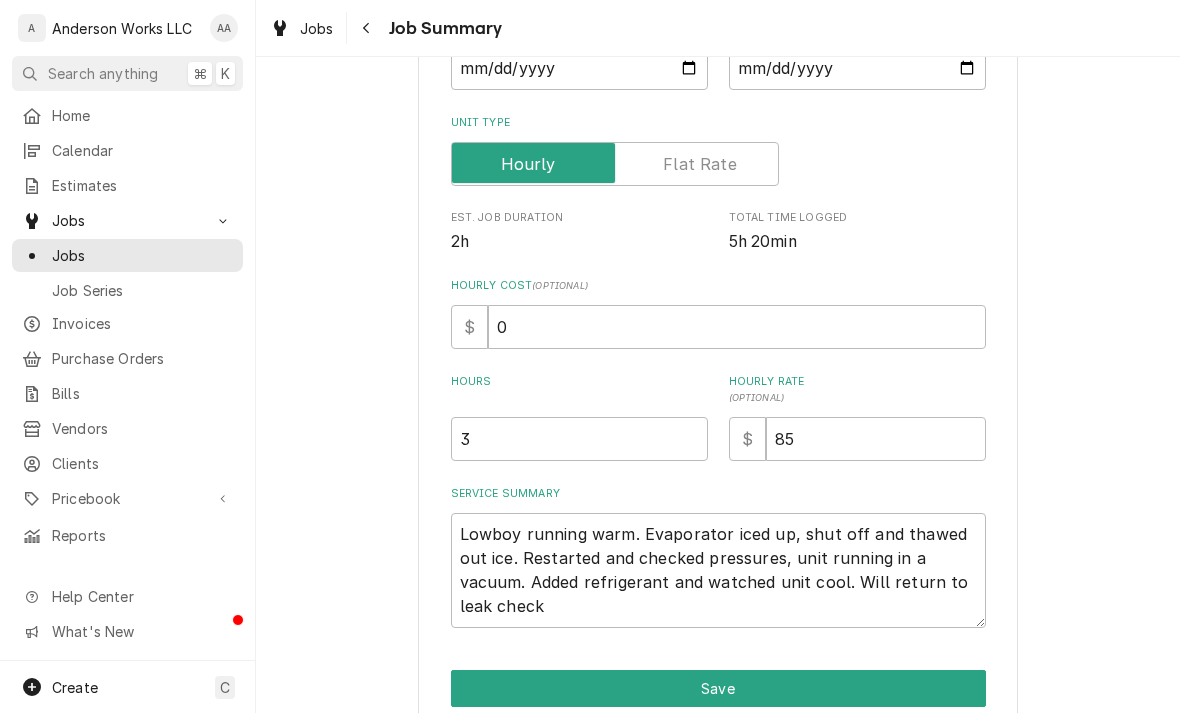 scroll, scrollTop: 0, scrollLeft: 0, axis: both 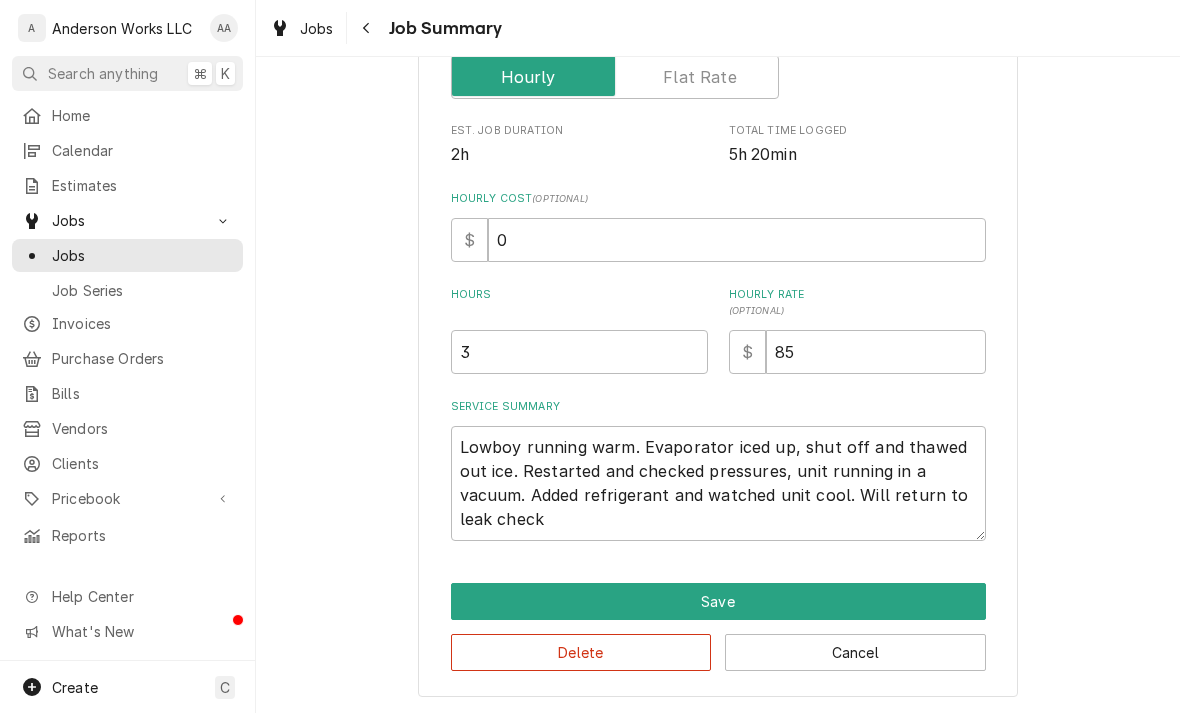 click on "Cancel" at bounding box center (855, 652) 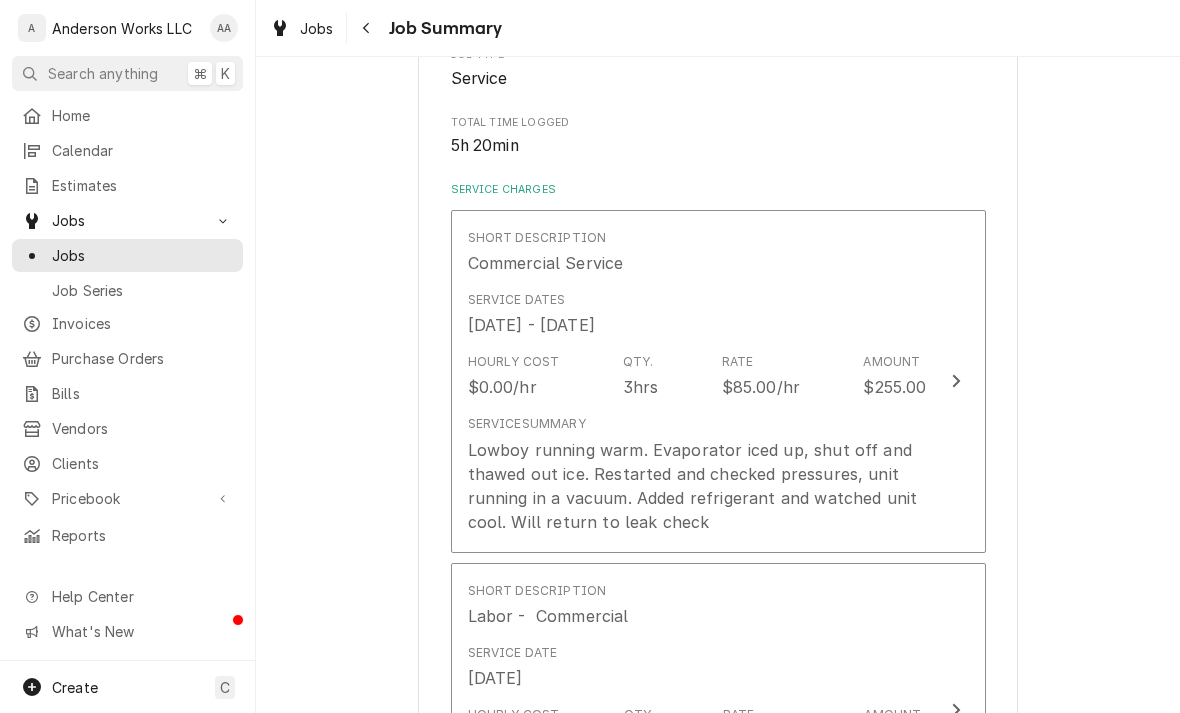 scroll, scrollTop: 469, scrollLeft: 0, axis: vertical 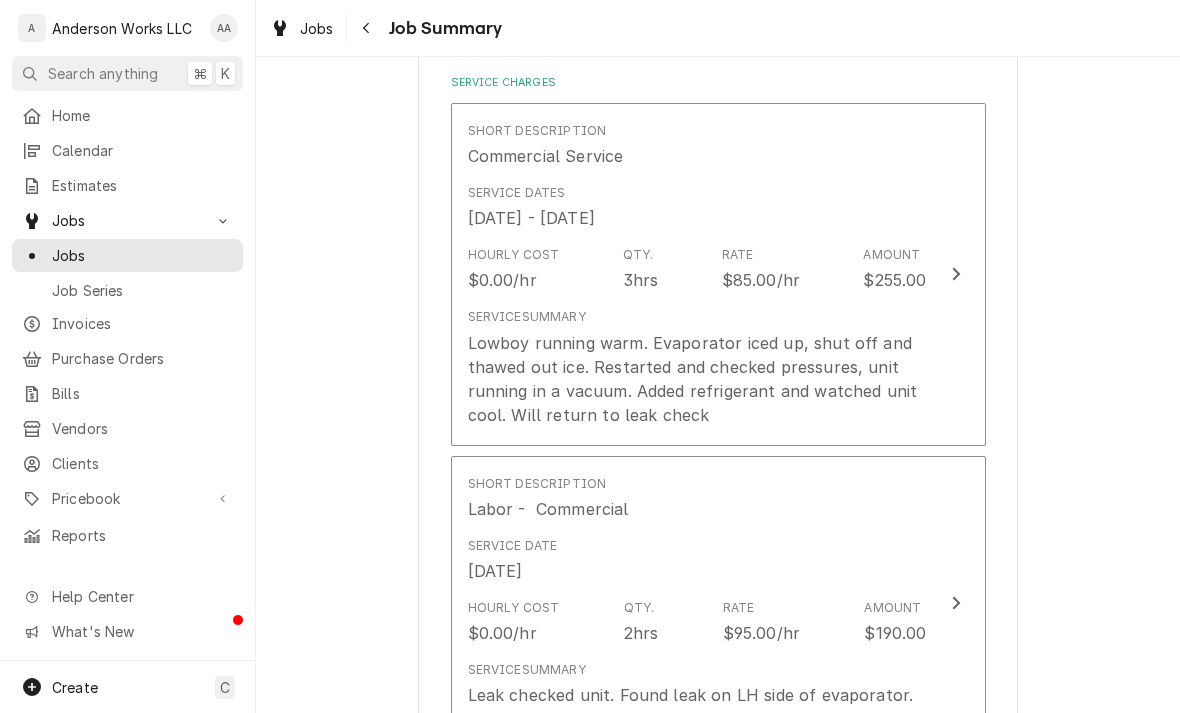 click on "Lowboy running warm. Evaporator iced up, shut off and thawed out ice. Restarted and checked pressures, unit running in a vacuum. Added refrigerant and watched unit cool. Will return to leak check" at bounding box center [697, 379] 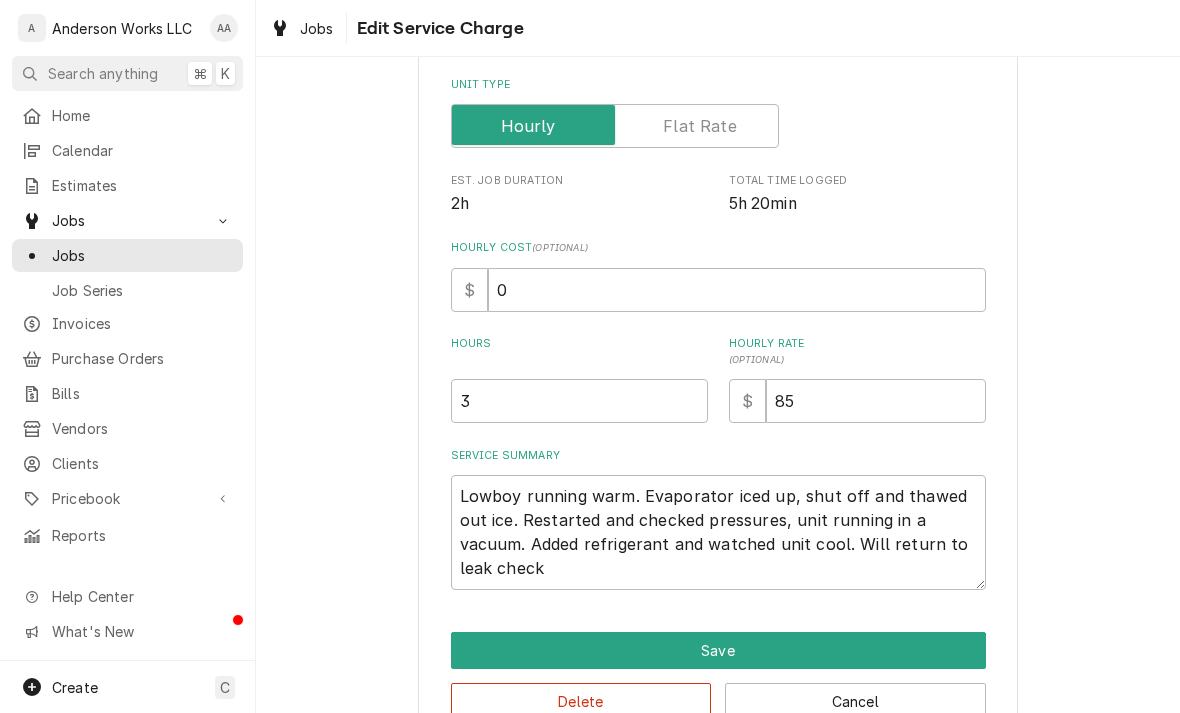 type on "x" 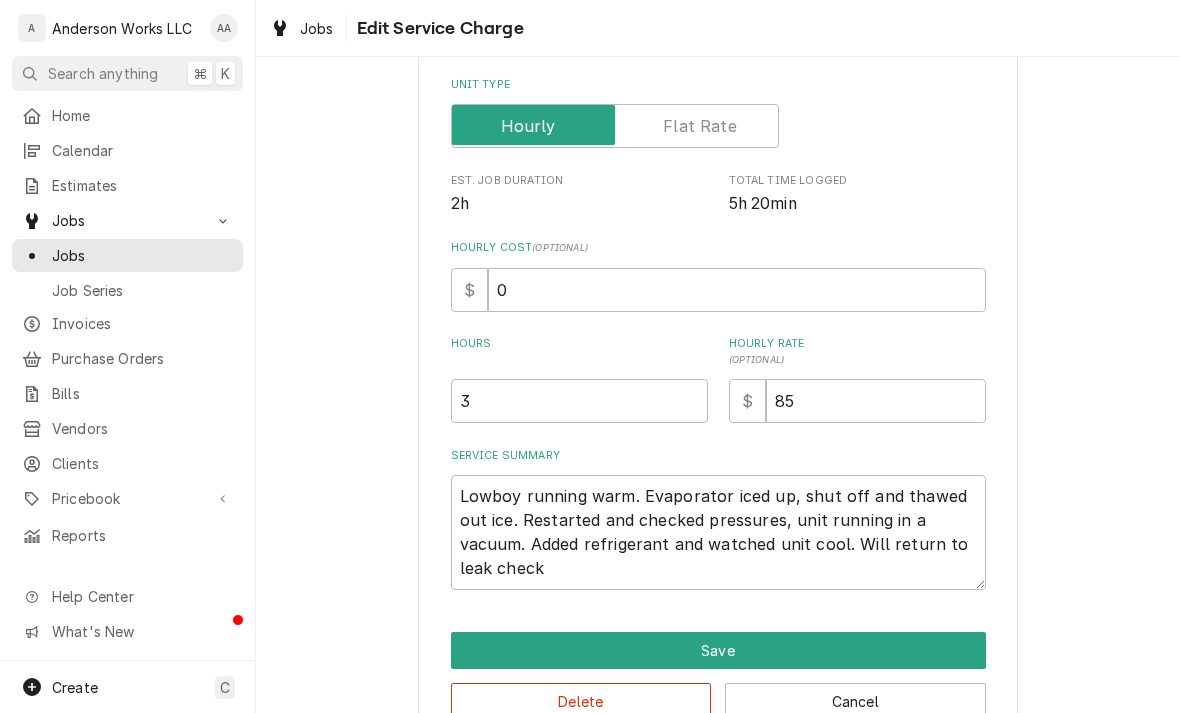 scroll, scrollTop: 0, scrollLeft: 0, axis: both 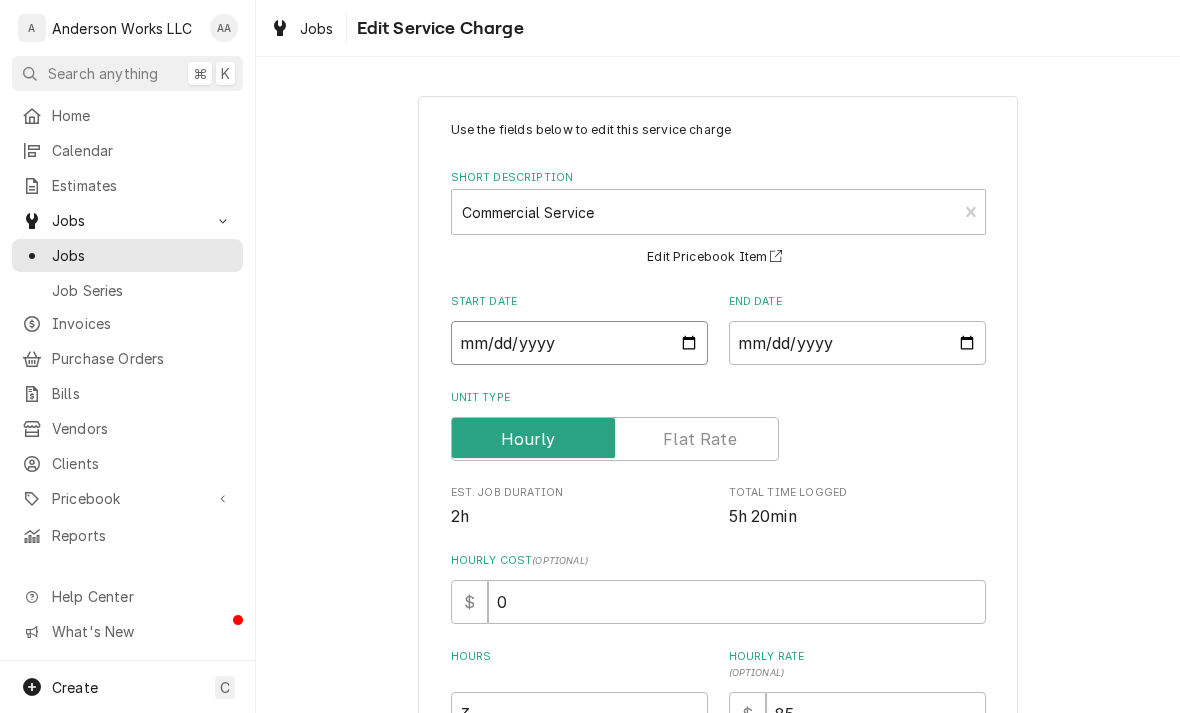 click on "2024-09-10" at bounding box center [579, 343] 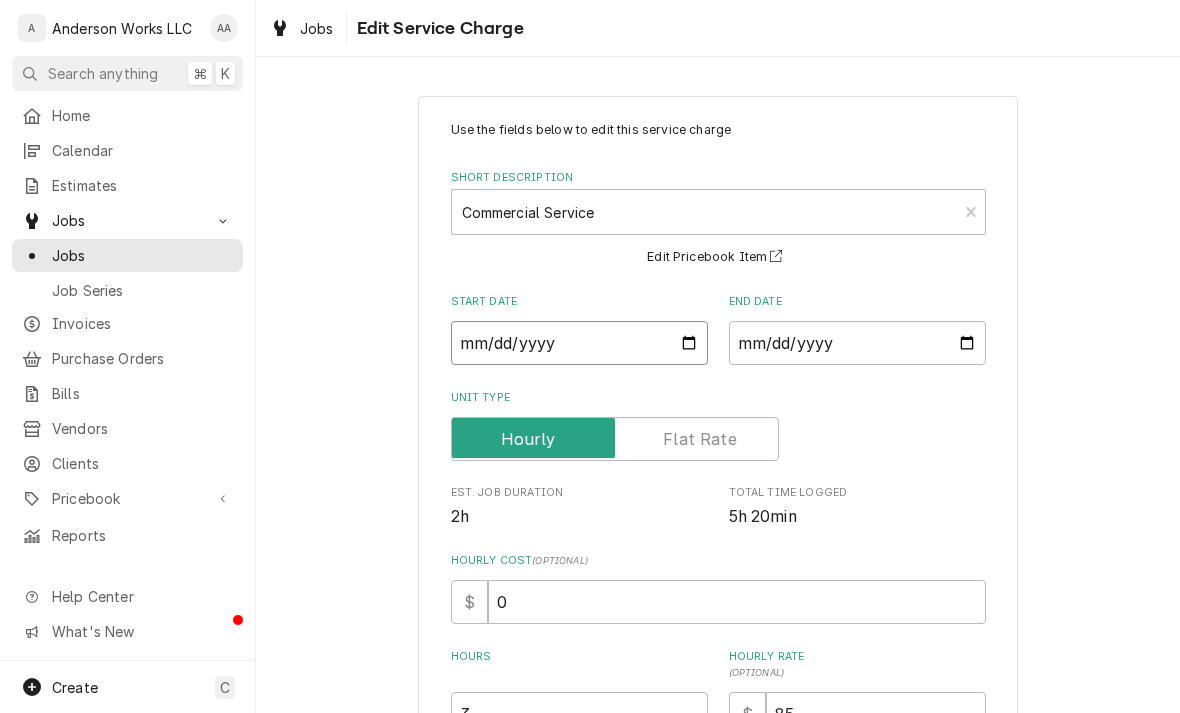 type on "2024-10-25" 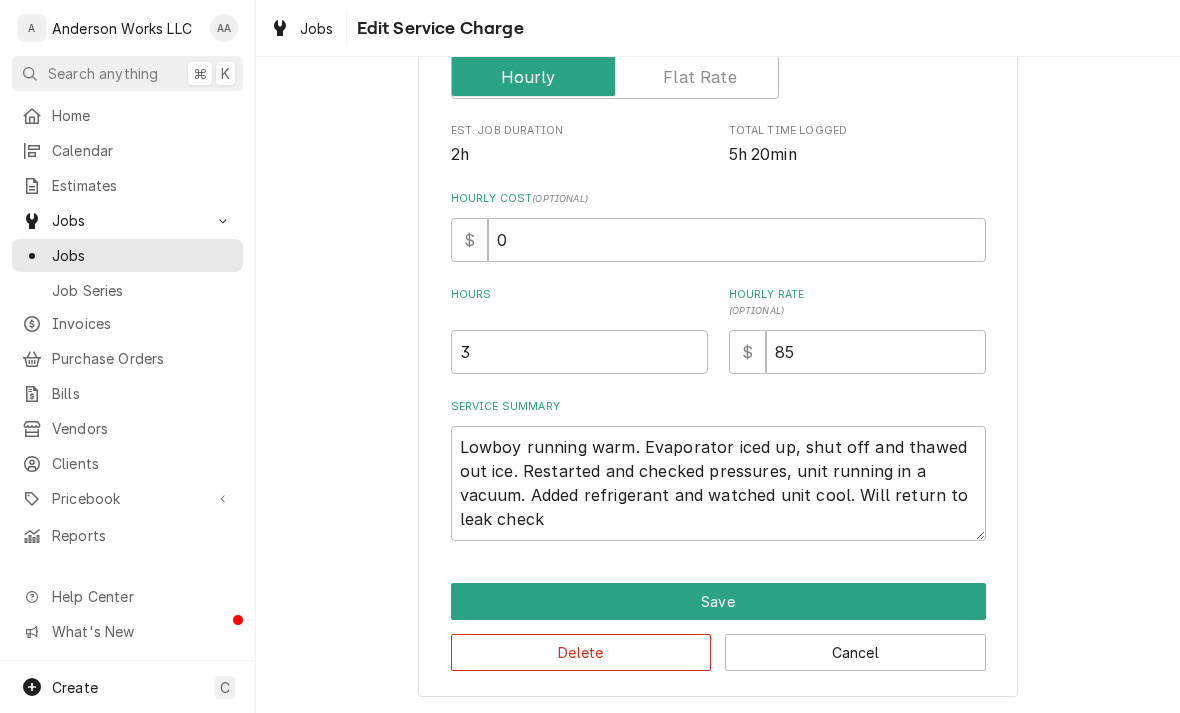 click on "Save" at bounding box center (718, 601) 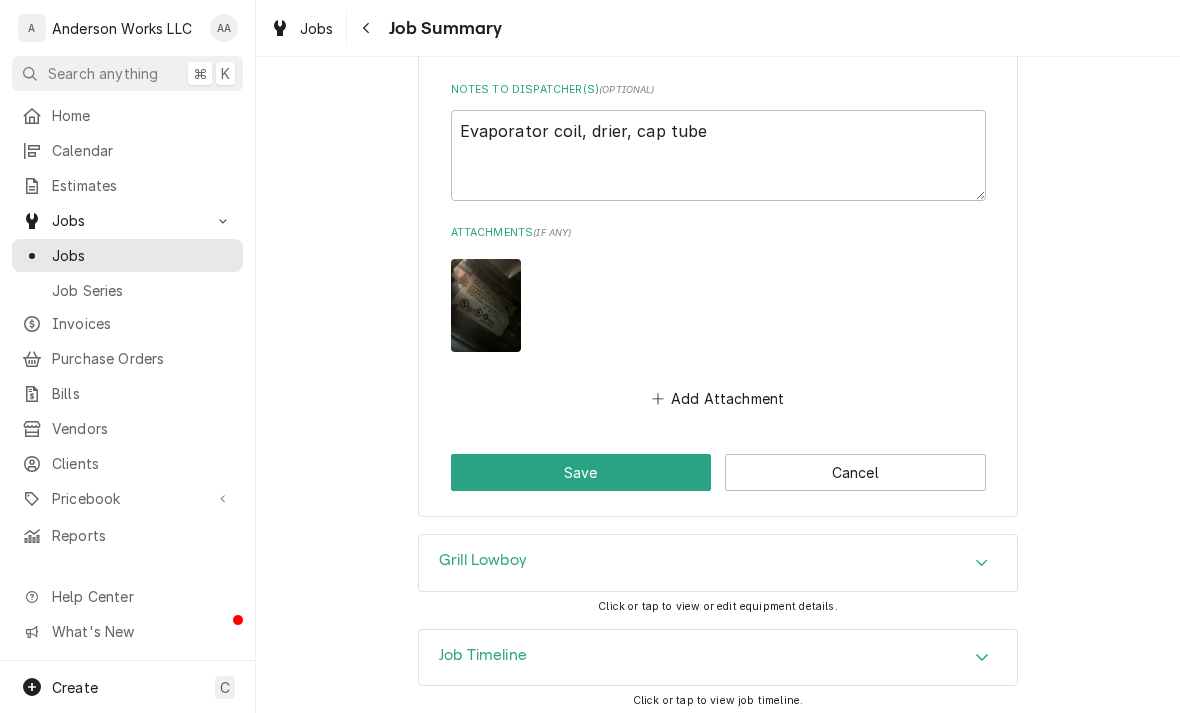scroll, scrollTop: 1986, scrollLeft: 0, axis: vertical 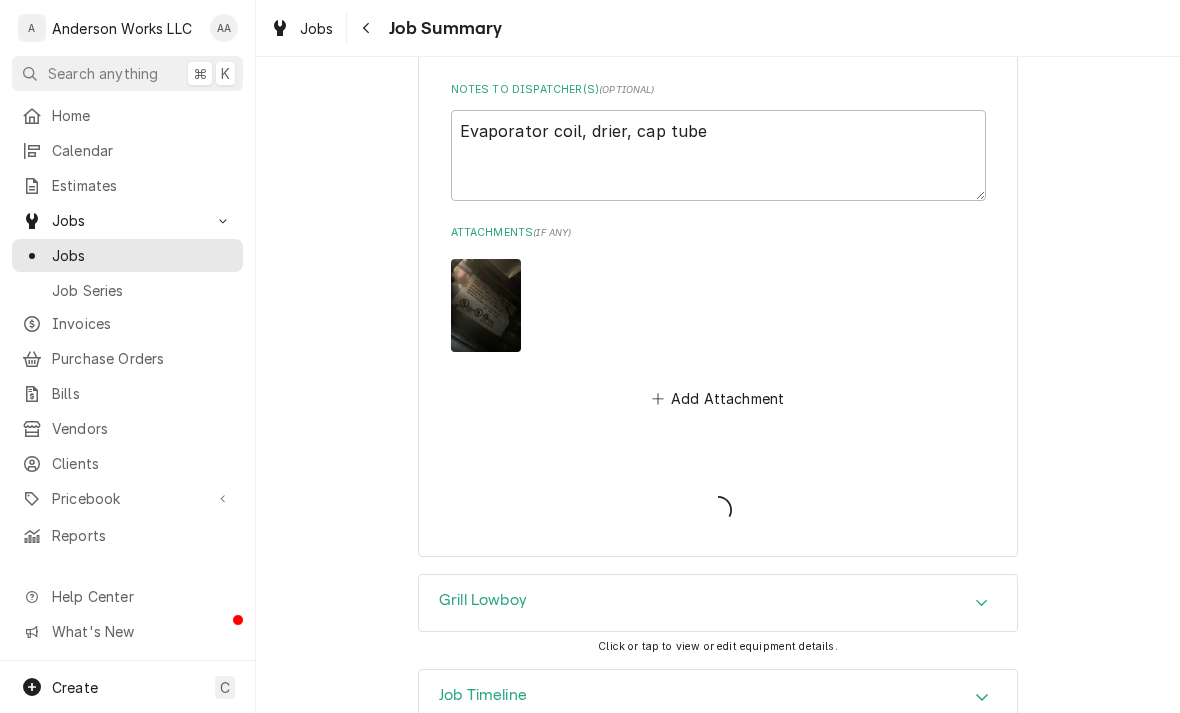 type on "x" 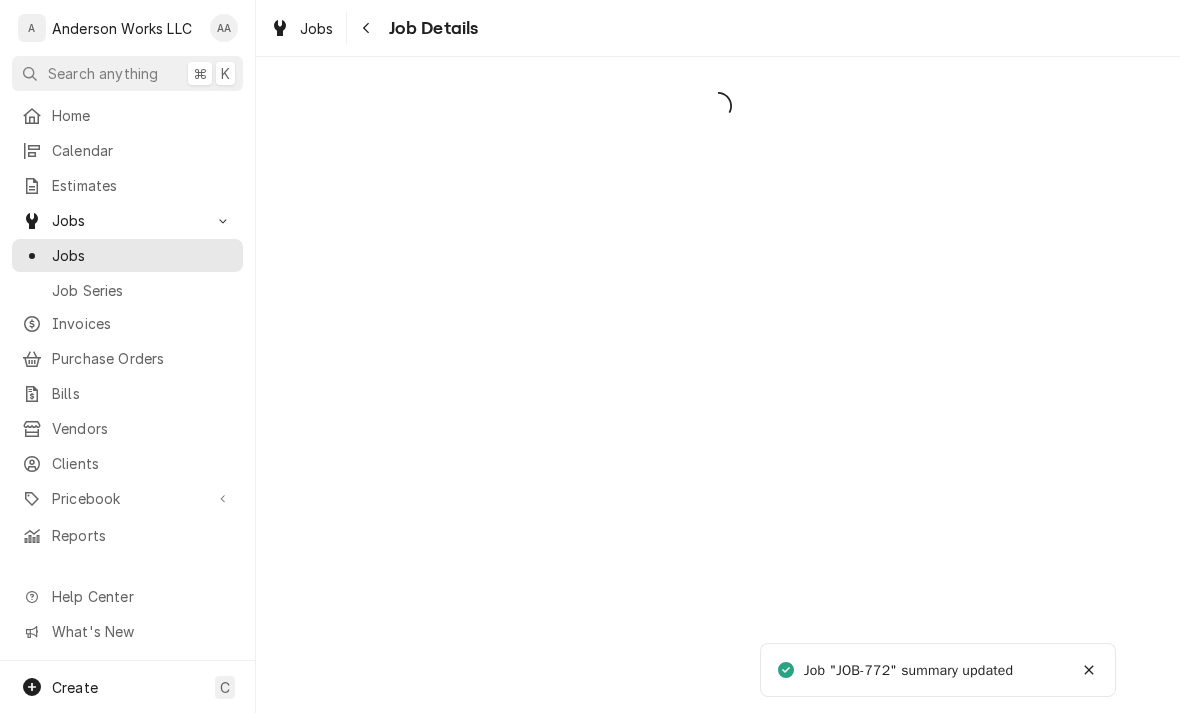 scroll, scrollTop: 0, scrollLeft: 0, axis: both 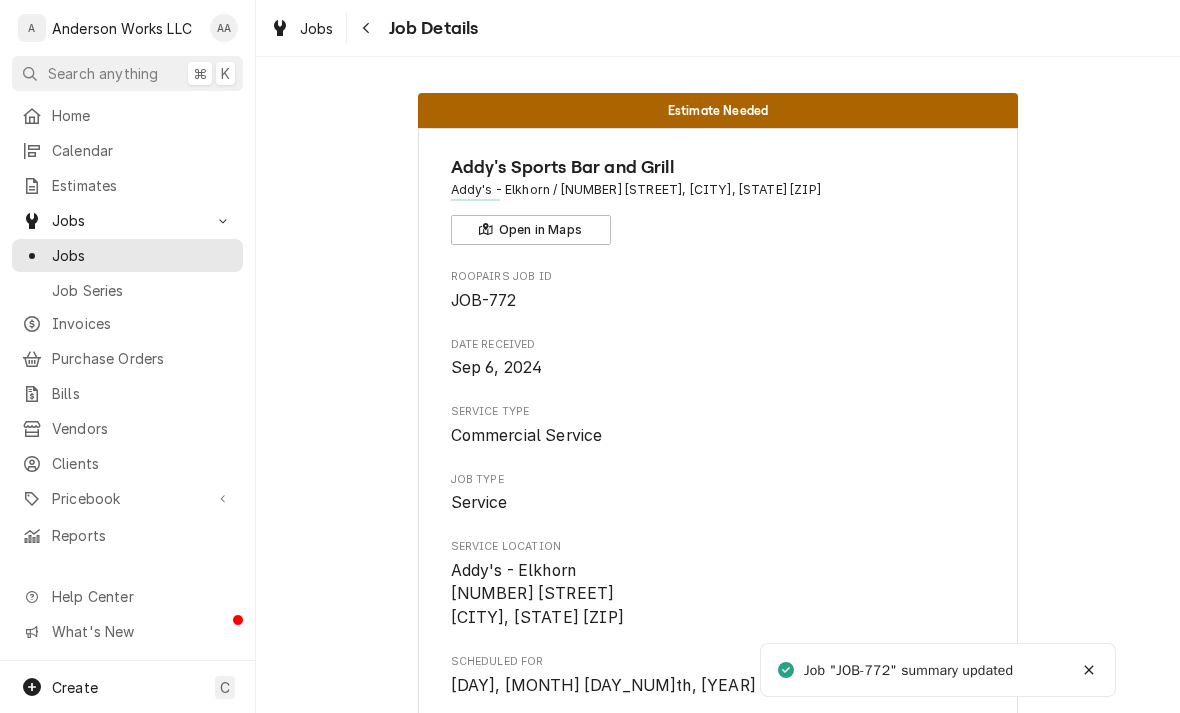 click on "Jobs" at bounding box center [142, 255] 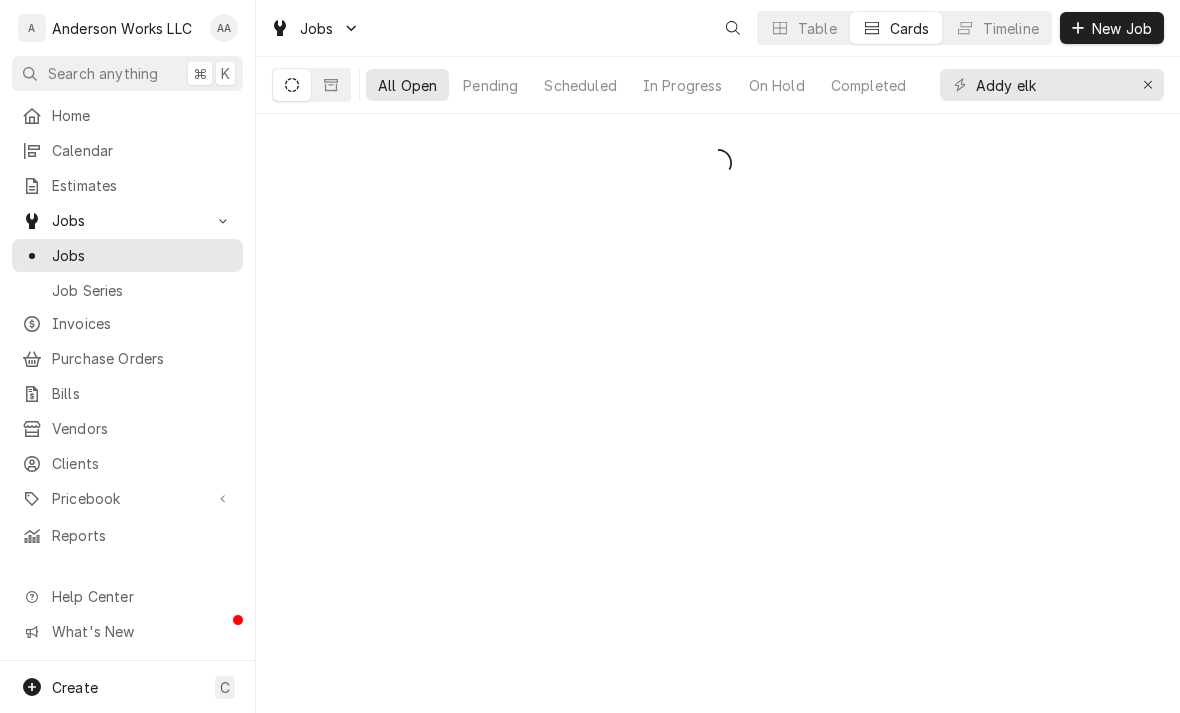 scroll, scrollTop: 0, scrollLeft: 0, axis: both 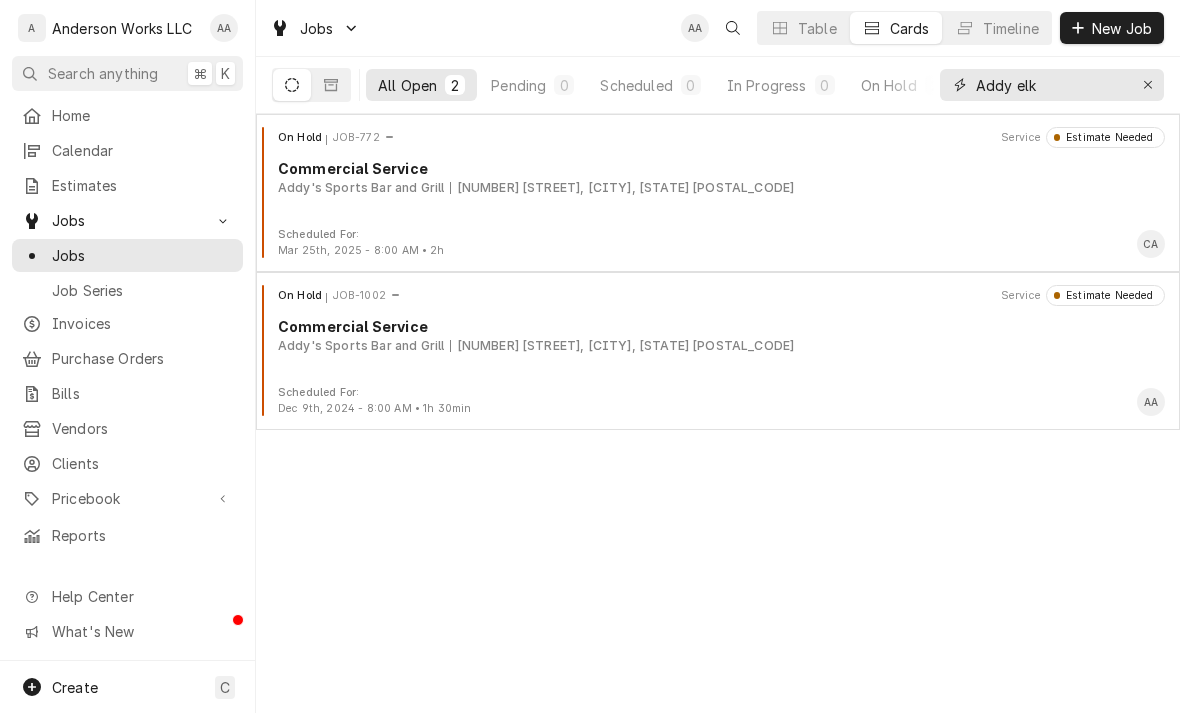 click at bounding box center (1148, 85) 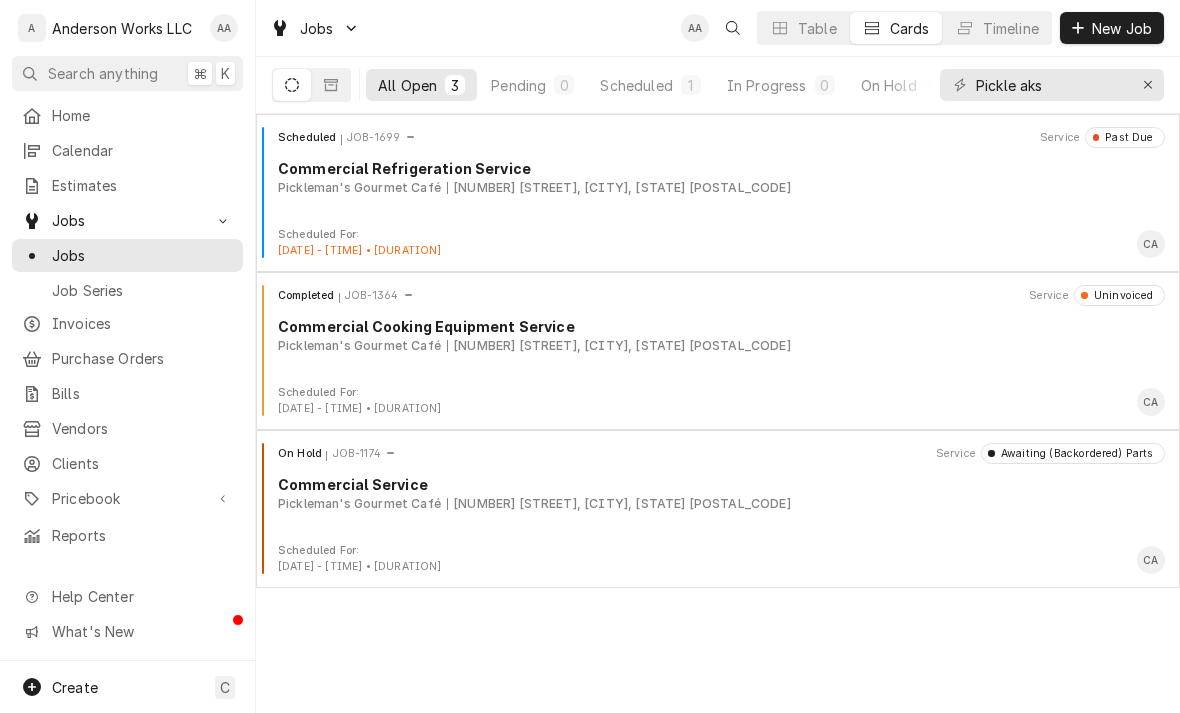 click at bounding box center [331, 85] 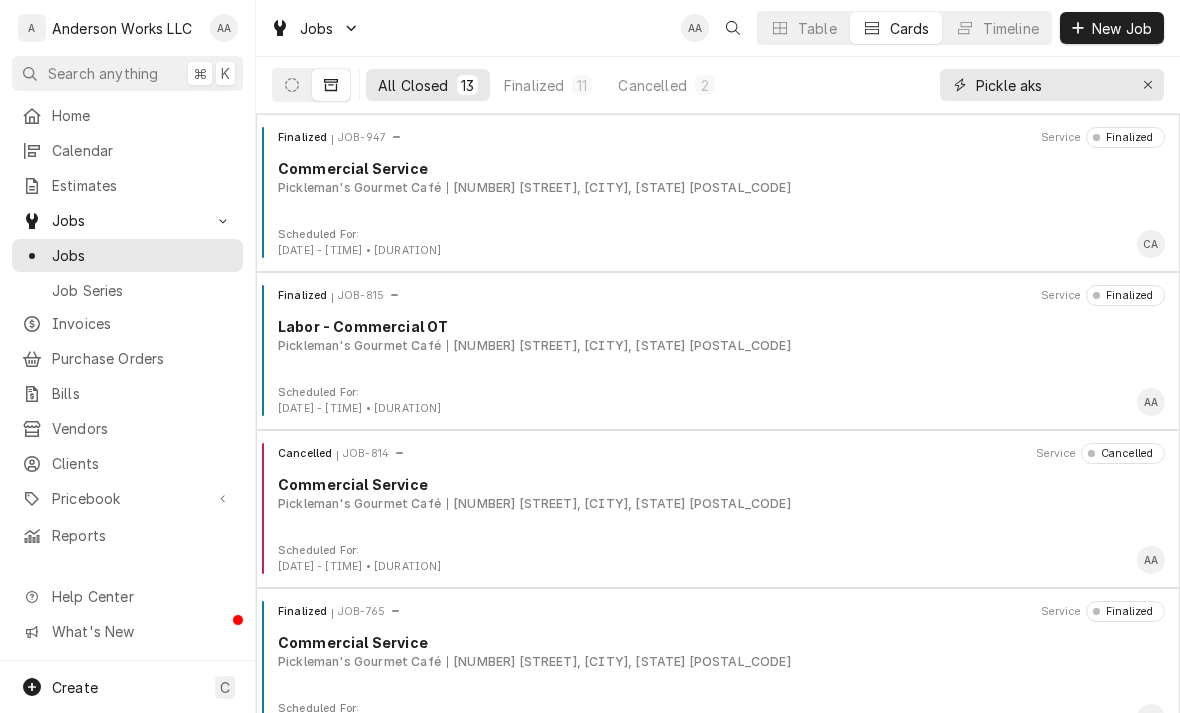 click on "Pickle aks" at bounding box center (1051, 85) 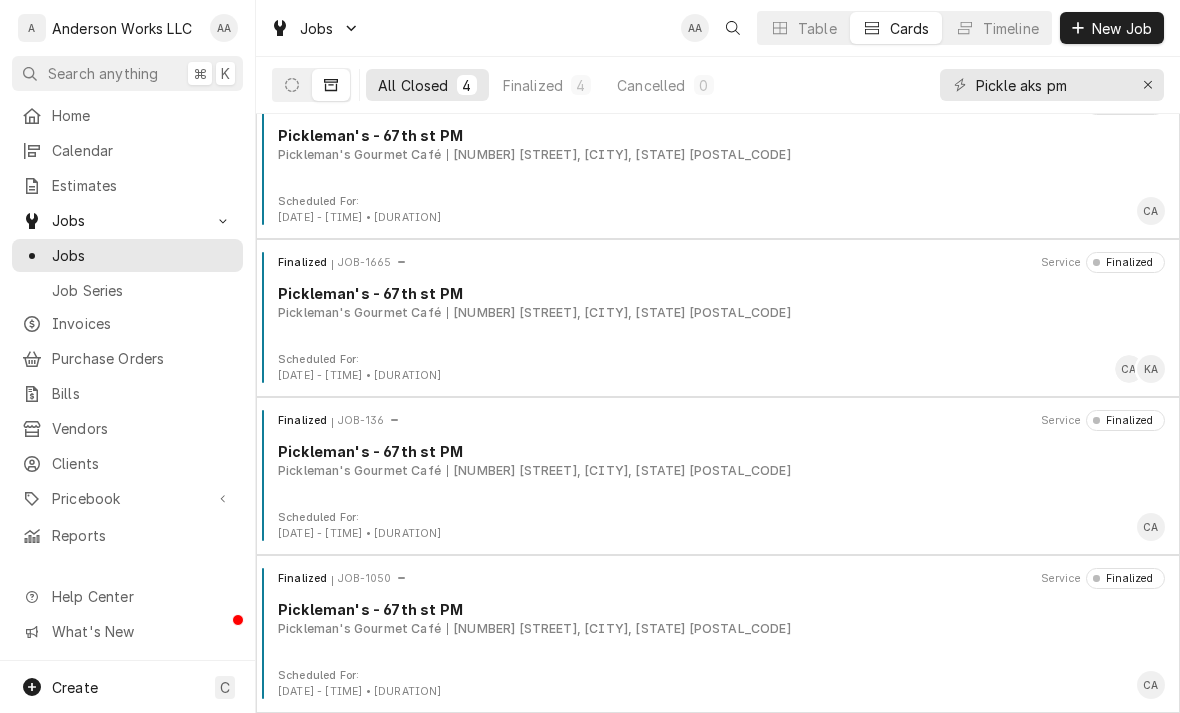 scroll, scrollTop: 33, scrollLeft: 0, axis: vertical 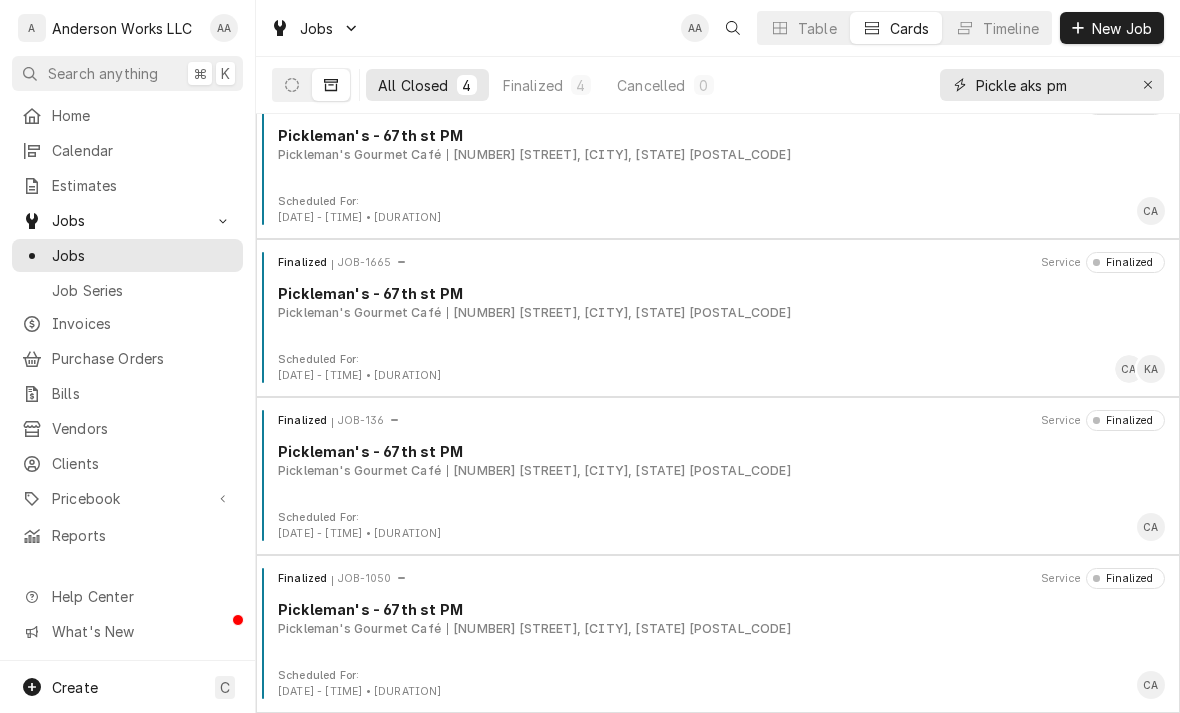type on "Pickle aks pm" 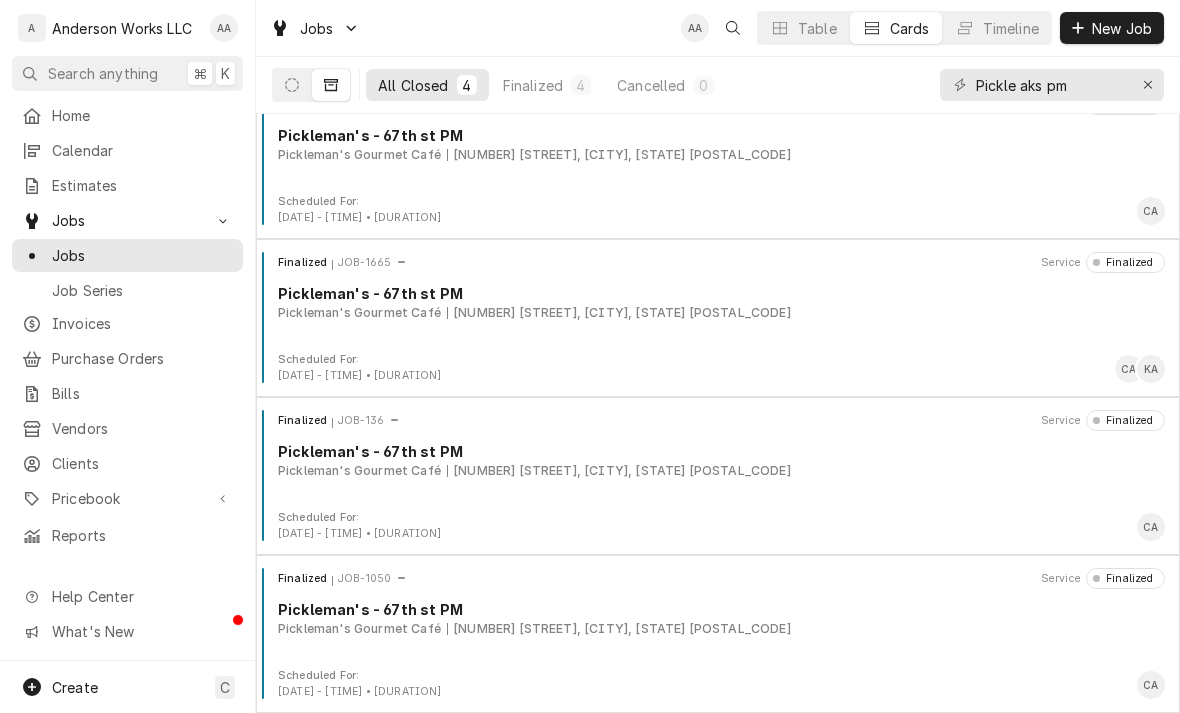 click on "Finalized JOB-1665 Service Finalized Pickleman's - 67th st PM Pickleman's Gourmet Café [NUMBER] [STREET], [CITY], [STATE] [POSTAL_CODE]" at bounding box center (718, 302) 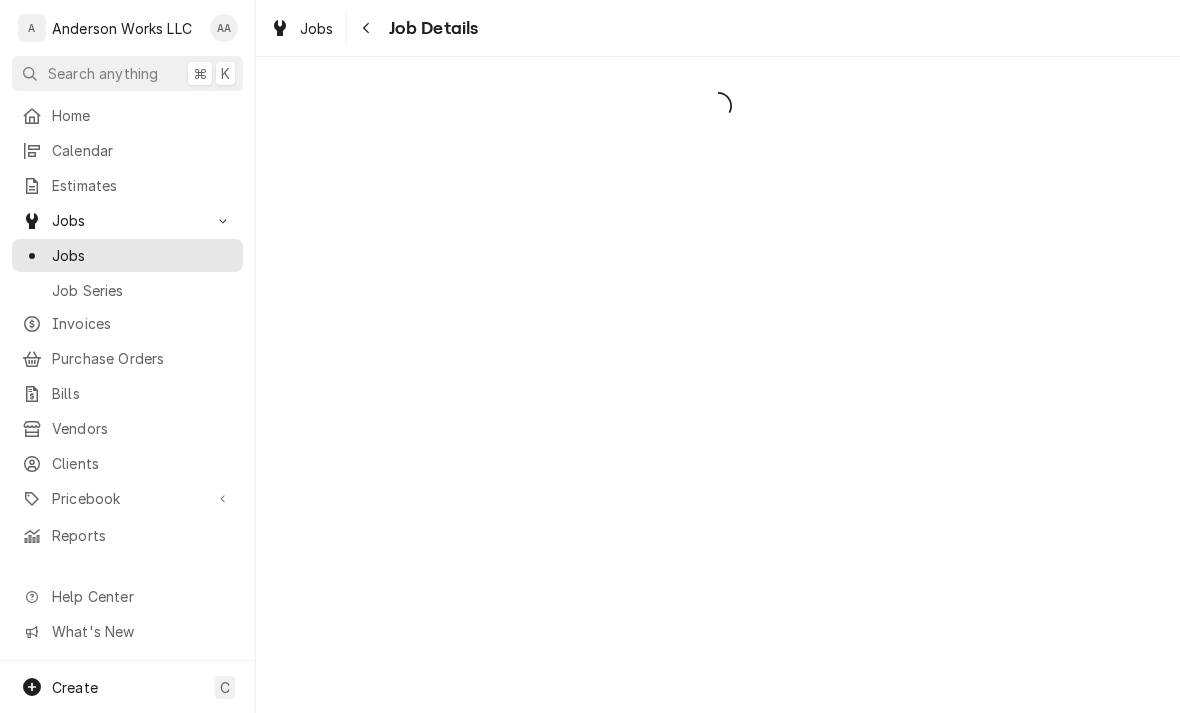 scroll, scrollTop: 0, scrollLeft: 0, axis: both 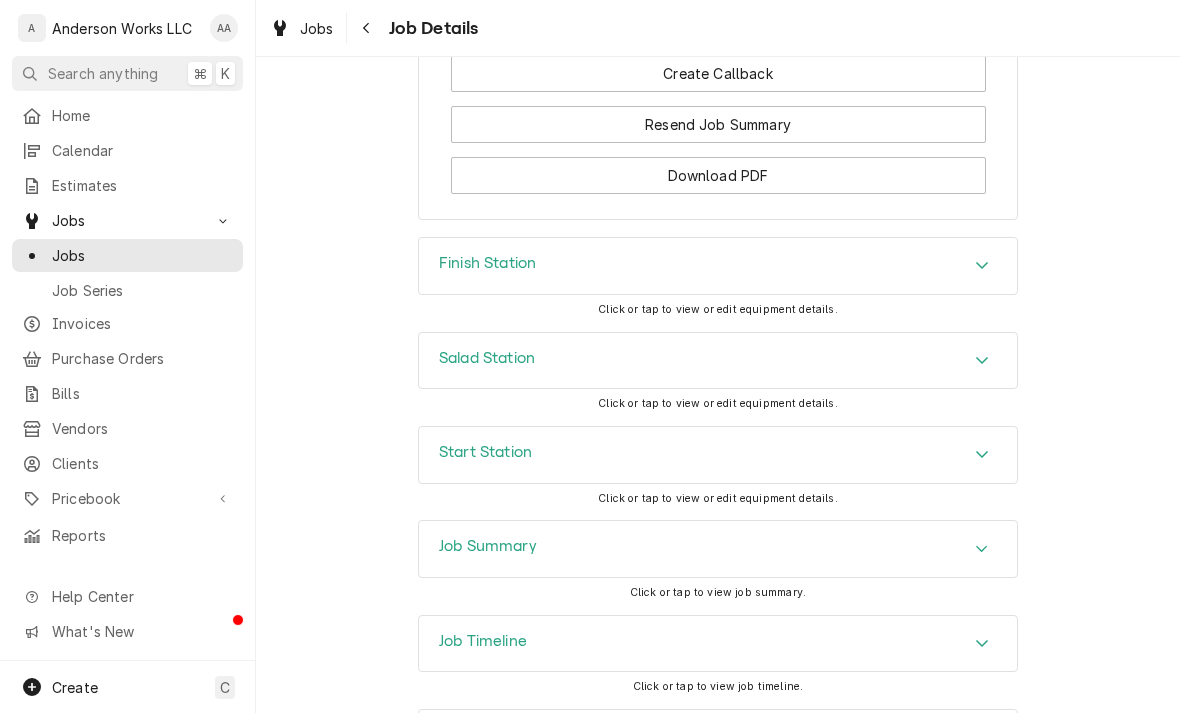 click on "Job Summary" at bounding box center (718, 549) 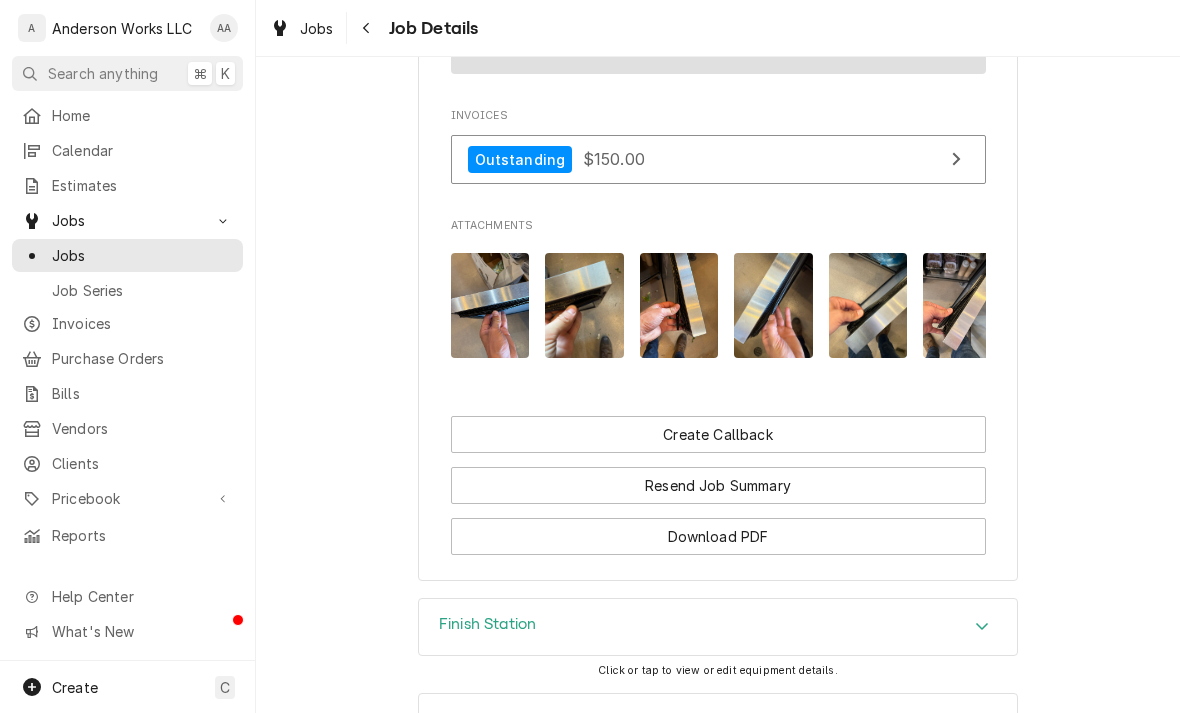 scroll, scrollTop: 1479, scrollLeft: 0, axis: vertical 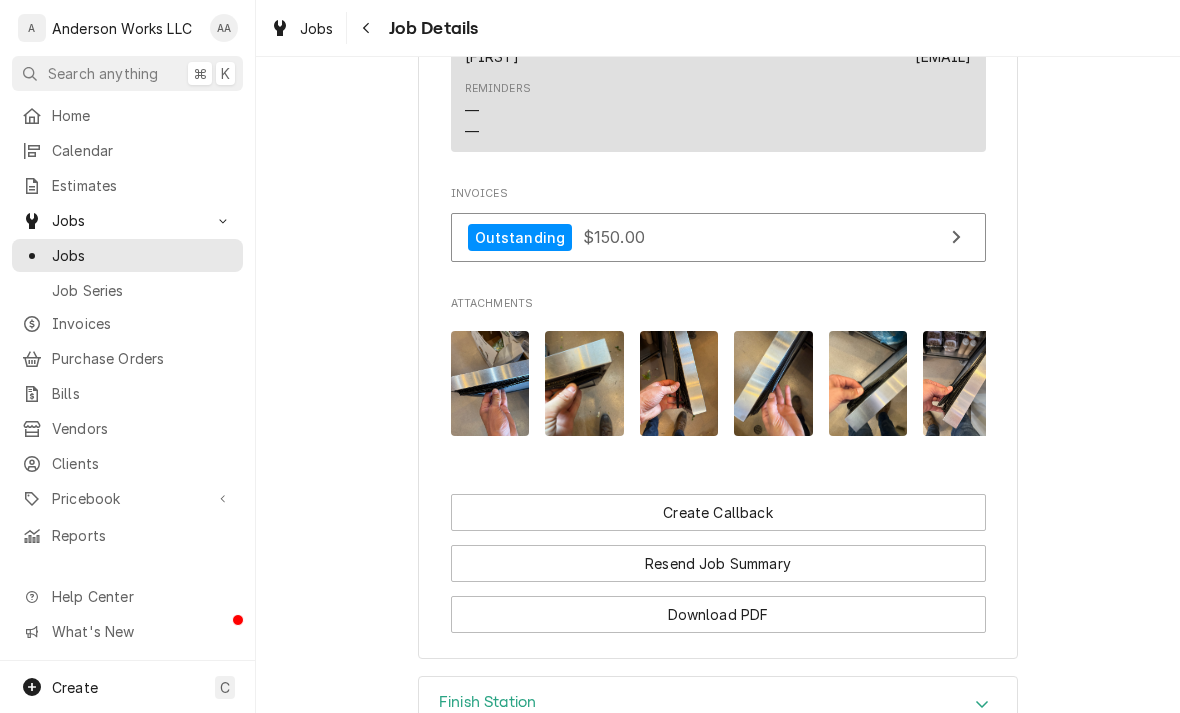 click at bounding box center (490, 383) 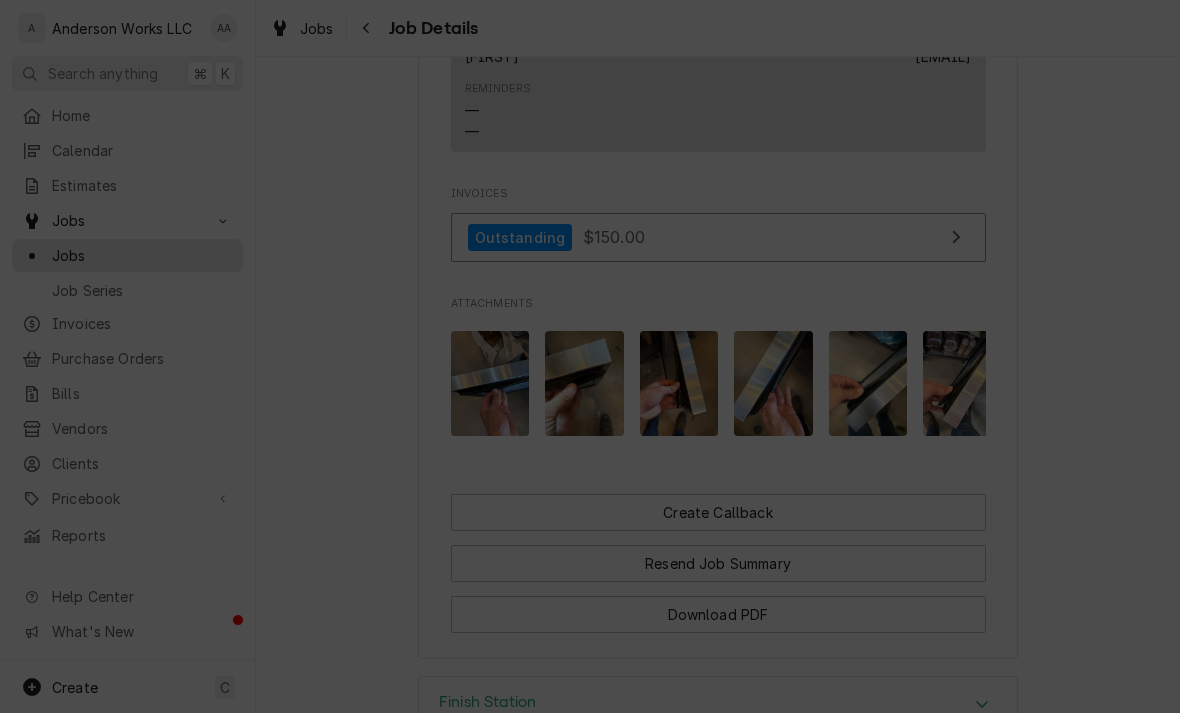 click at bounding box center [758, 52] 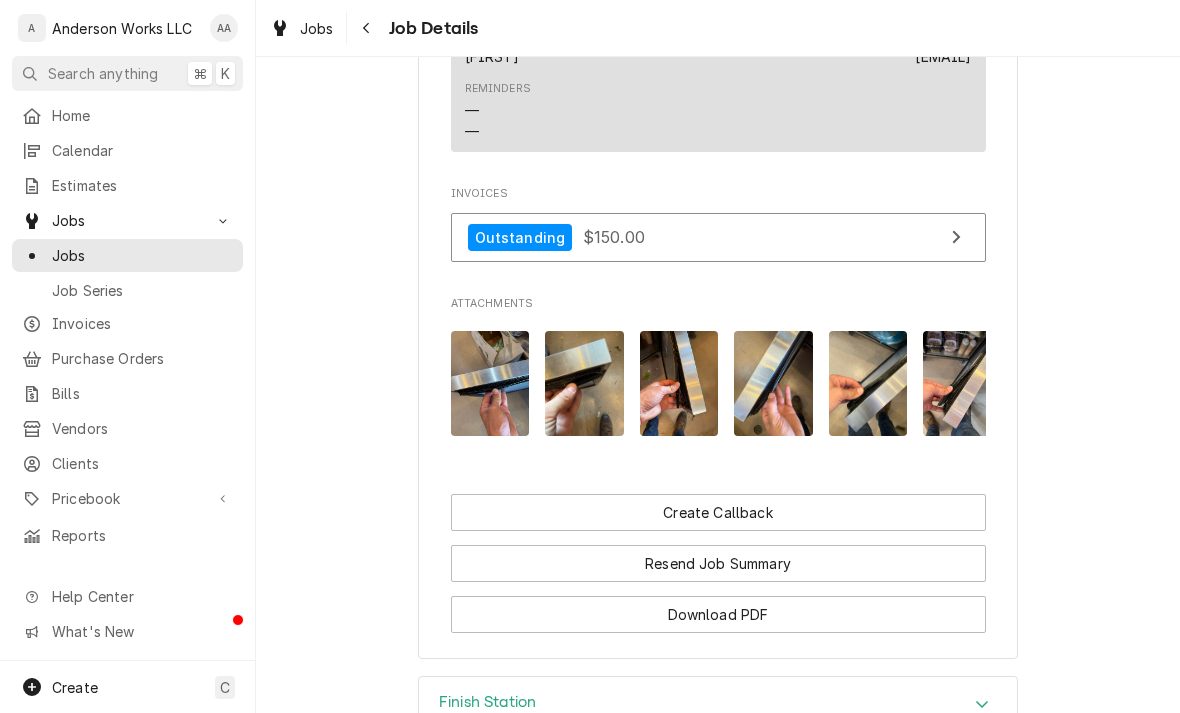 click at bounding box center [584, 383] 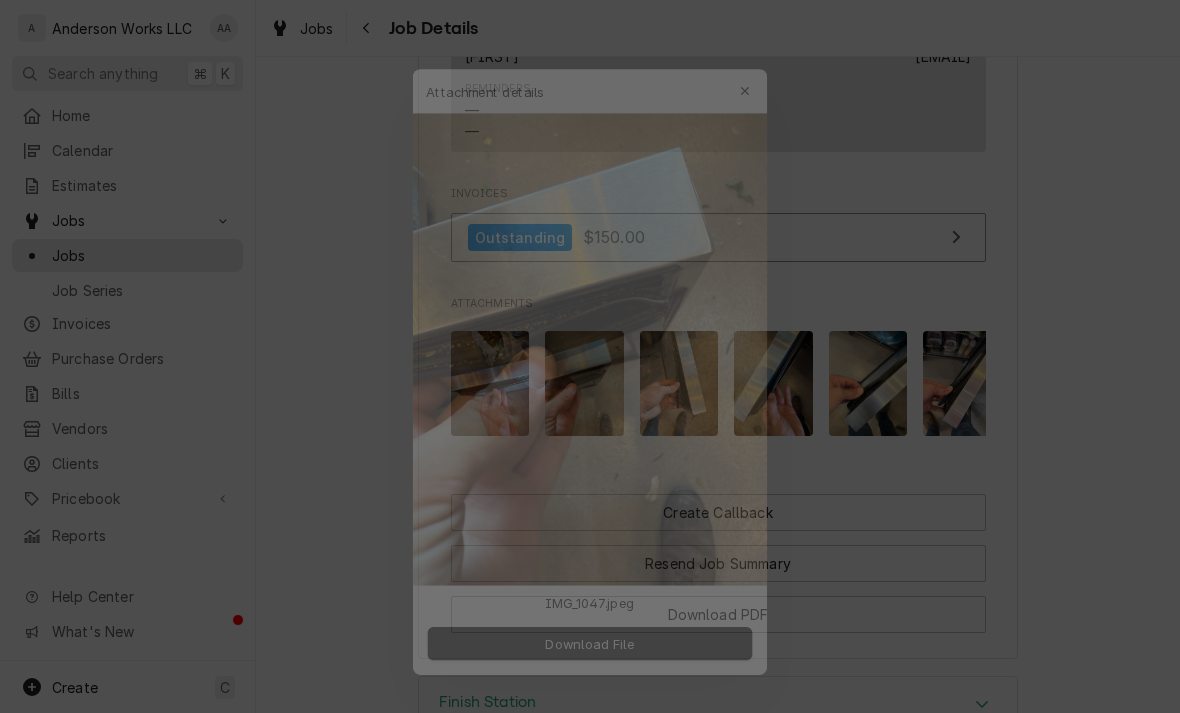 click at bounding box center (758, 52) 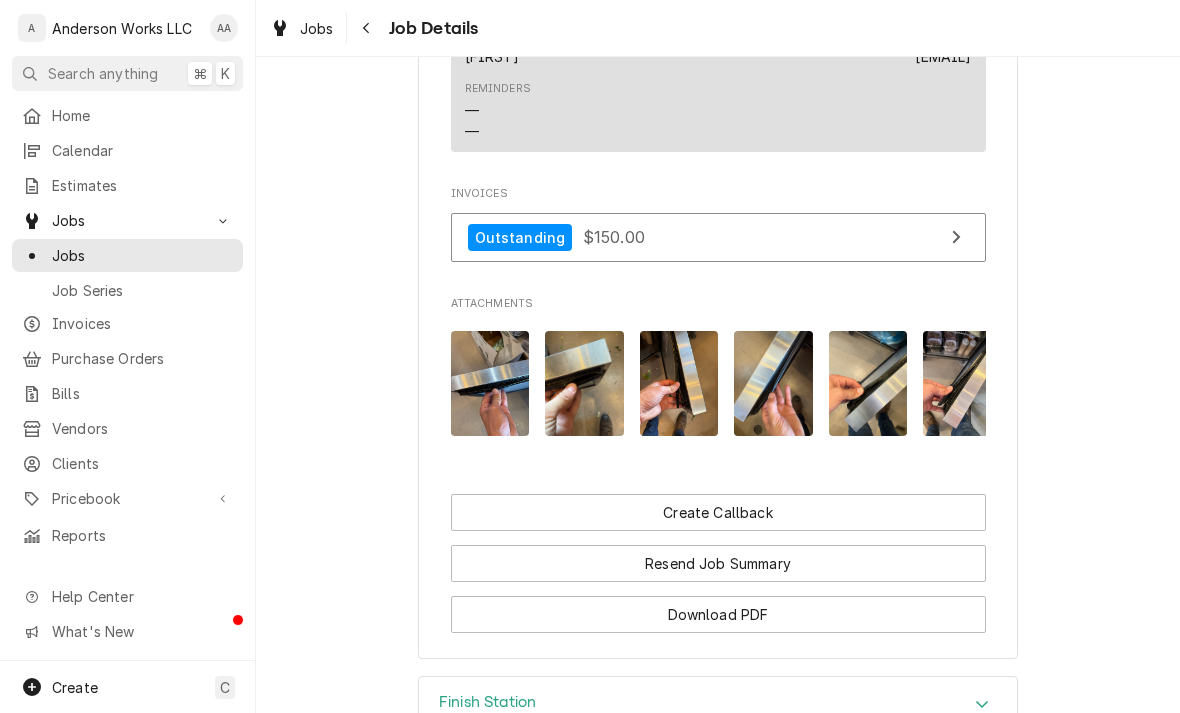 click at bounding box center [679, 383] 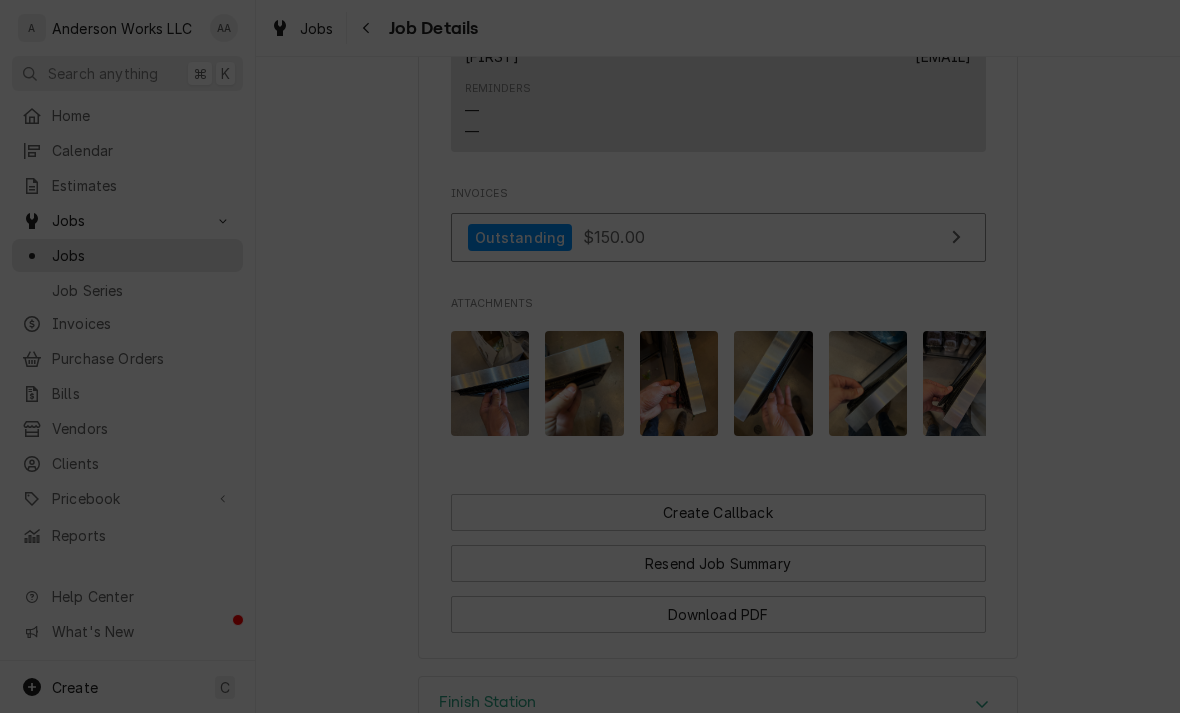 click 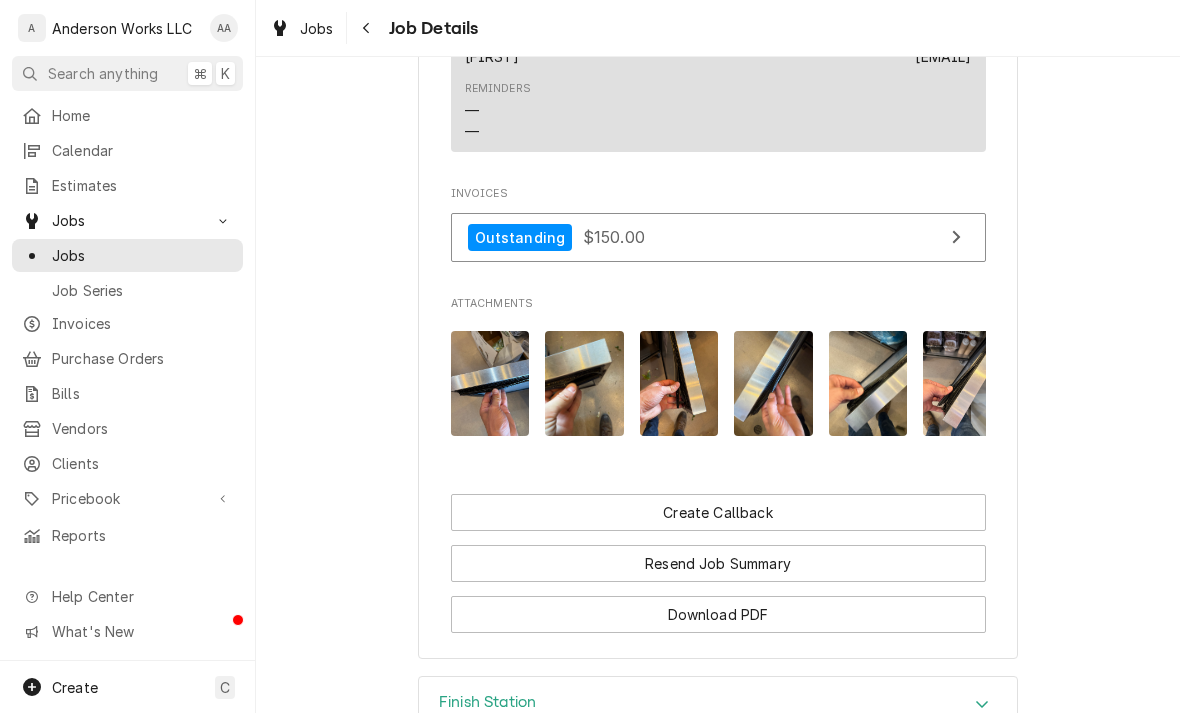 scroll, scrollTop: 0, scrollLeft: 0, axis: both 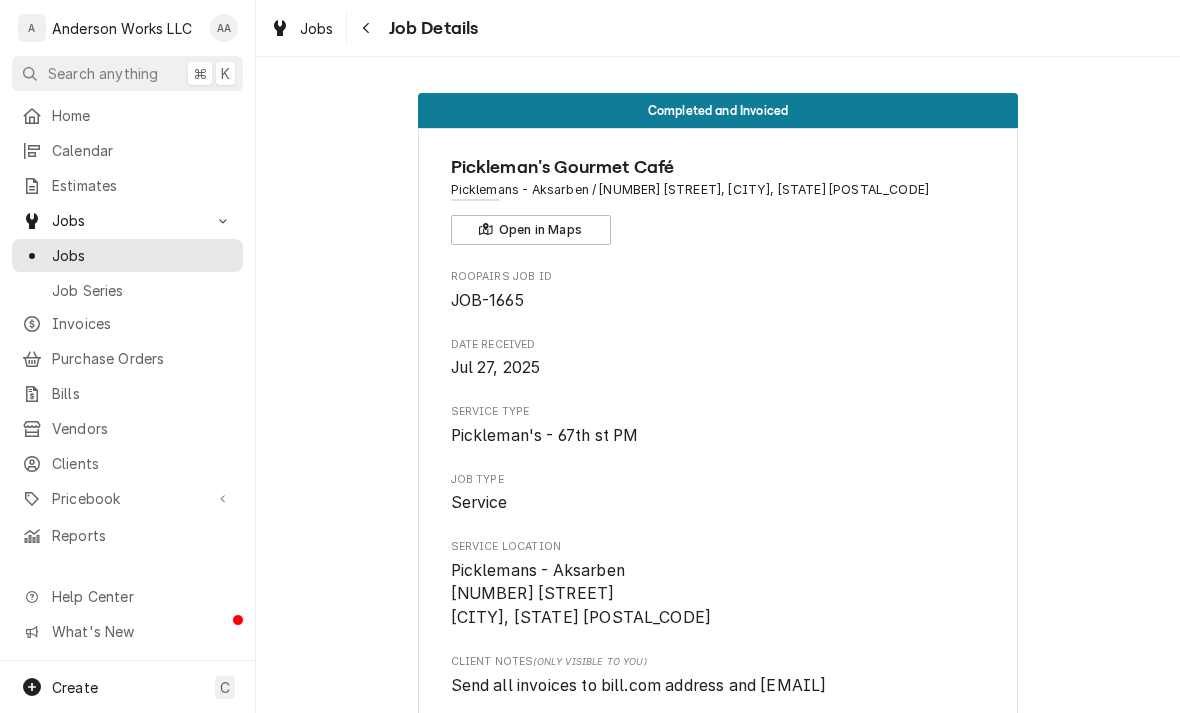 click on "Calendar" at bounding box center (142, 150) 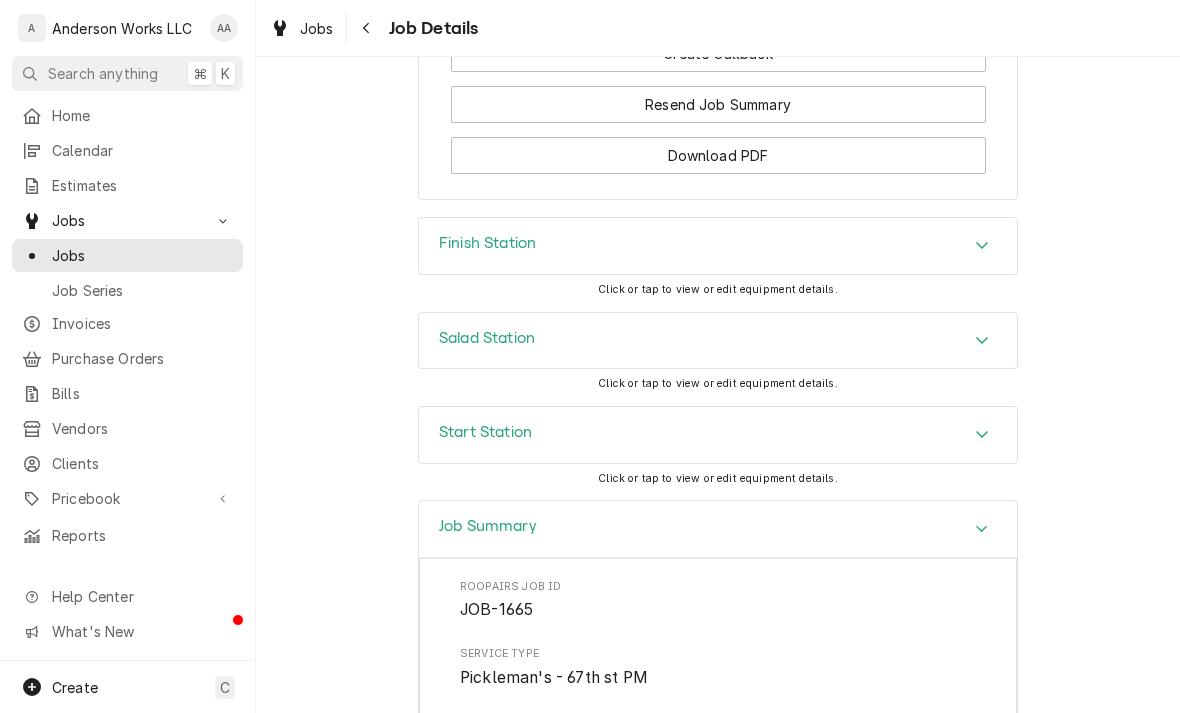 scroll, scrollTop: 2071, scrollLeft: 0, axis: vertical 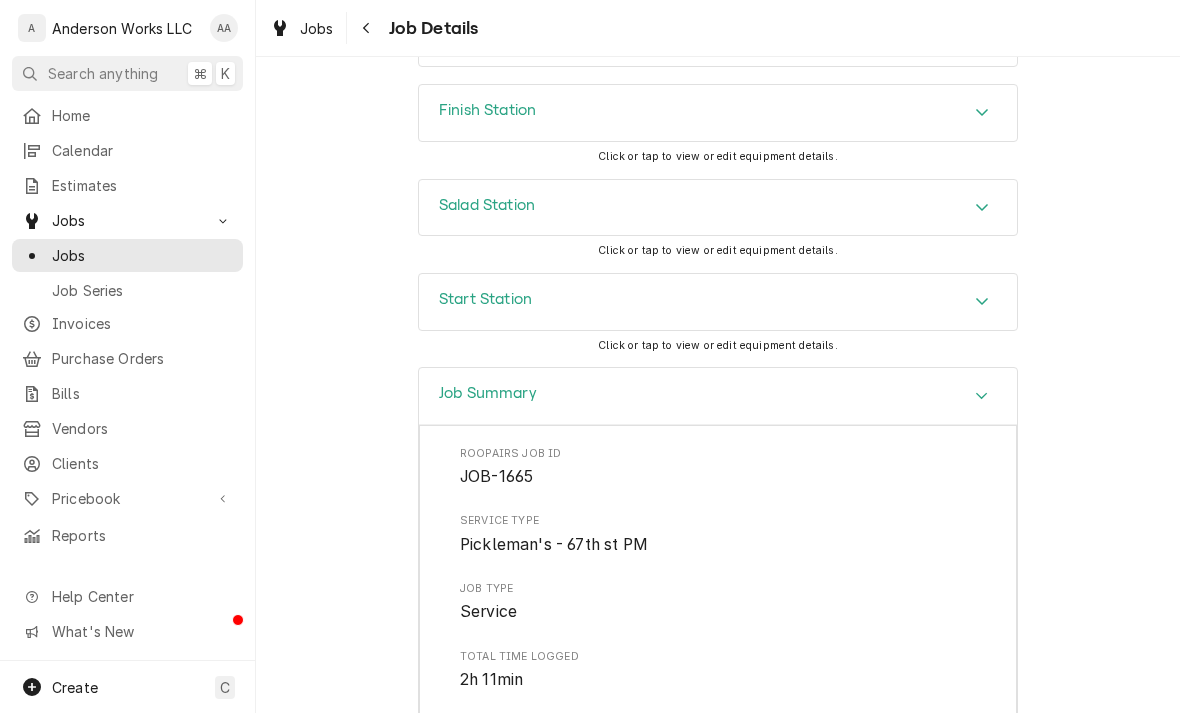 click on "Finish Station" at bounding box center [487, 110] 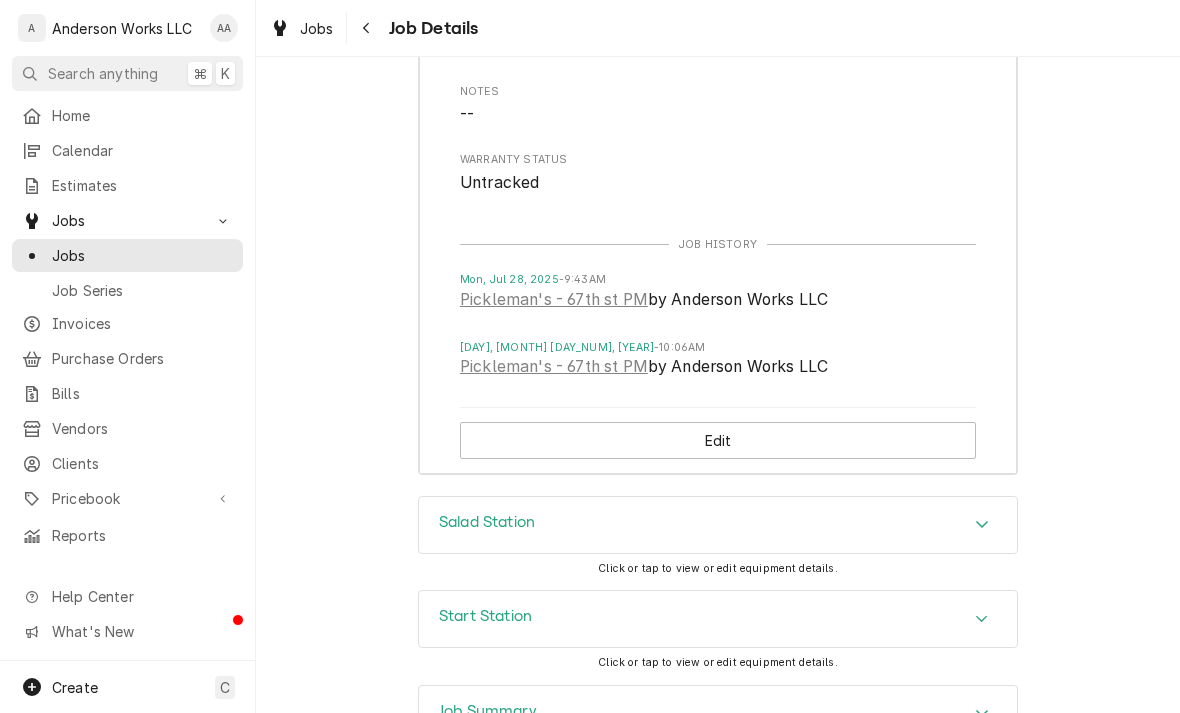scroll, scrollTop: 2565, scrollLeft: 0, axis: vertical 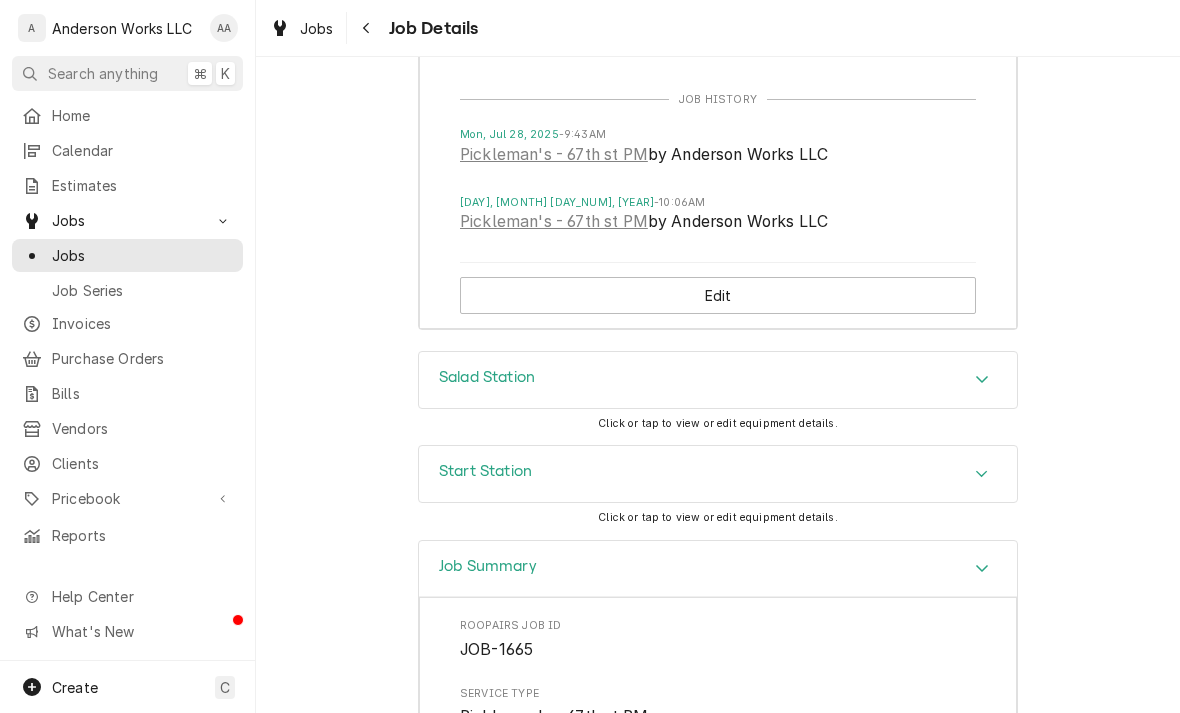 click on "Salad Station" at bounding box center (487, 380) 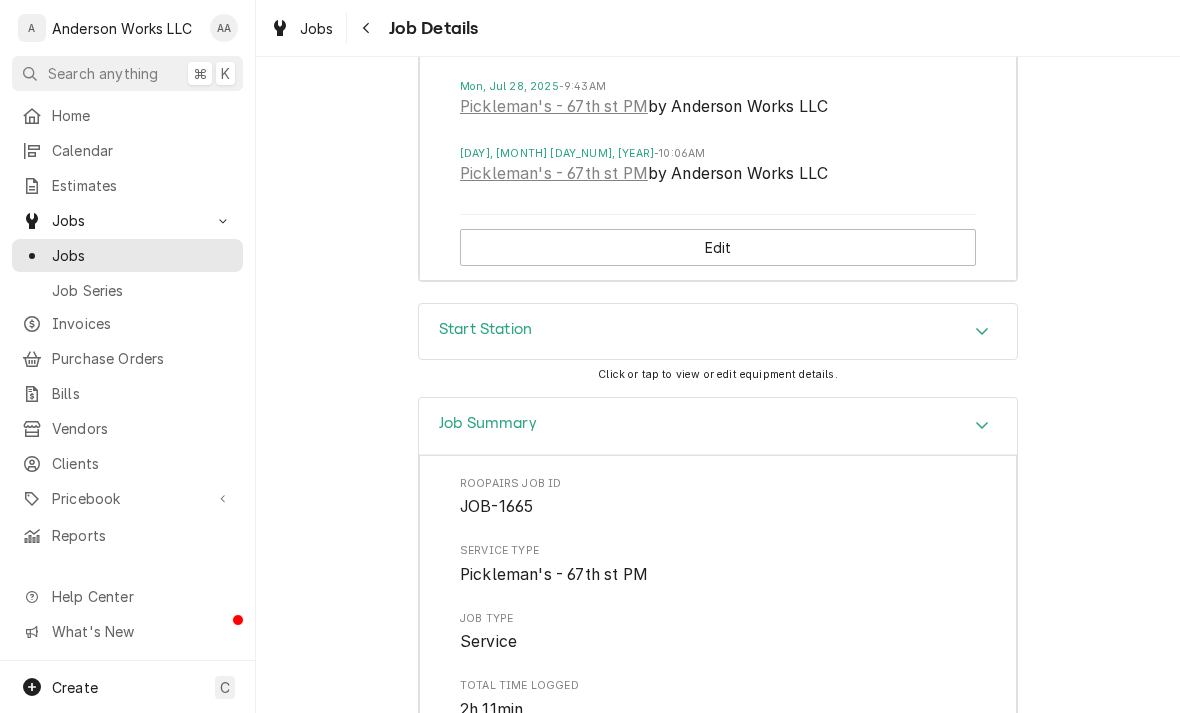 scroll, scrollTop: 3440, scrollLeft: 0, axis: vertical 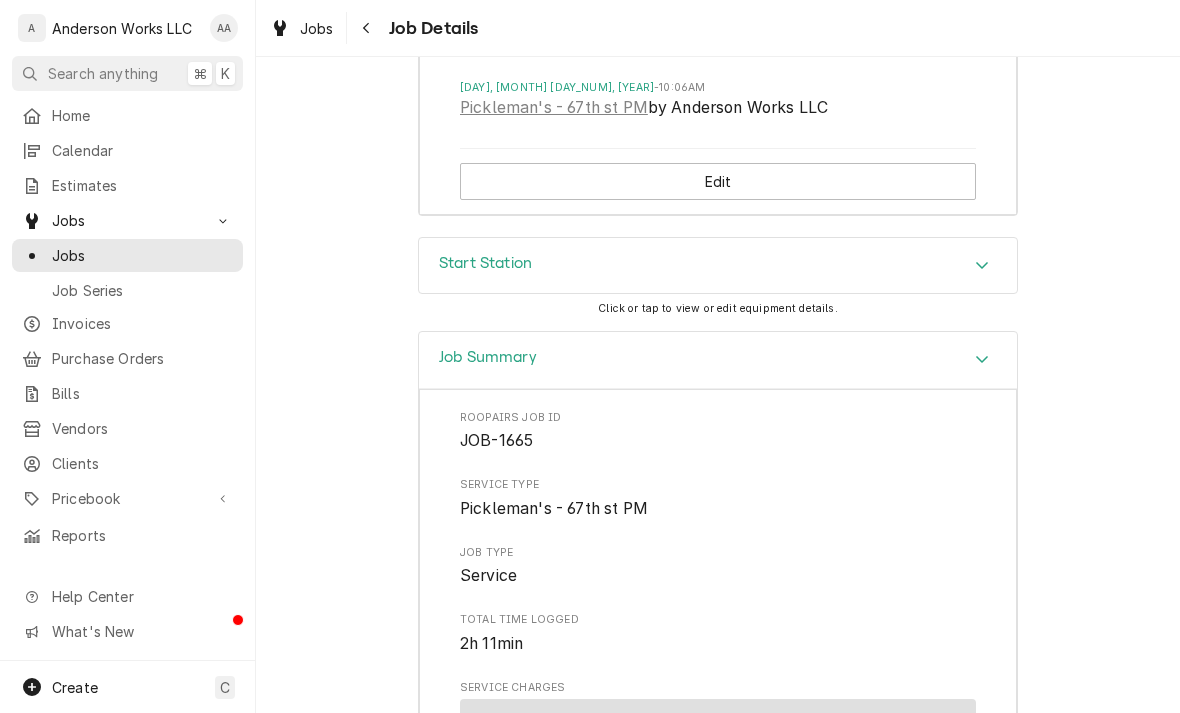 click on "Start Station" at bounding box center [485, 263] 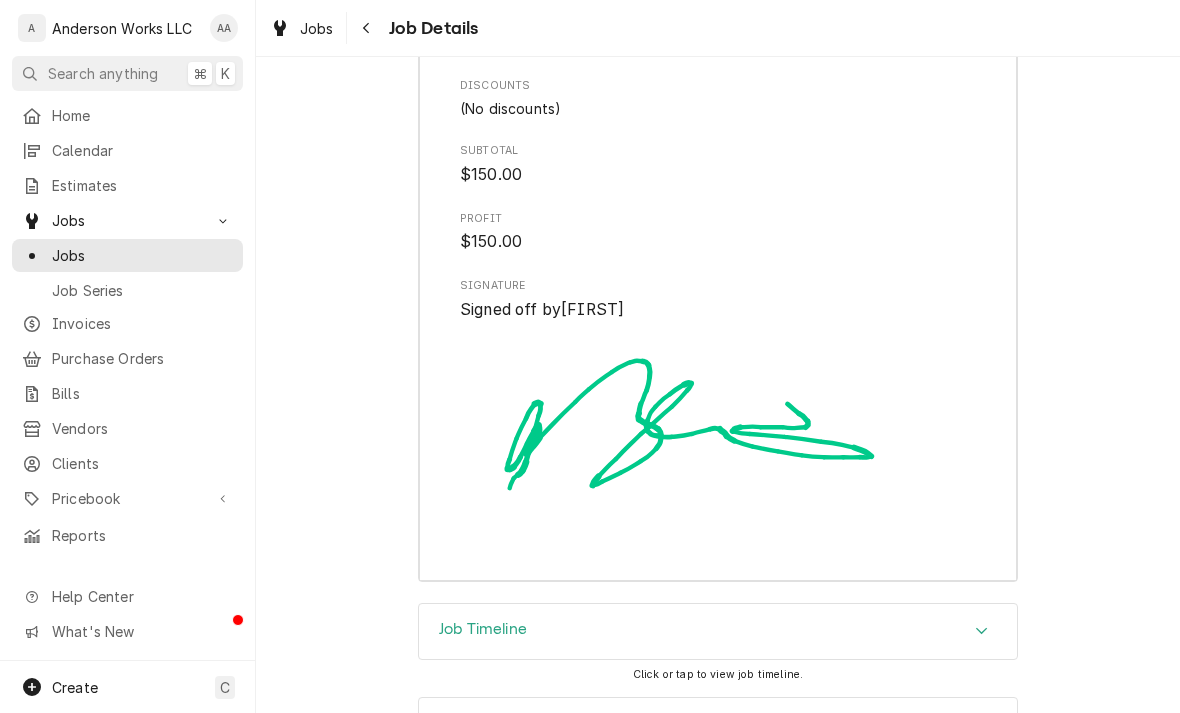 click on "Job Timeline" at bounding box center (718, 632) 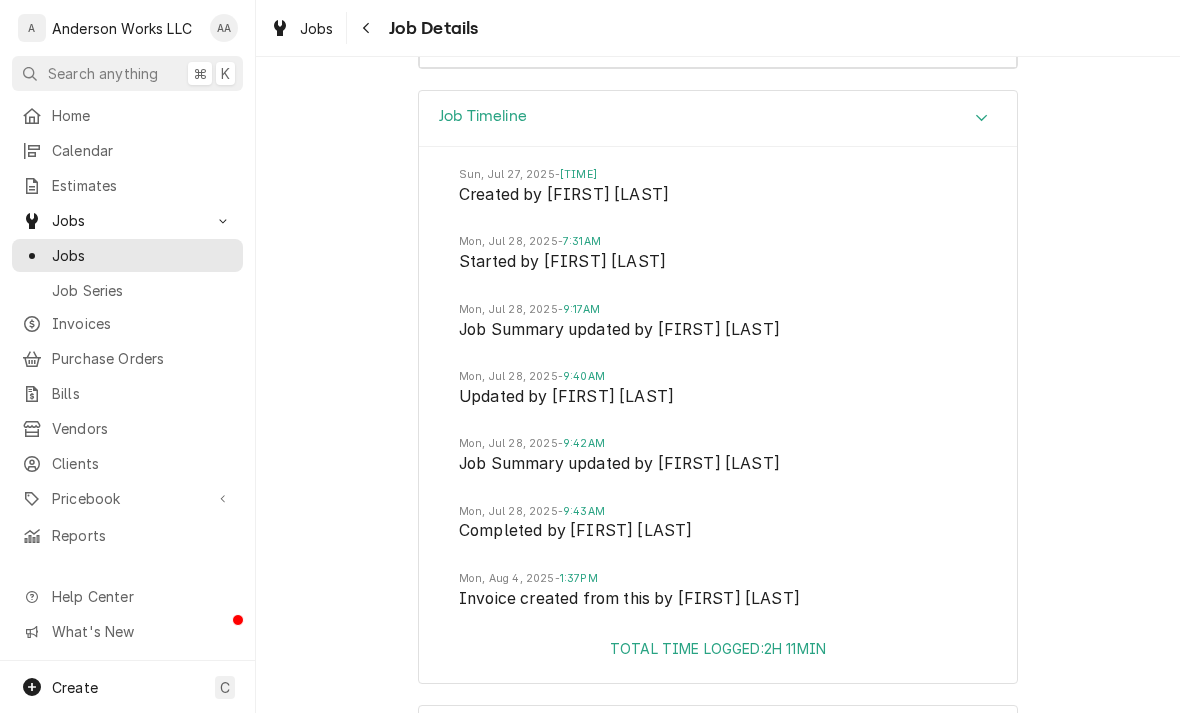 click on "Location History" at bounding box center [498, 734] 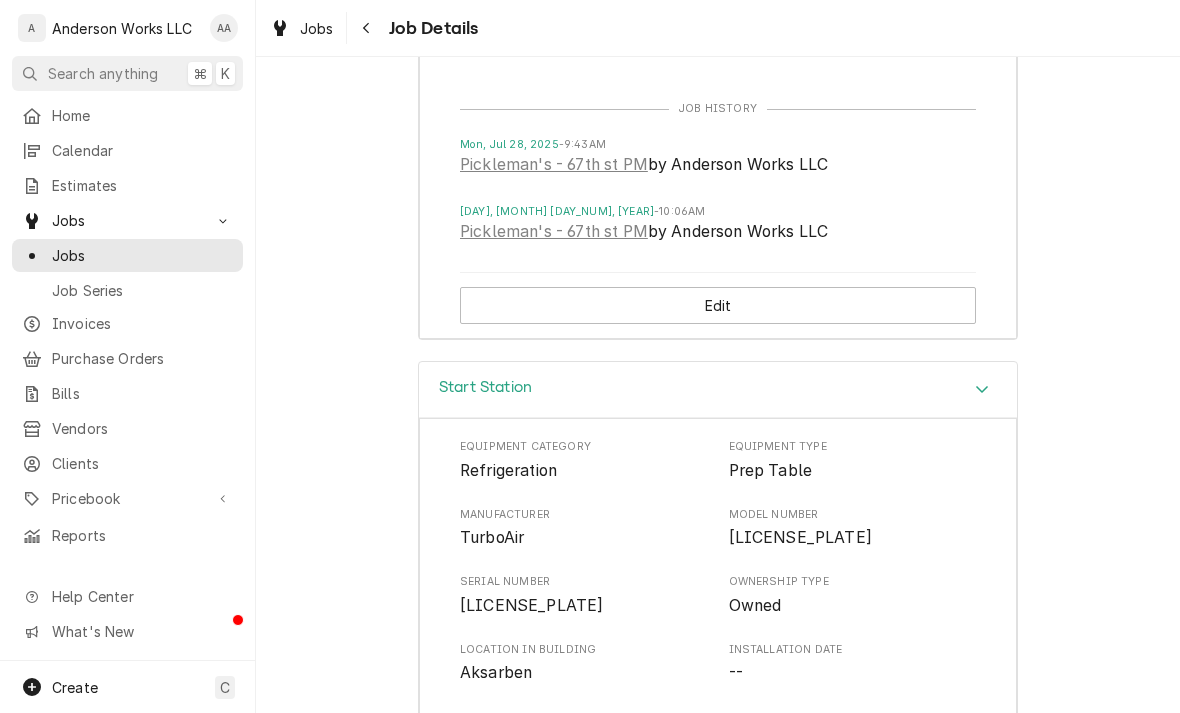 scroll, scrollTop: 3290, scrollLeft: 0, axis: vertical 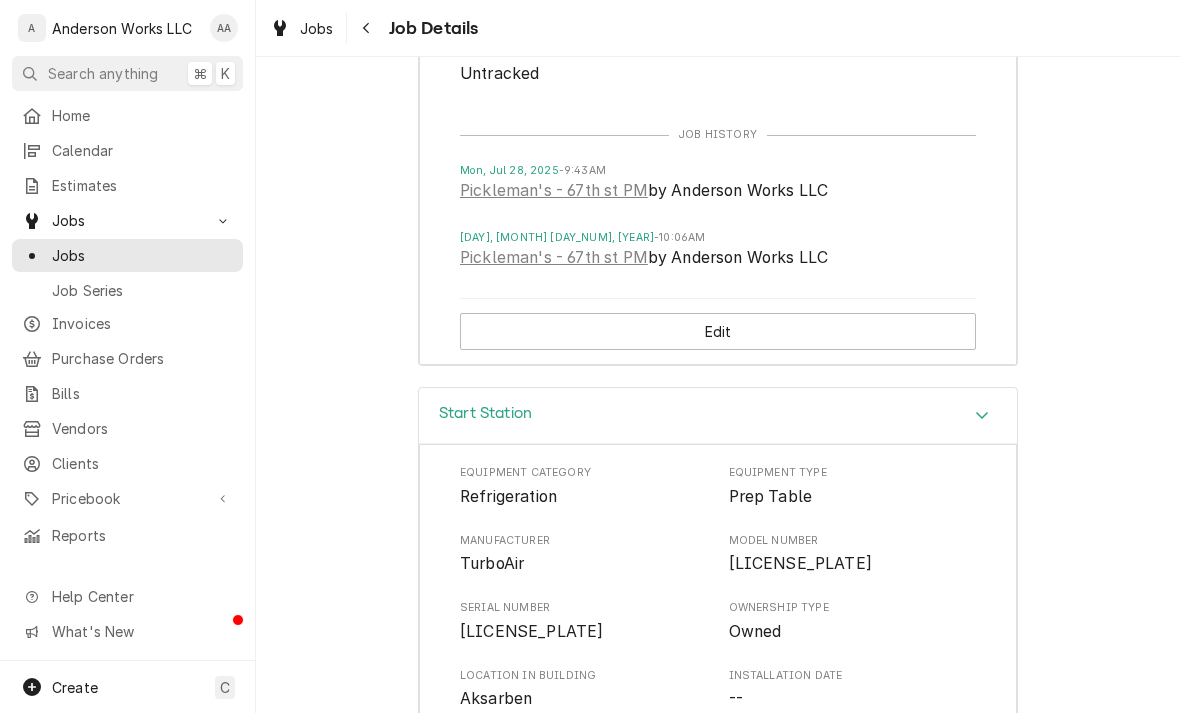 click on "Start Station" at bounding box center [718, 416] 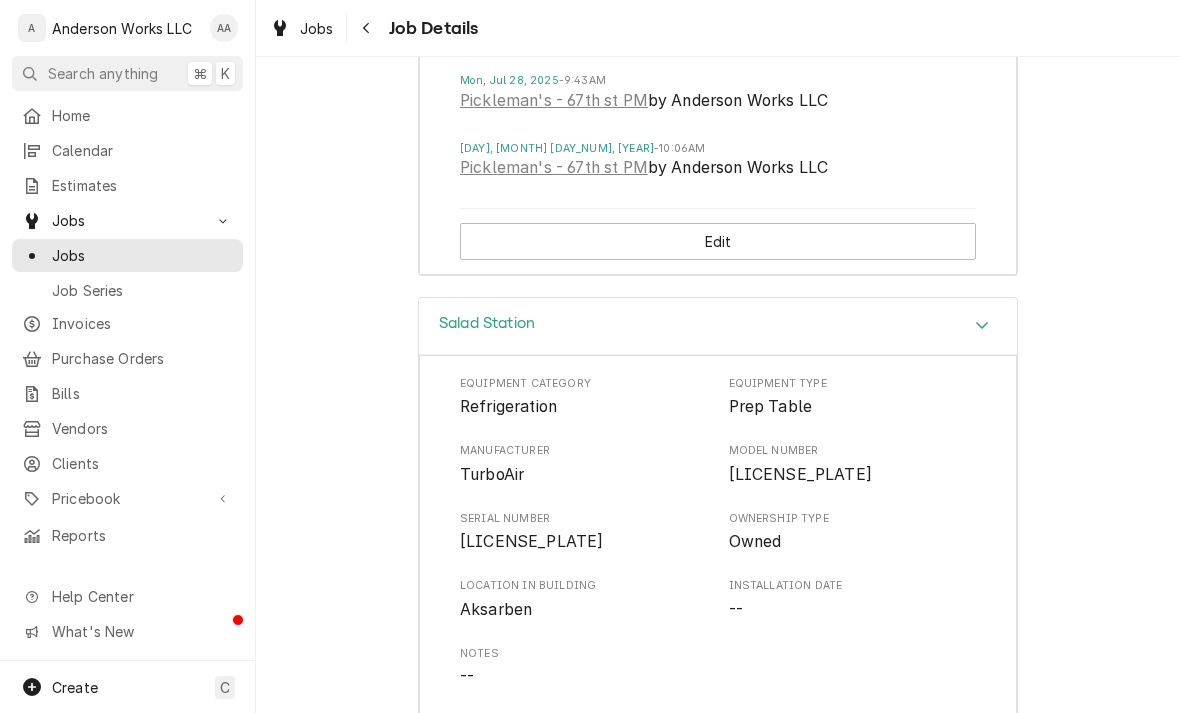scroll, scrollTop: 2603, scrollLeft: 0, axis: vertical 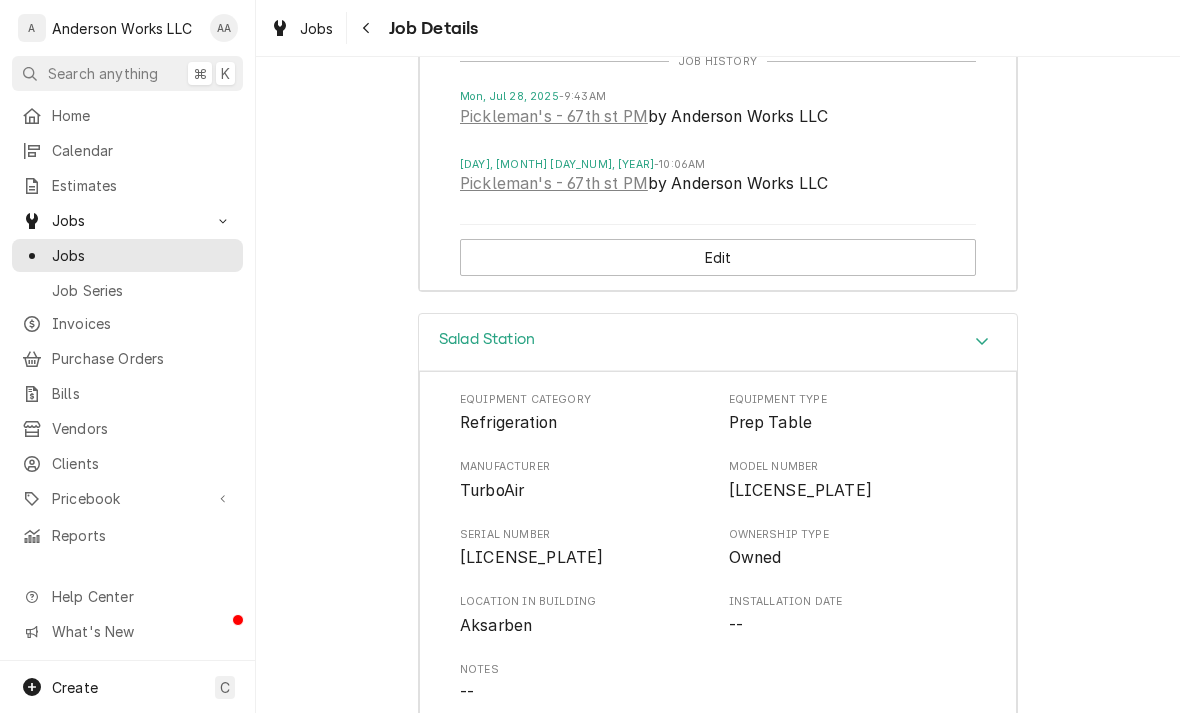 click on "Salad Station" at bounding box center (718, 342) 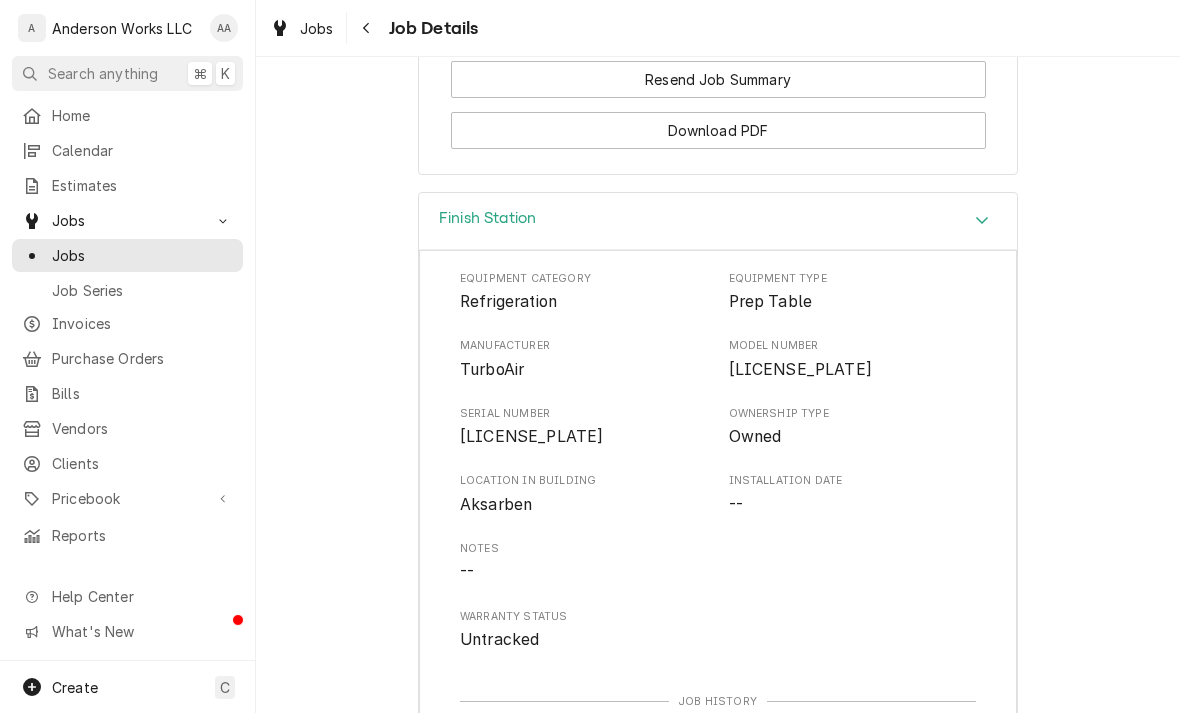 scroll, scrollTop: 1961, scrollLeft: 0, axis: vertical 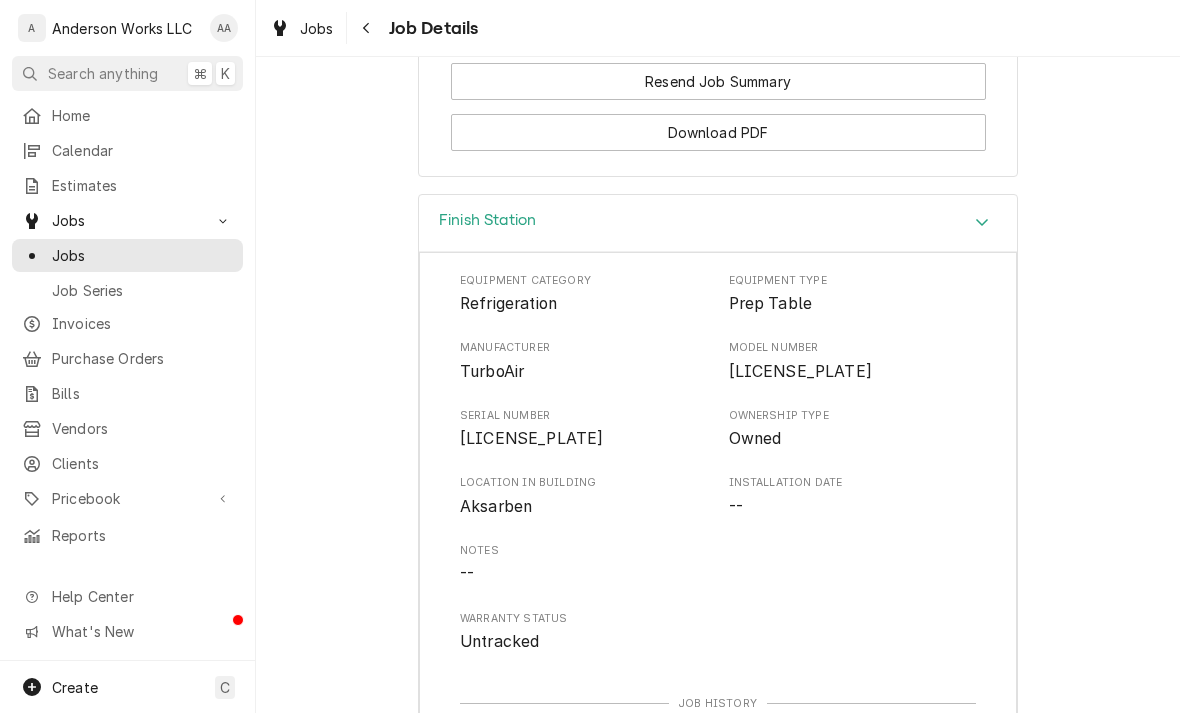 click on "Finish Station" at bounding box center (718, 223) 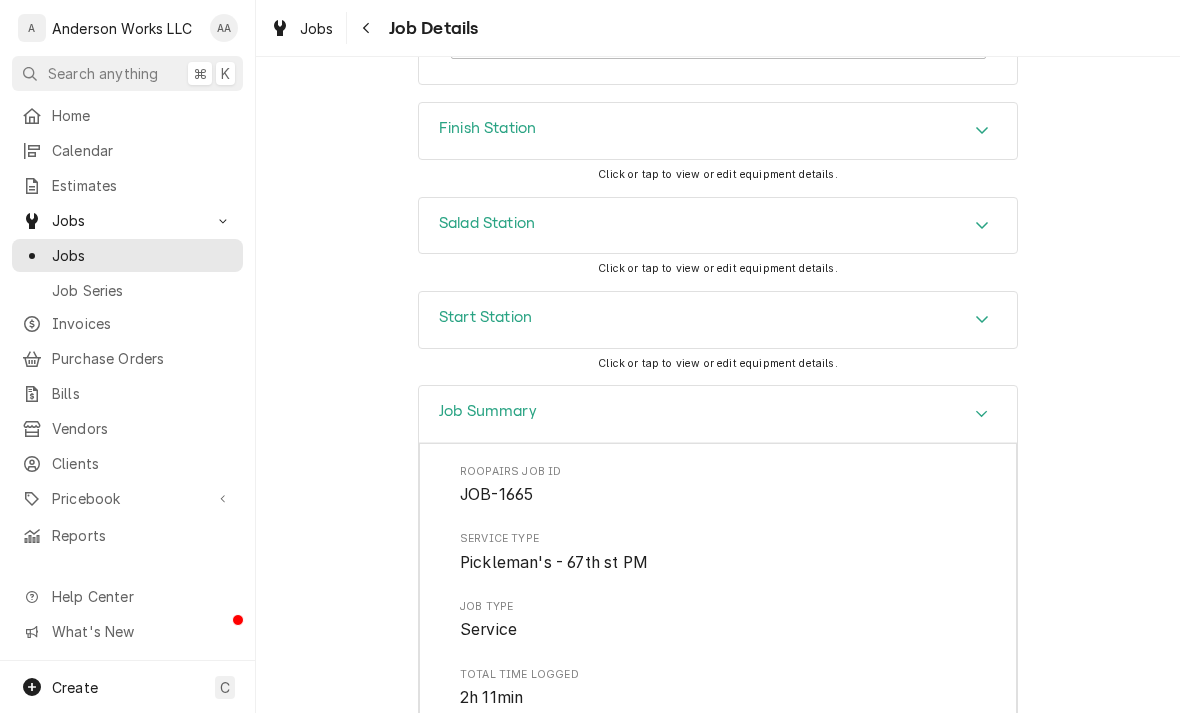 scroll, scrollTop: 2059, scrollLeft: 0, axis: vertical 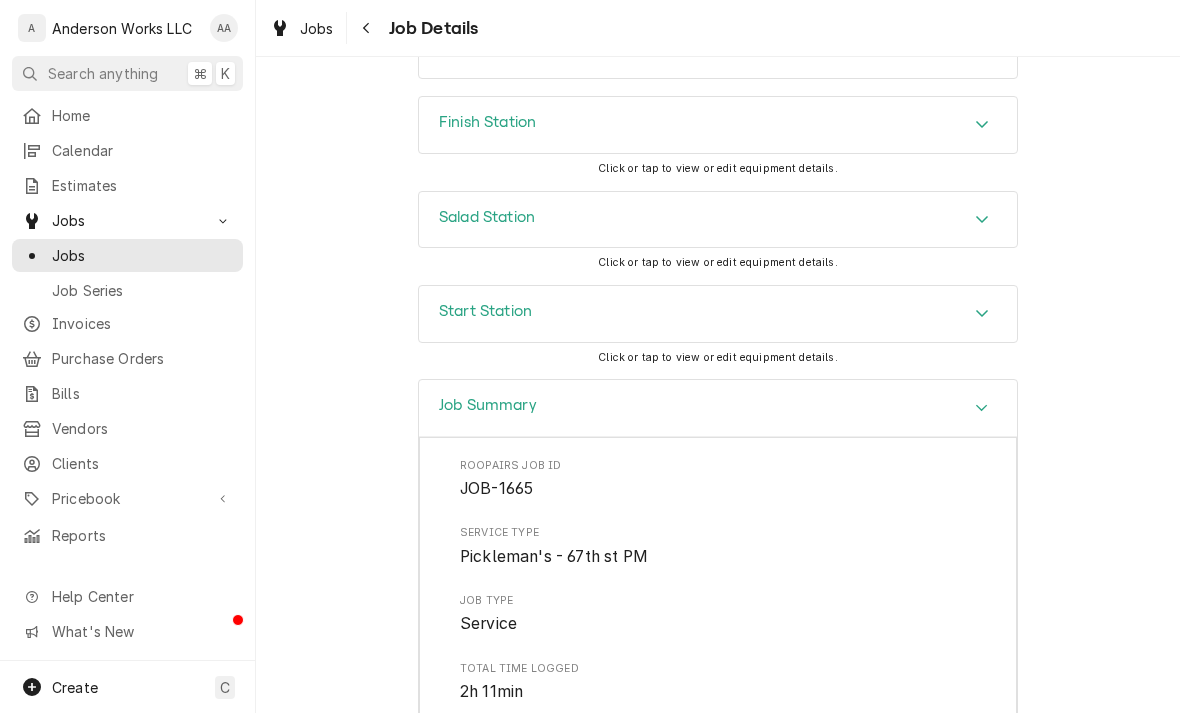 click on "Job Summary" at bounding box center [488, 408] 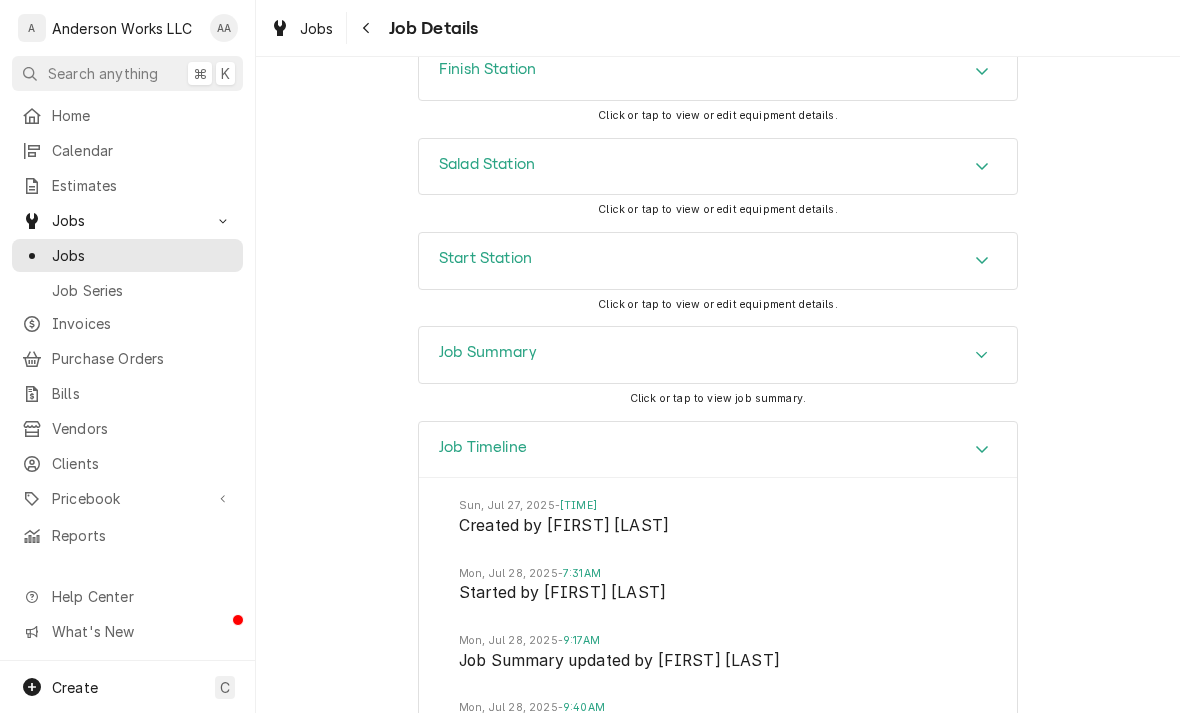 scroll, scrollTop: 2111, scrollLeft: 0, axis: vertical 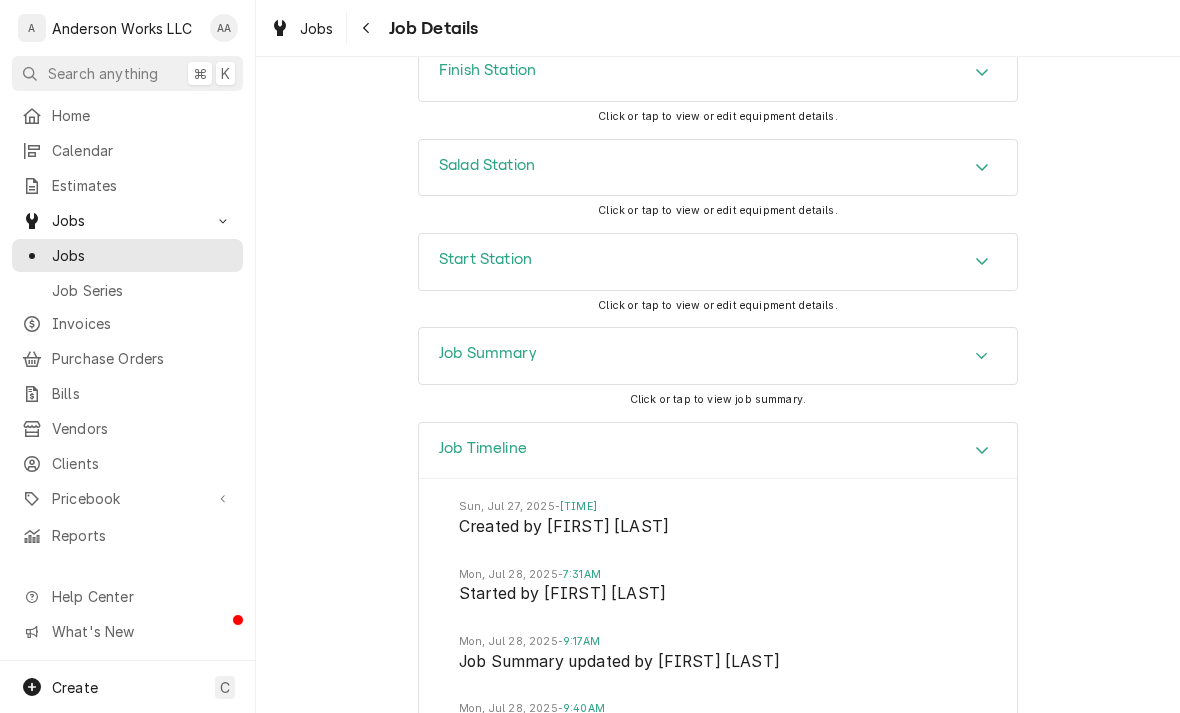 click on "Job Summary" at bounding box center (488, 353) 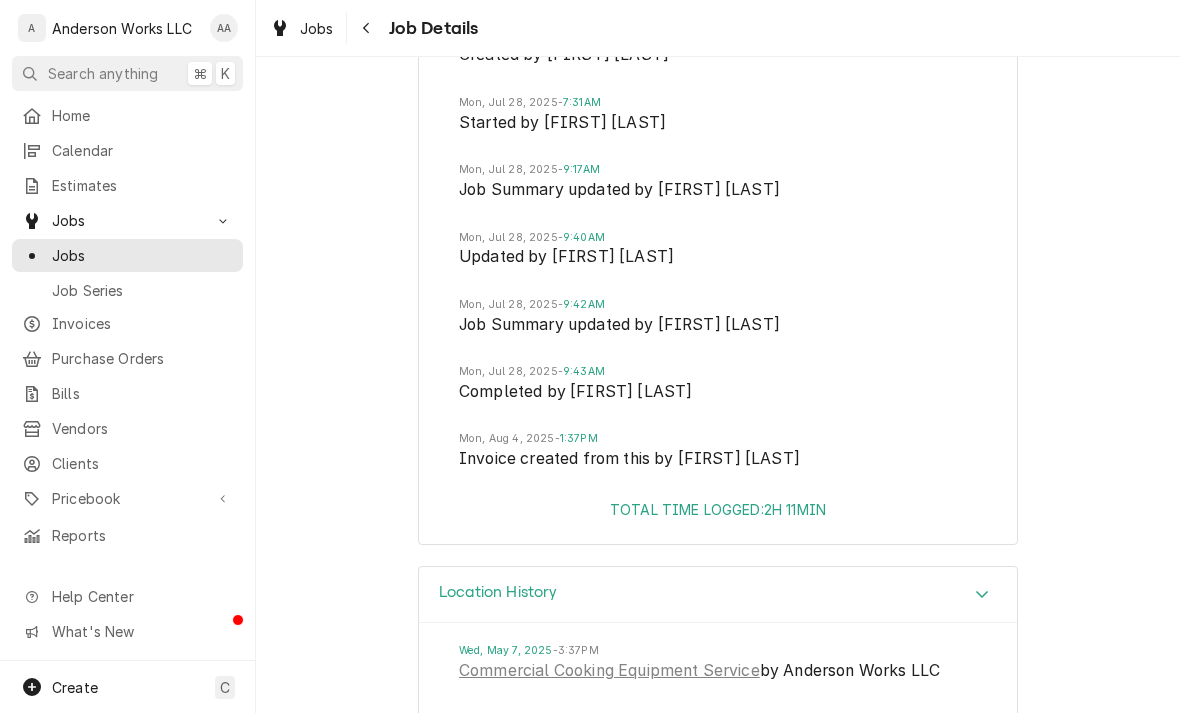 click on "Location History" at bounding box center [498, 592] 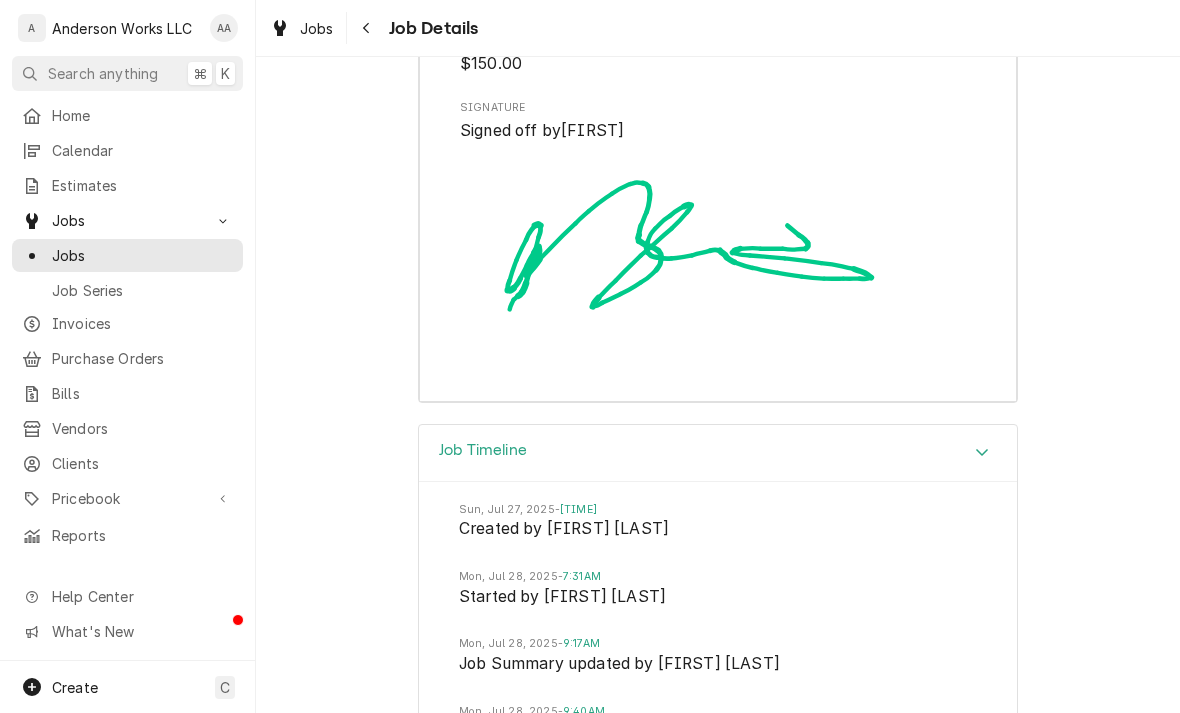 click on "Job Timeline" at bounding box center [483, 450] 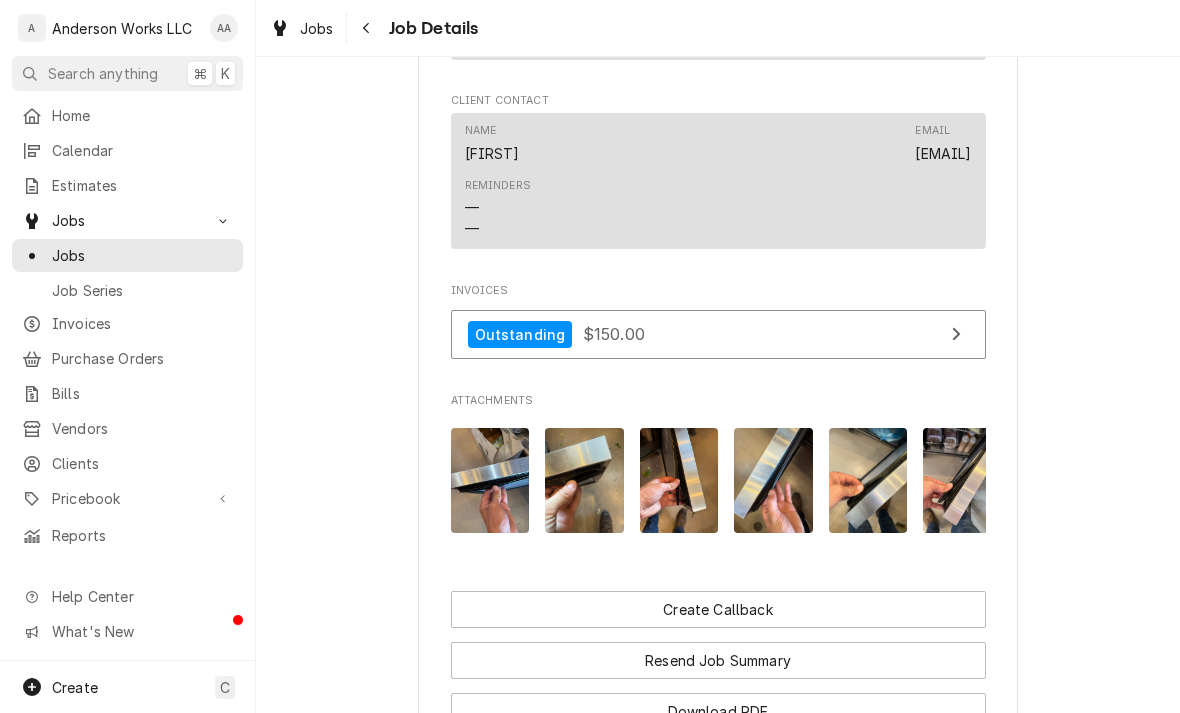 scroll, scrollTop: 1380, scrollLeft: 0, axis: vertical 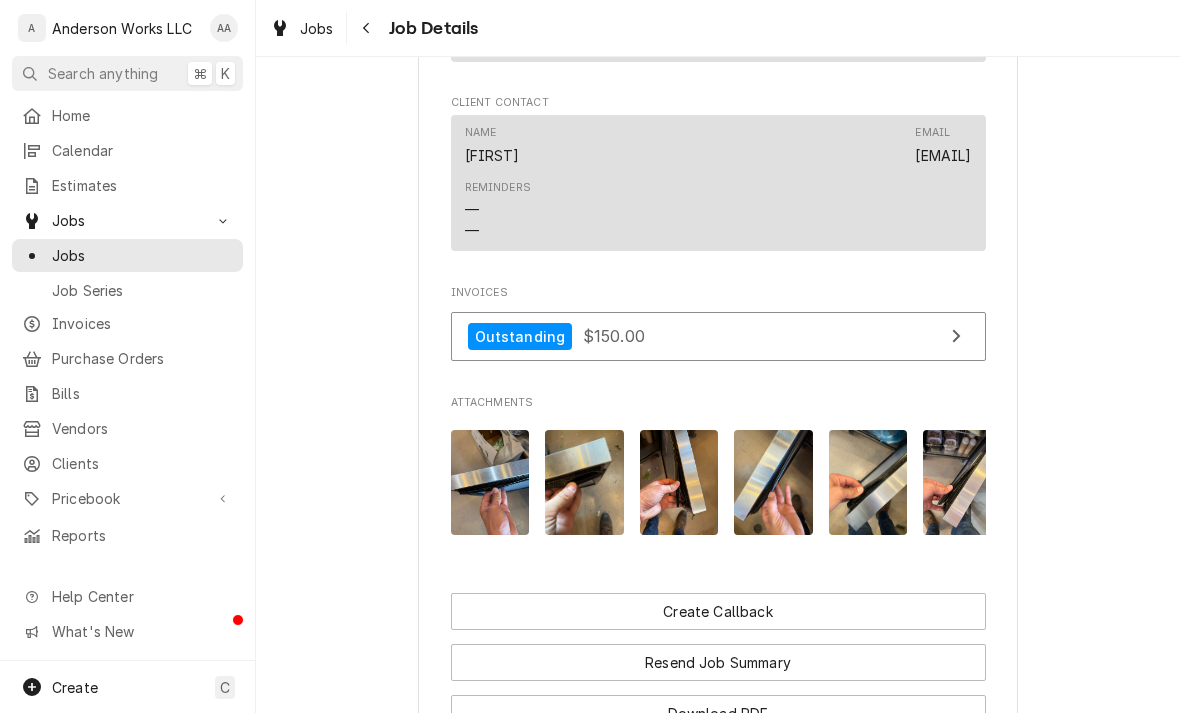 click at bounding box center [490, 482] 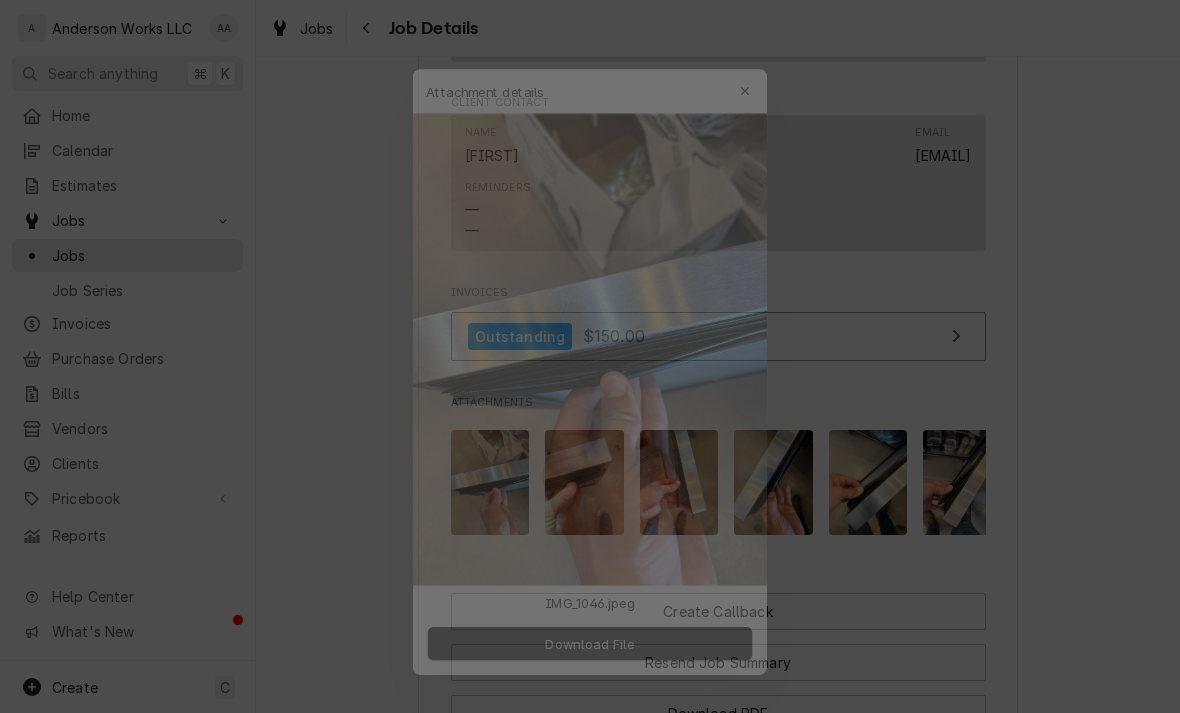 click 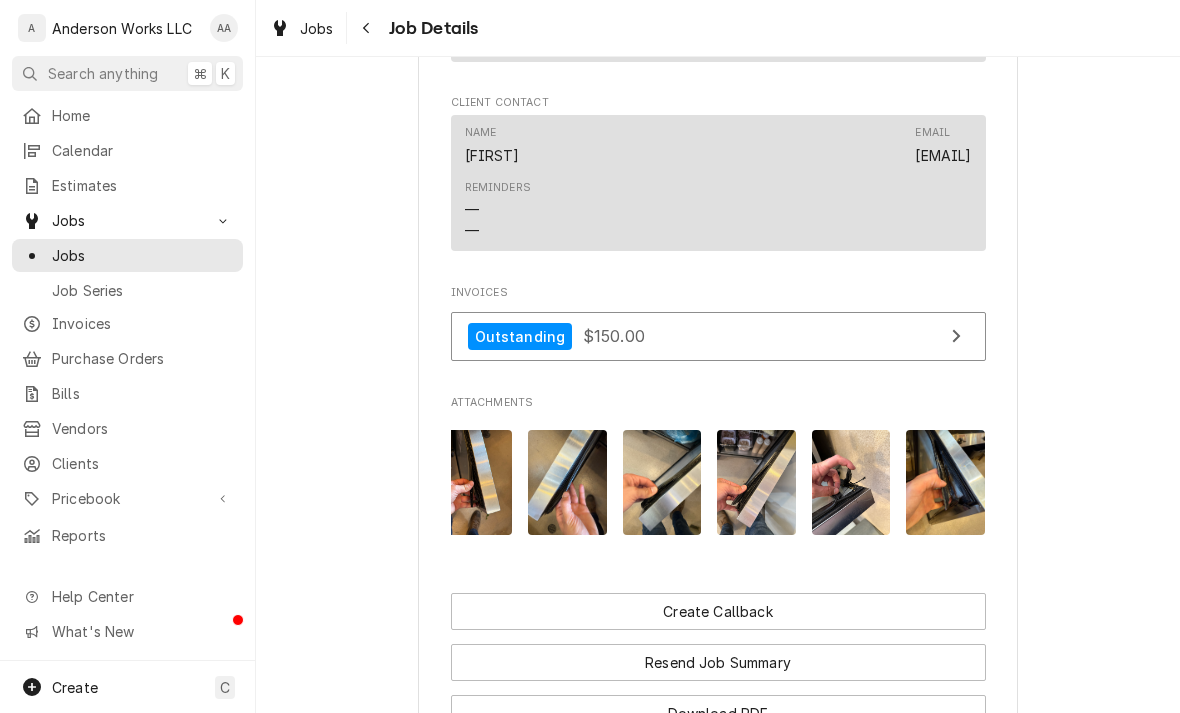 scroll, scrollTop: 0, scrollLeft: 205, axis: horizontal 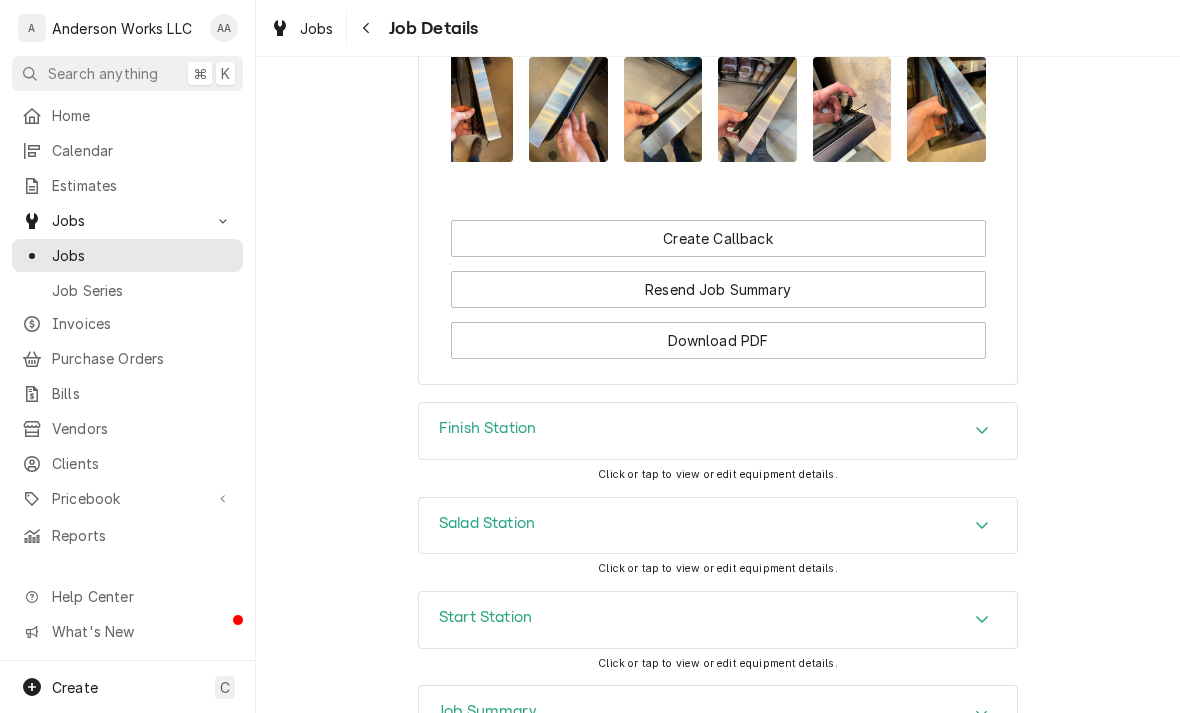 click on "Download PDF" at bounding box center [718, 340] 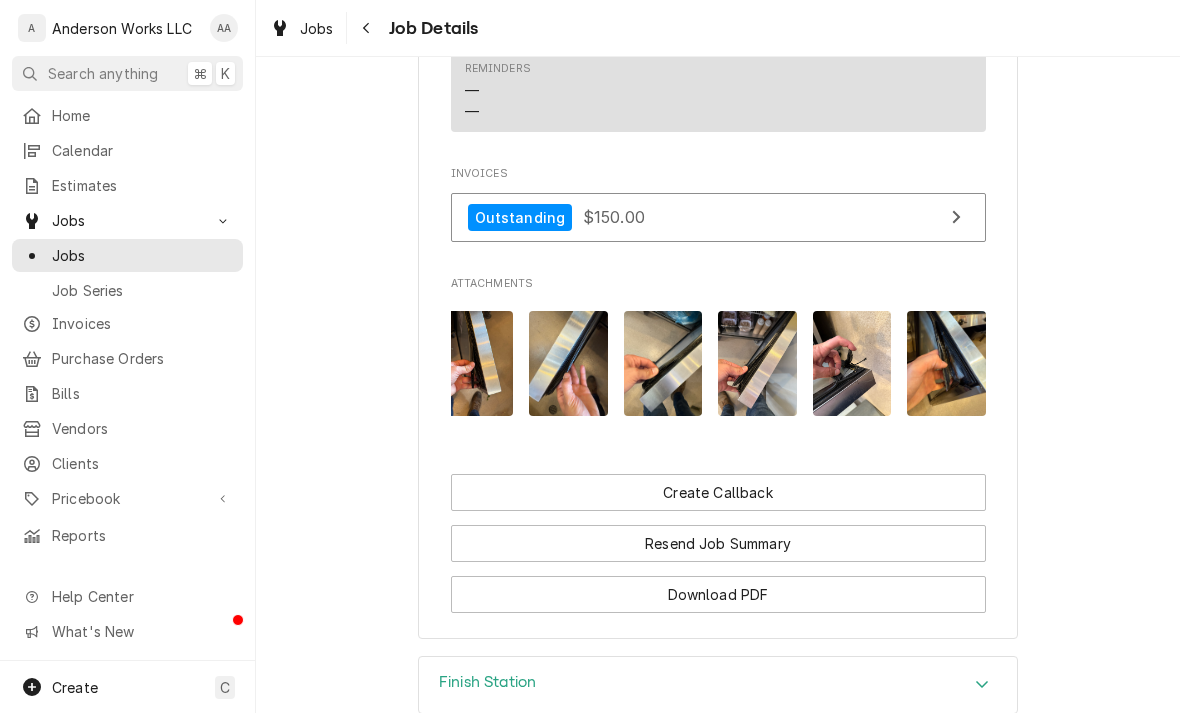 scroll, scrollTop: 1488, scrollLeft: 0, axis: vertical 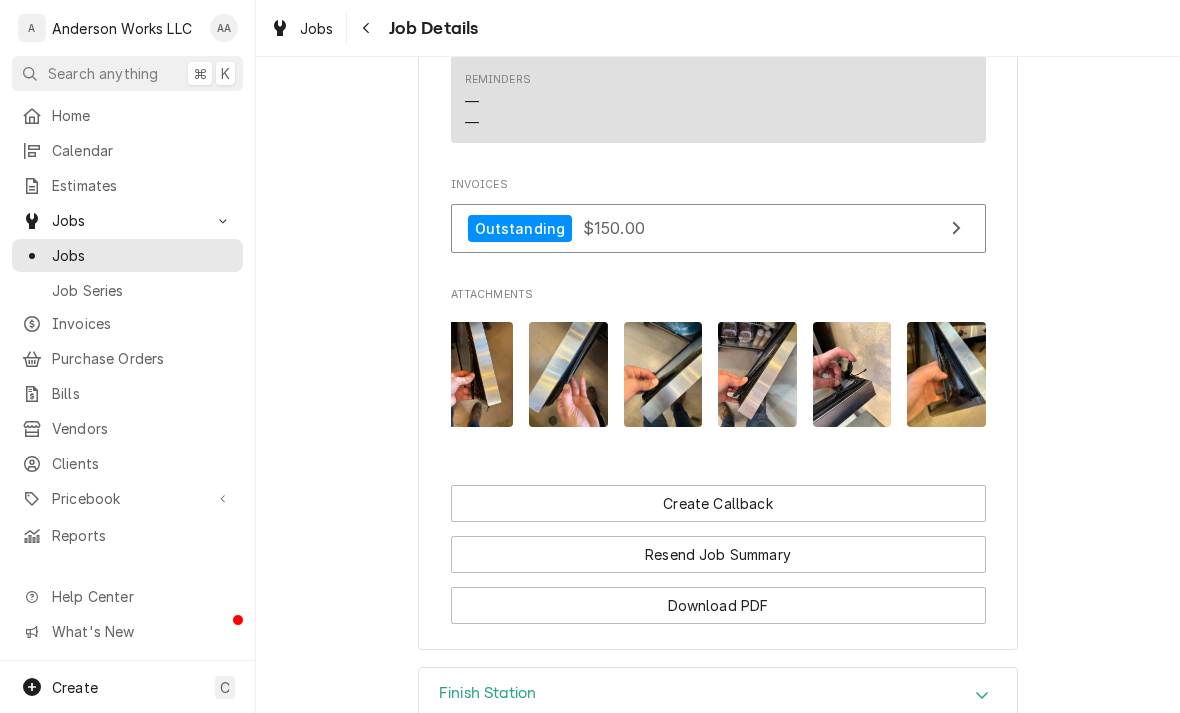 click on "Pickleman's Gourmet Café Picklemans - Aksarben / 1908 S 67th St, Omaha, Nebraska 68106 Open in Maps Roopairs Job ID JOB-1665 Date Received Jul 27, 2025 Service Type Pickleman's - 67th st PM Job Type Service Service Location Picklemans - Aksarben
1908 S 67th St
Omaha, Nebraska 68106 Client Notes  (Only Visible to You) Send all invoices to bill.com address and Penny@toastedbrands.com Scheduled For Mon, Jul 28th, 2025 - 8:00 AM Started On Mon, Jul 28th, 2025 - 7:31 AM Finalized On Mon, Aug 4th, 2025 - 1:37 PM Last Modified Mon, Aug 4th, 2025 - 1:37 PM Estimated Job Duration 1h Assigned Technician(s) Caleb Anderson Kenna Anderson Reason For Call PM Priority No Priority Location Contact Name Pickleman's 67th Bill.com Email picklemans20@bill.com Reminders — — Client Contact Name Penny Email Penny@toastedbrands.com Reminders — — Invoices Outstanding $150.00 Attachments Create Callback Resend Job Summary Download PDF" at bounding box center (718, -356) 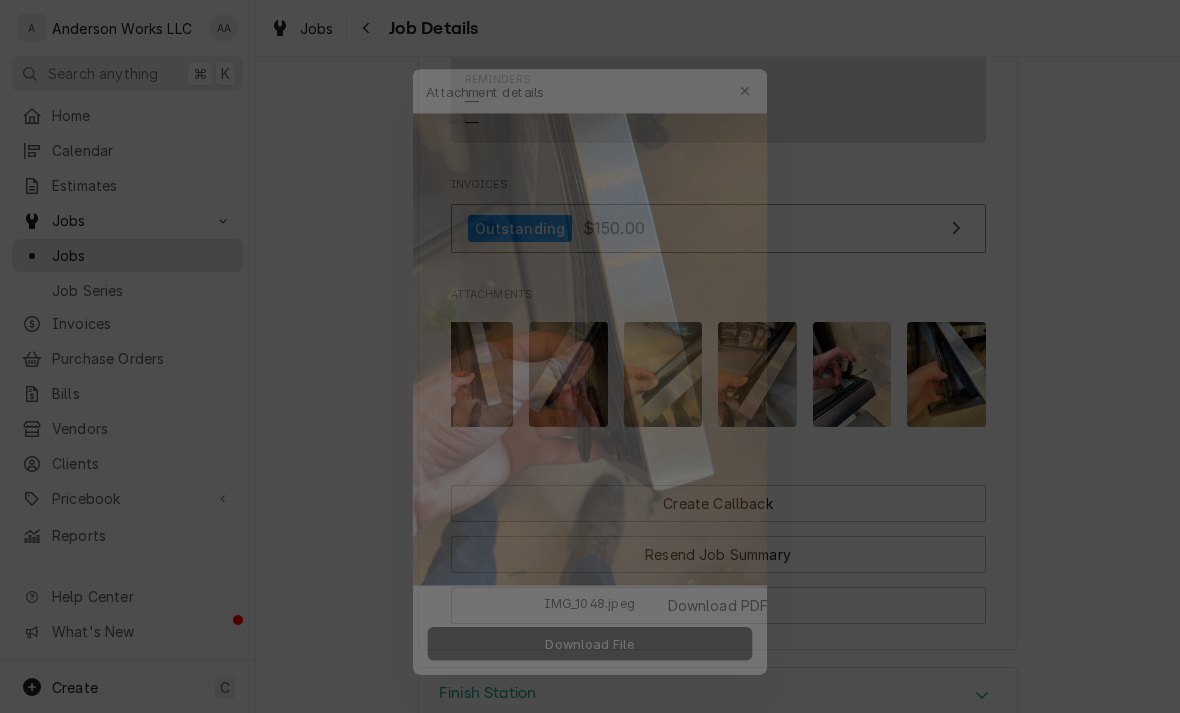 click 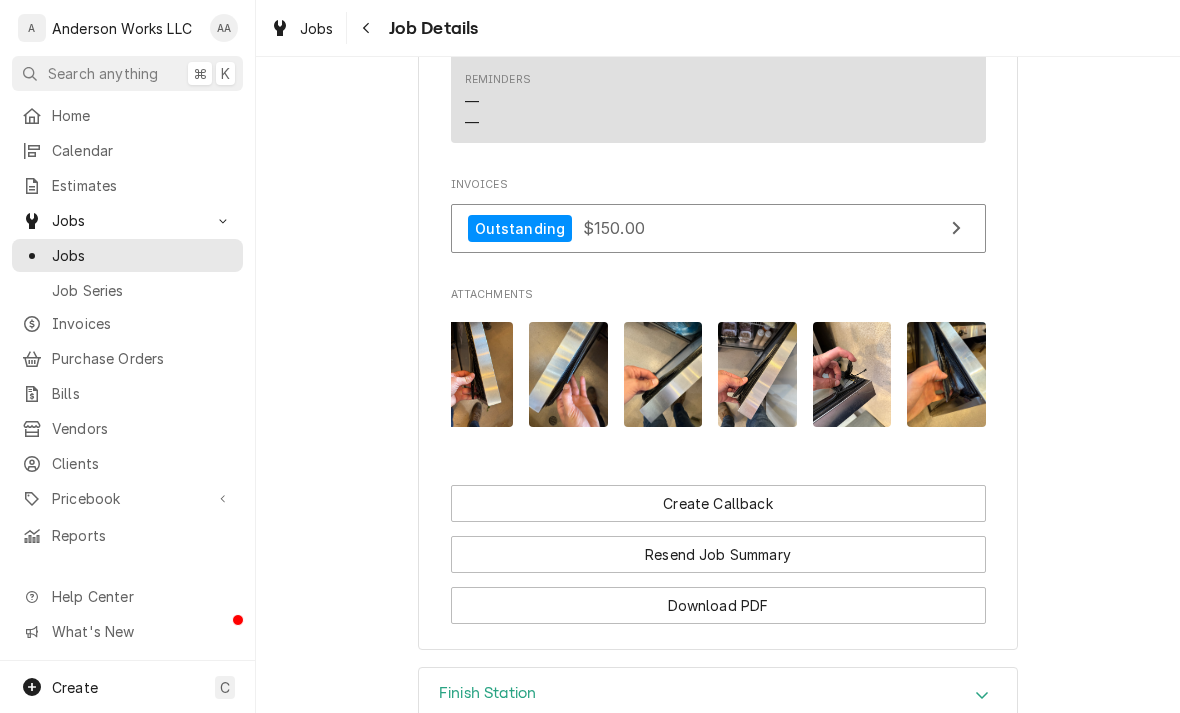 click on "Jobs" at bounding box center [142, 255] 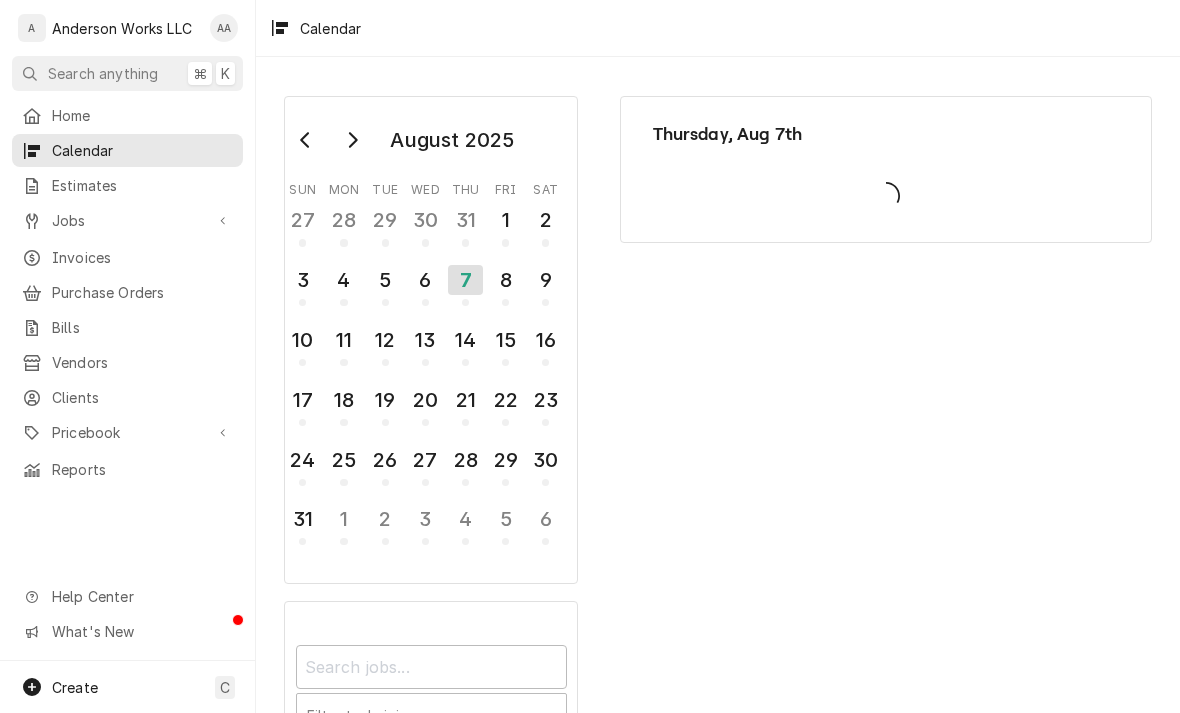 scroll, scrollTop: 0, scrollLeft: 0, axis: both 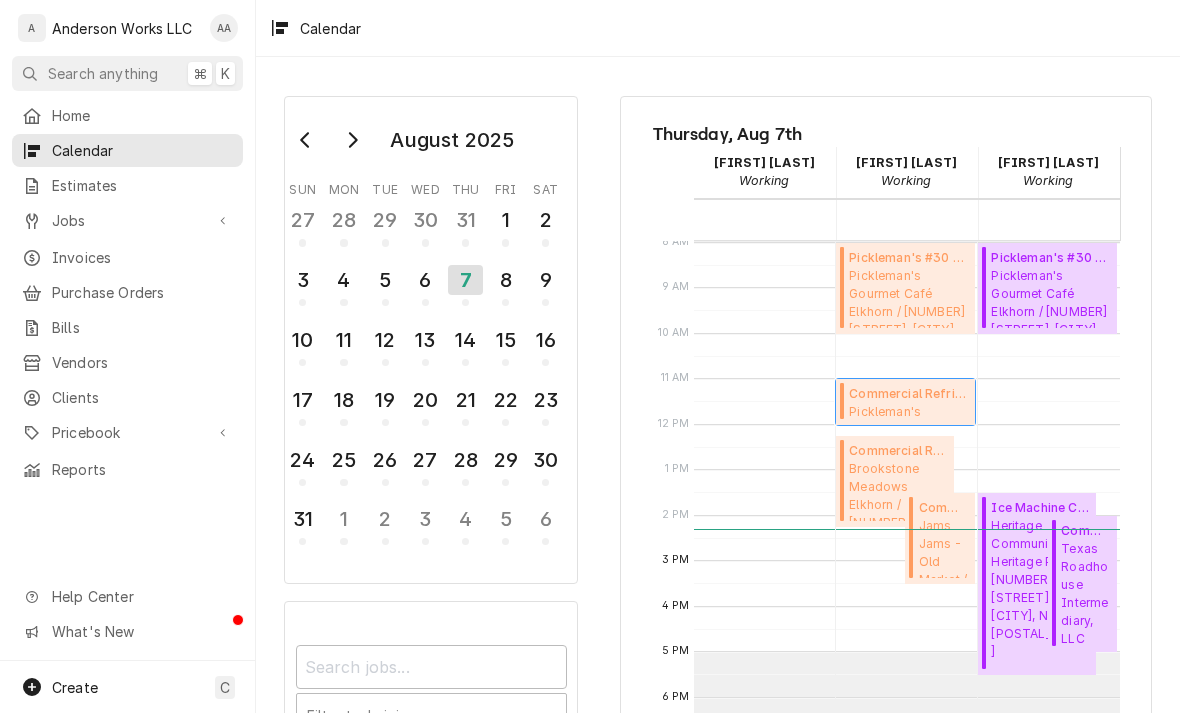 click on "Commercial Refrigeration Service  ( Past Due )" at bounding box center [909, 394] 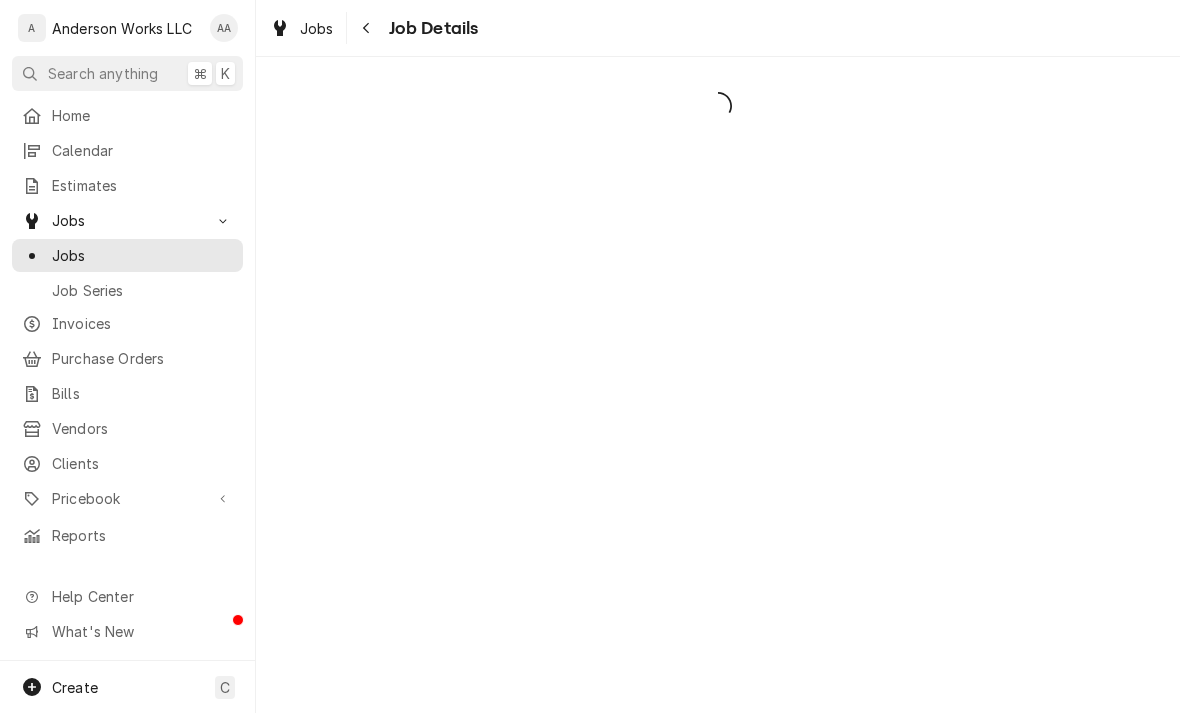 scroll, scrollTop: 0, scrollLeft: 0, axis: both 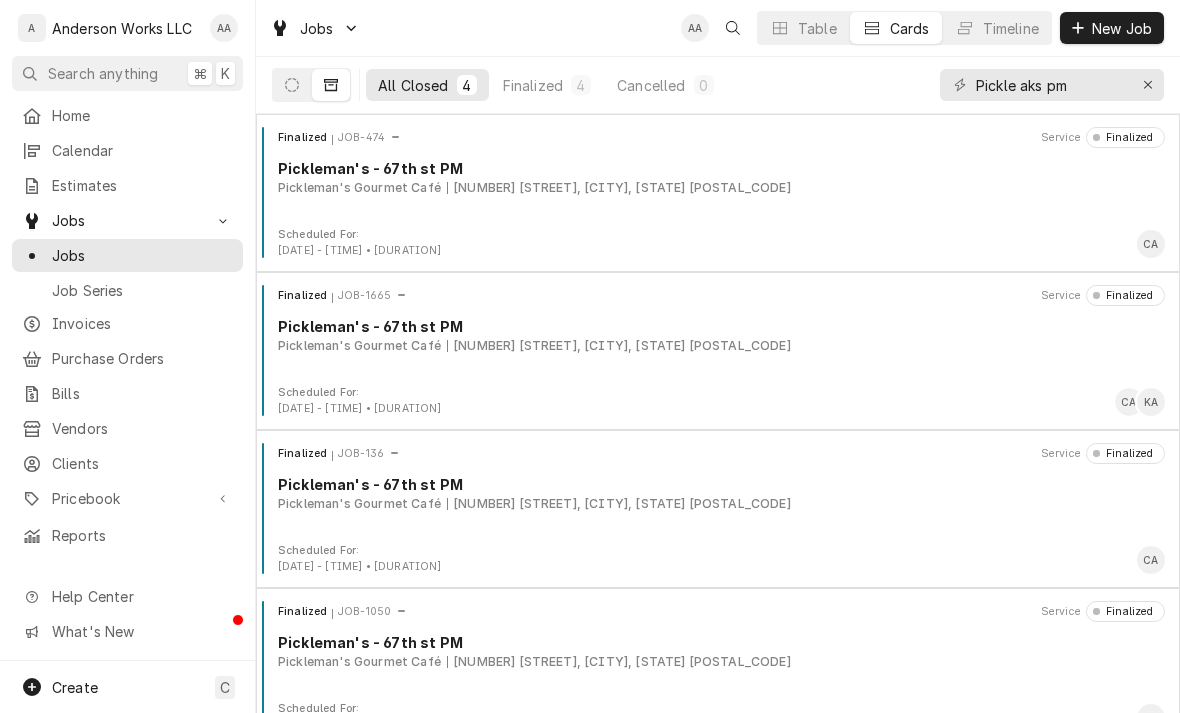 click at bounding box center [292, 85] 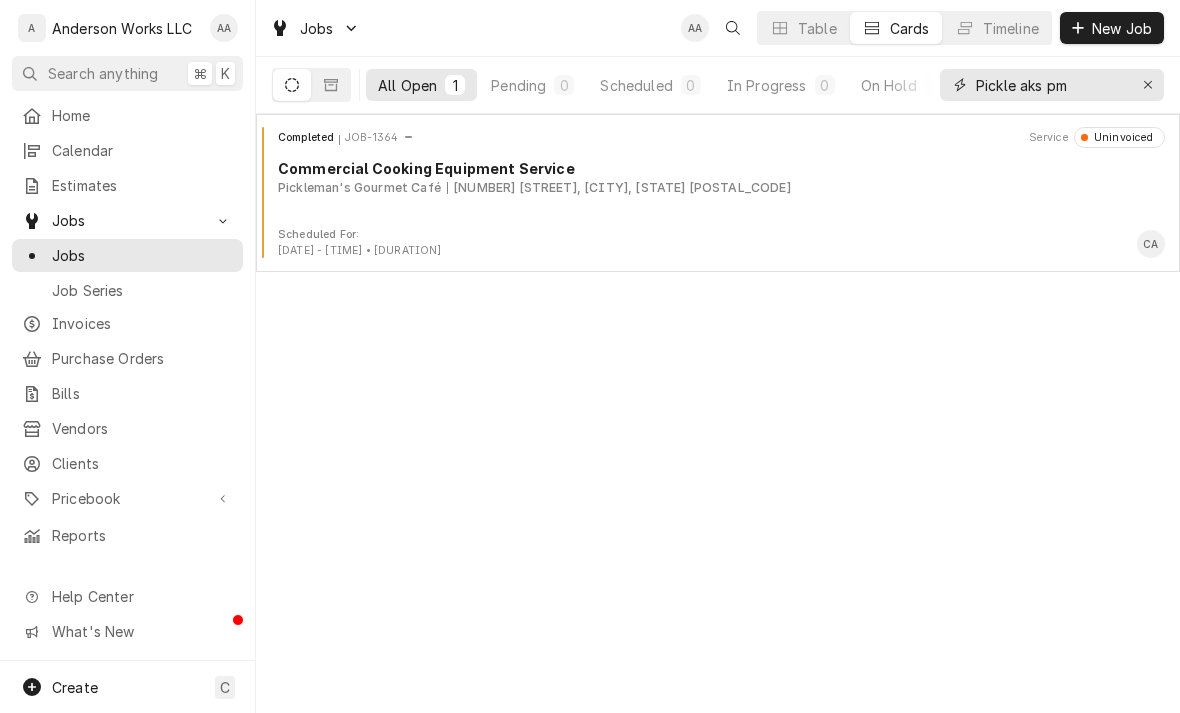 click 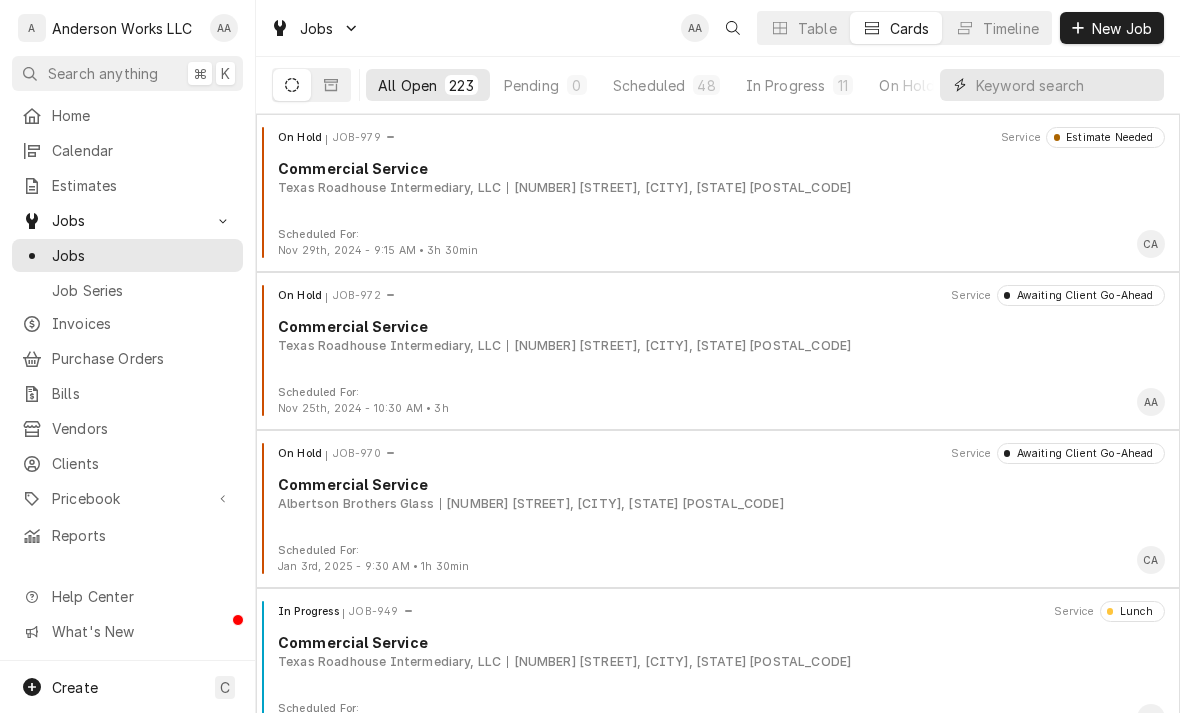 click at bounding box center [1065, 85] 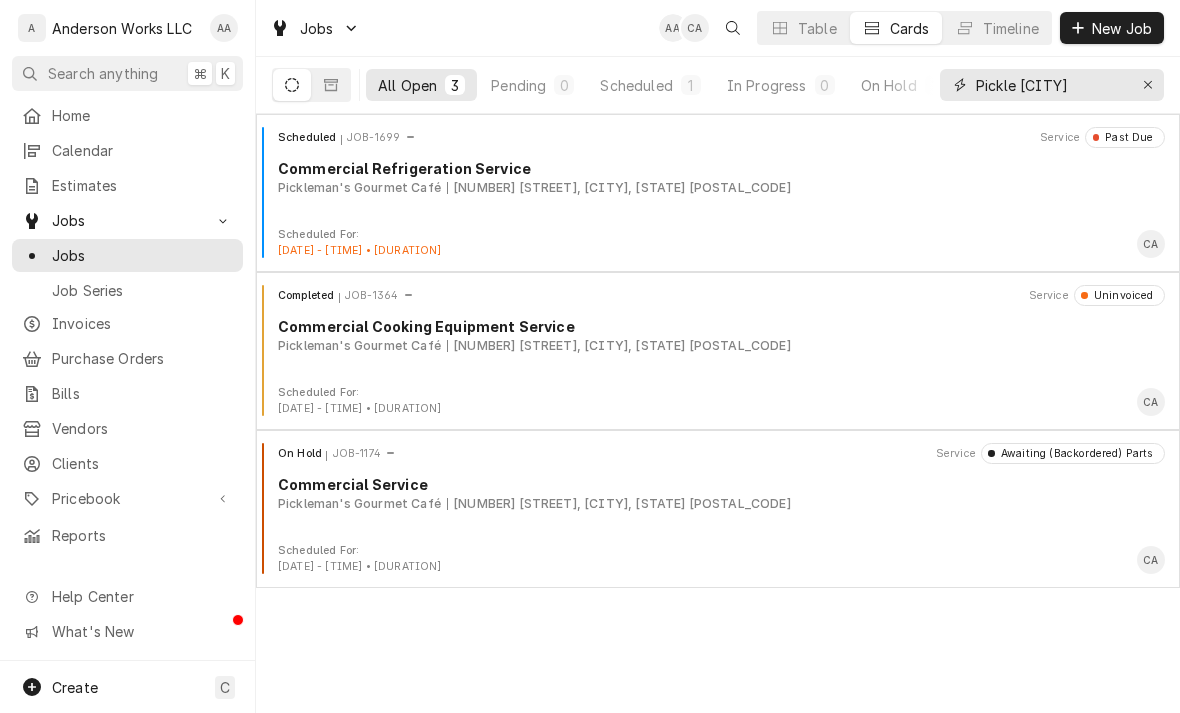 type on "Pickle Aksarben" 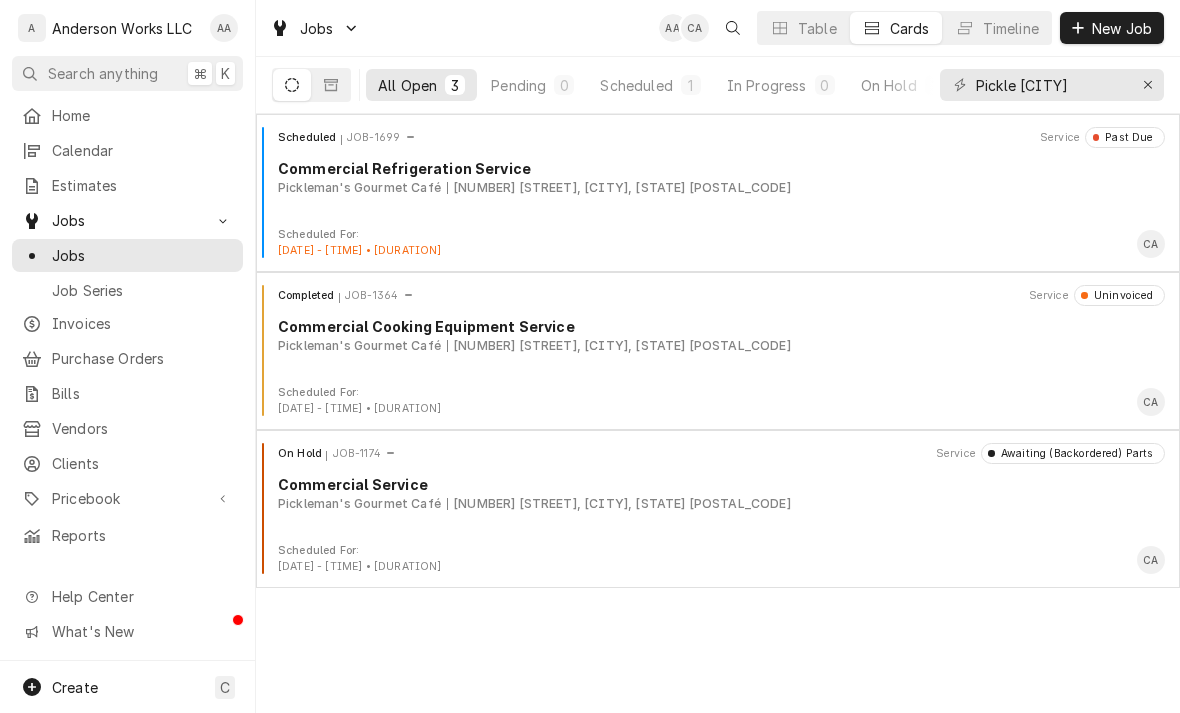 click at bounding box center [331, 85] 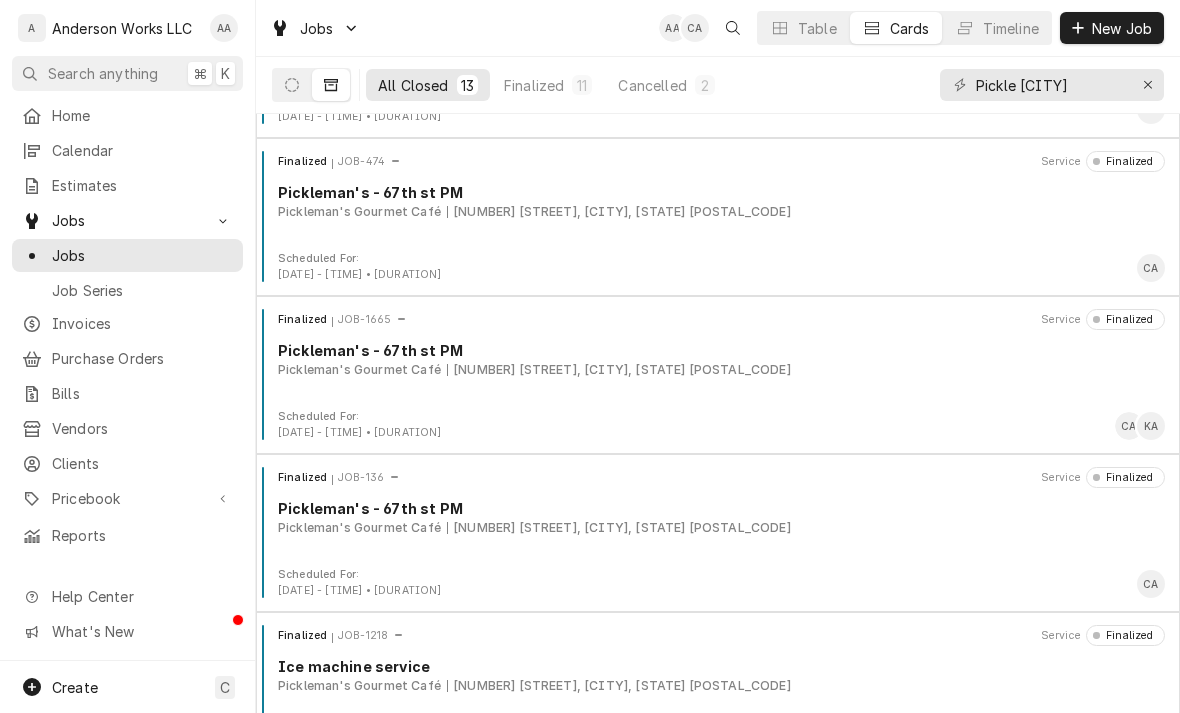 scroll, scrollTop: 826, scrollLeft: 0, axis: vertical 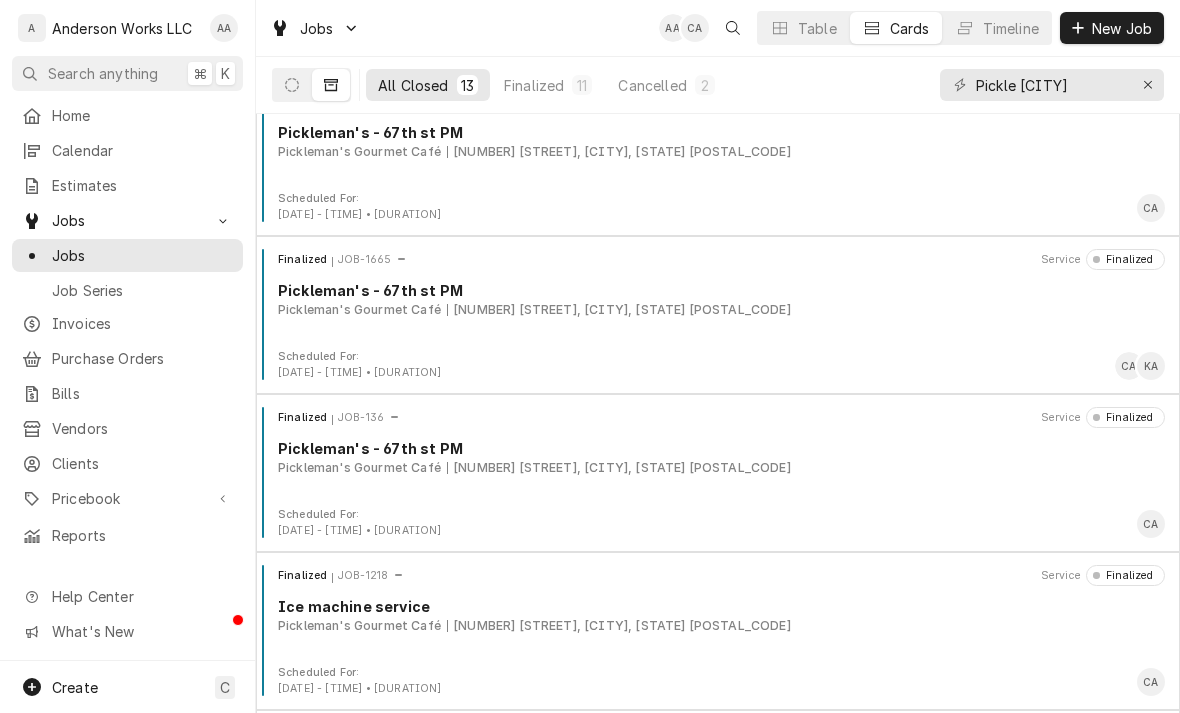 click on "Pickleman's Gourmet Café" at bounding box center [359, 310] 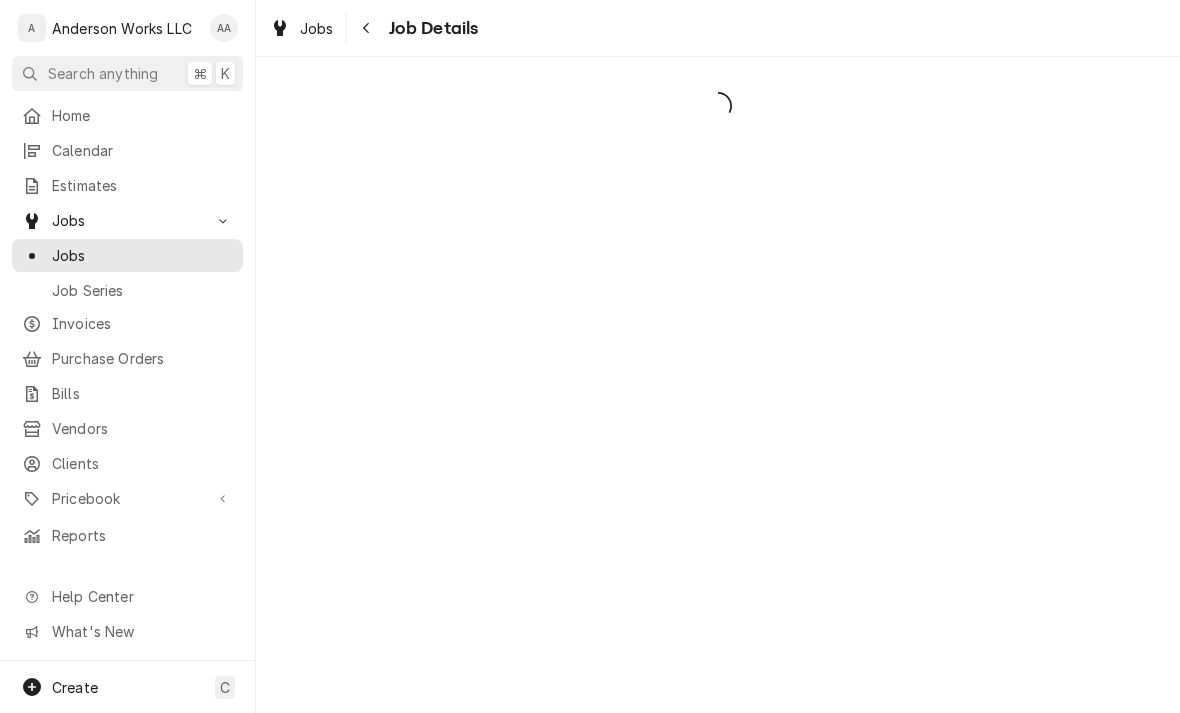 scroll, scrollTop: 0, scrollLeft: 0, axis: both 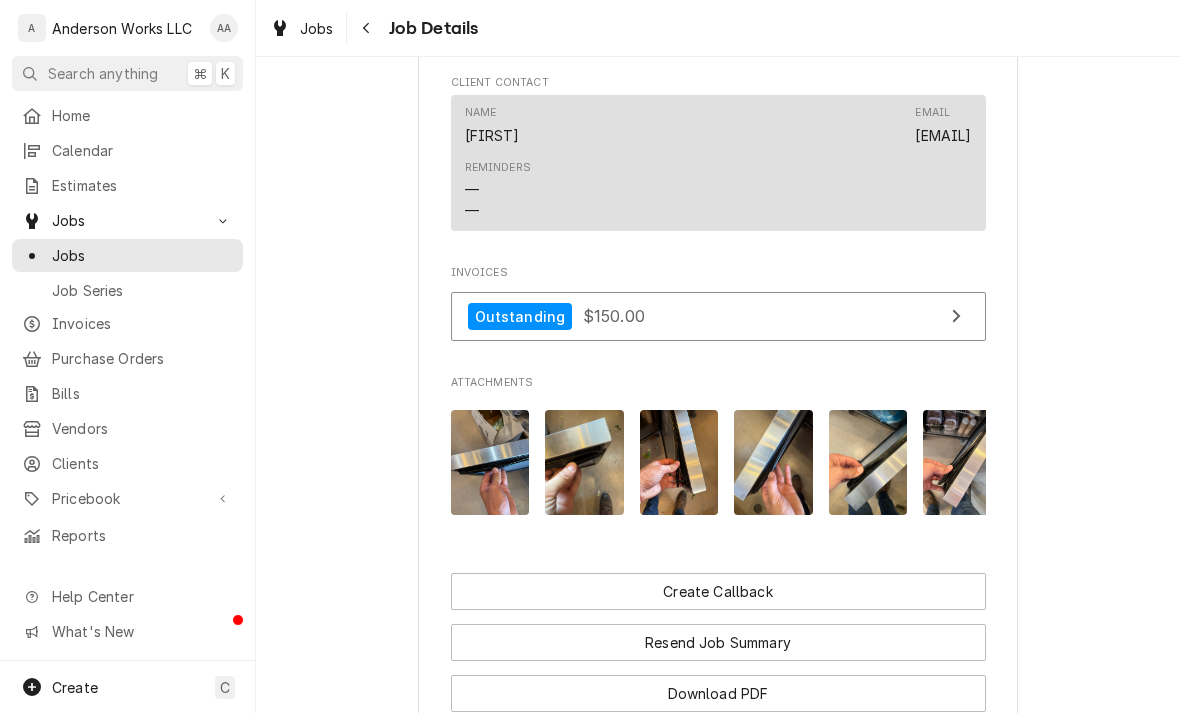 click on "Outstanding" at bounding box center [520, 316] 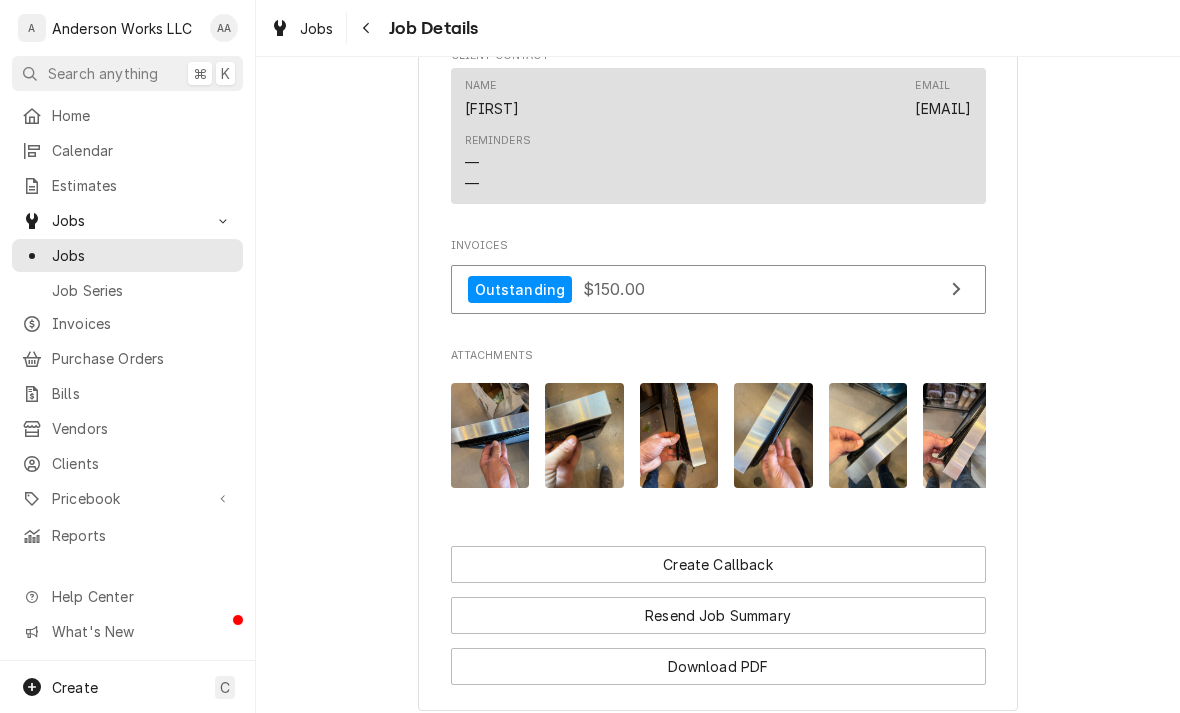 scroll, scrollTop: 1428, scrollLeft: 0, axis: vertical 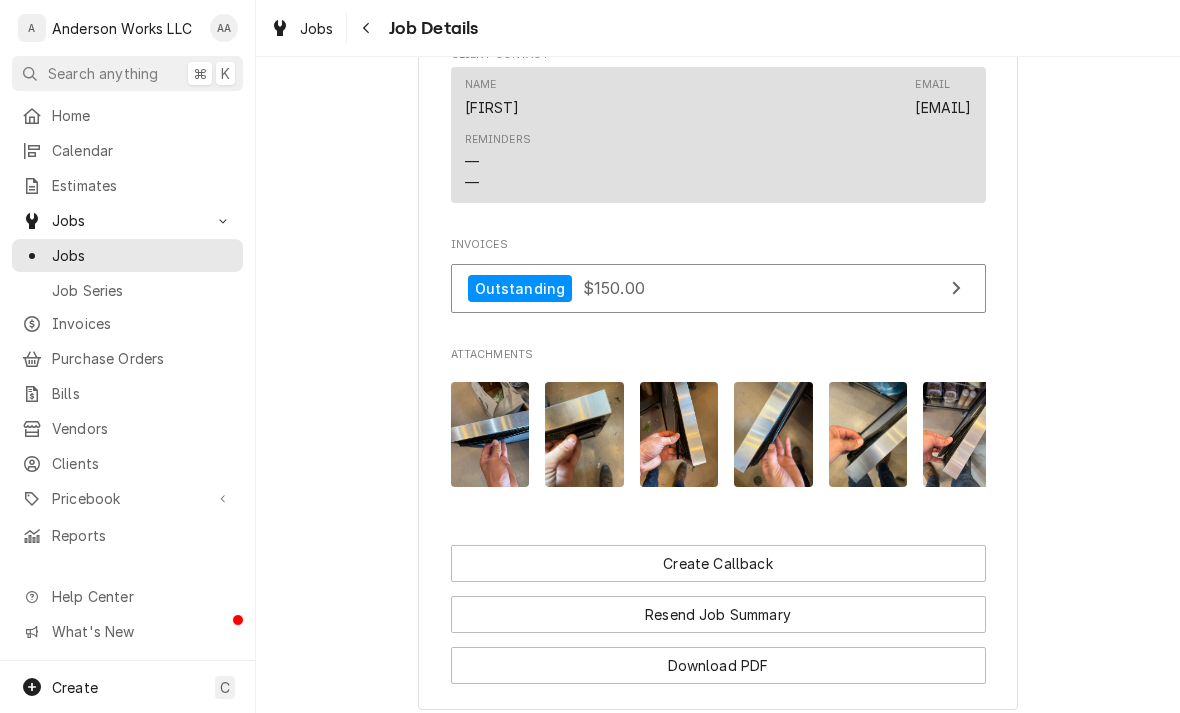 click on "Outstanding $150.00" at bounding box center [718, 288] 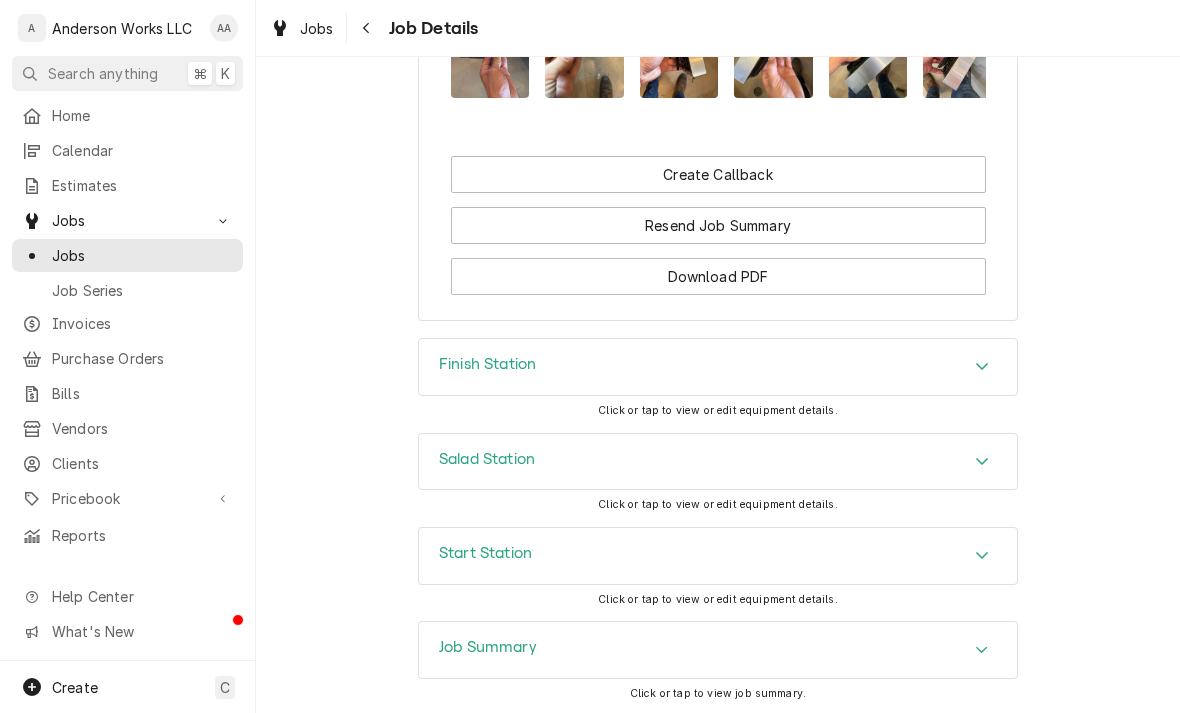 scroll, scrollTop: 1815, scrollLeft: 0, axis: vertical 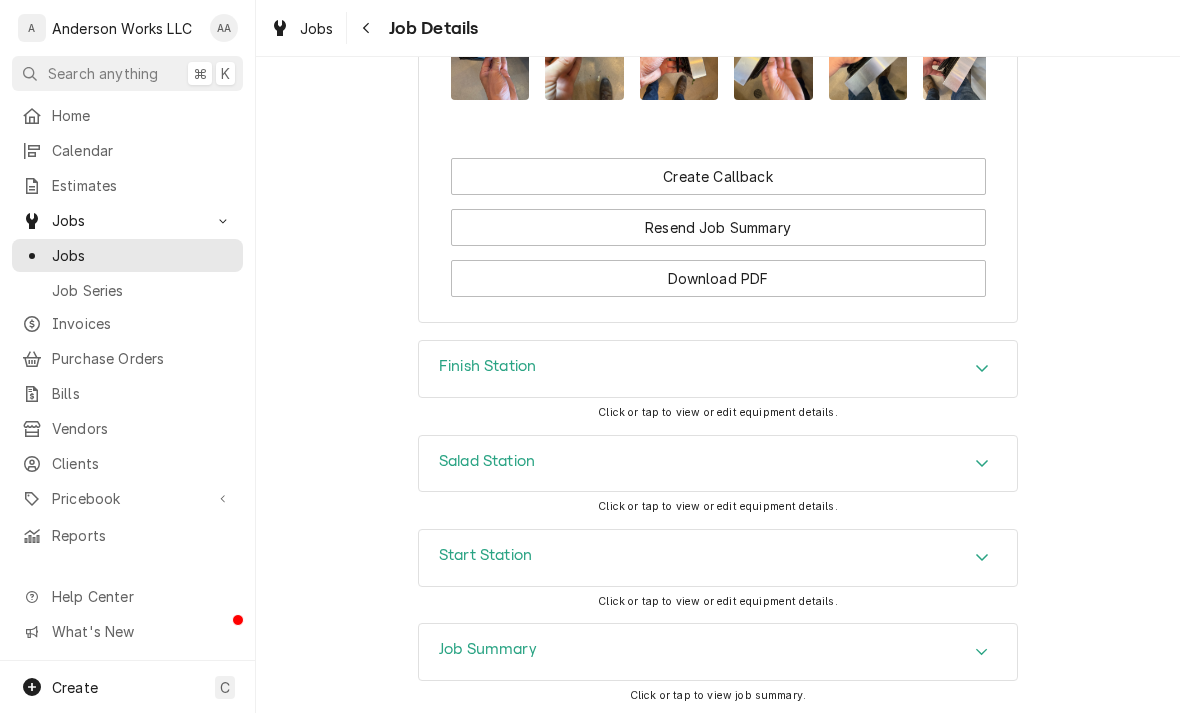 click on "Download PDF" at bounding box center (718, 278) 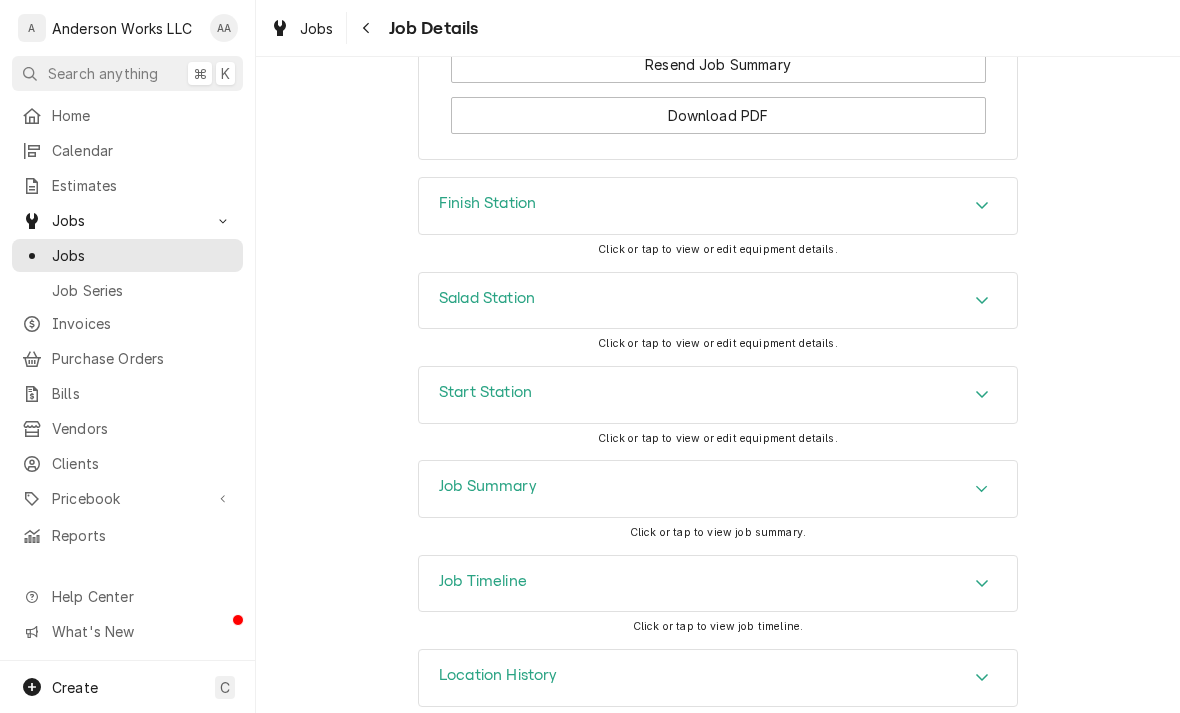 click on "Job Summary" at bounding box center (488, 489) 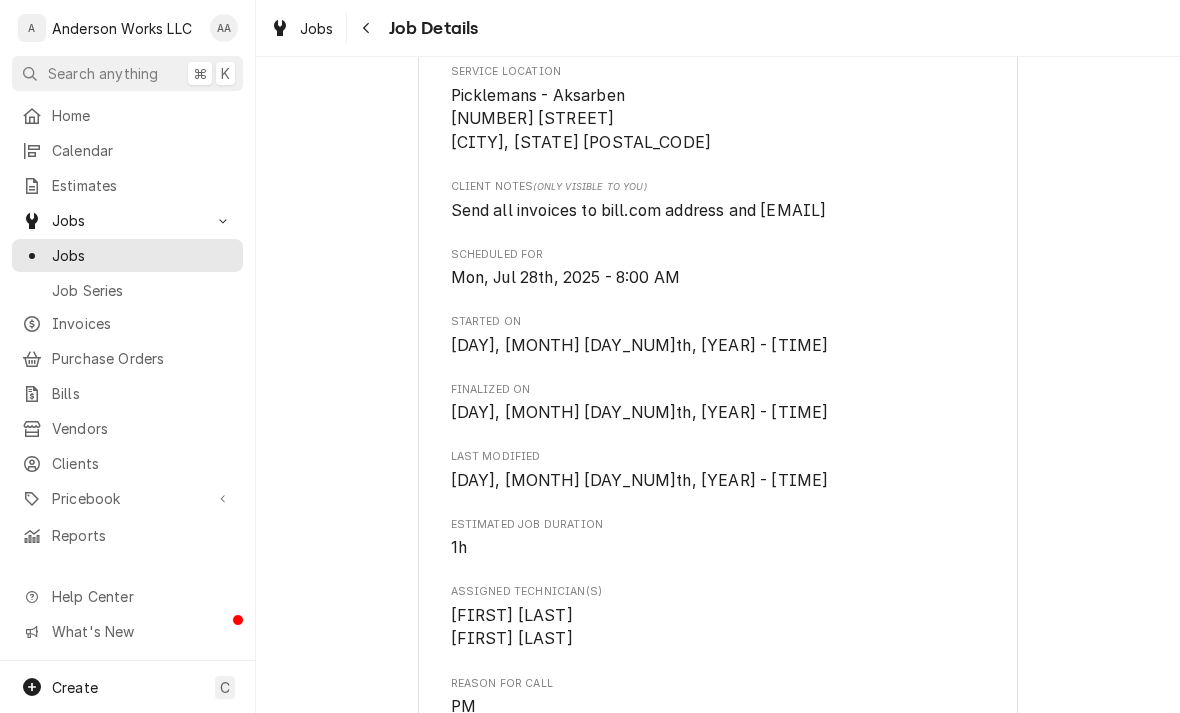 scroll, scrollTop: 315, scrollLeft: 0, axis: vertical 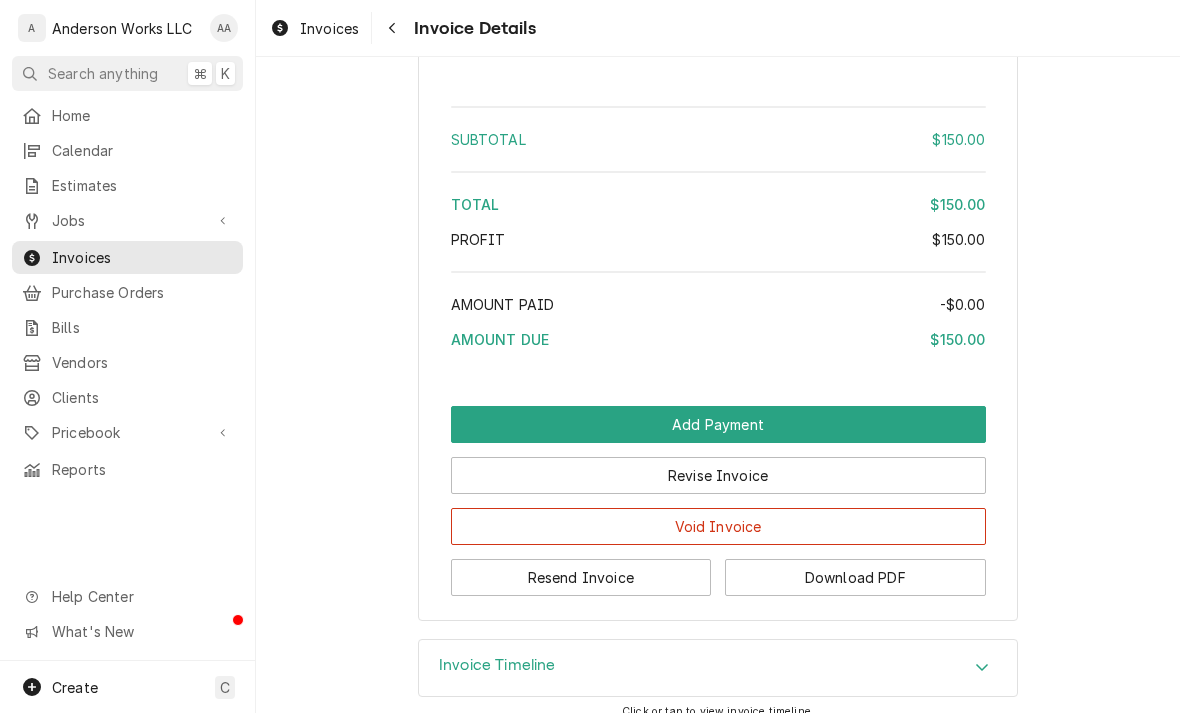 click on "Invoice Timeline" at bounding box center [497, 668] 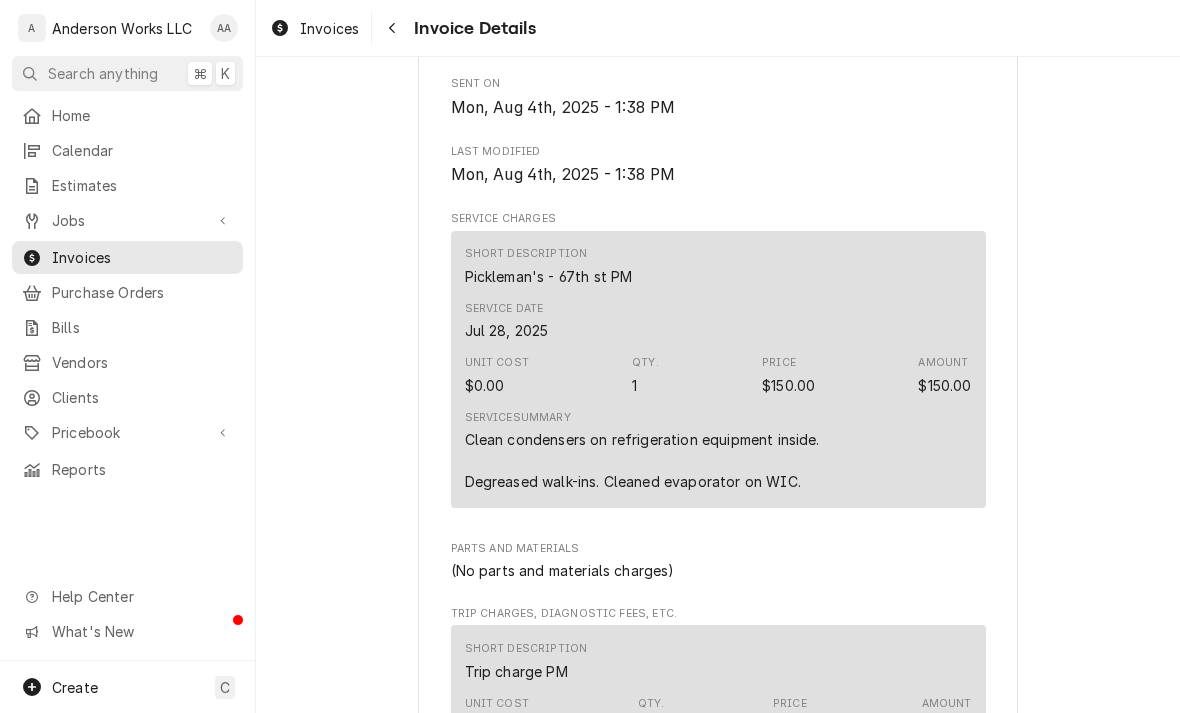 scroll, scrollTop: 594, scrollLeft: 0, axis: vertical 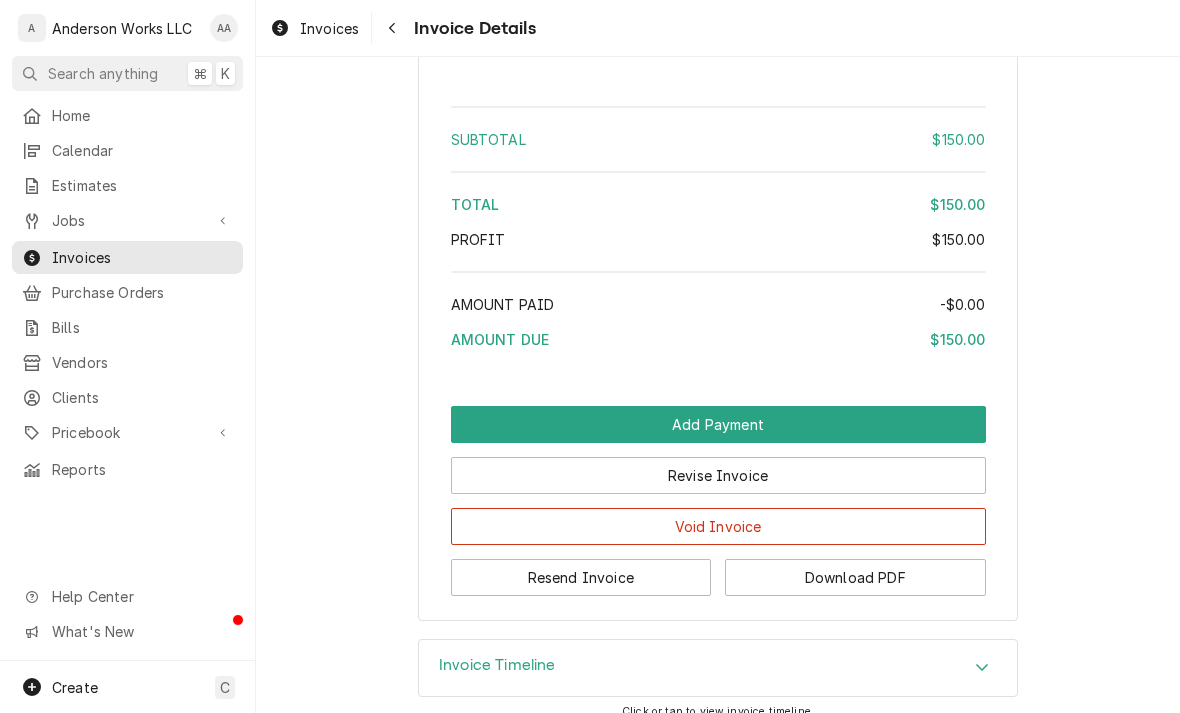 click on "Invoice Timeline" at bounding box center (497, 665) 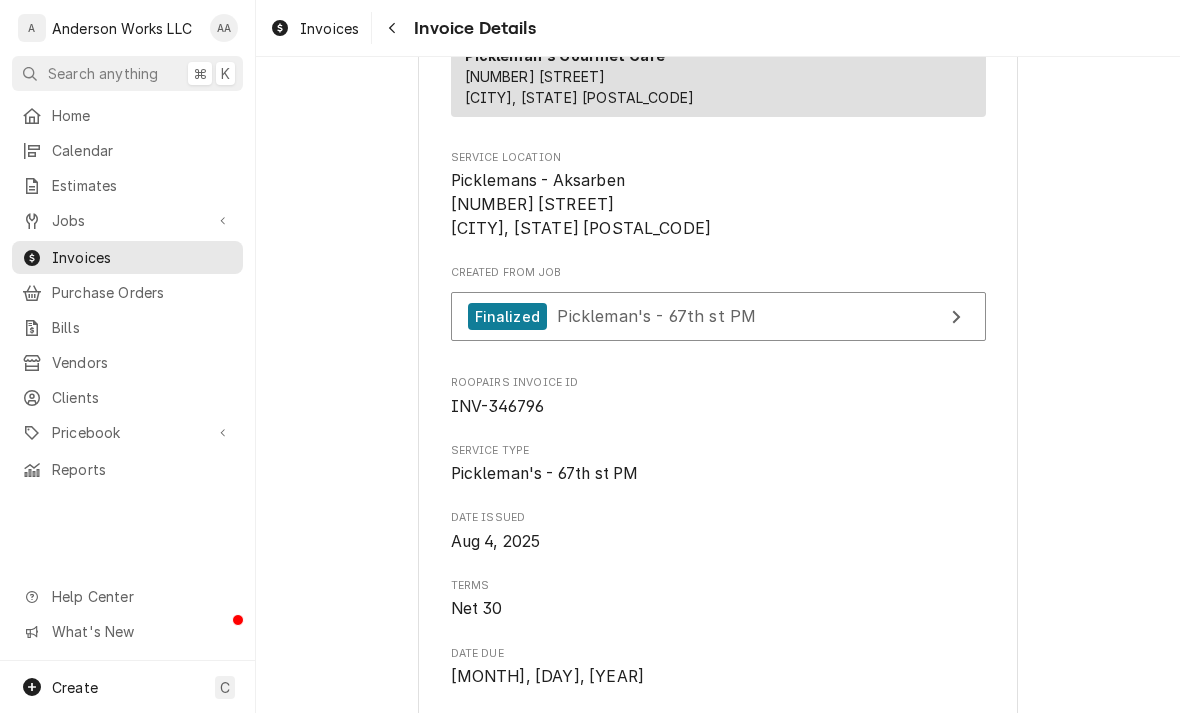 scroll, scrollTop: 311, scrollLeft: 0, axis: vertical 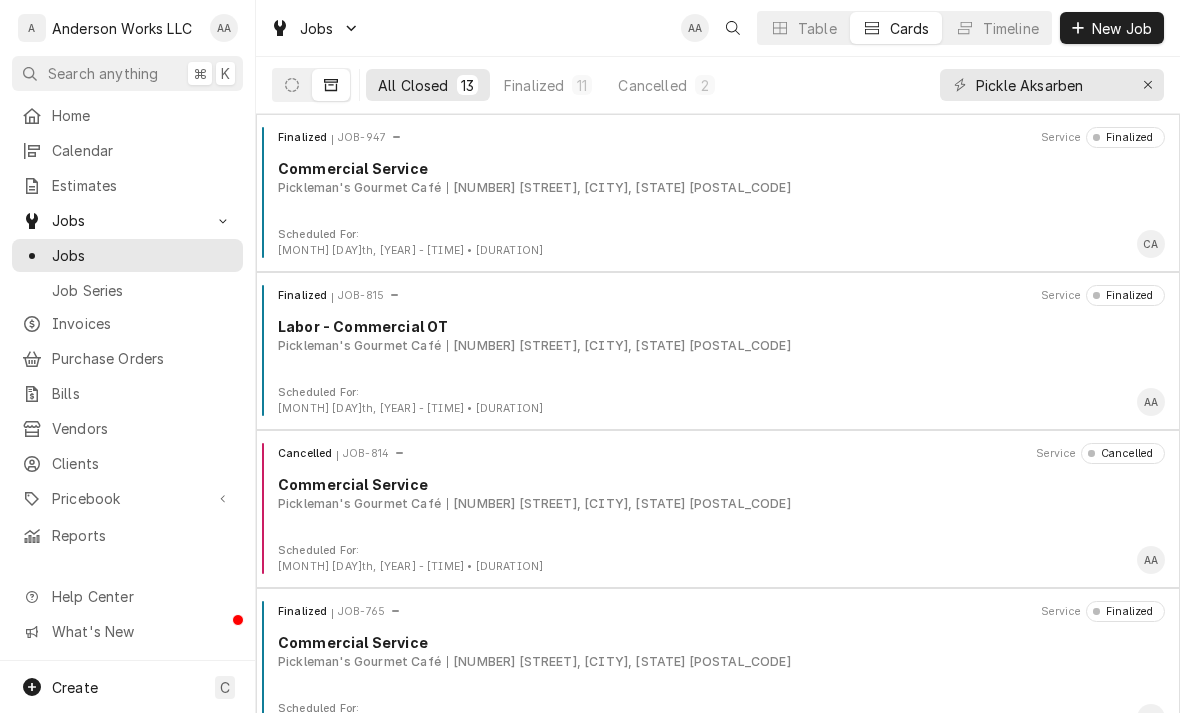 click on "Finalized JOB-947 Service Finalized Commercial Service Pickleman's Gourmet Café [NUMBER] [STREET], [CITY], [STATE] [POSTAL_CODE]" at bounding box center (718, 177) 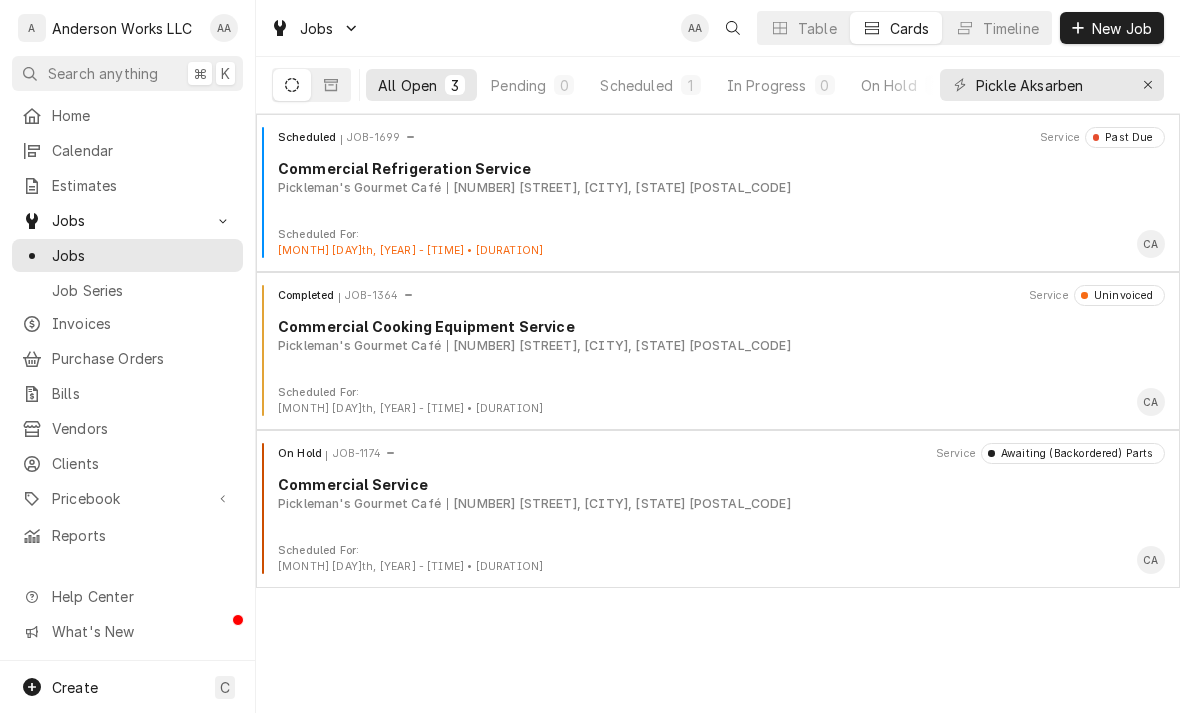 click on "Pickleman's Gourmet Café" at bounding box center [359, 346] 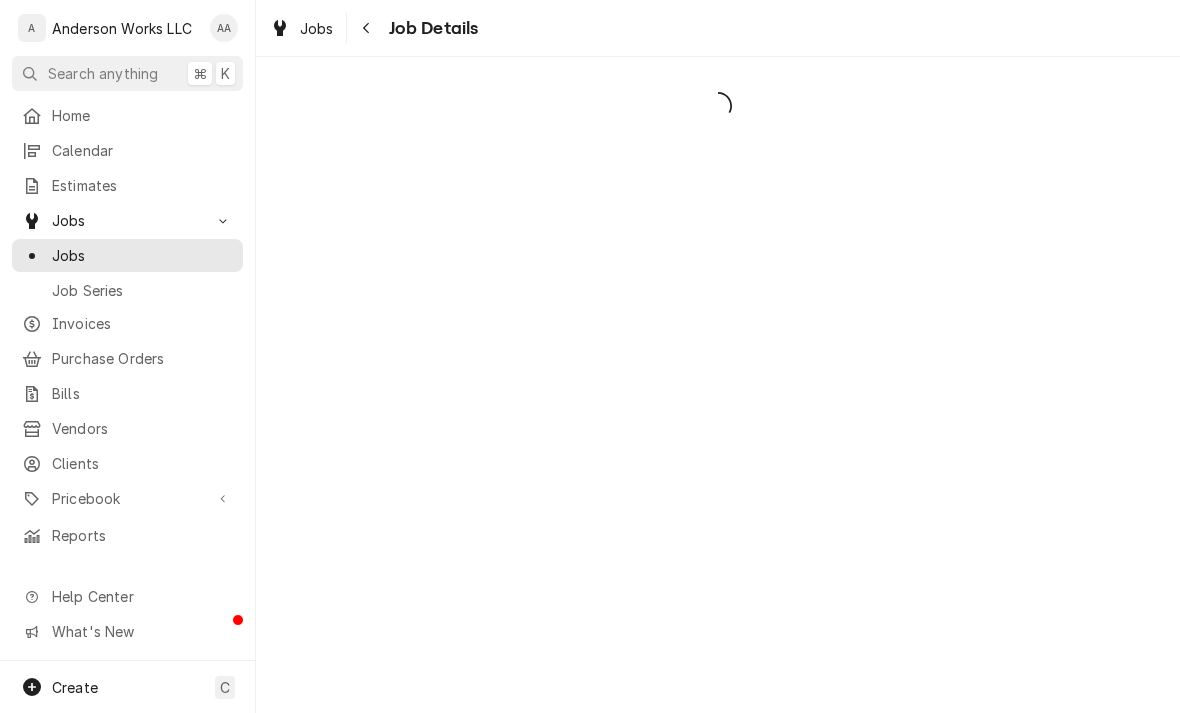 scroll, scrollTop: 0, scrollLeft: 0, axis: both 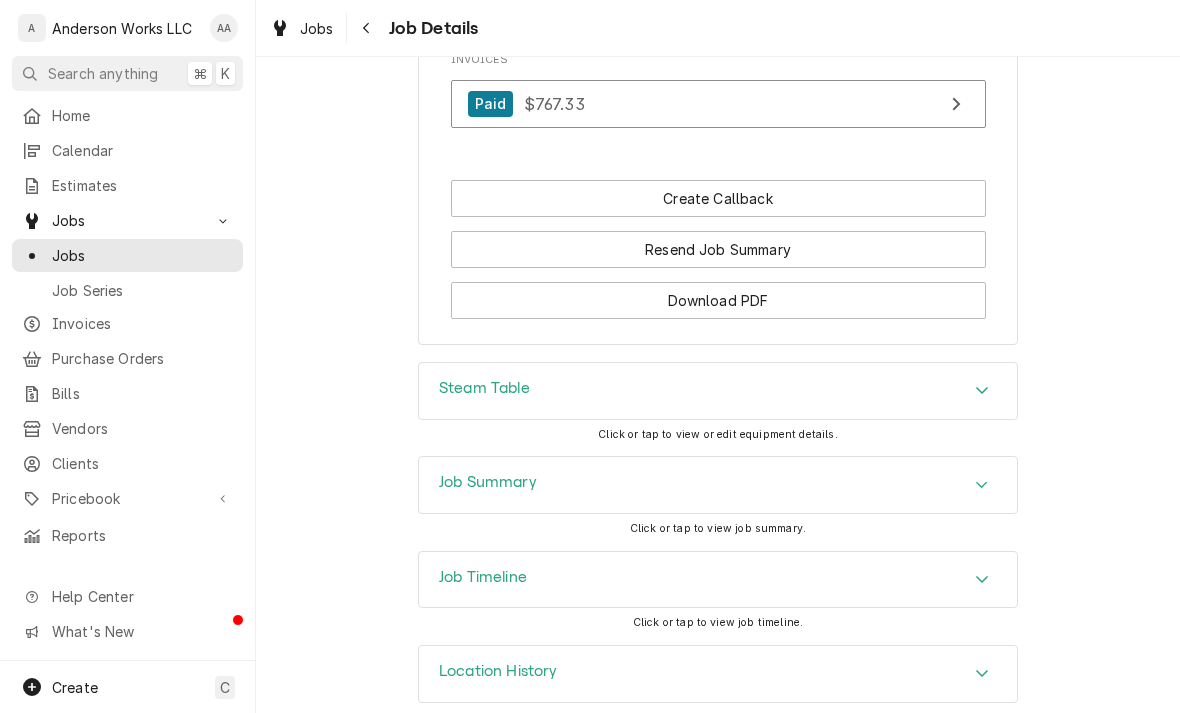 click on "Job Summary" at bounding box center [718, 485] 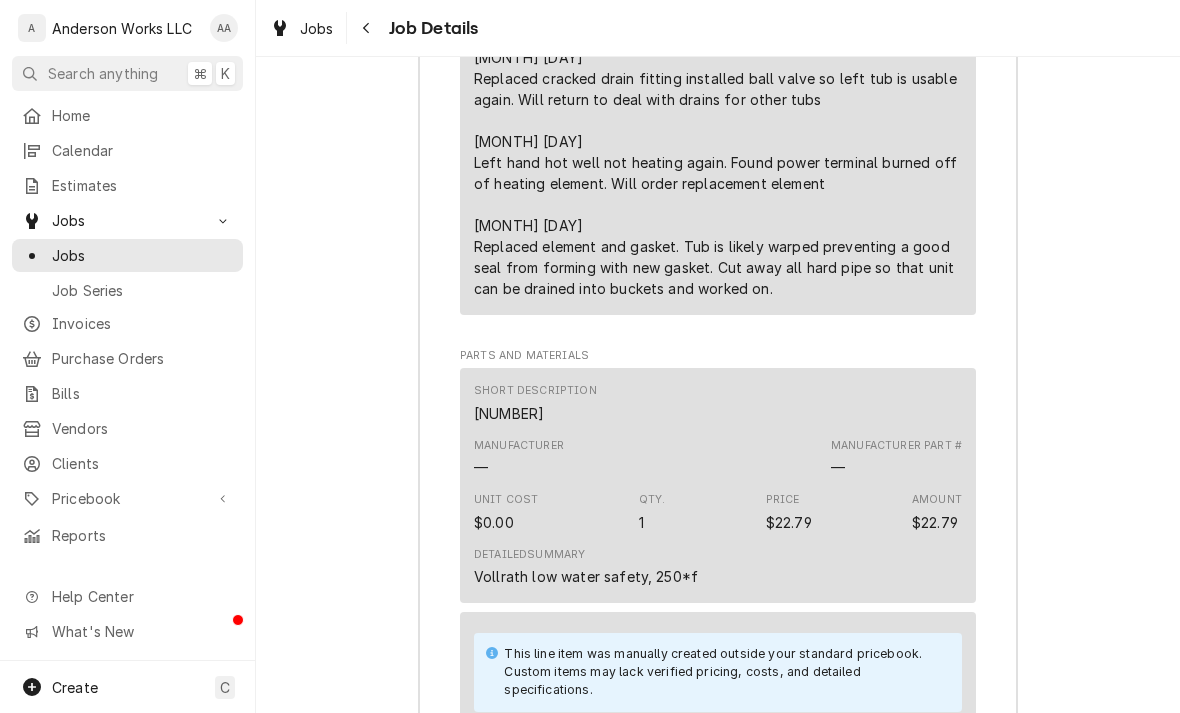 scroll, scrollTop: 2525, scrollLeft: 0, axis: vertical 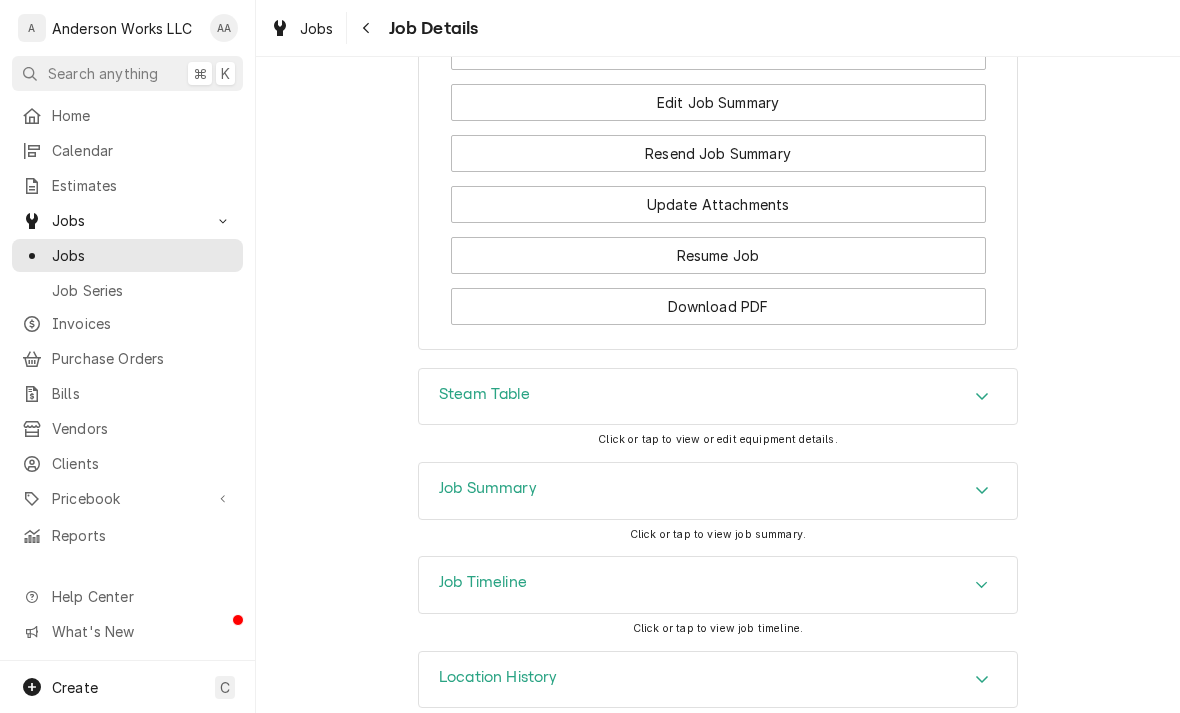 click on "Job Summary" at bounding box center [488, 488] 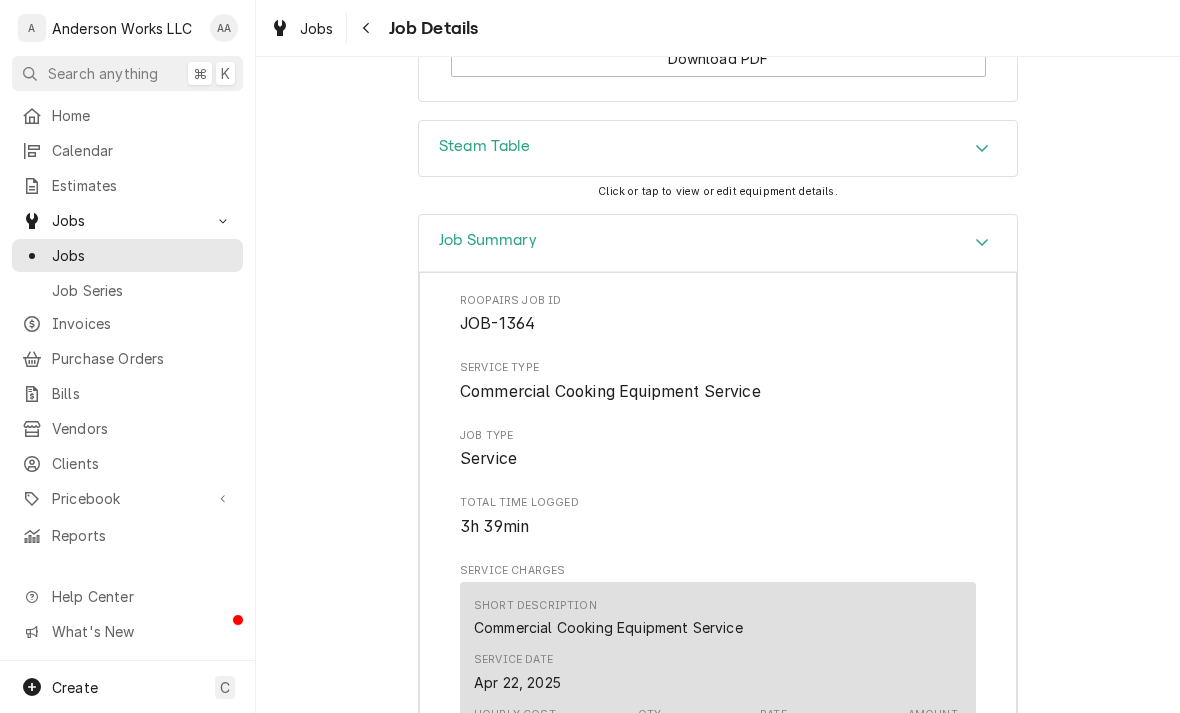 scroll, scrollTop: 2015, scrollLeft: 0, axis: vertical 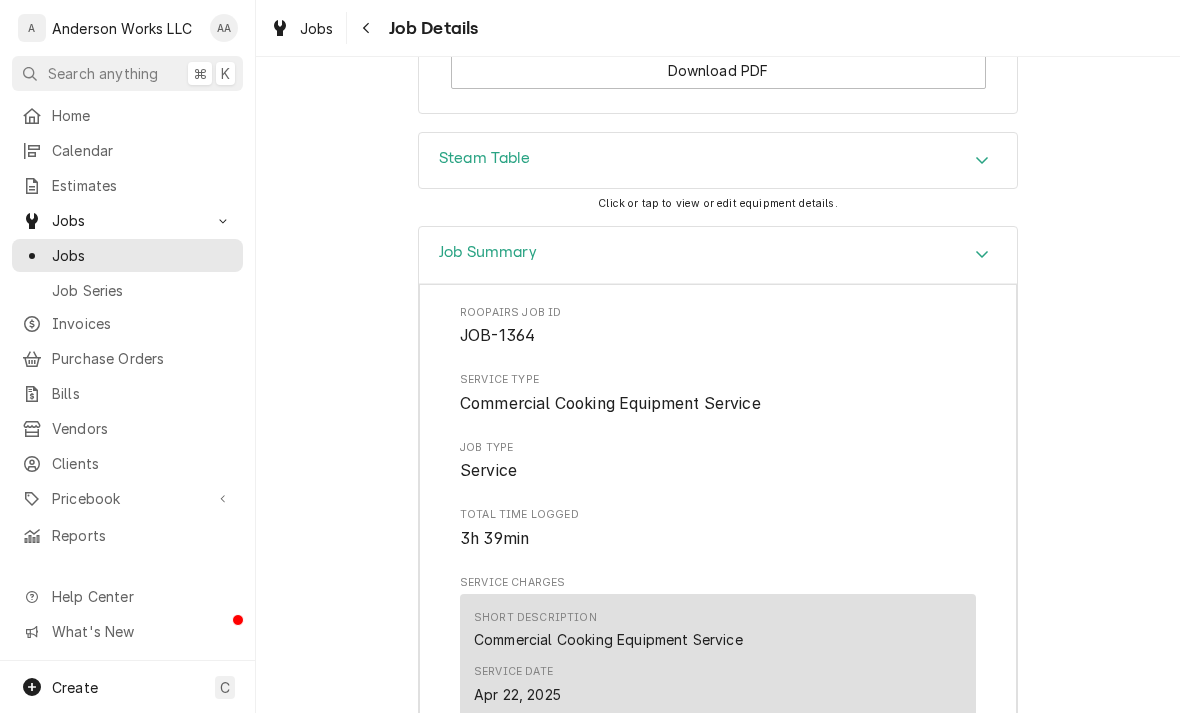 click on "Job Summary" at bounding box center (488, 252) 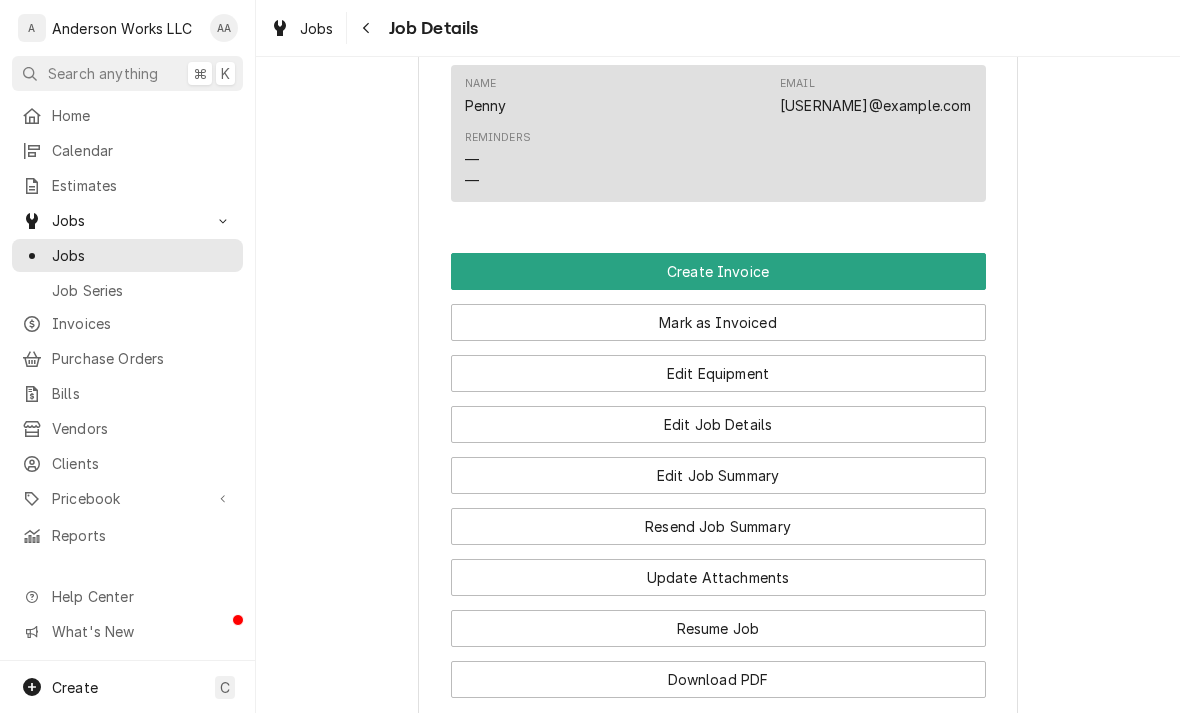 scroll, scrollTop: 1404, scrollLeft: 0, axis: vertical 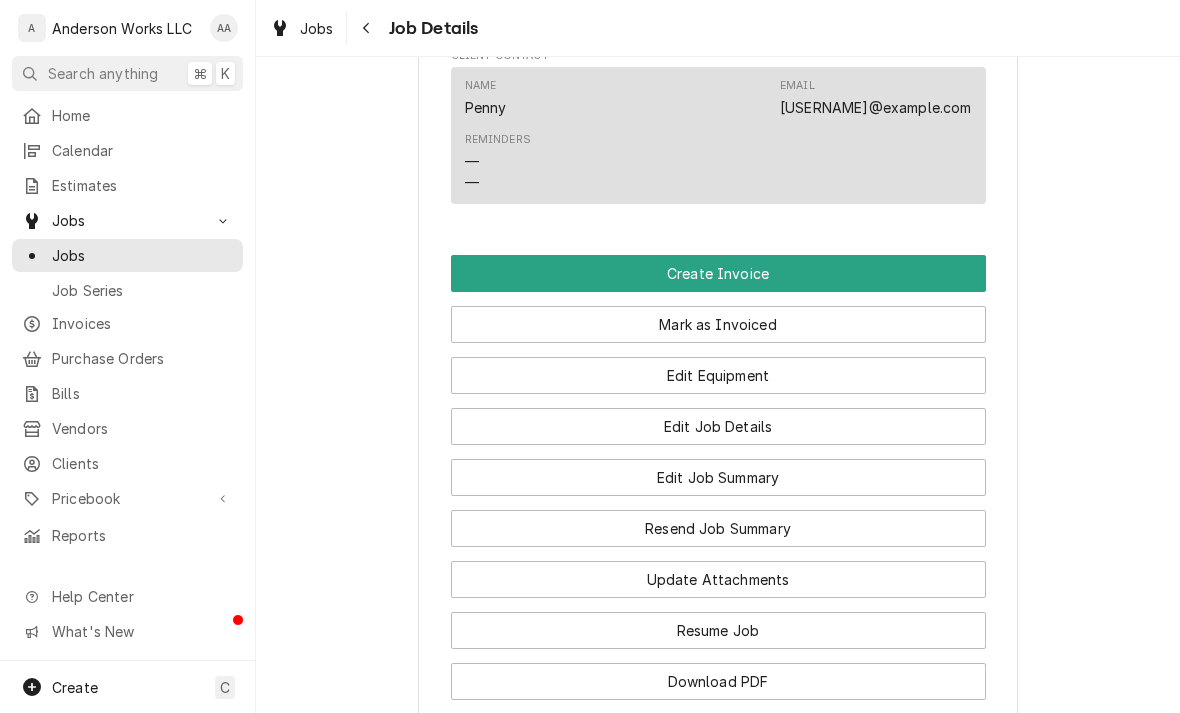 click on "Edit Job Summary" at bounding box center (718, 477) 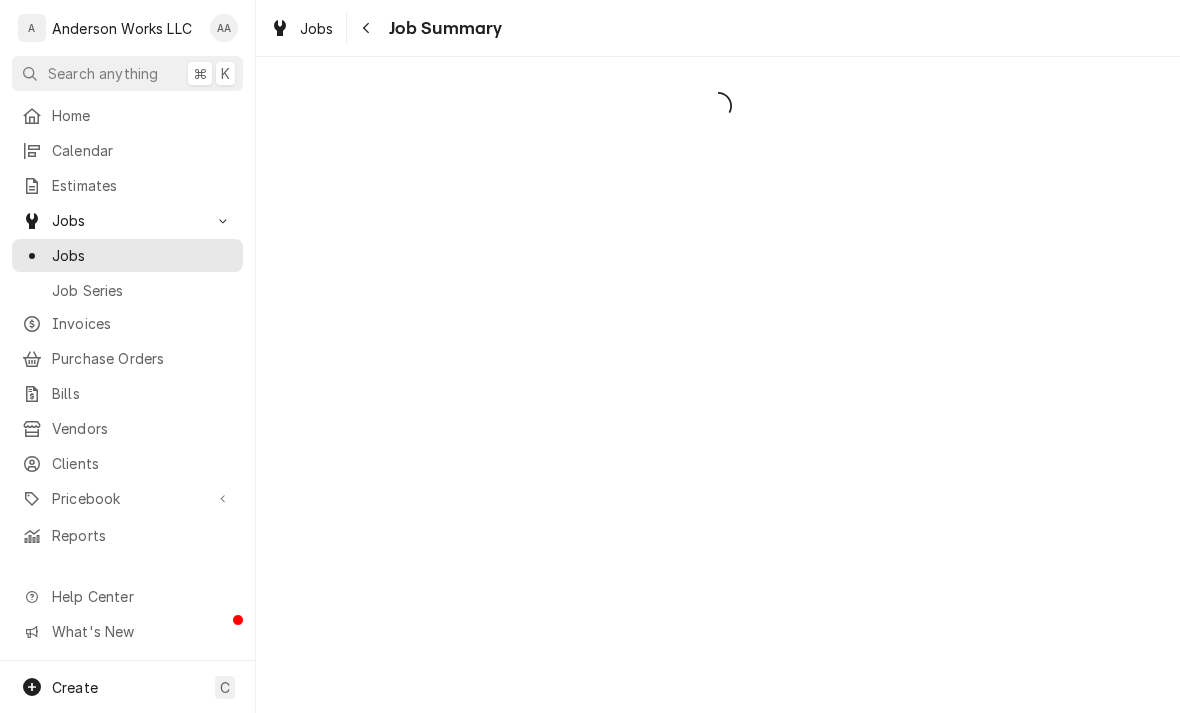 scroll, scrollTop: 0, scrollLeft: 0, axis: both 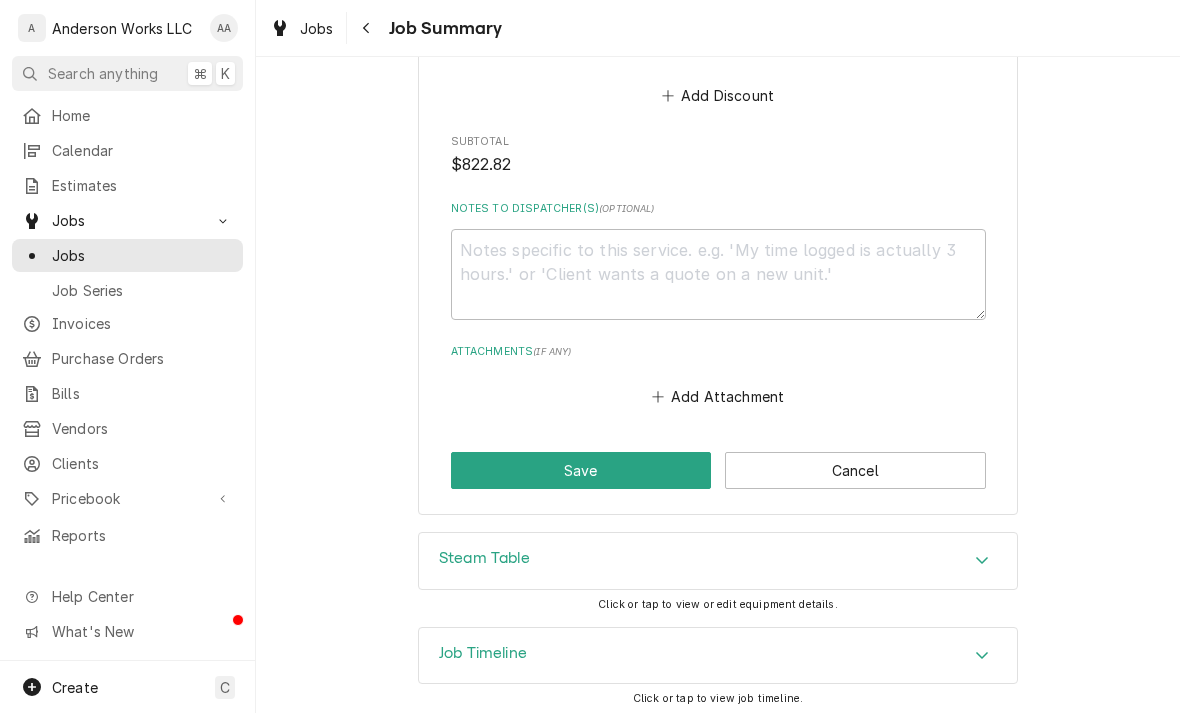click on "Job Timeline" at bounding box center (718, 656) 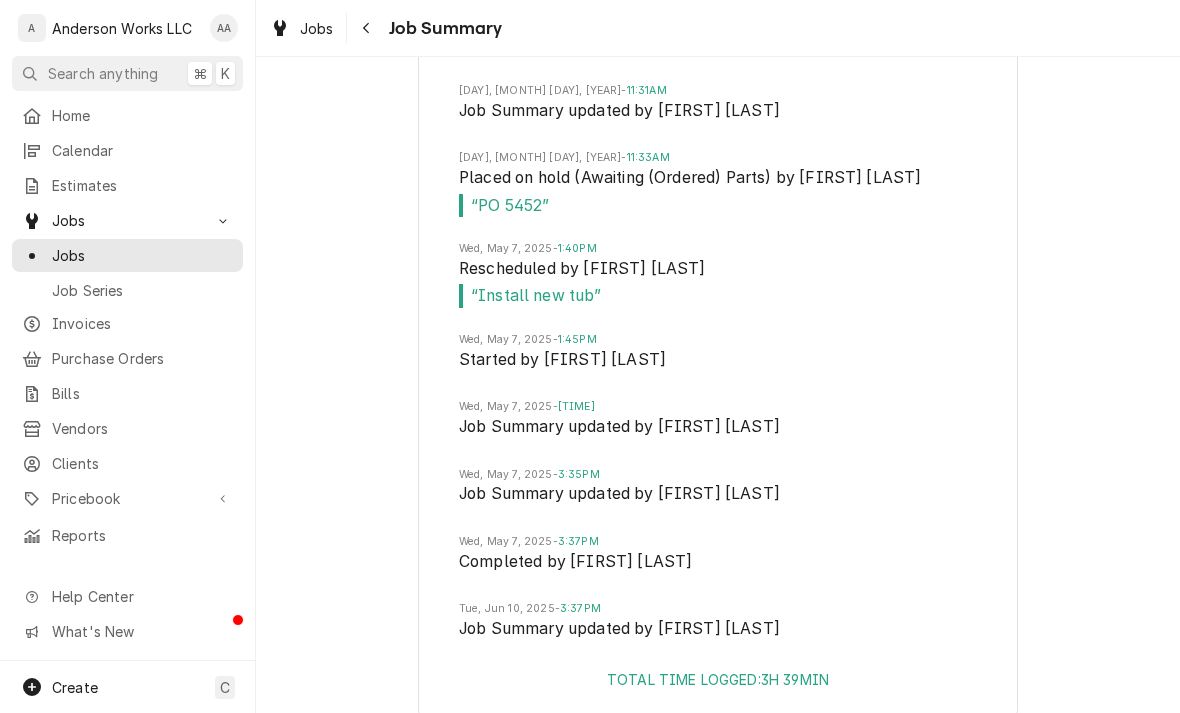 scroll, scrollTop: 3156, scrollLeft: 0, axis: vertical 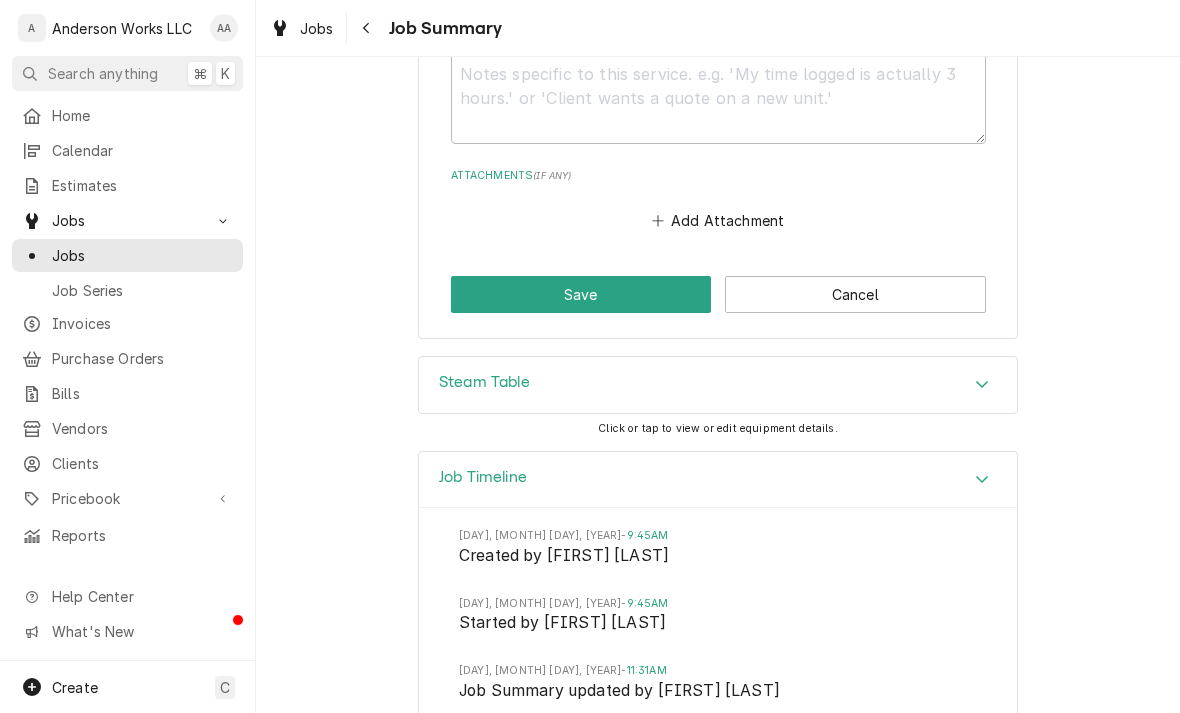 click on "Job Timeline" at bounding box center [483, 477] 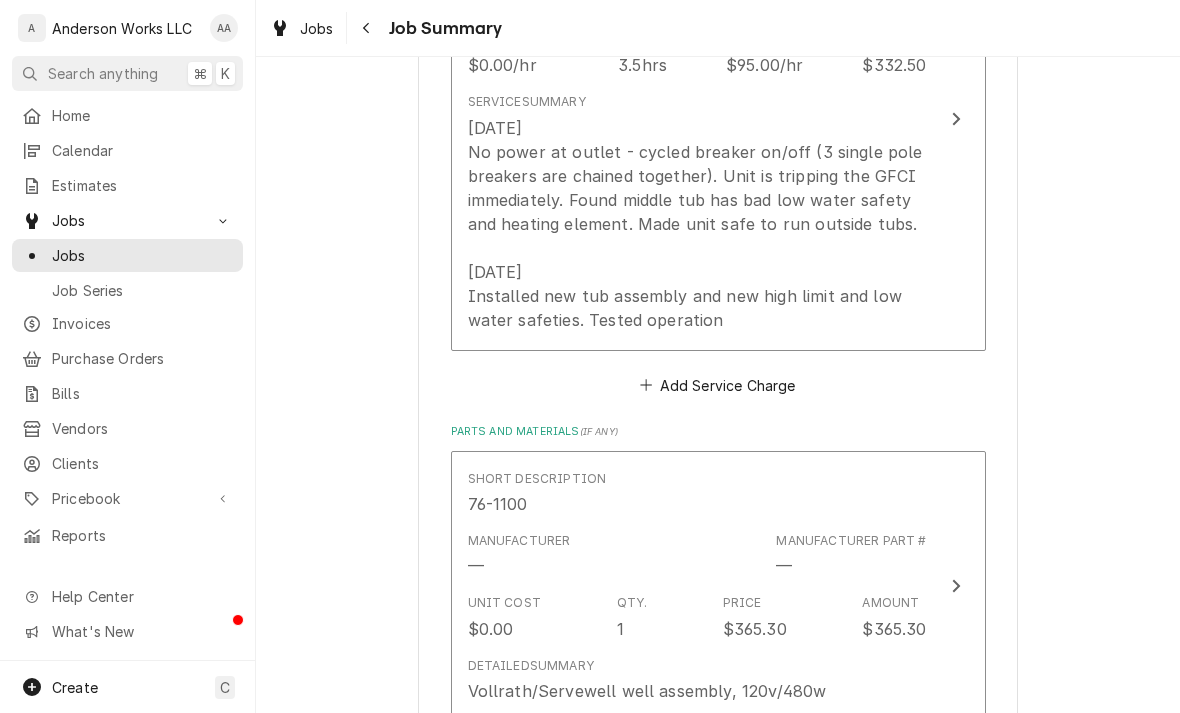 scroll, scrollTop: 685, scrollLeft: 0, axis: vertical 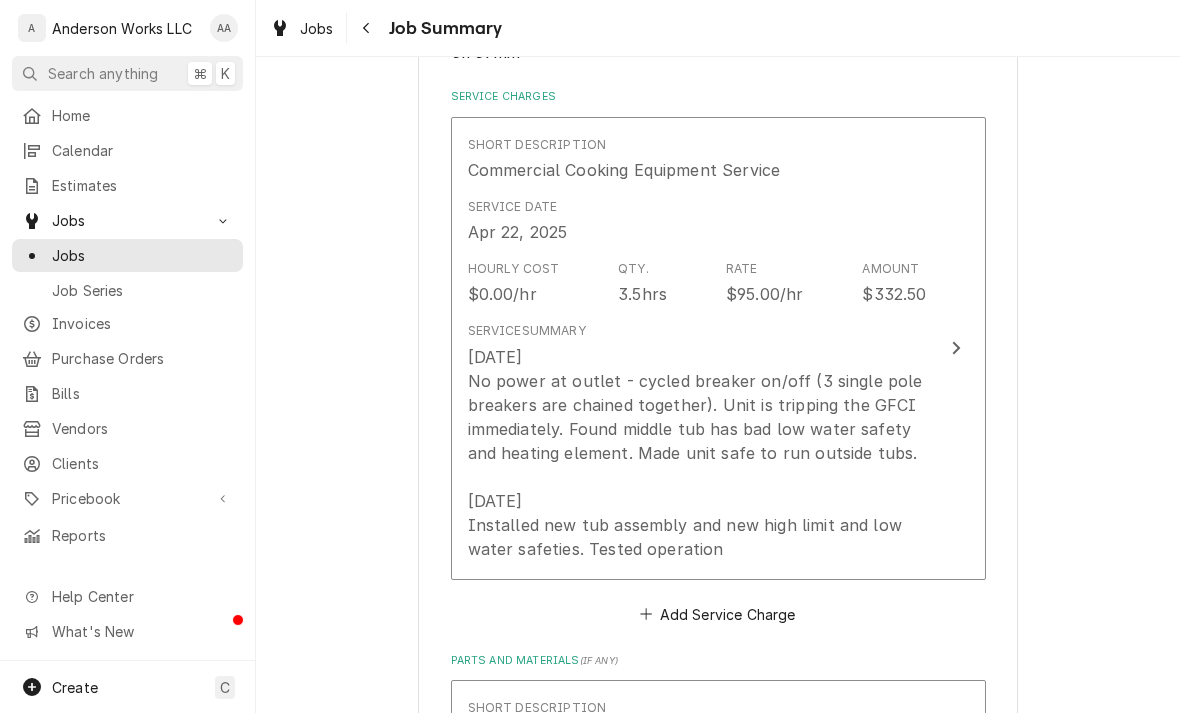 click on "4/22
No power at outlet - cycled breaker on/off (3 single pole breakers are chained together). Unit is tripping the GFCI immediately. Found middle tub has bad low water safety and heating element. Made unit safe to run outside tubs.
5/7
Installed new tub assembly and new high limit and low water safeties. Tested operation" at bounding box center [697, 453] 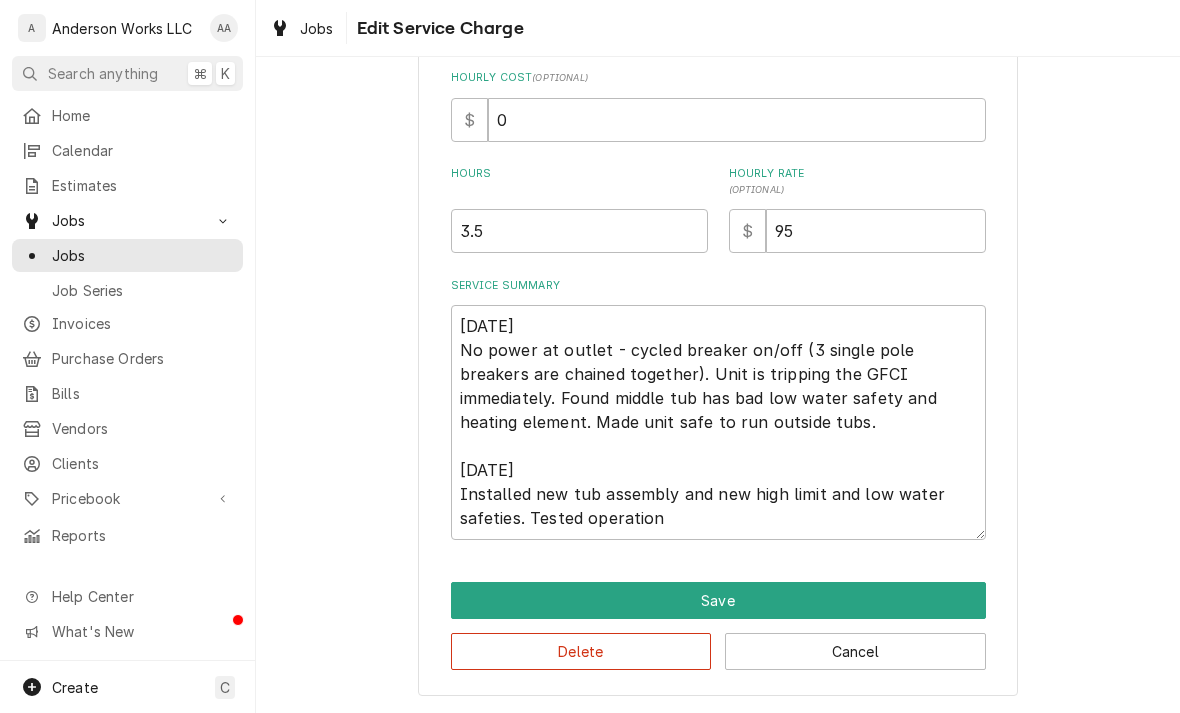scroll, scrollTop: 275, scrollLeft: 0, axis: vertical 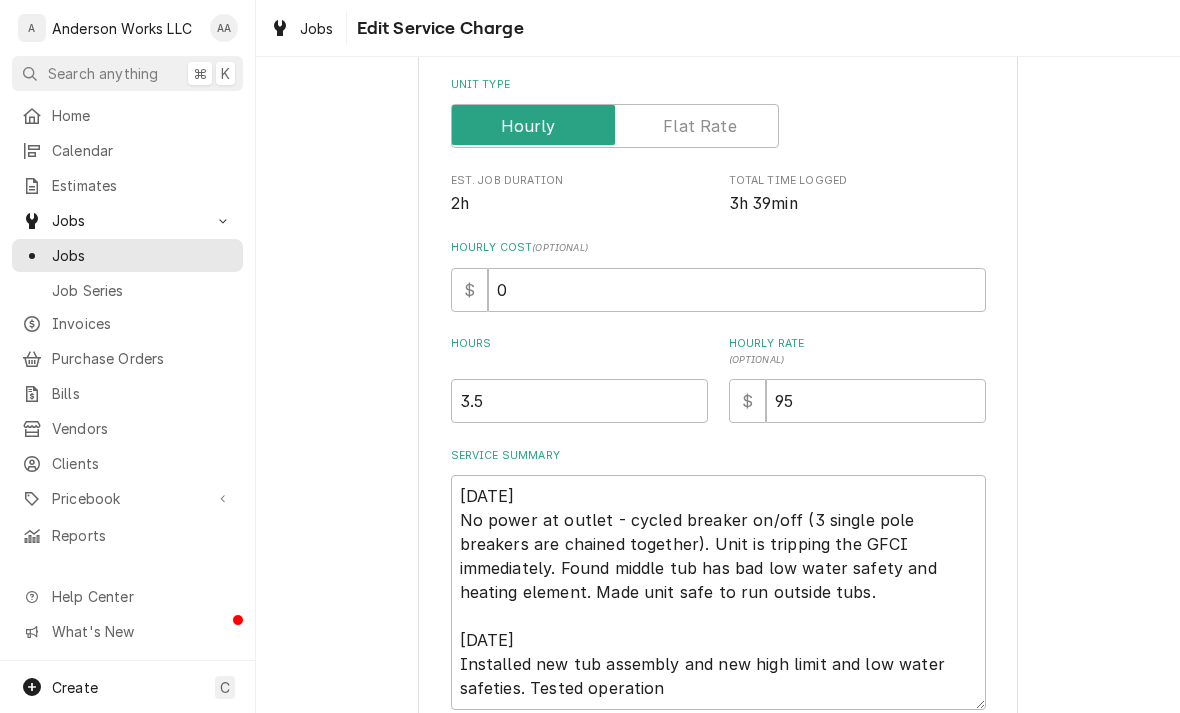 type on "x" 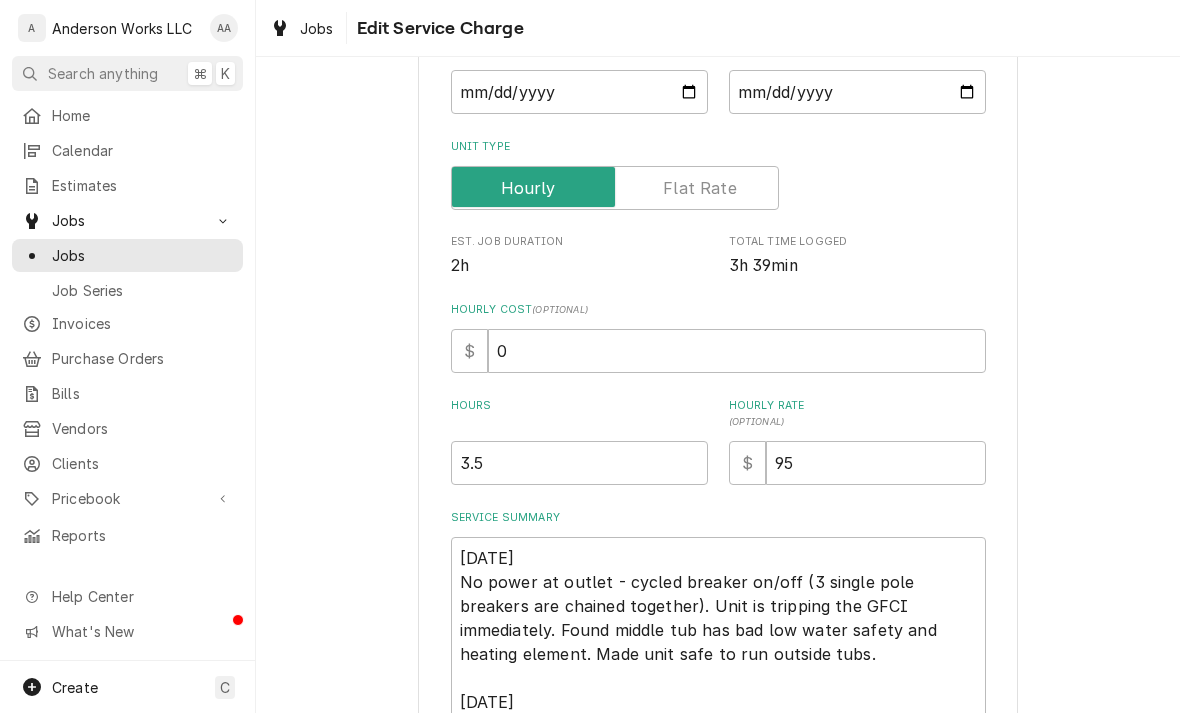 scroll, scrollTop: 252, scrollLeft: 0, axis: vertical 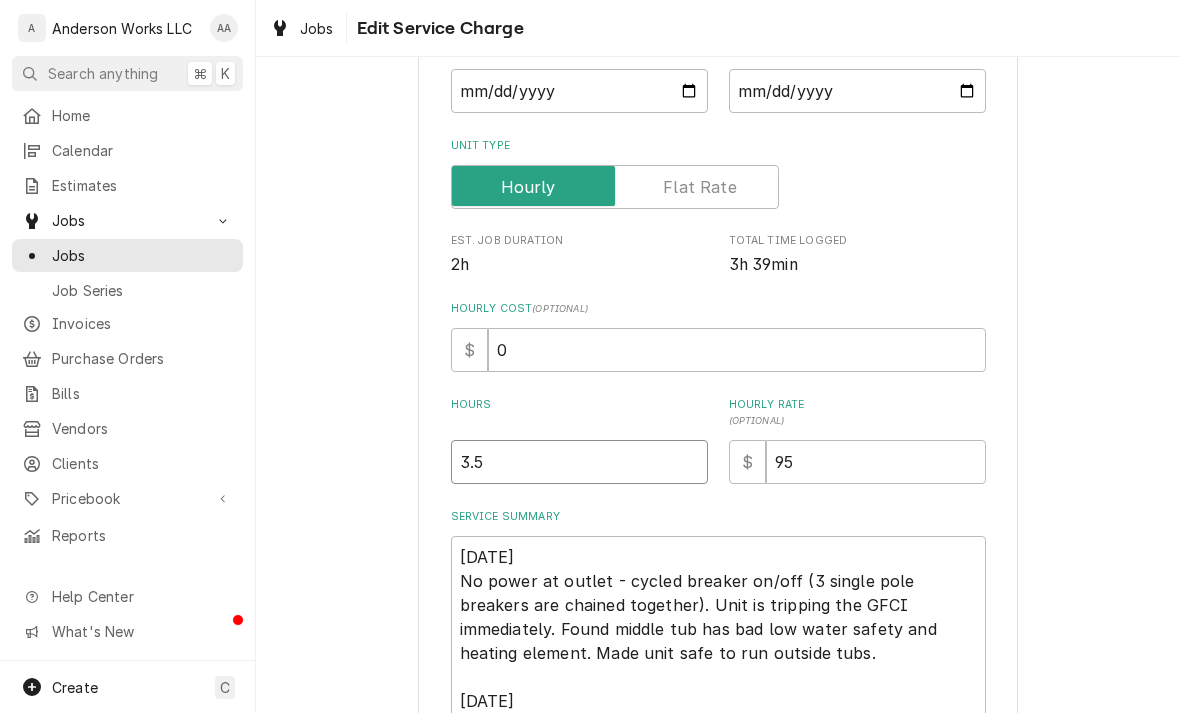 click on "3.5" at bounding box center (579, 462) 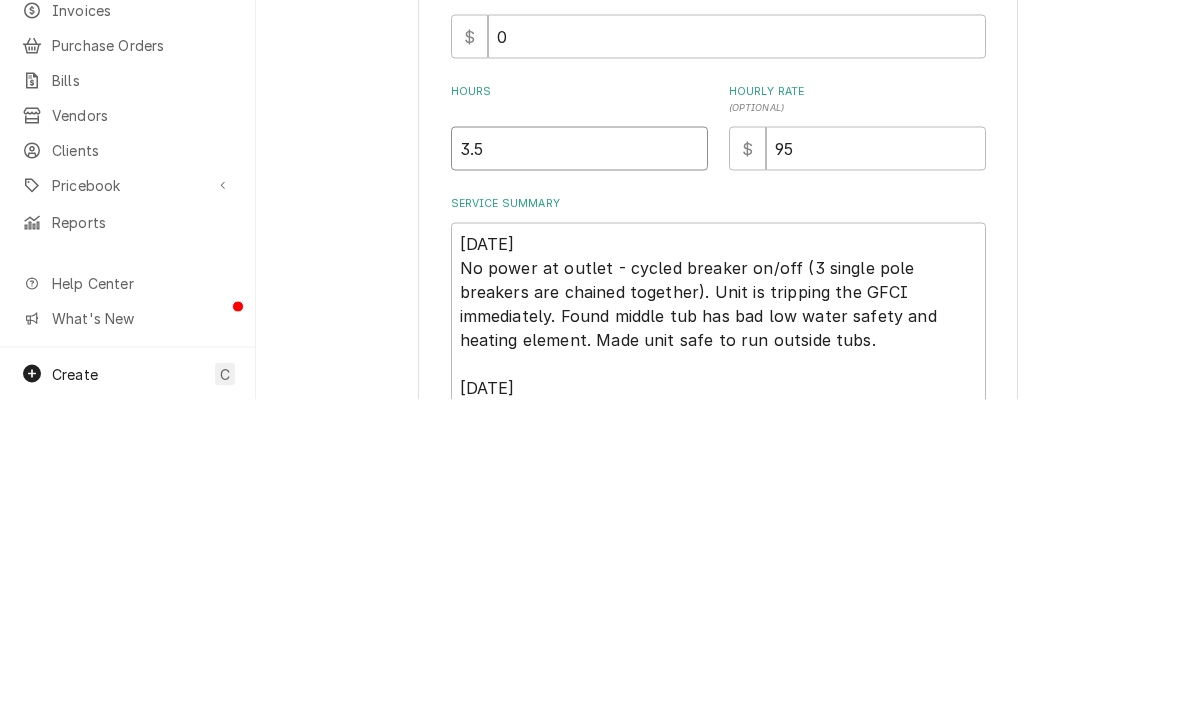 type on "3" 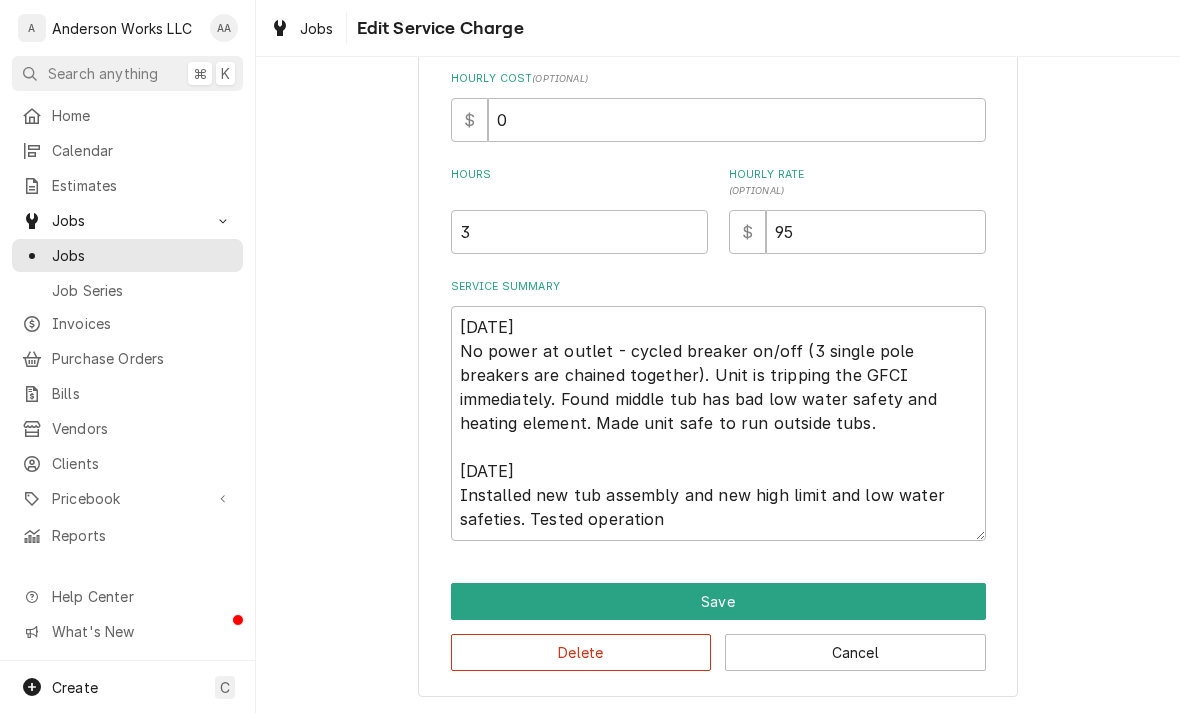 click on "Save" at bounding box center (718, 601) 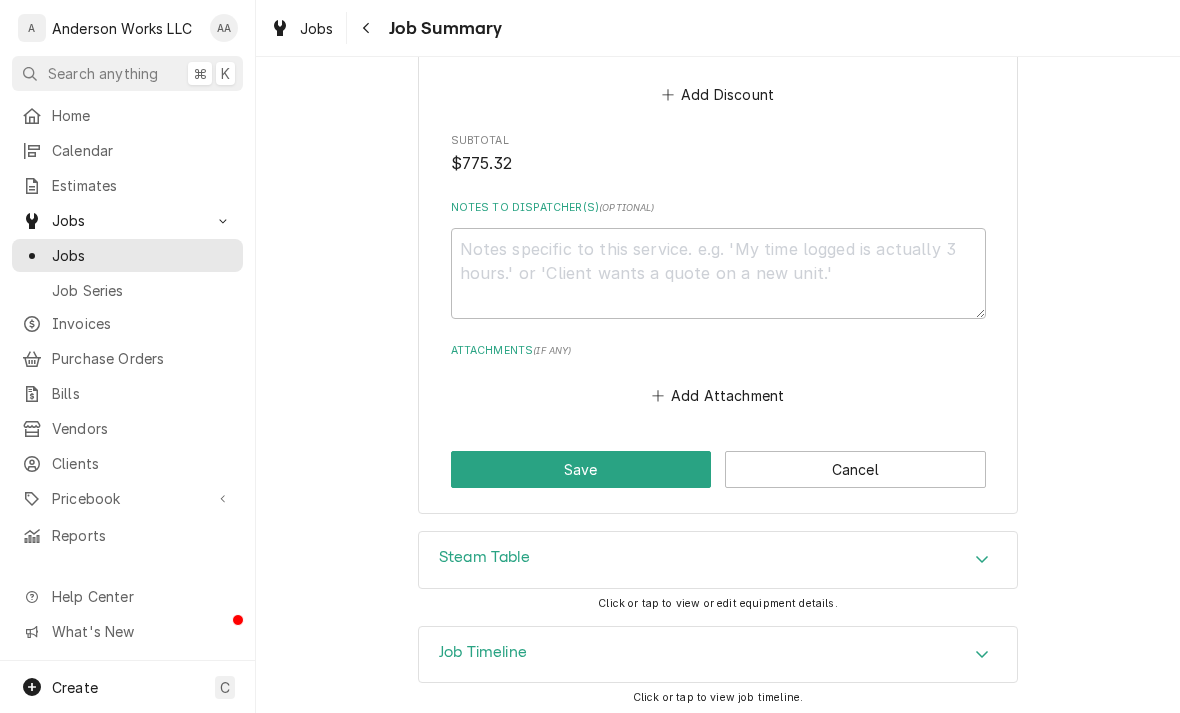scroll, scrollTop: 2400, scrollLeft: 0, axis: vertical 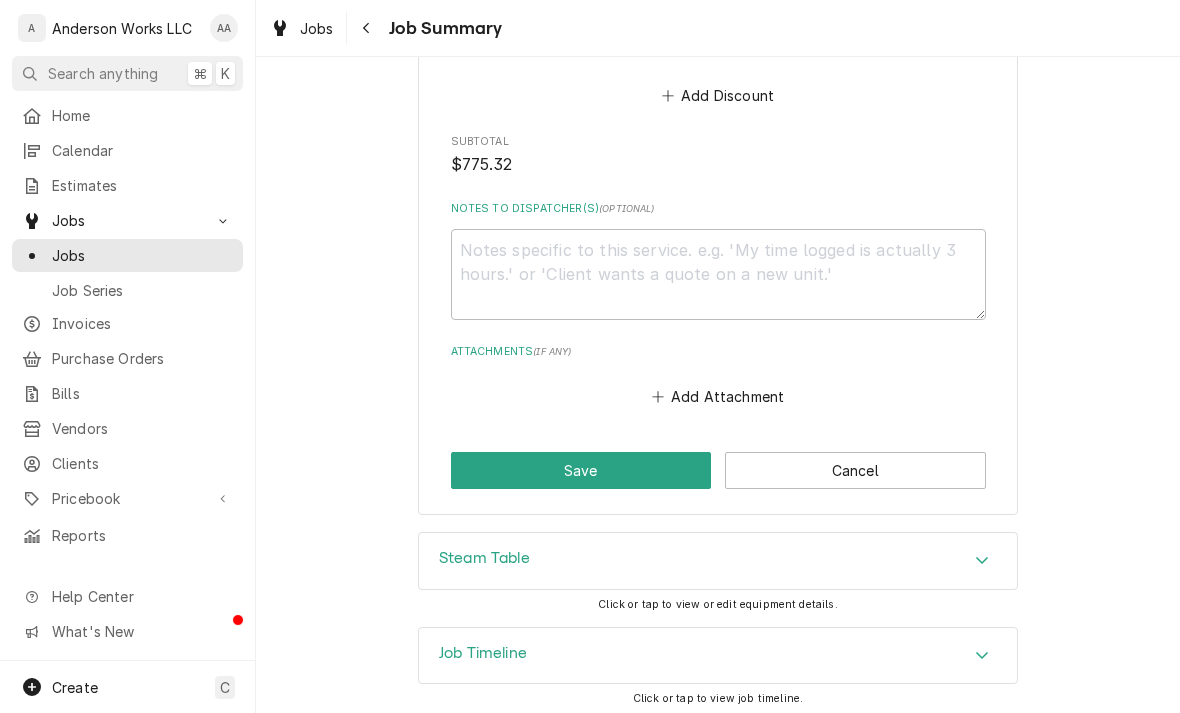 click on "Save" at bounding box center (581, 470) 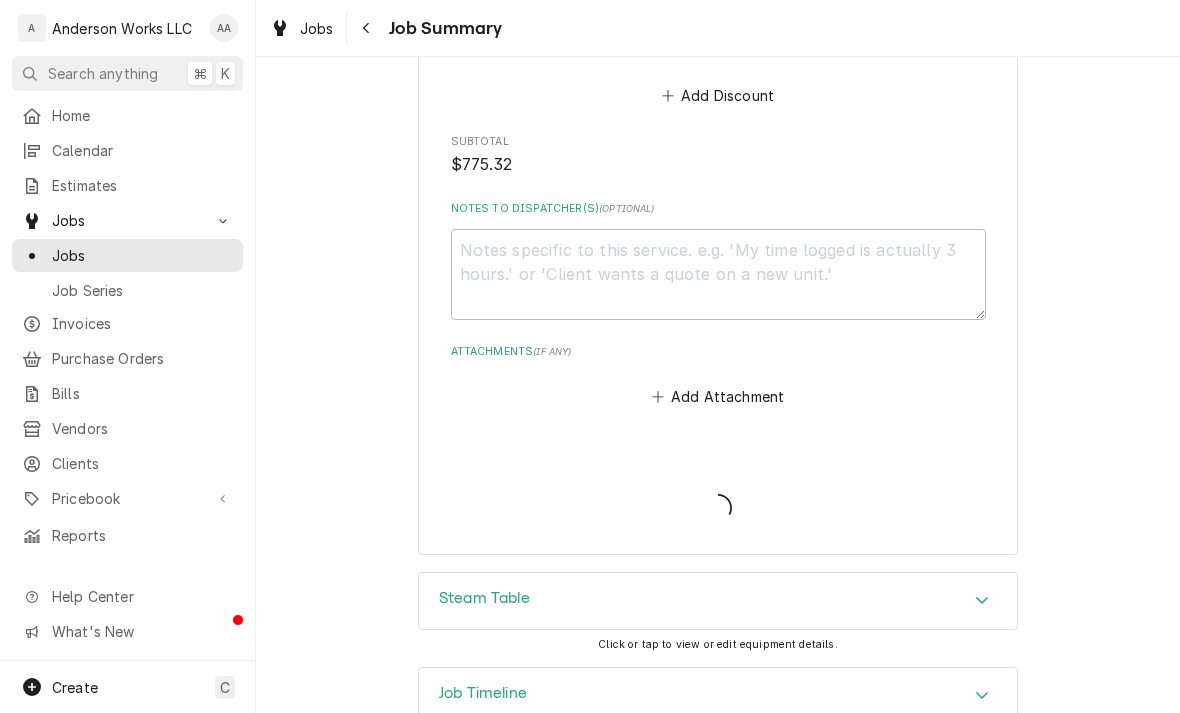 type on "x" 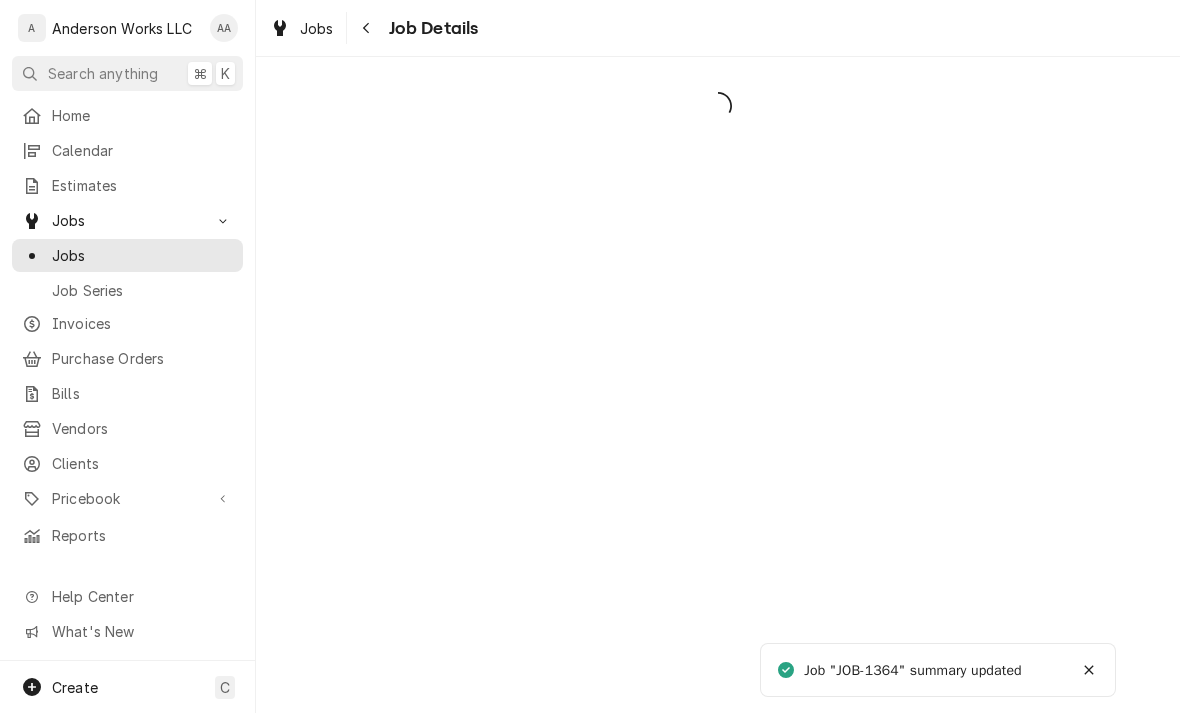 scroll, scrollTop: 0, scrollLeft: 0, axis: both 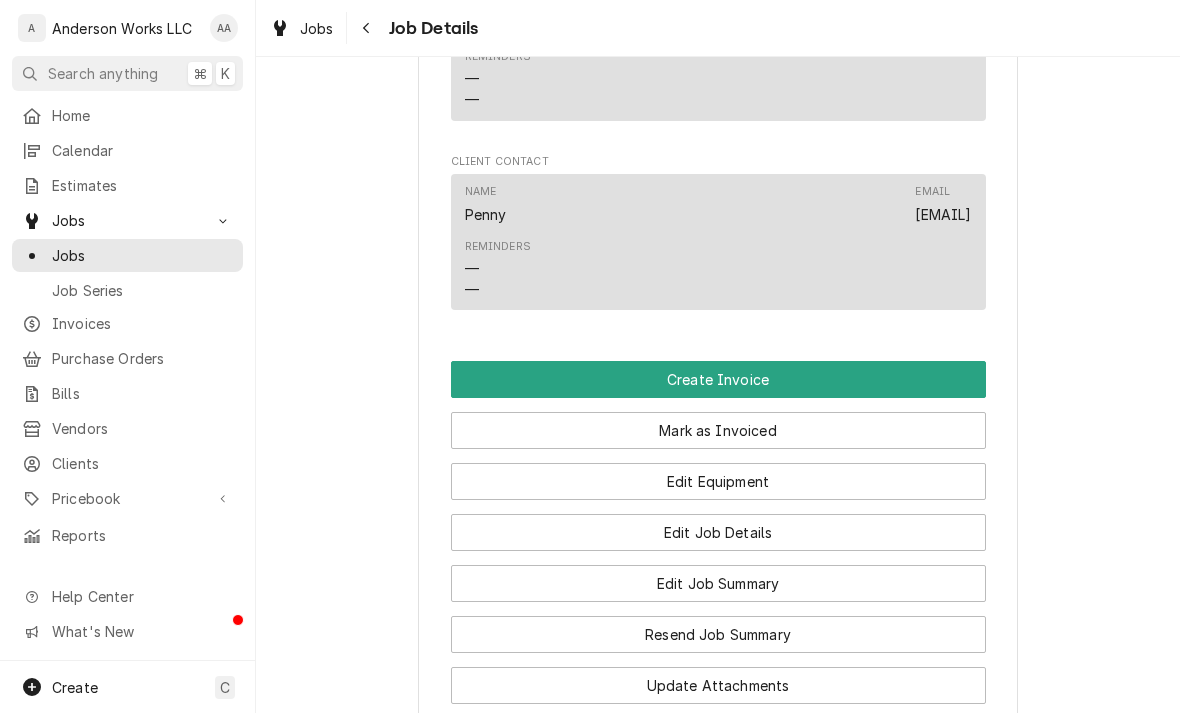 click on "Create Invoice" at bounding box center (718, 379) 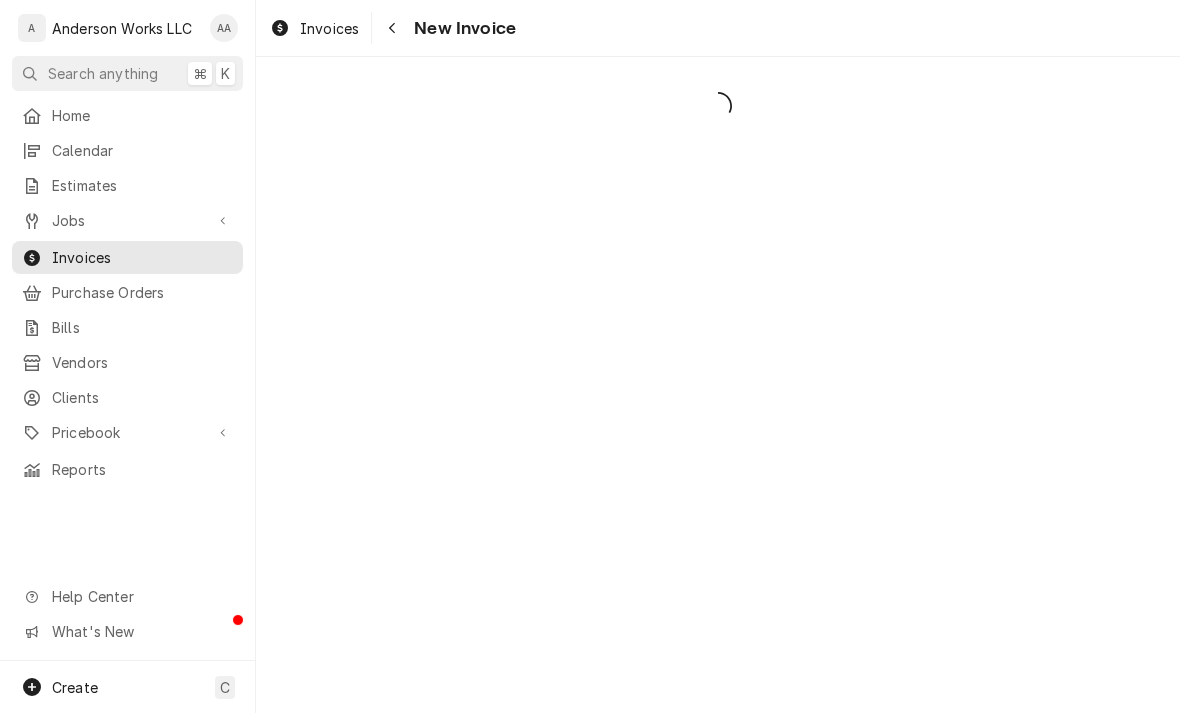 scroll, scrollTop: 0, scrollLeft: 0, axis: both 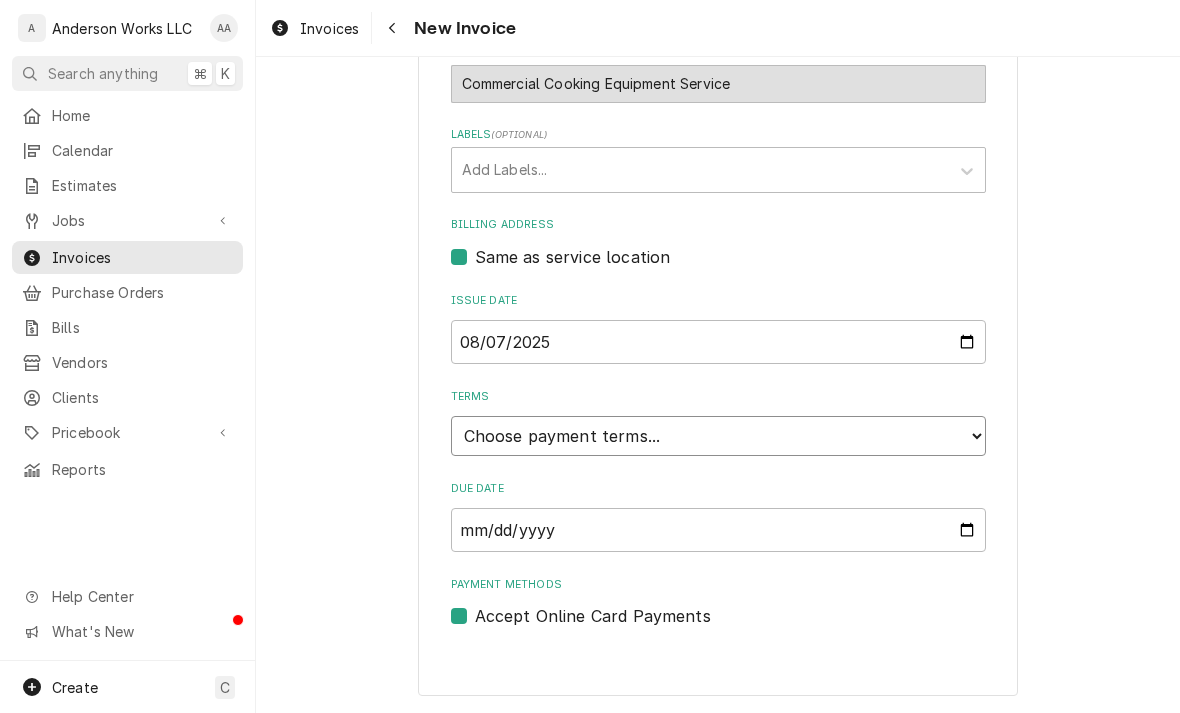 click on "Choose payment terms... Same Day Net 7 Net 14 Net 21 Net 30 Net 45 Net 60 Net 90" at bounding box center [718, 436] 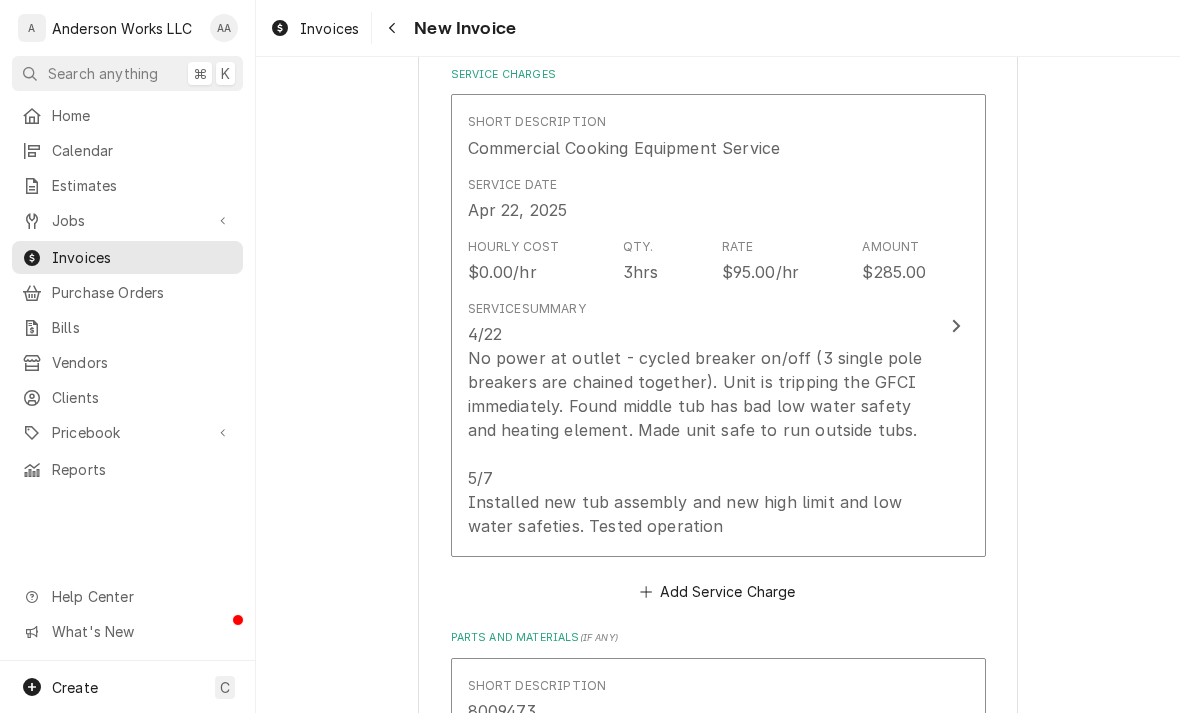 scroll, scrollTop: 1227, scrollLeft: 0, axis: vertical 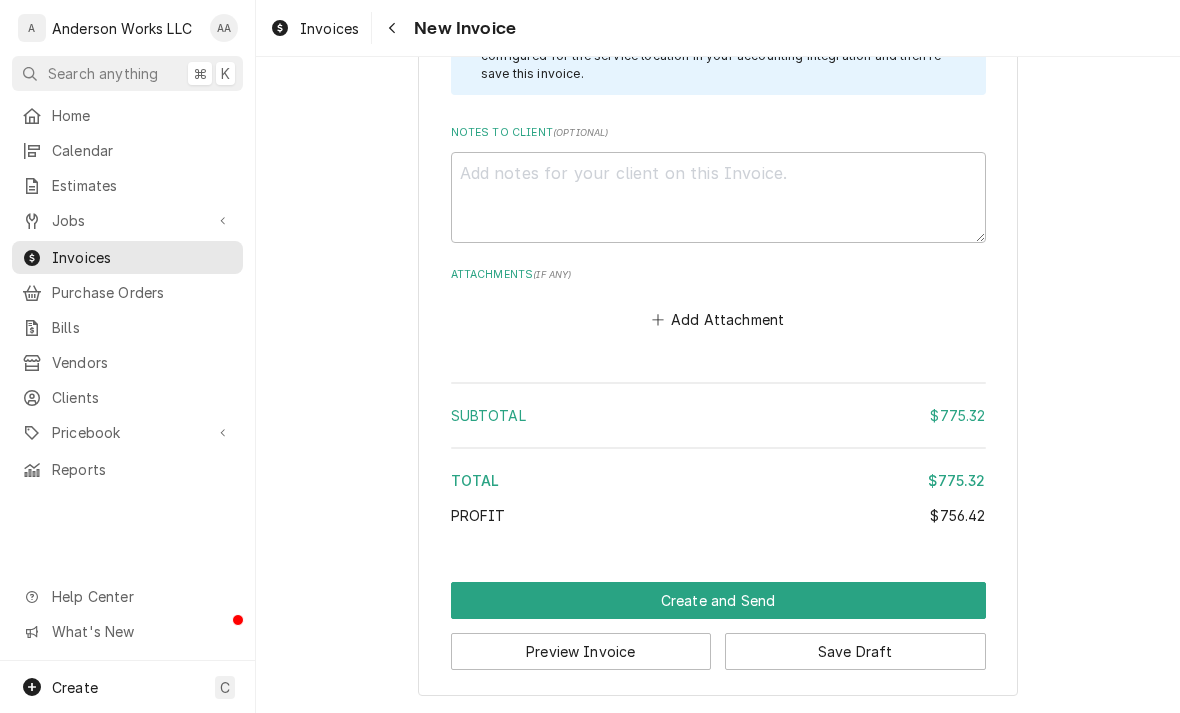 click on "Create and Send" at bounding box center (718, 600) 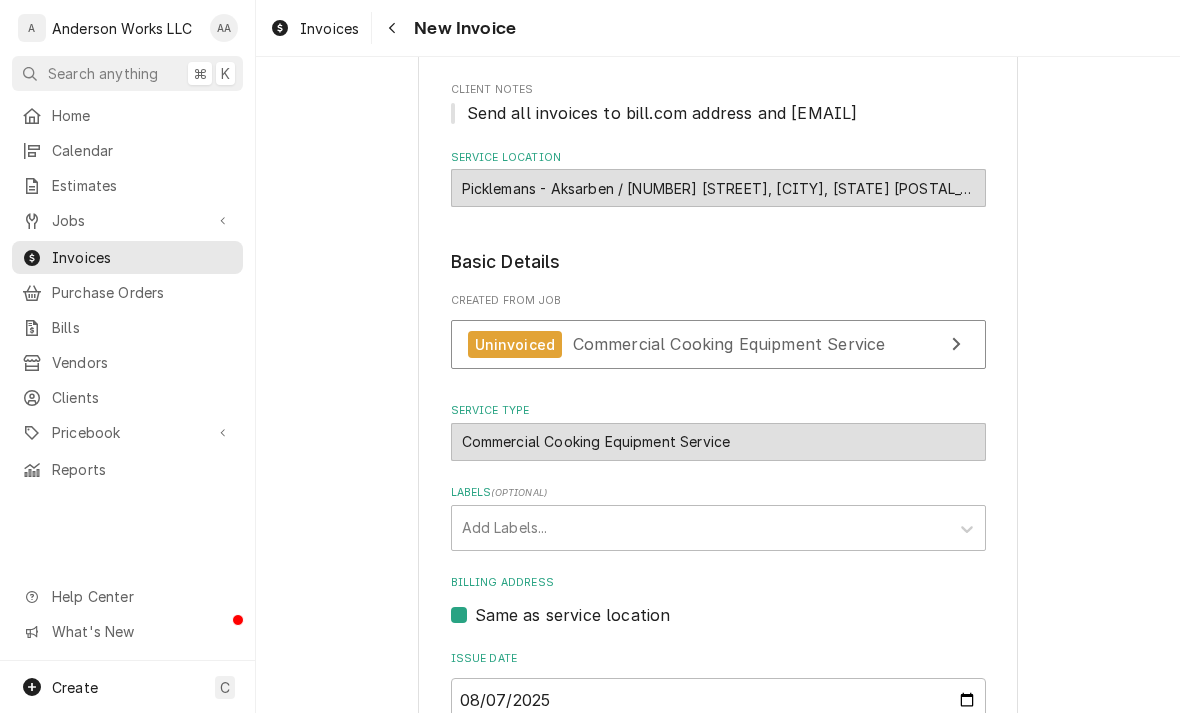 scroll, scrollTop: 213, scrollLeft: 0, axis: vertical 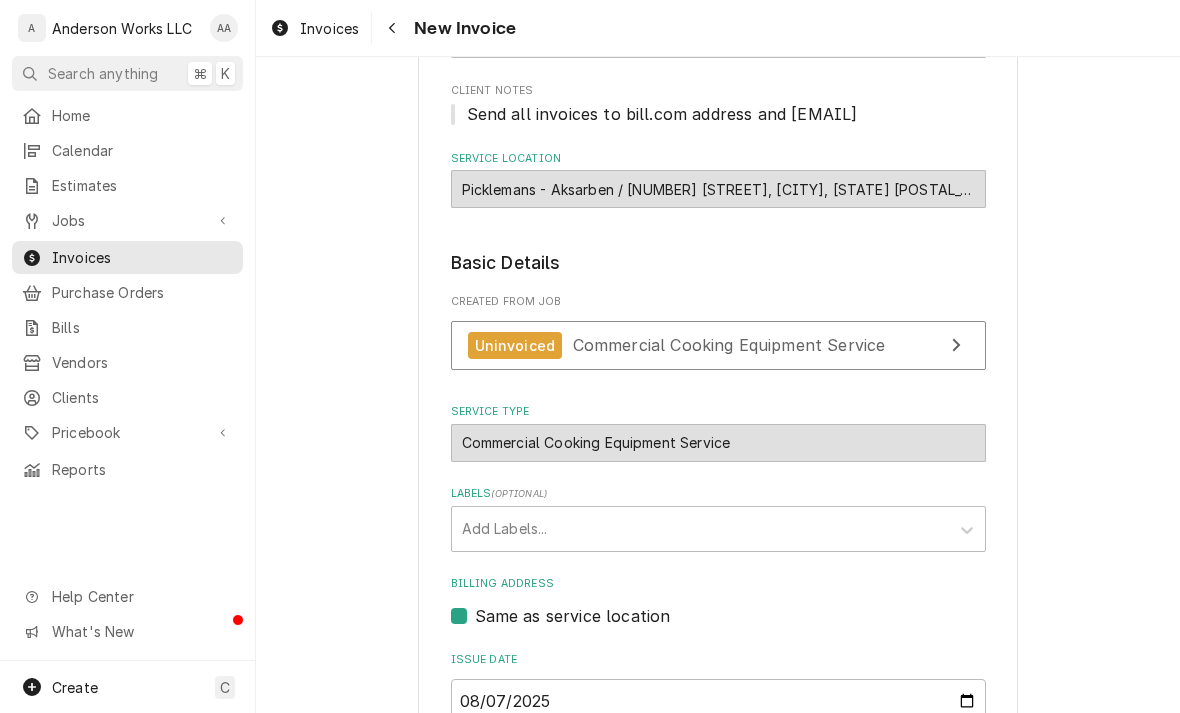 click on "Uninvoiced Commercial Cooking Equipment Service" at bounding box center (718, 345) 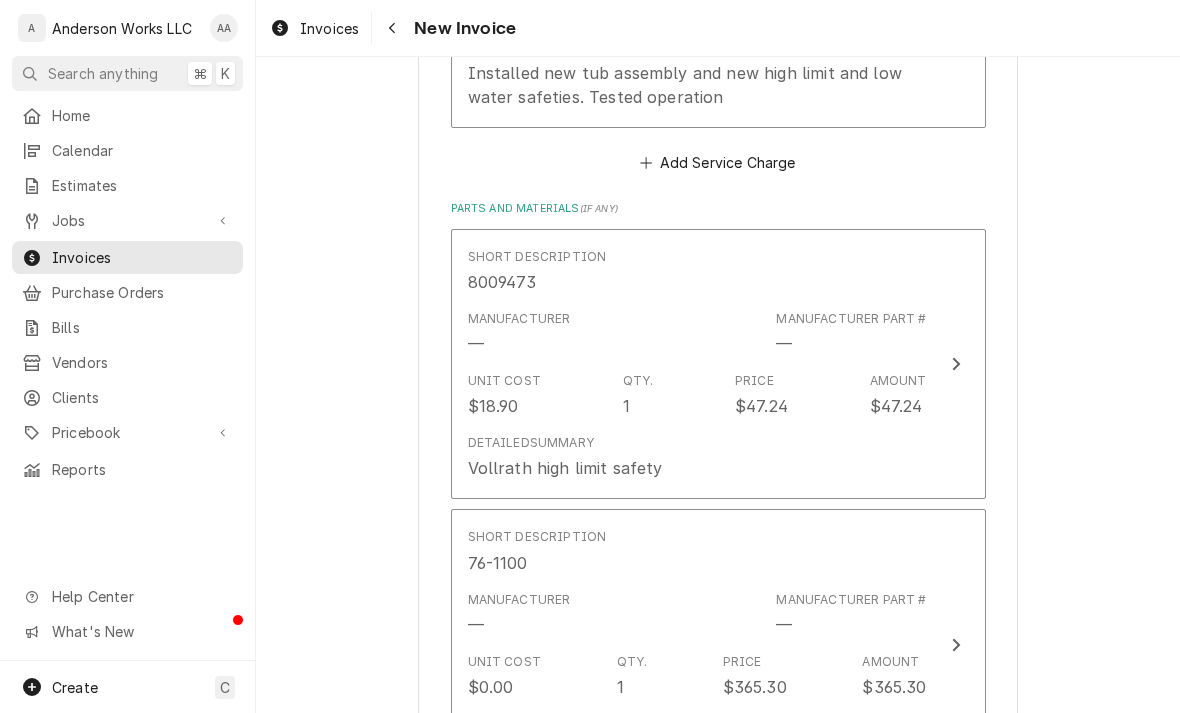 scroll, scrollTop: 1651, scrollLeft: 0, axis: vertical 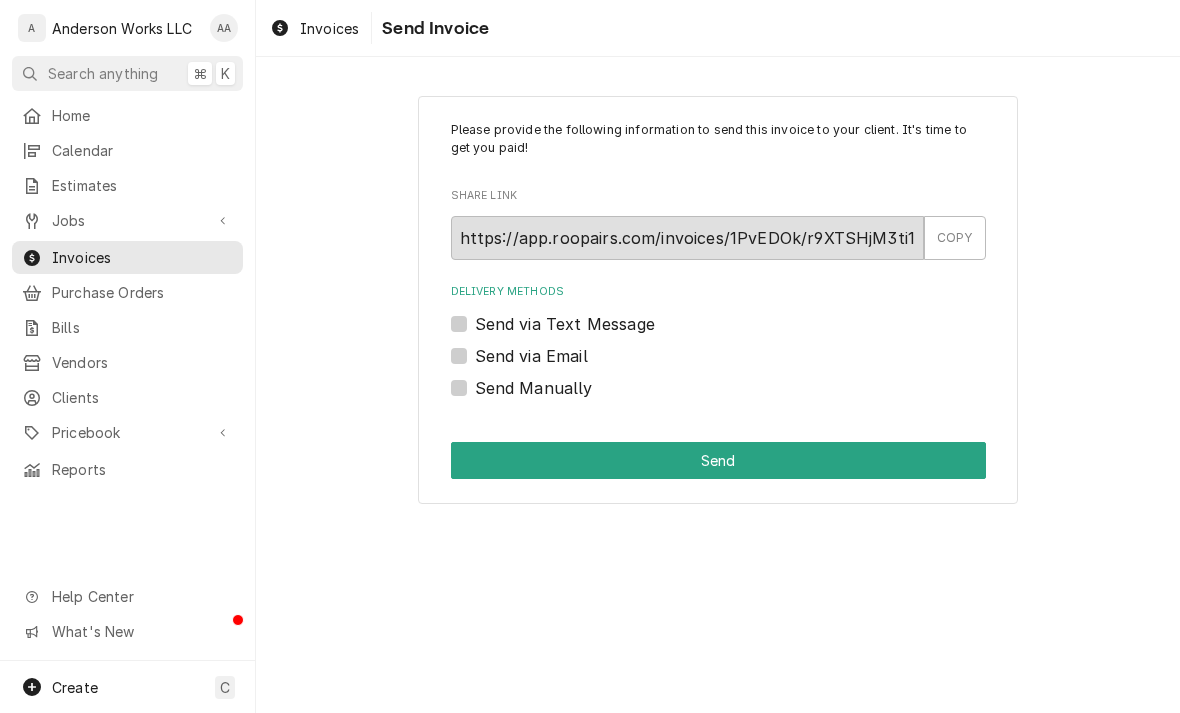 click on "Send via Email" at bounding box center (531, 356) 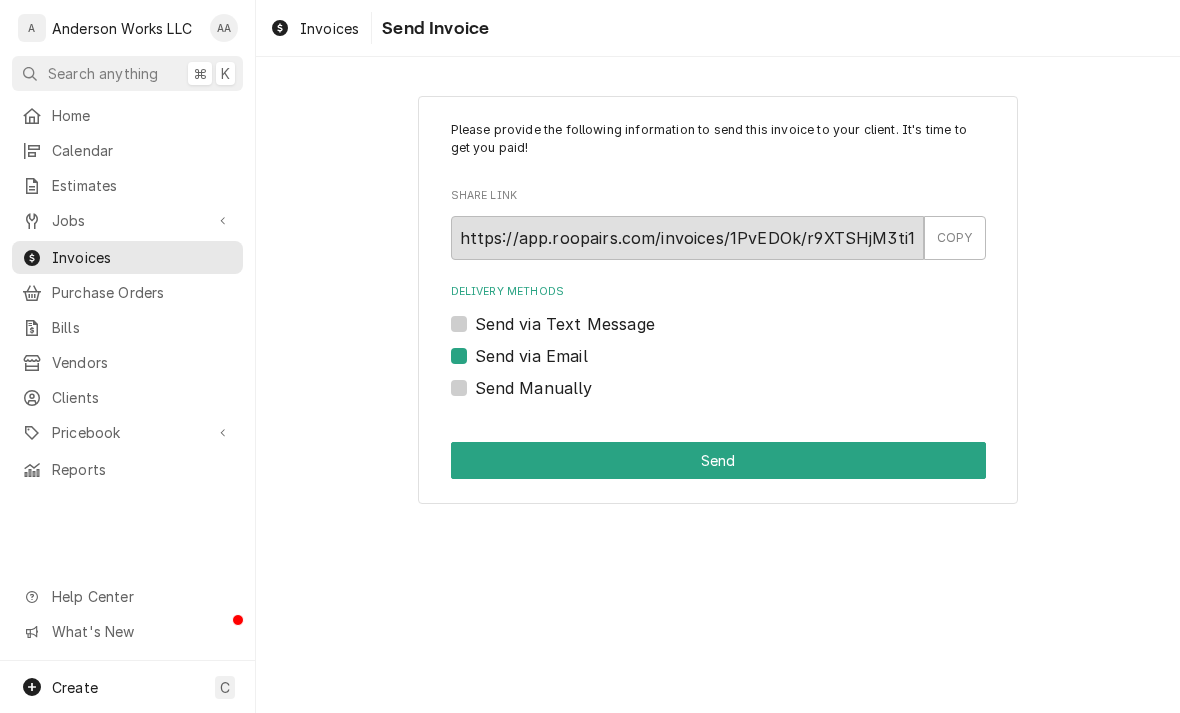 checkbox on "true" 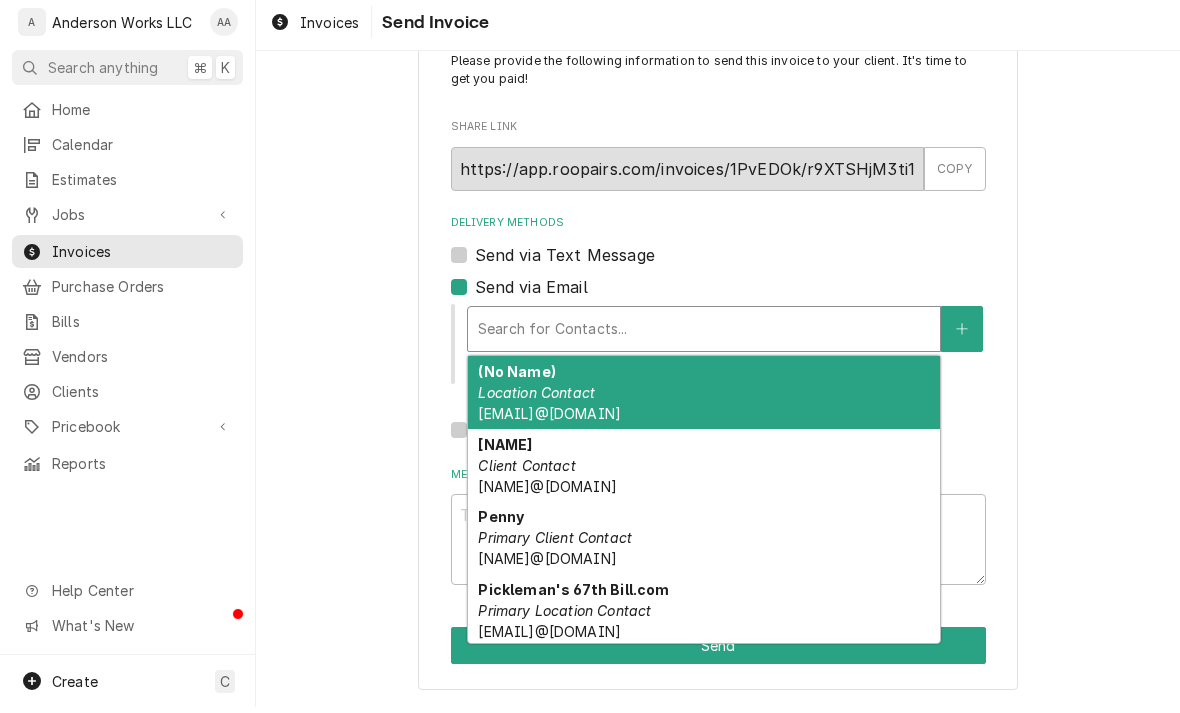 scroll, scrollTop: 62, scrollLeft: 0, axis: vertical 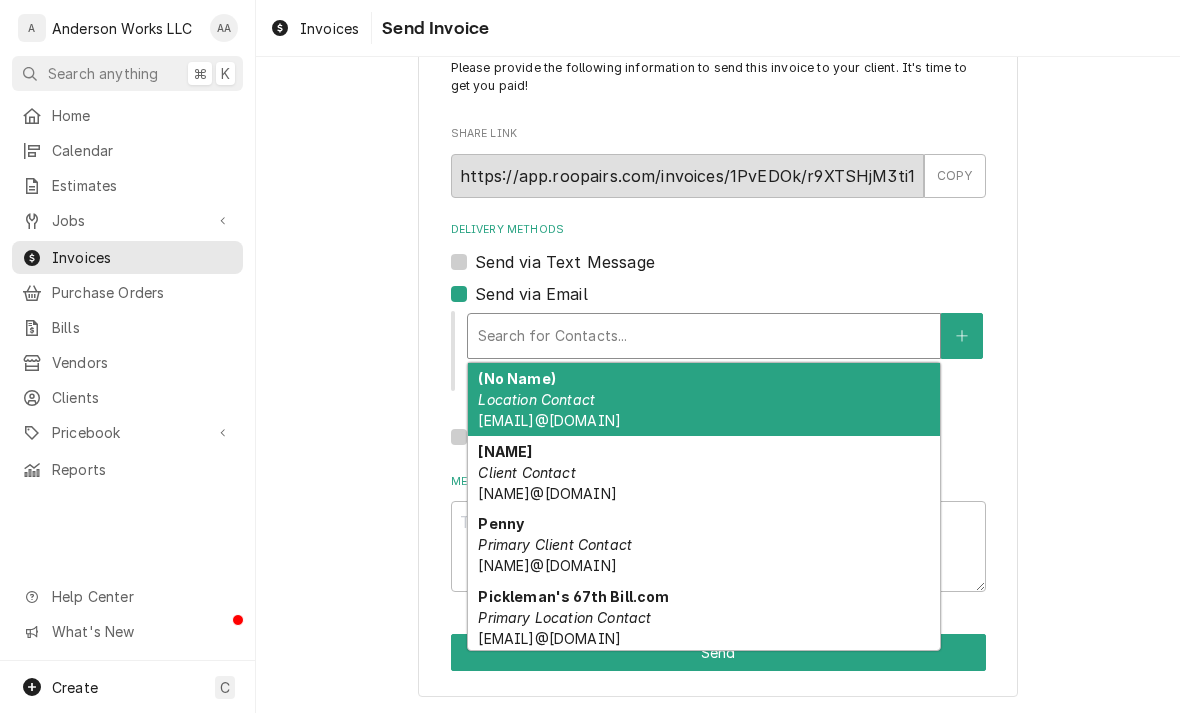 click on "Please provide the following information to send this invoice to your client. It's time to get you paid! Share Link https://app.roopairs.com/invoices/1PvEDOk/r9XTSHjM3ti138m9Hq5elop5Vdx0LUVkhZ_ndfUcyzc/ COPY Delivery Methods Send via Text Message Send via Email [object Object], 1 of 4. 4 results available. Use Up and Down to choose options, press Enter to select the currently focused option, press Escape to exit the menu, press Tab to select the option and exit the menu. Search for Contacts... (No Name) Location Contact picklemans20@picklemans.net Alex Client Contact Alex@toastedbrands.com Penny Primary Client Contact Penny@toastedbrands.com Pickleman's 67th Bill.com Primary Location Contact picklemans20@bill.com Edit Client    Send Manually Message to Client  ( optional ) Send" at bounding box center (718, 365) 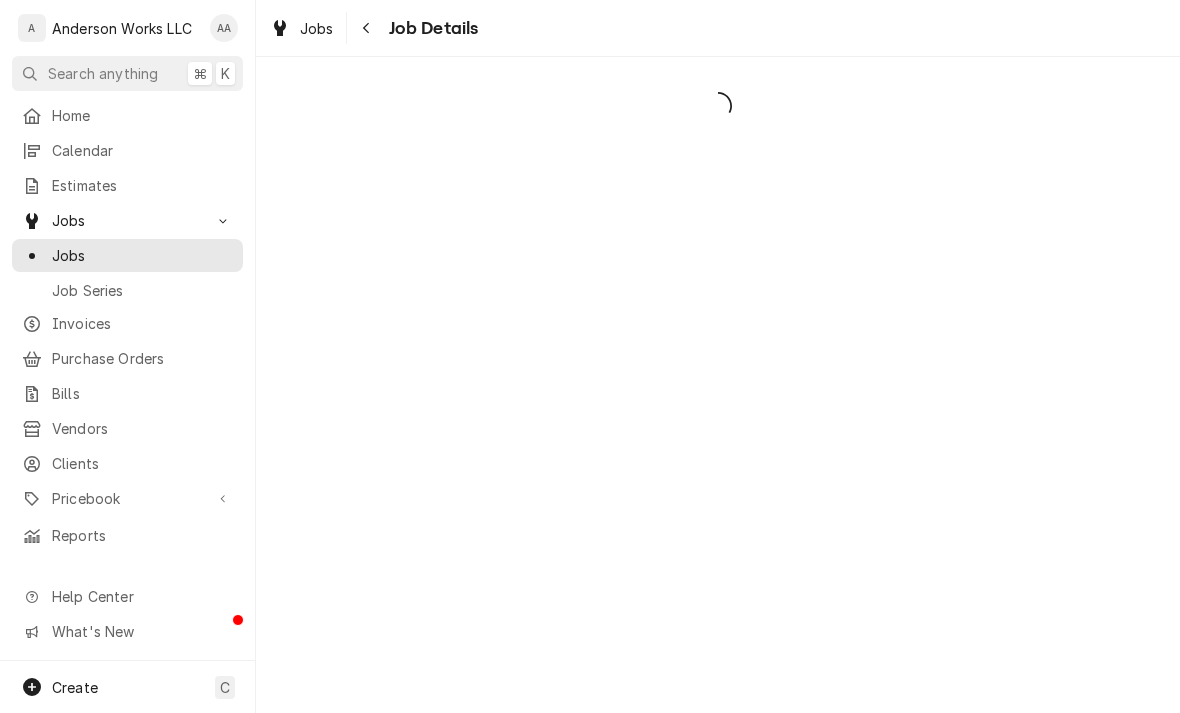 scroll, scrollTop: 0, scrollLeft: 0, axis: both 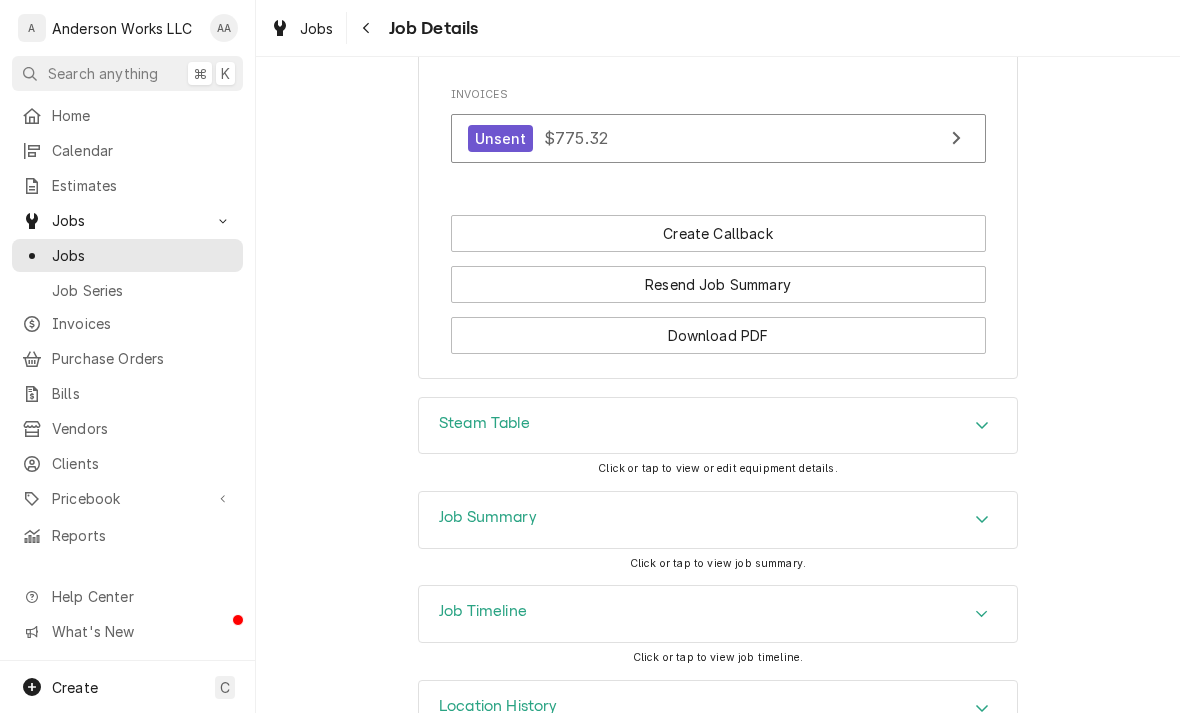 click at bounding box center (982, 520) 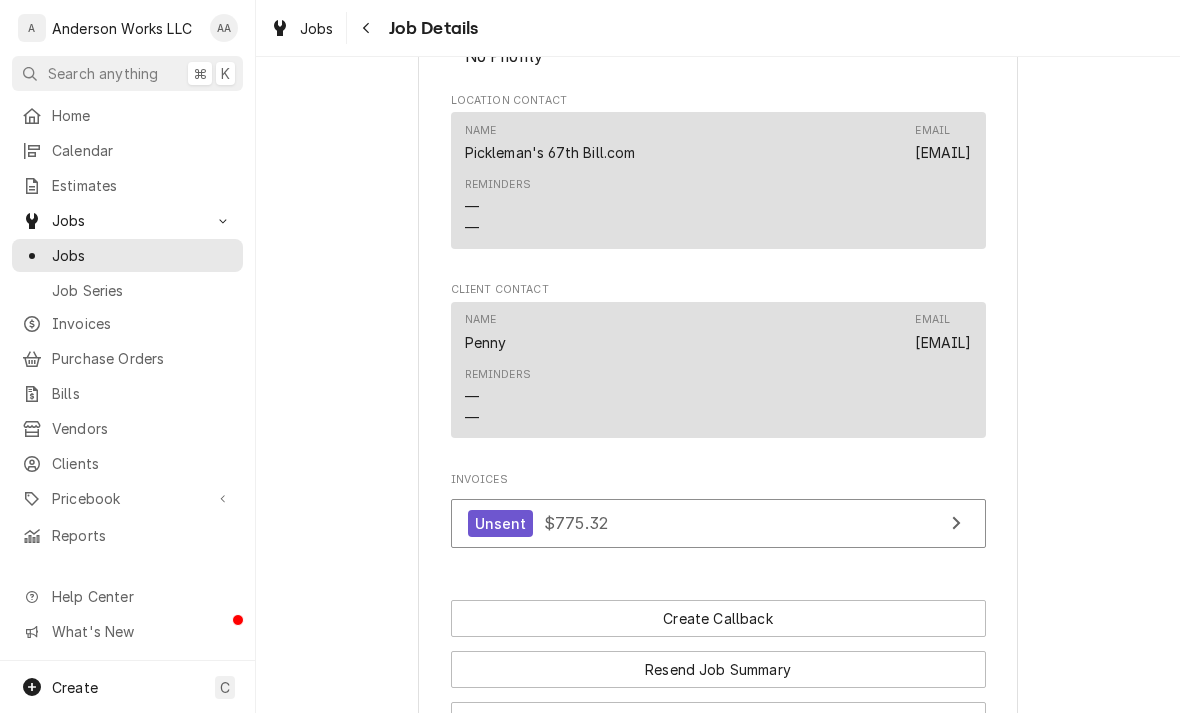 scroll, scrollTop: 1212, scrollLeft: 0, axis: vertical 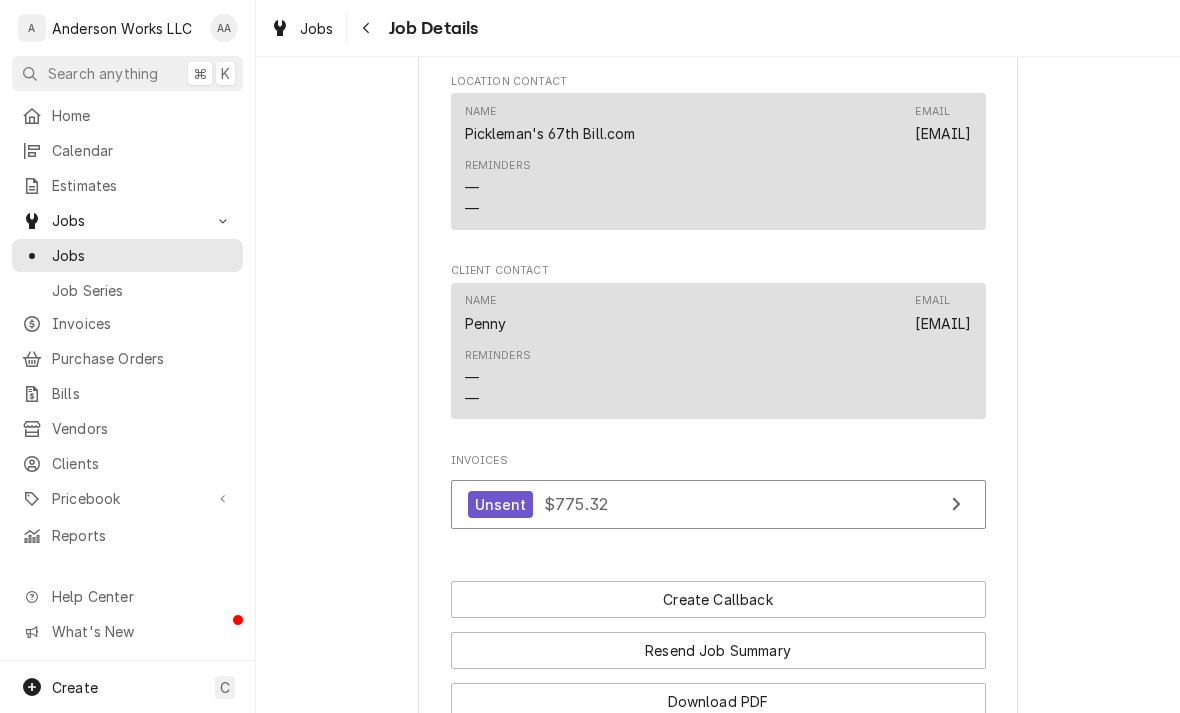 click on "Unsent $775.32" at bounding box center (718, 504) 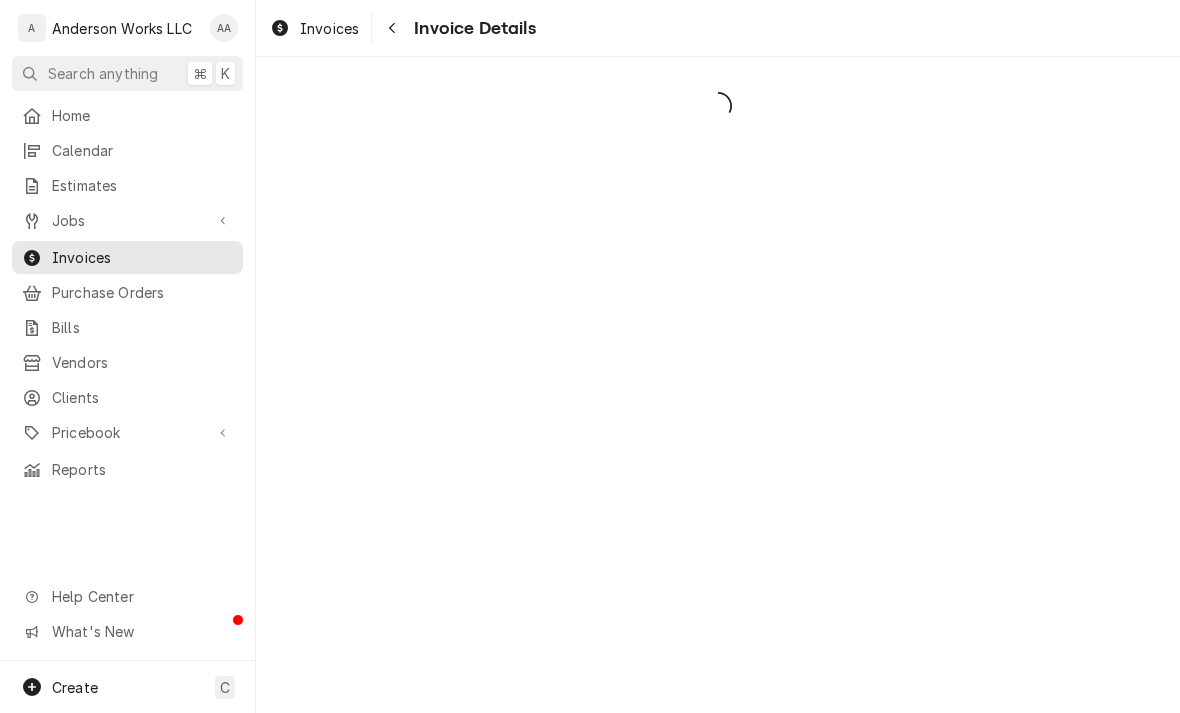 scroll, scrollTop: 0, scrollLeft: 0, axis: both 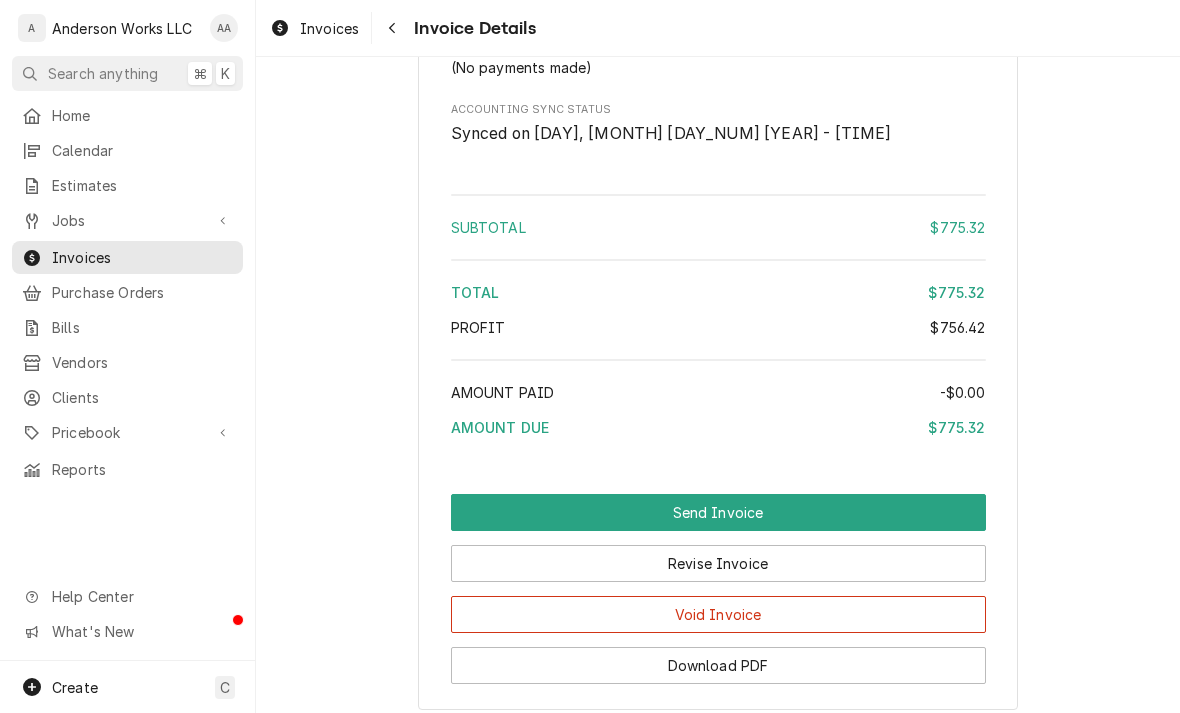 click on "Send Invoice" at bounding box center (718, 512) 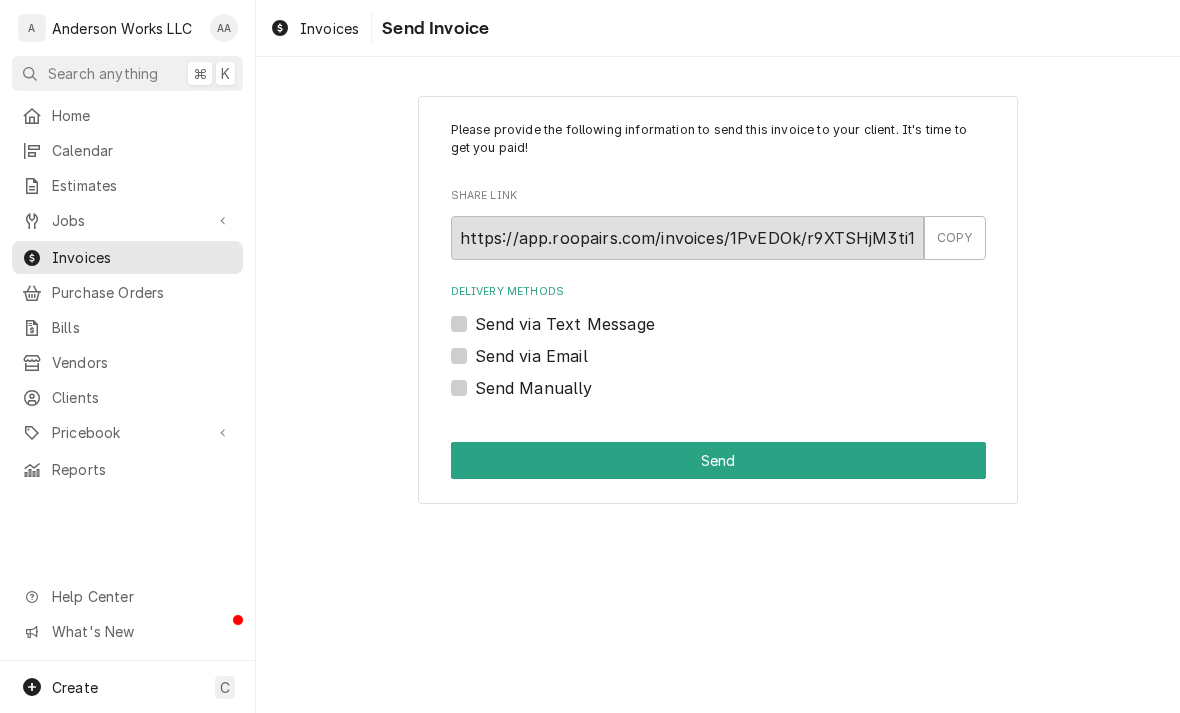 click on "Send via Email" at bounding box center [531, 356] 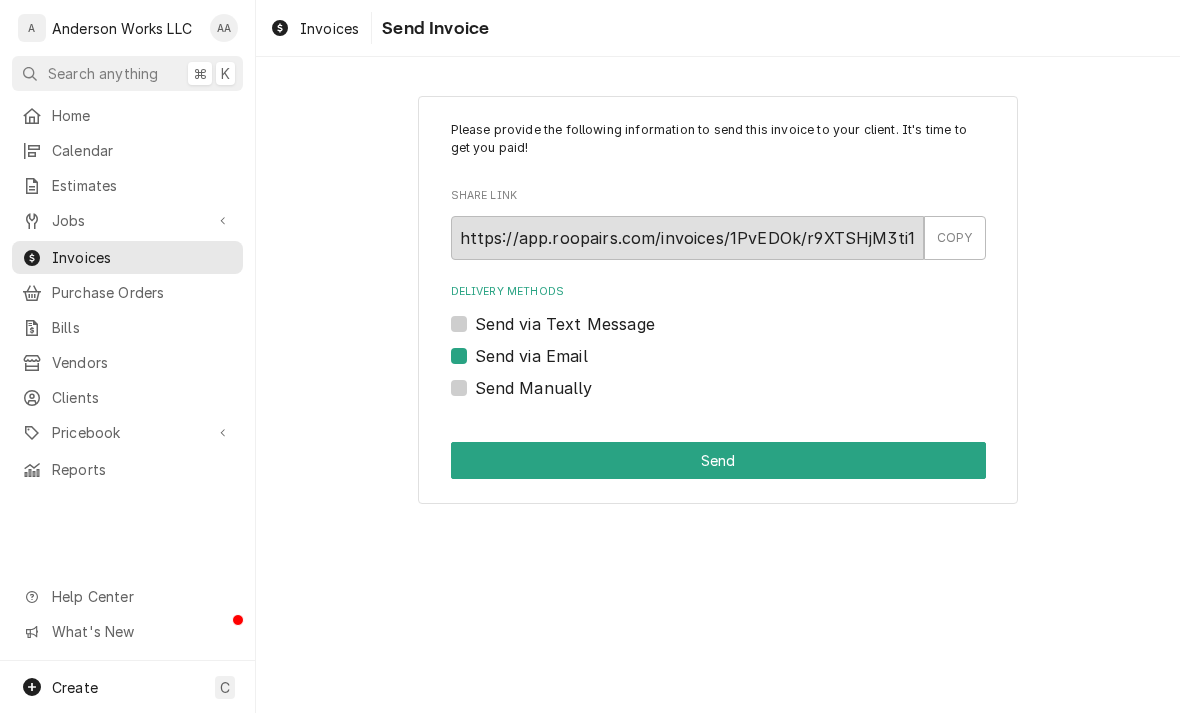 checkbox on "true" 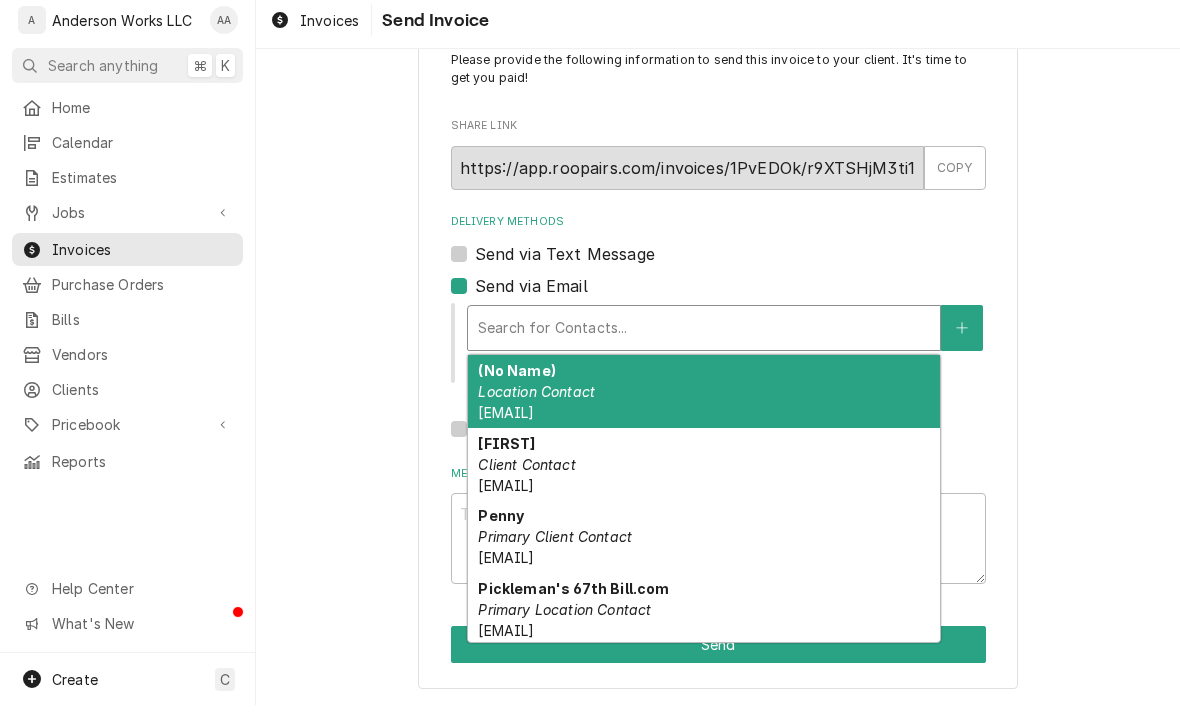 scroll, scrollTop: 62, scrollLeft: 0, axis: vertical 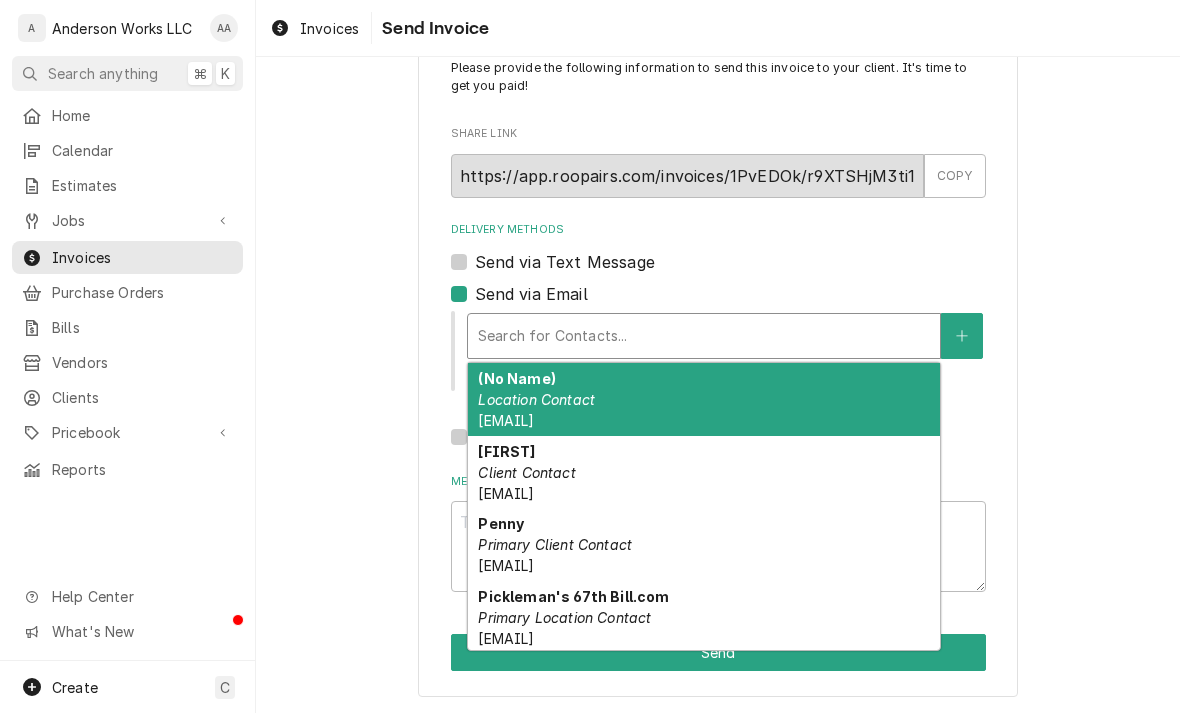 click on "Location Contact" at bounding box center (536, 399) 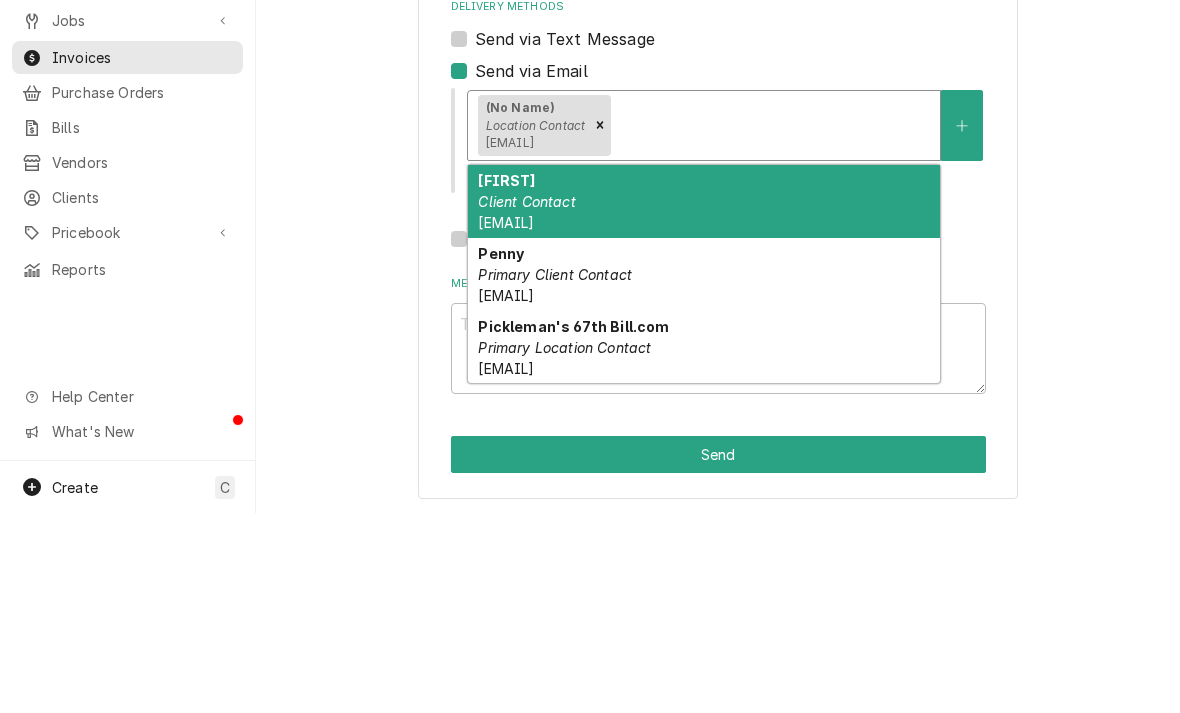 scroll, scrollTop: 84, scrollLeft: 0, axis: vertical 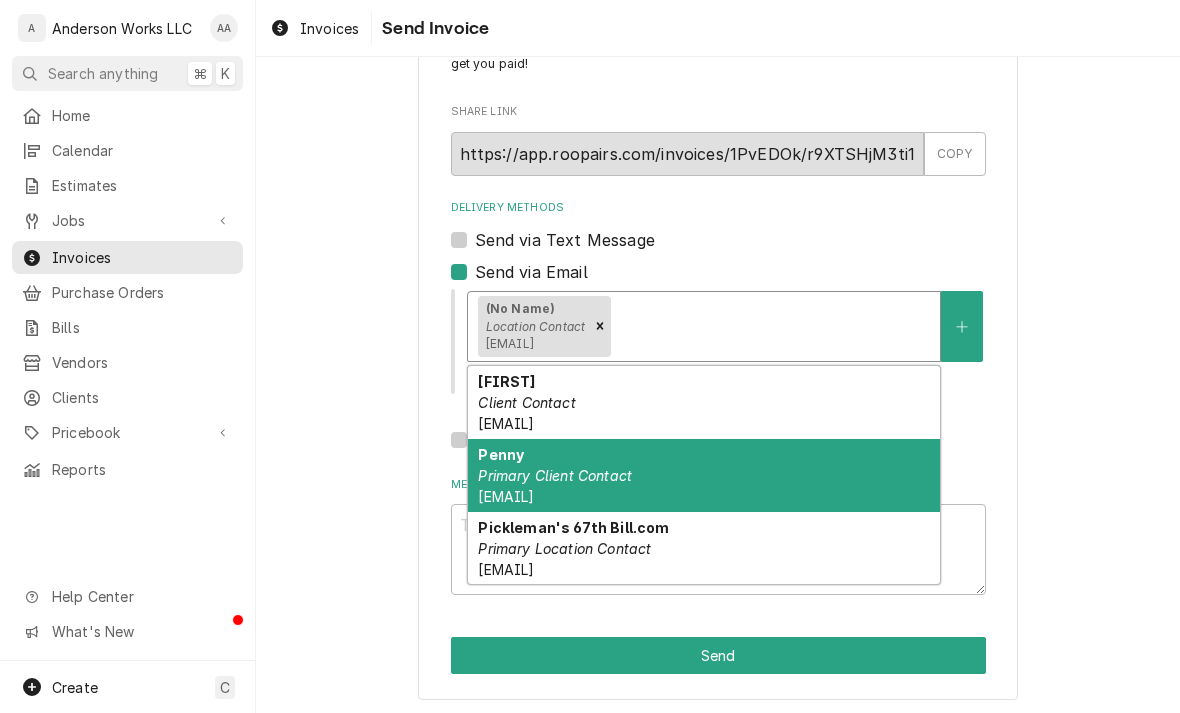 click on "Penny@toastedbrands.com" at bounding box center [506, 496] 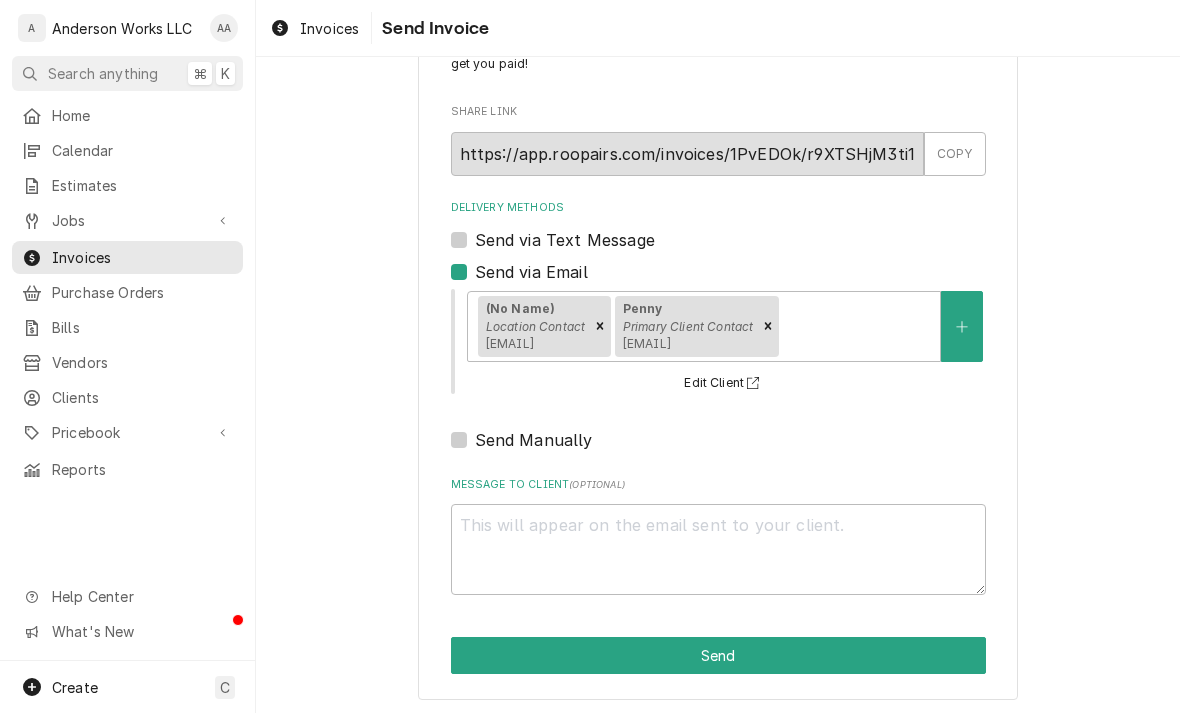 click on "Send" at bounding box center (718, 655) 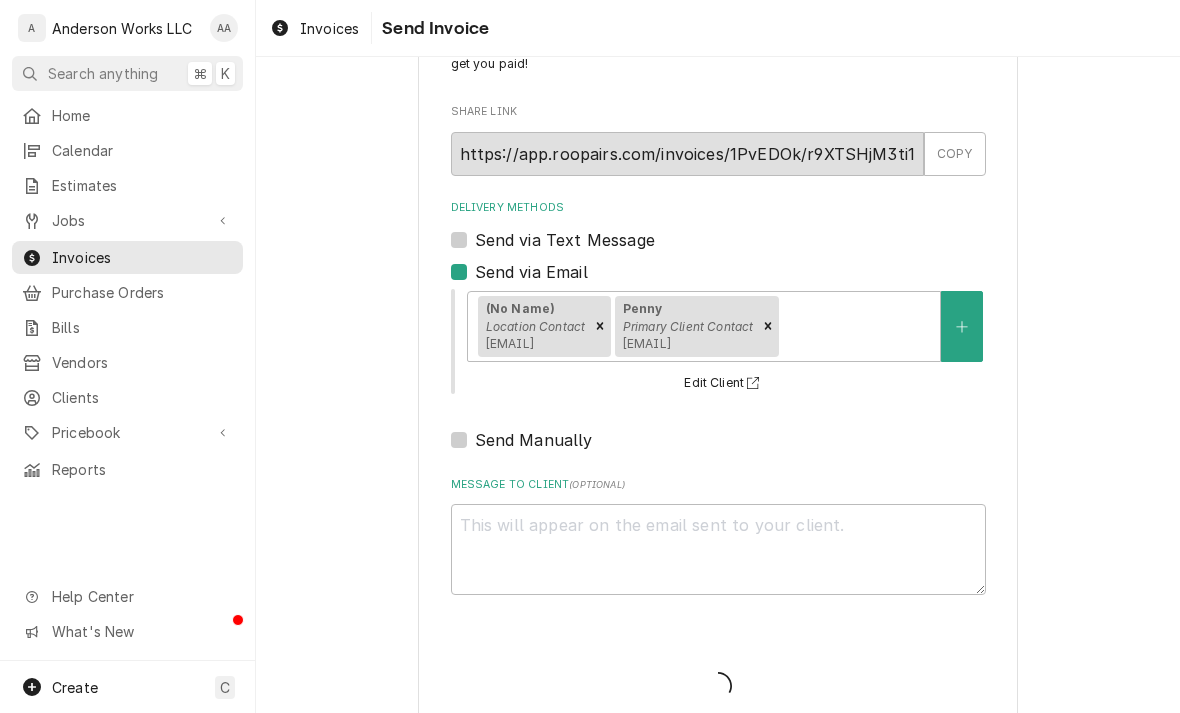 type on "x" 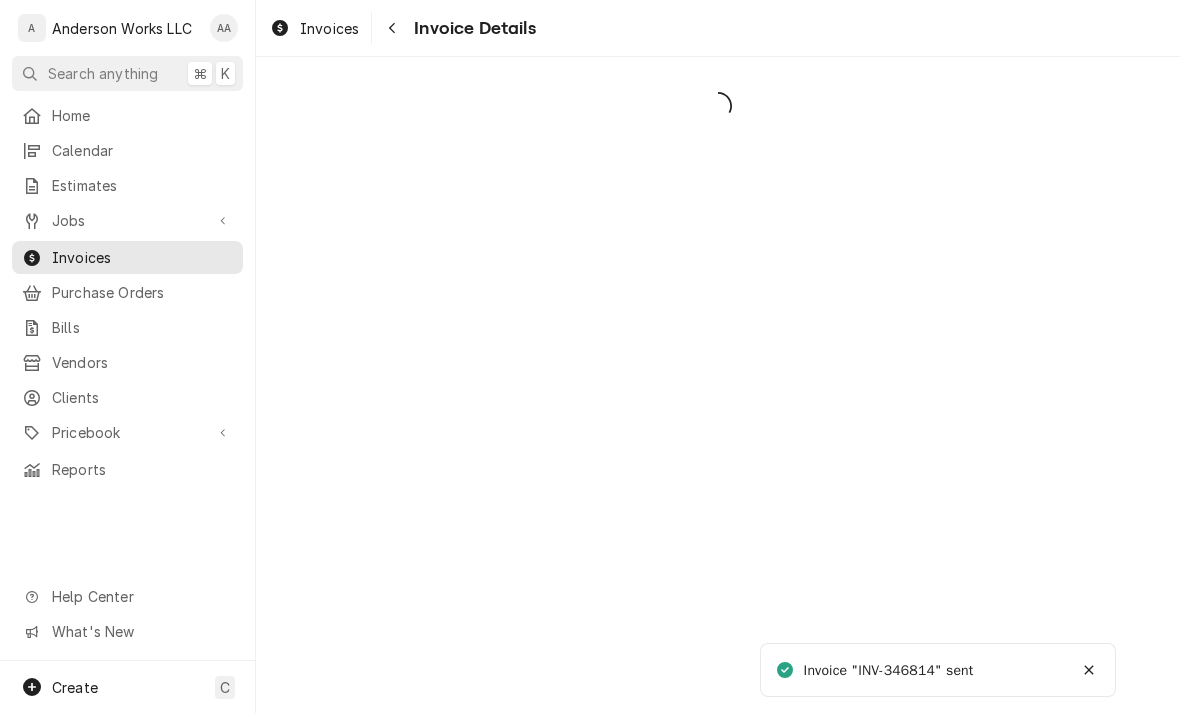 scroll, scrollTop: 0, scrollLeft: 0, axis: both 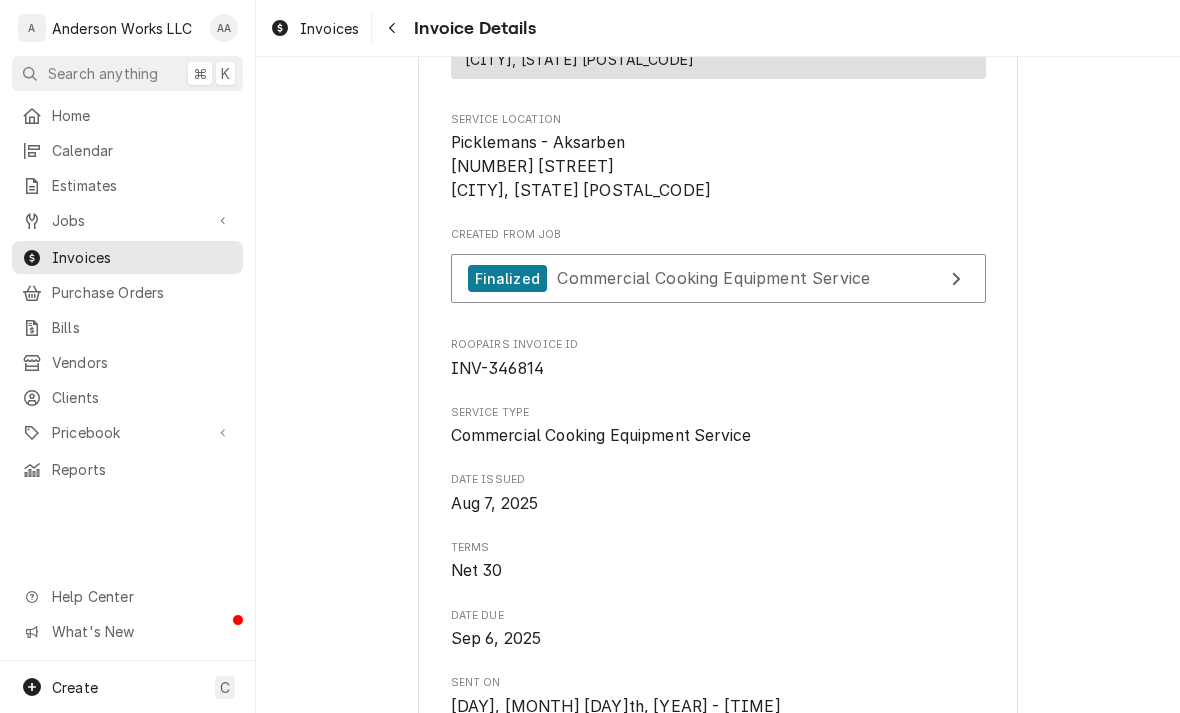 click on "Finalized Commercial Cooking Equipment Service" at bounding box center (718, 278) 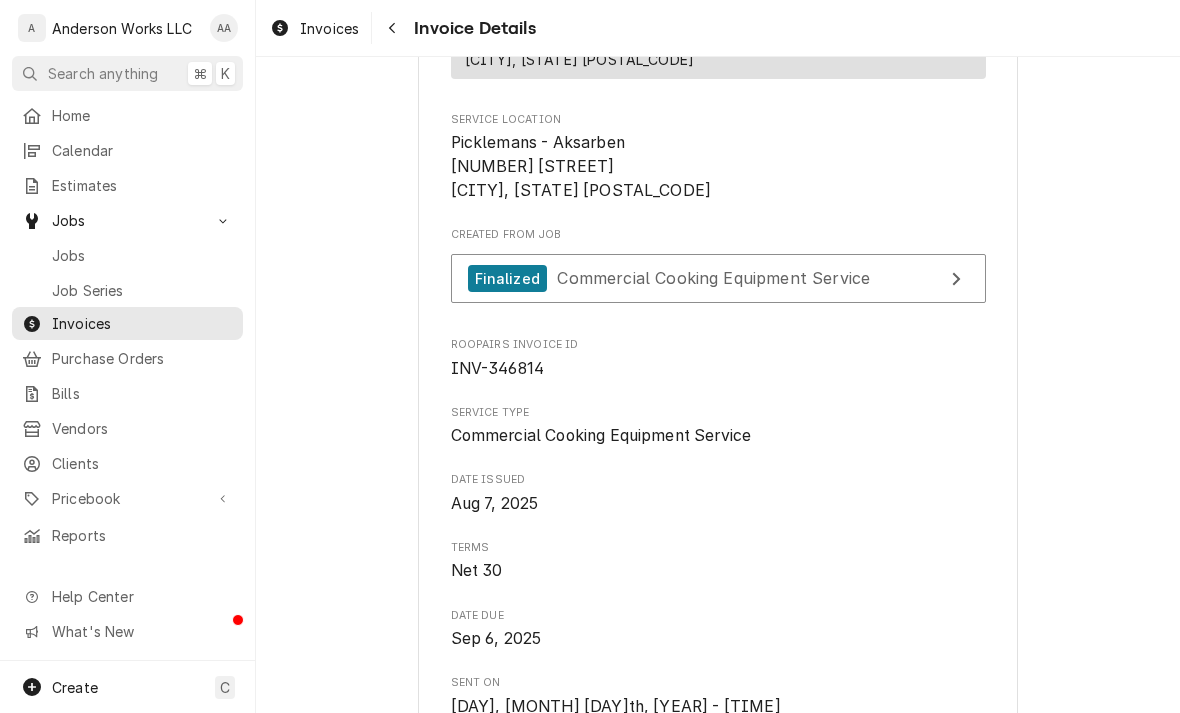 click on "Jobs" at bounding box center [142, 255] 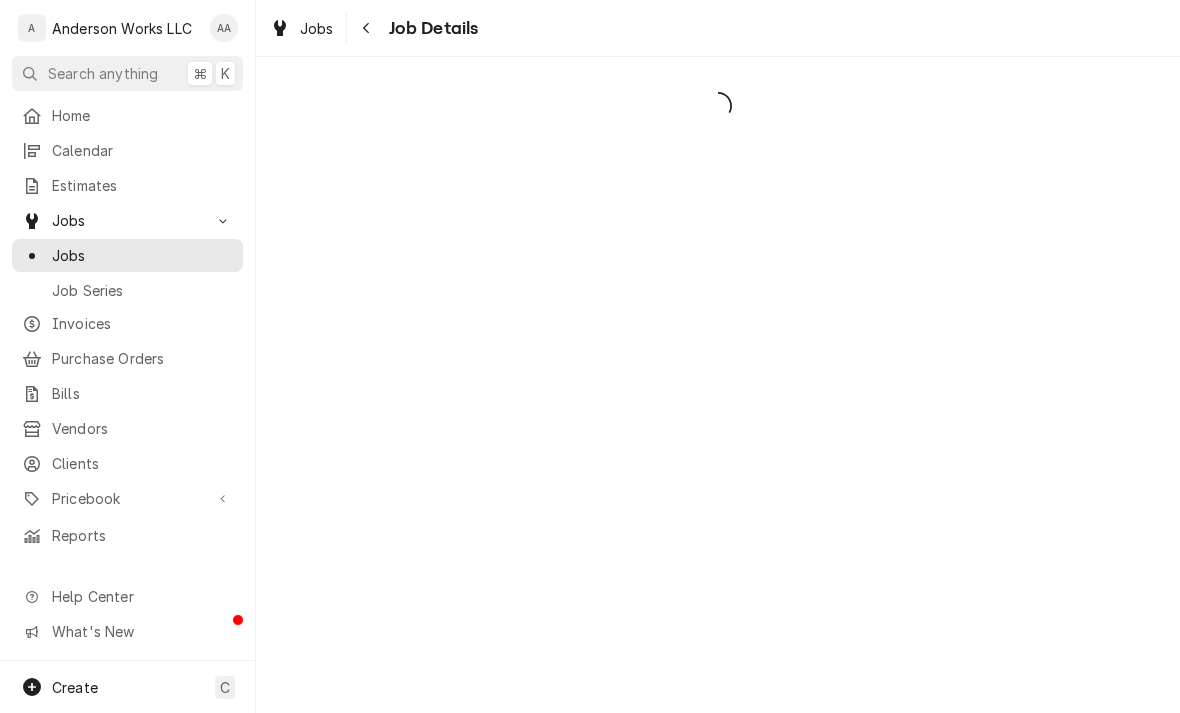 scroll, scrollTop: 0, scrollLeft: 0, axis: both 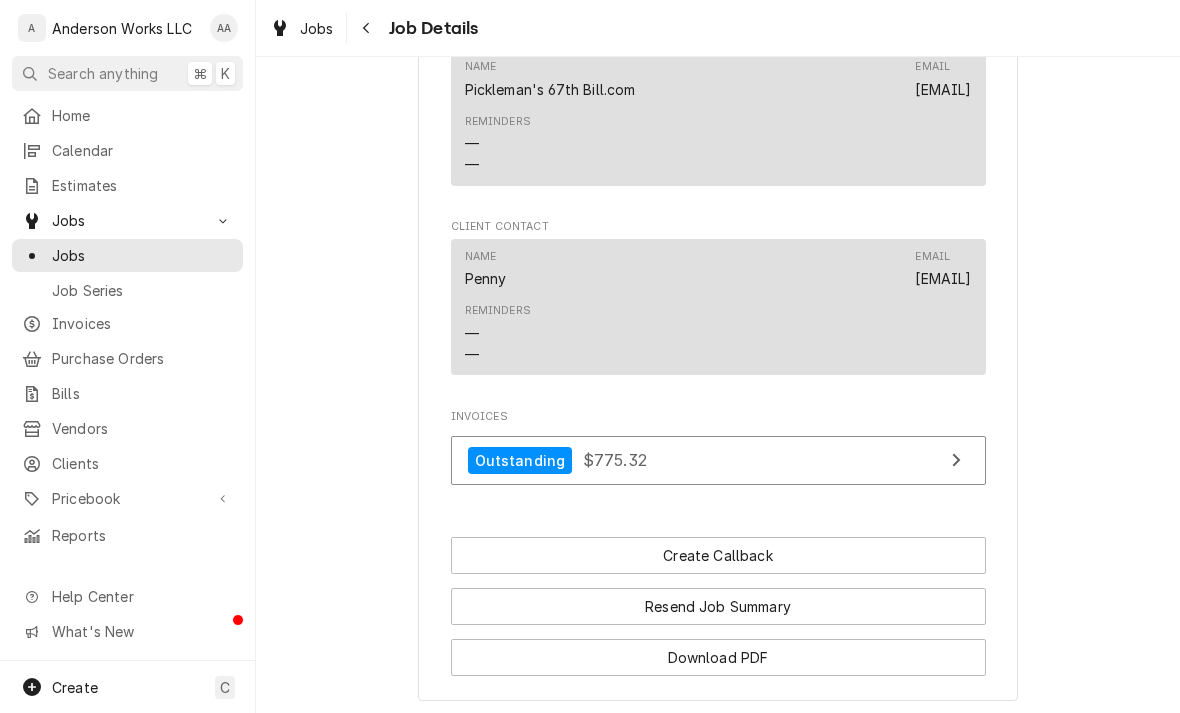 click on "Jobs" at bounding box center [142, 255] 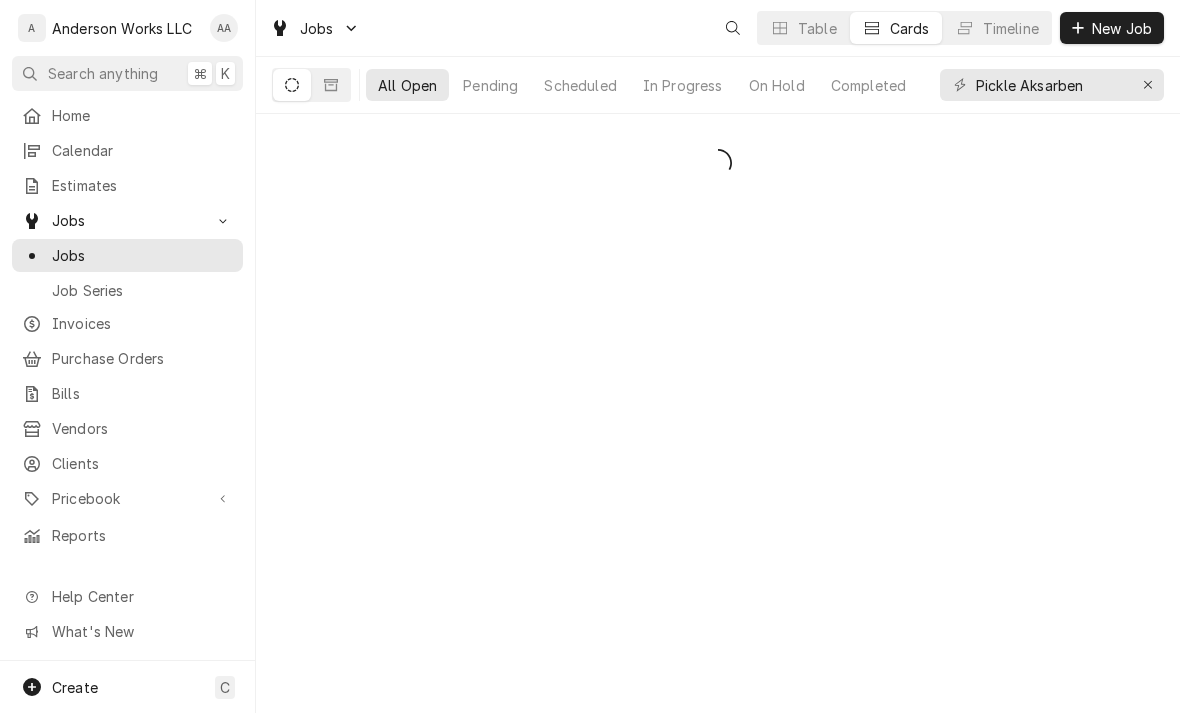 scroll, scrollTop: 0, scrollLeft: 0, axis: both 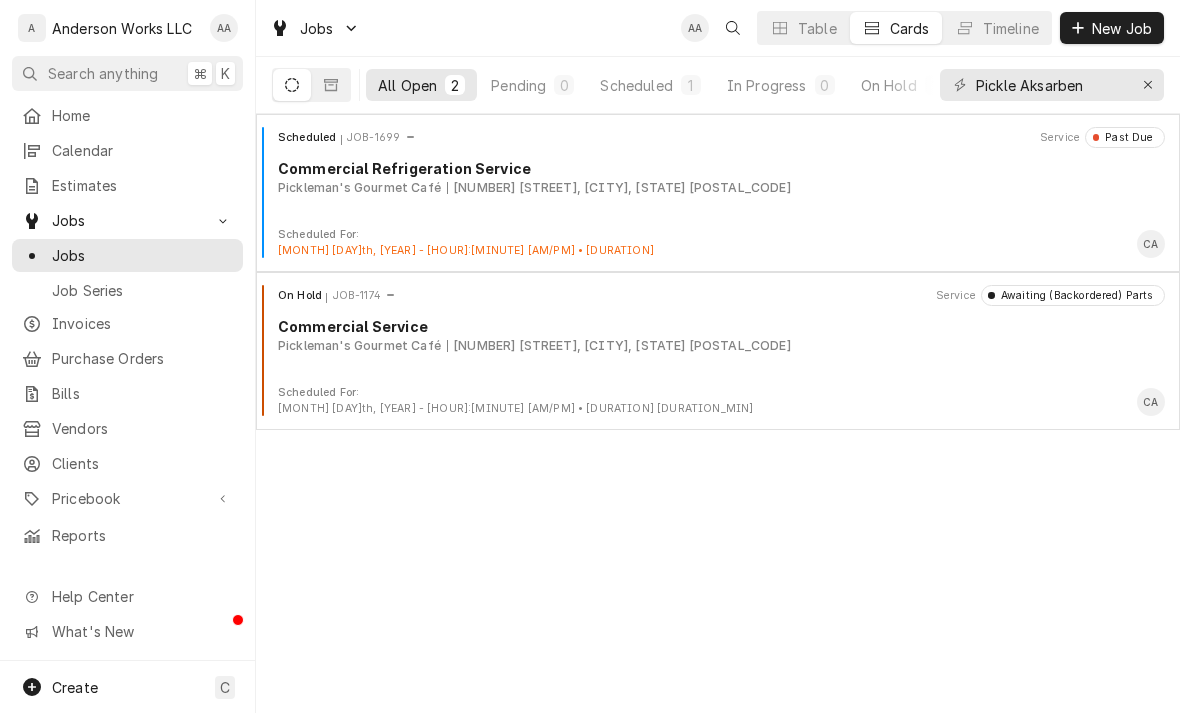 click 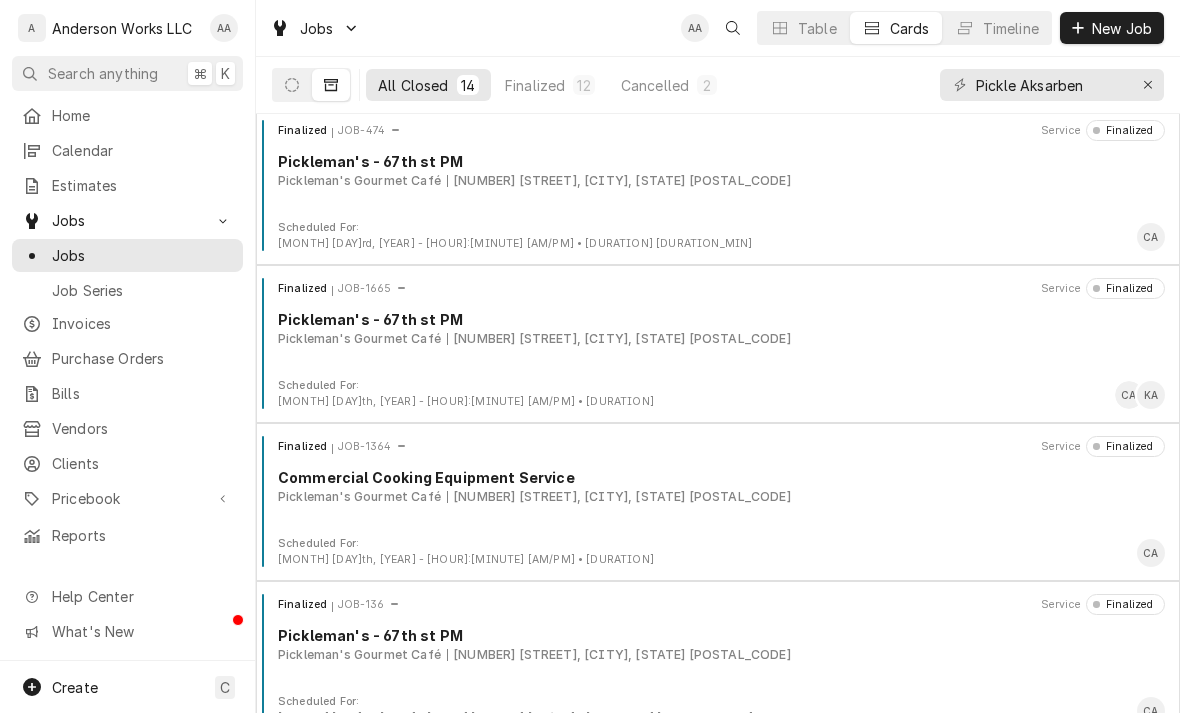 scroll, scrollTop: 804, scrollLeft: 0, axis: vertical 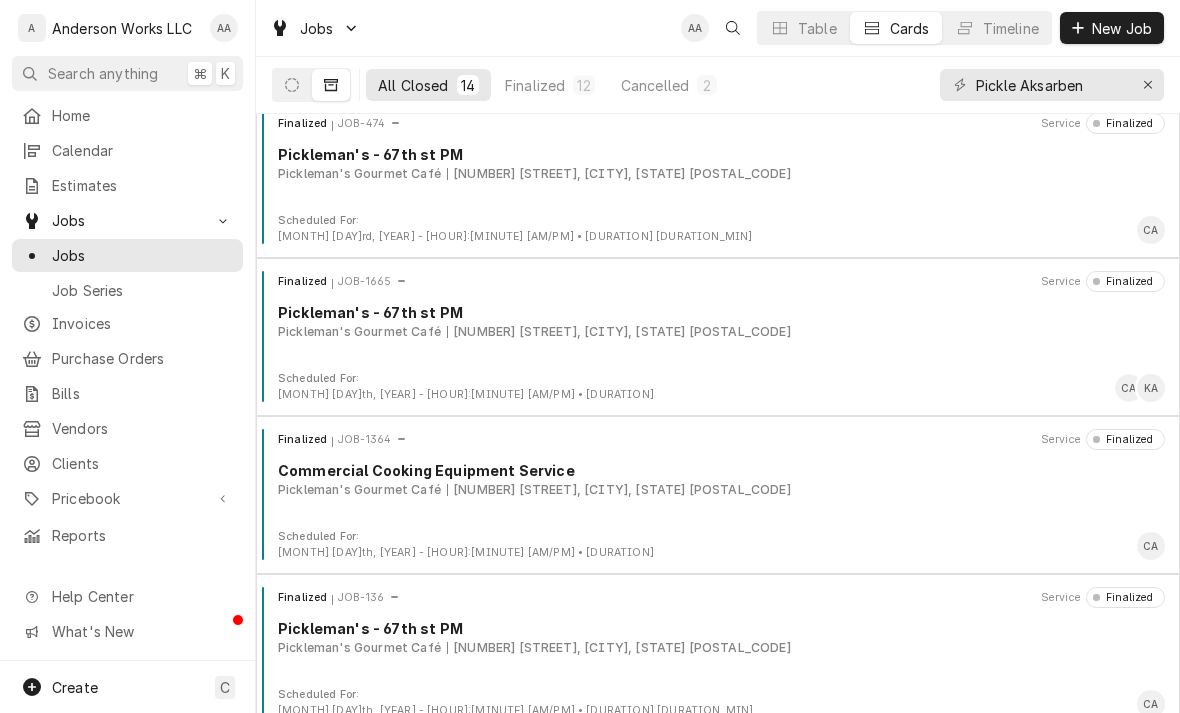 click on "Finalized JOB-1665 Service Finalized Pickleman's - 67th st PM Pickleman's Gourmet Café 1908 S 67th St, Omaha, Nebraska 68106" at bounding box center (718, 321) 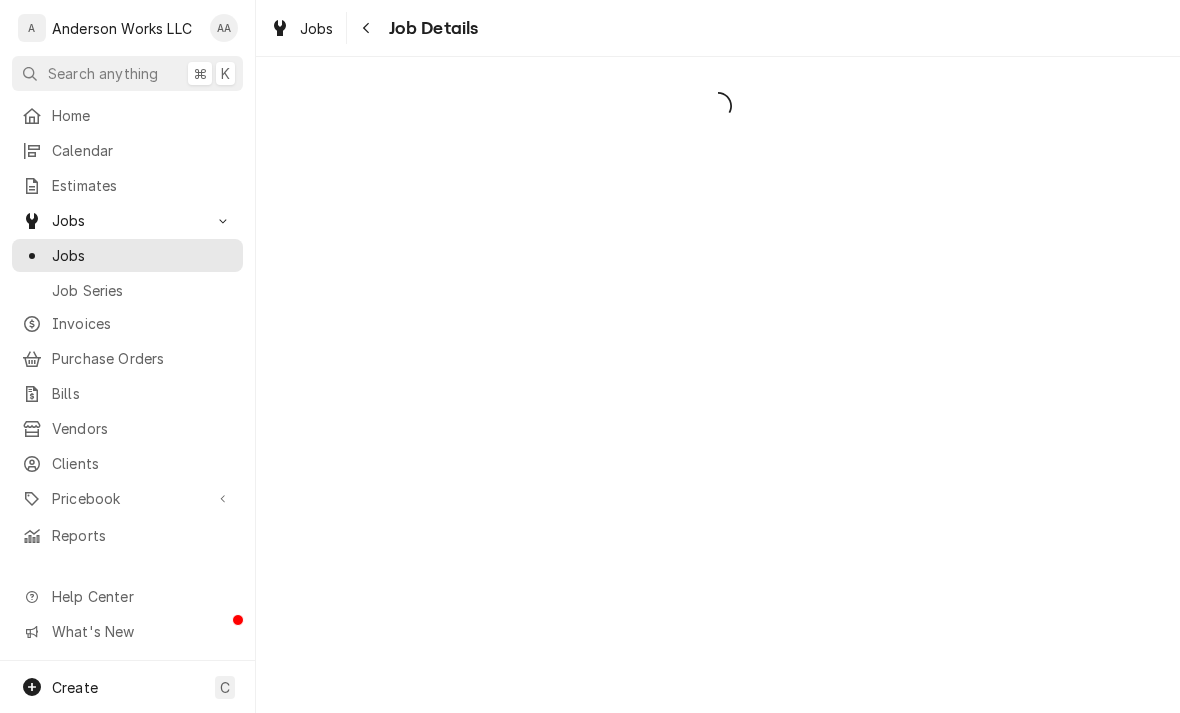 scroll, scrollTop: 0, scrollLeft: 0, axis: both 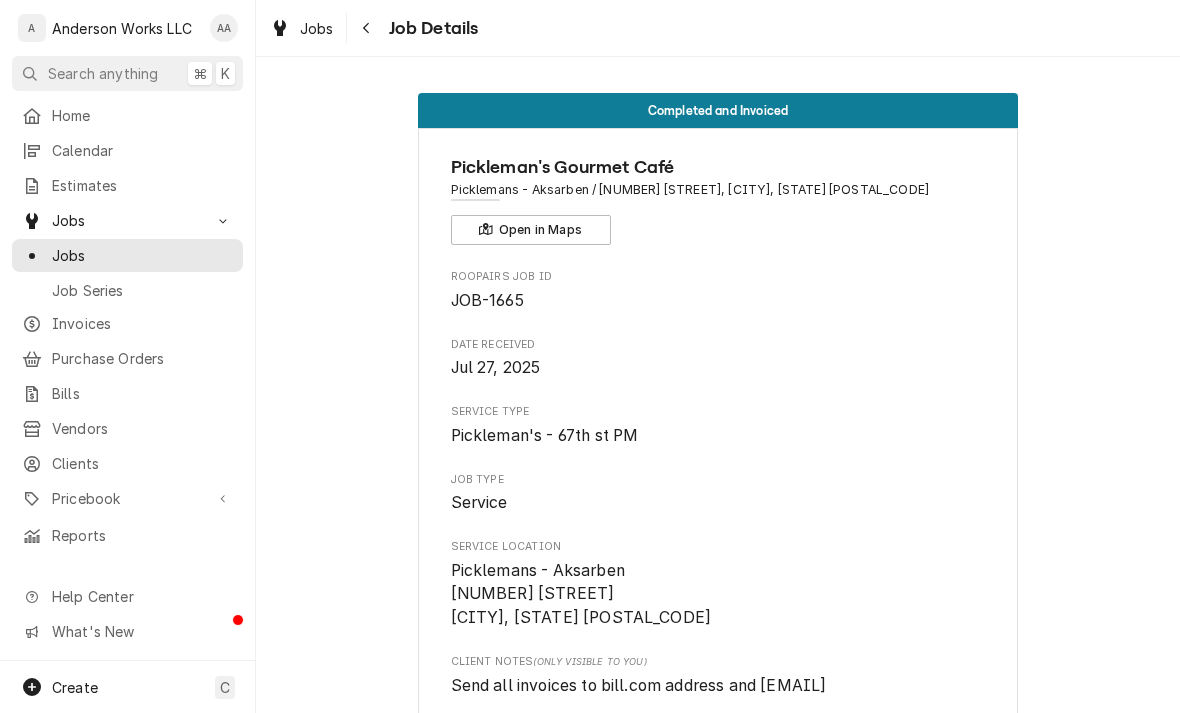 click on "Jobs" at bounding box center (142, 255) 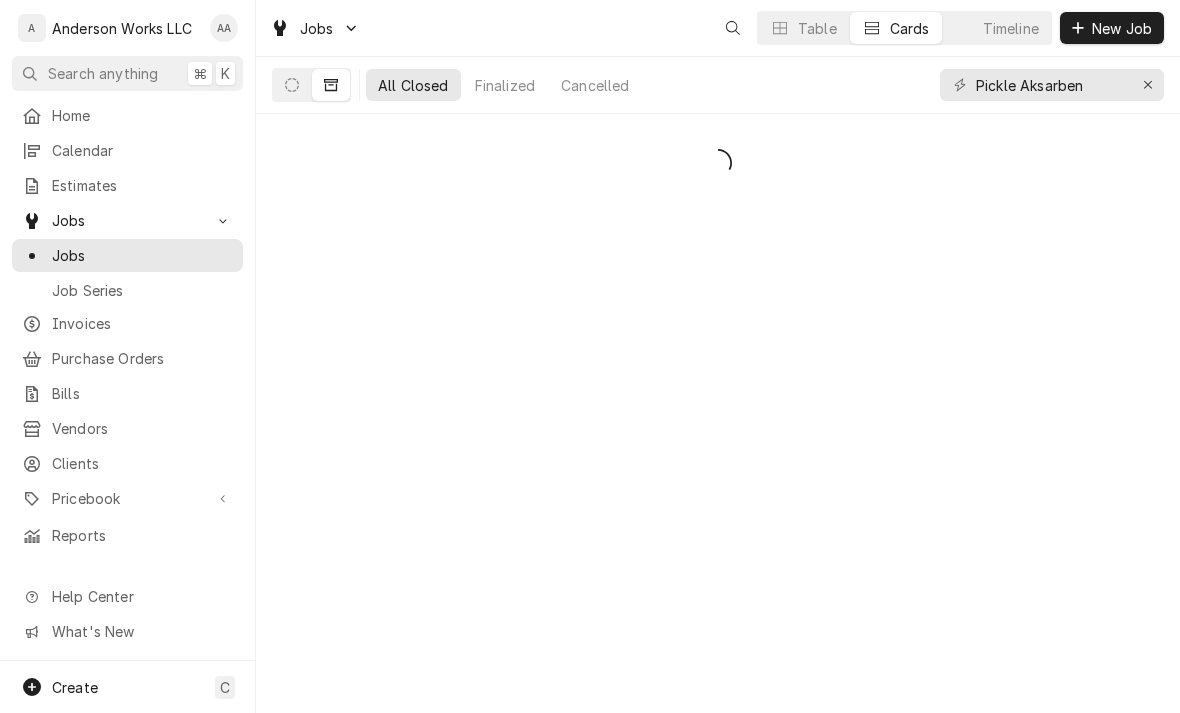 scroll, scrollTop: 0, scrollLeft: 0, axis: both 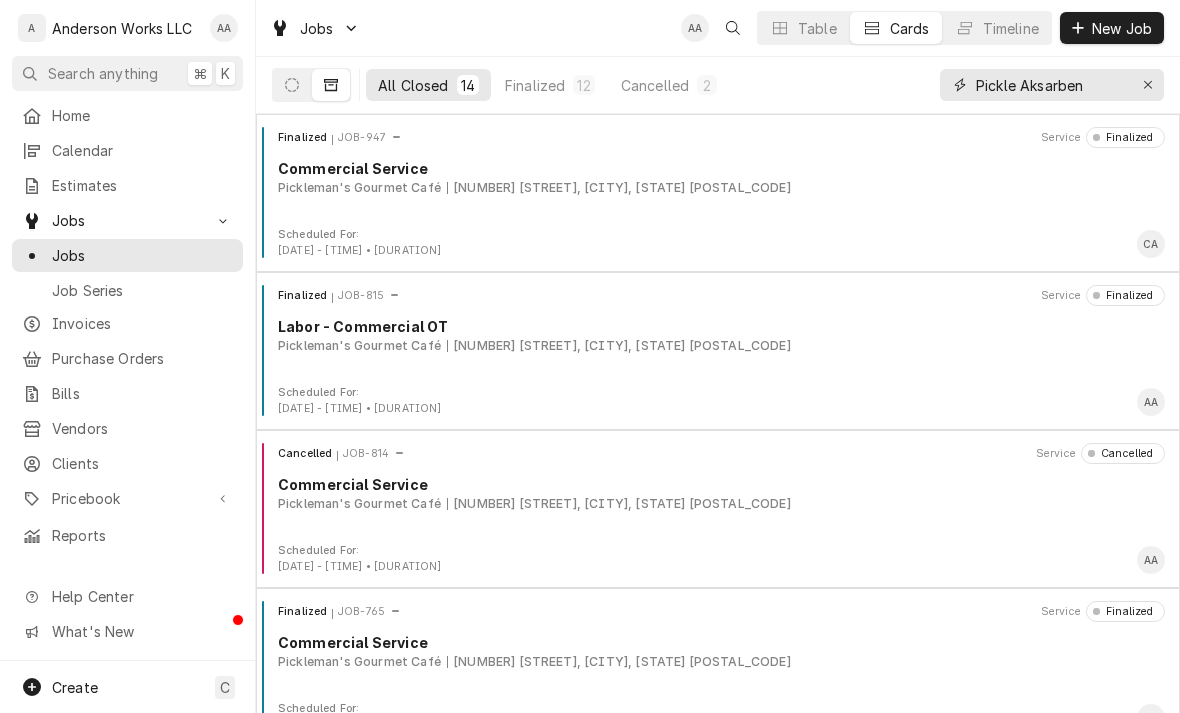 click at bounding box center (1148, 85) 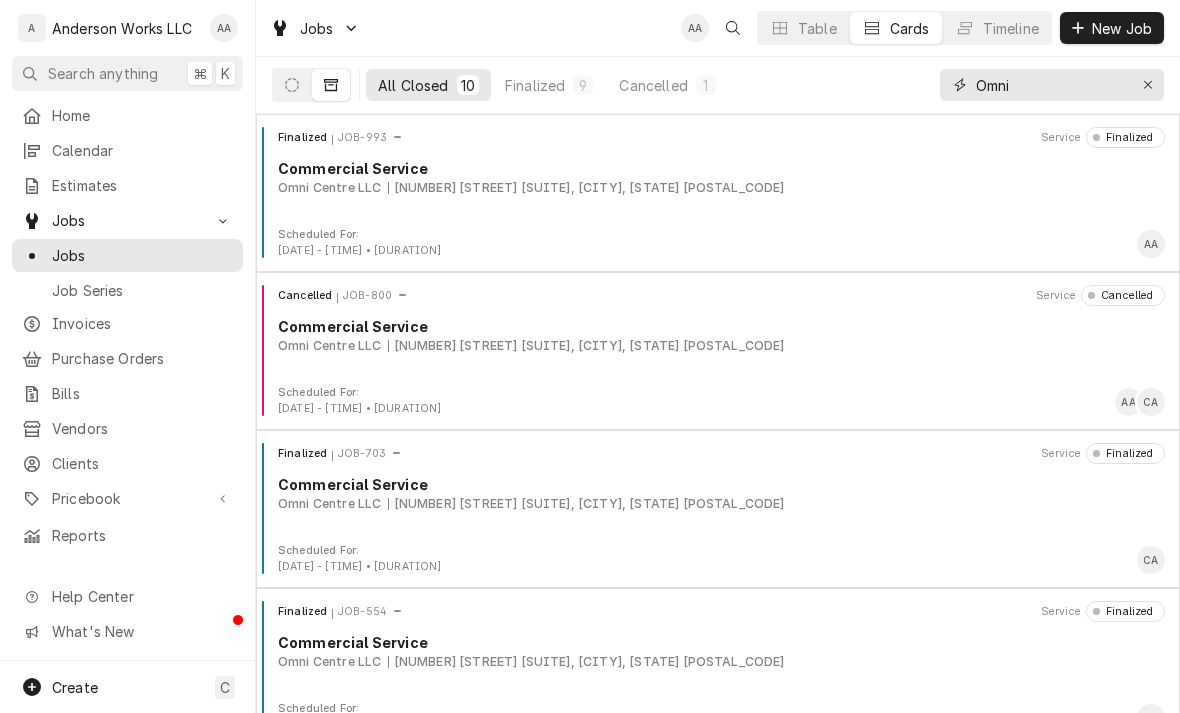 type on "Omni" 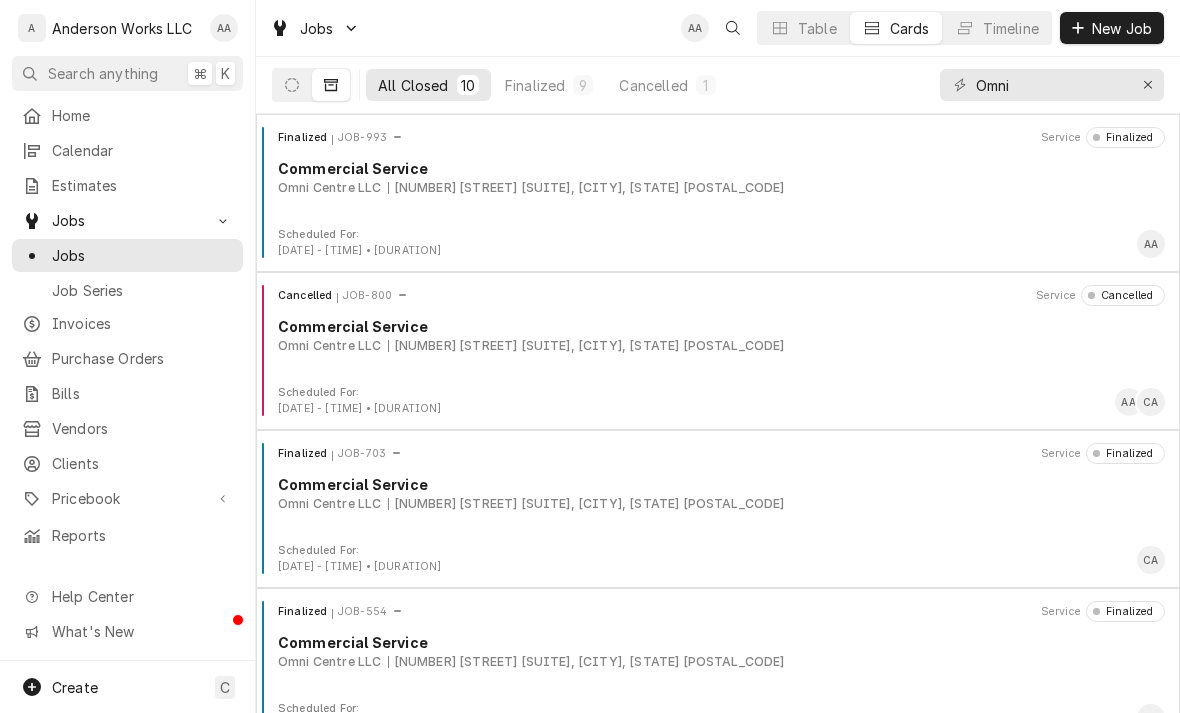 click 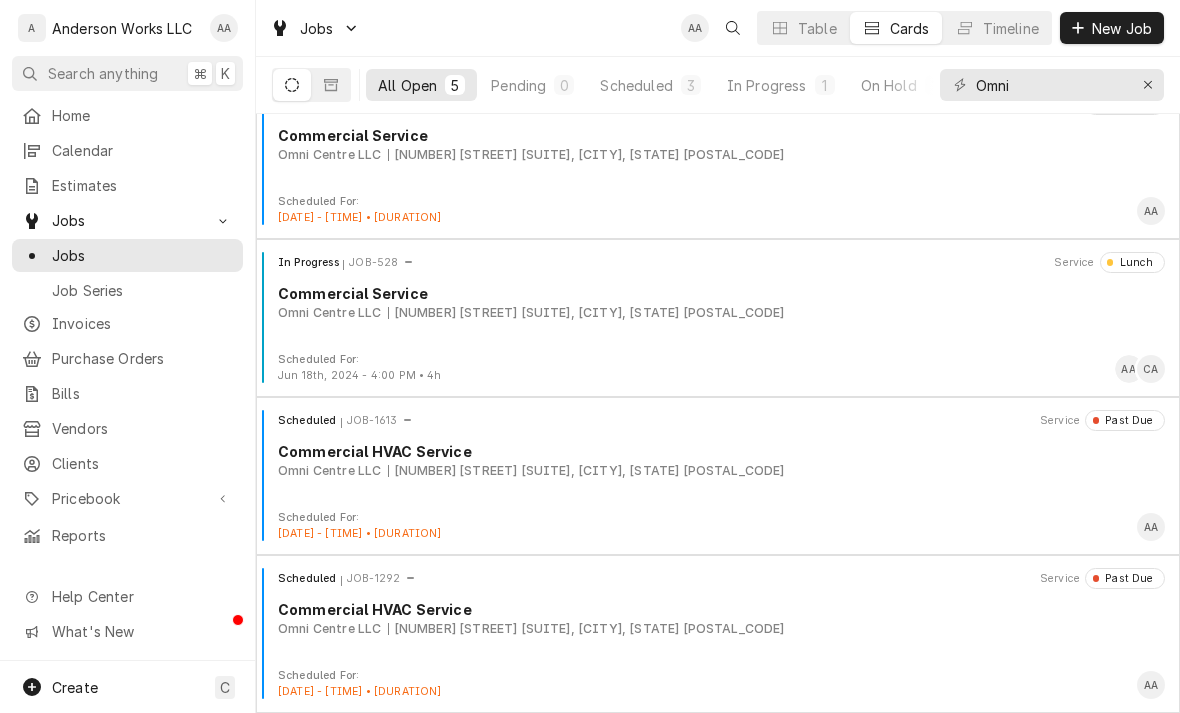 scroll, scrollTop: 191, scrollLeft: 0, axis: vertical 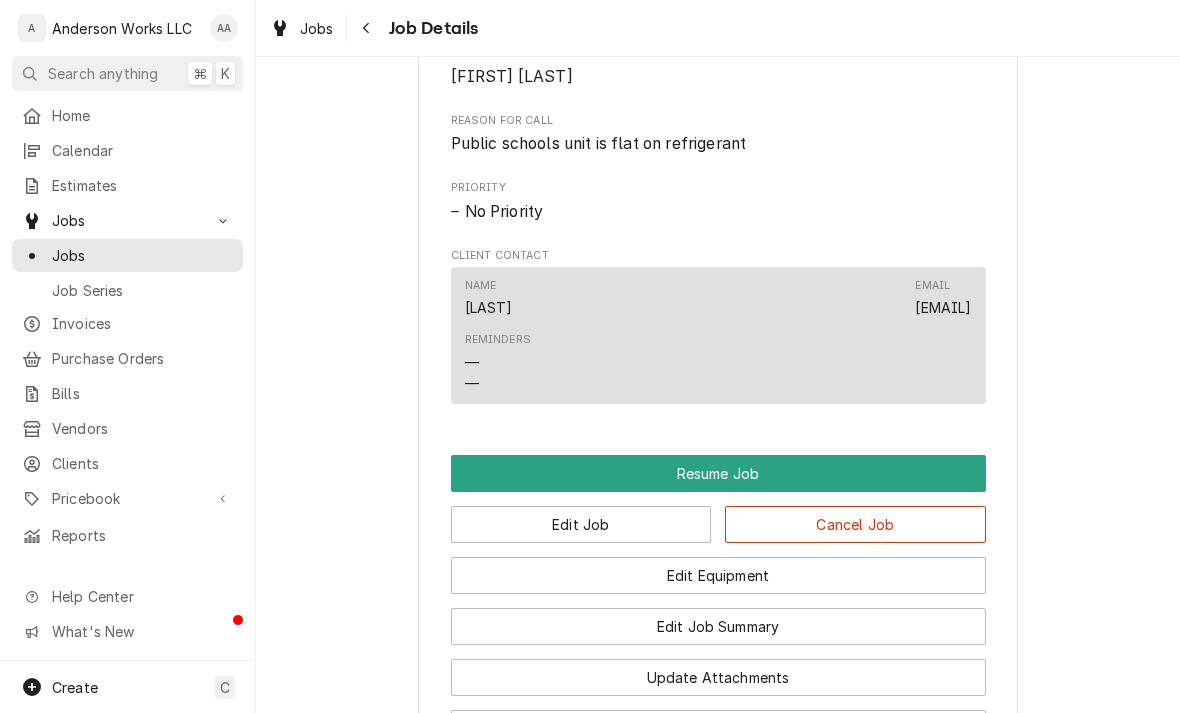 click on "Resume Job" at bounding box center [718, 473] 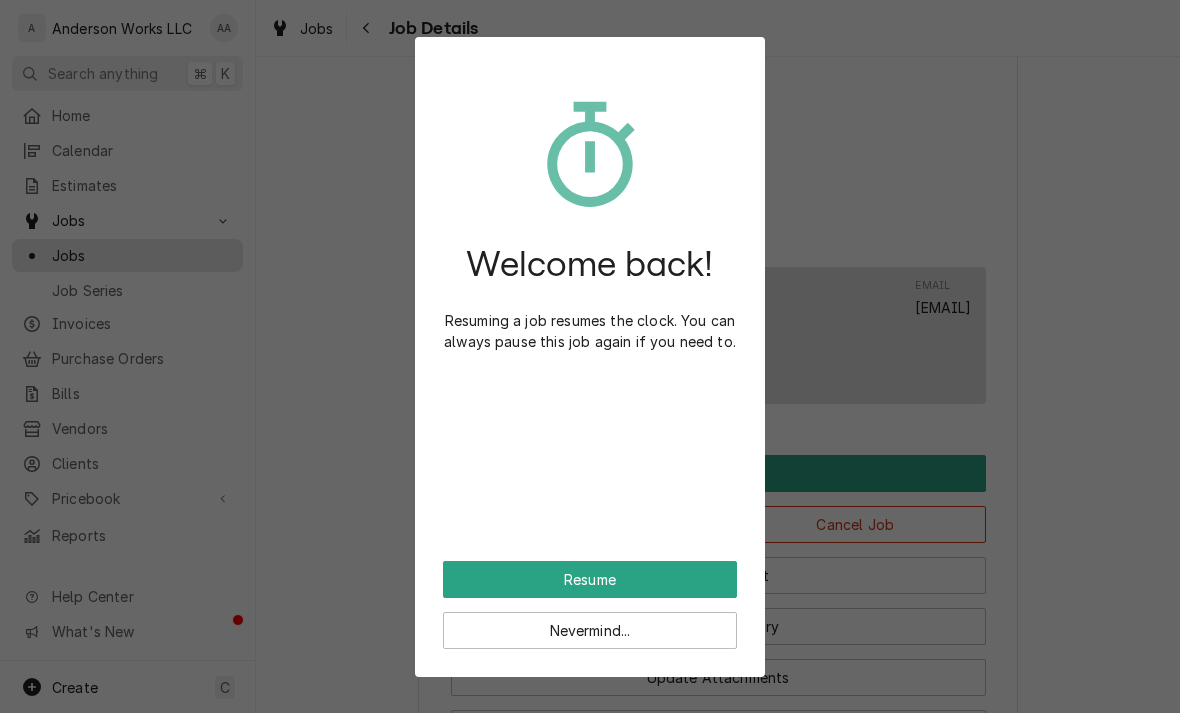 click on "Resume" at bounding box center (590, 579) 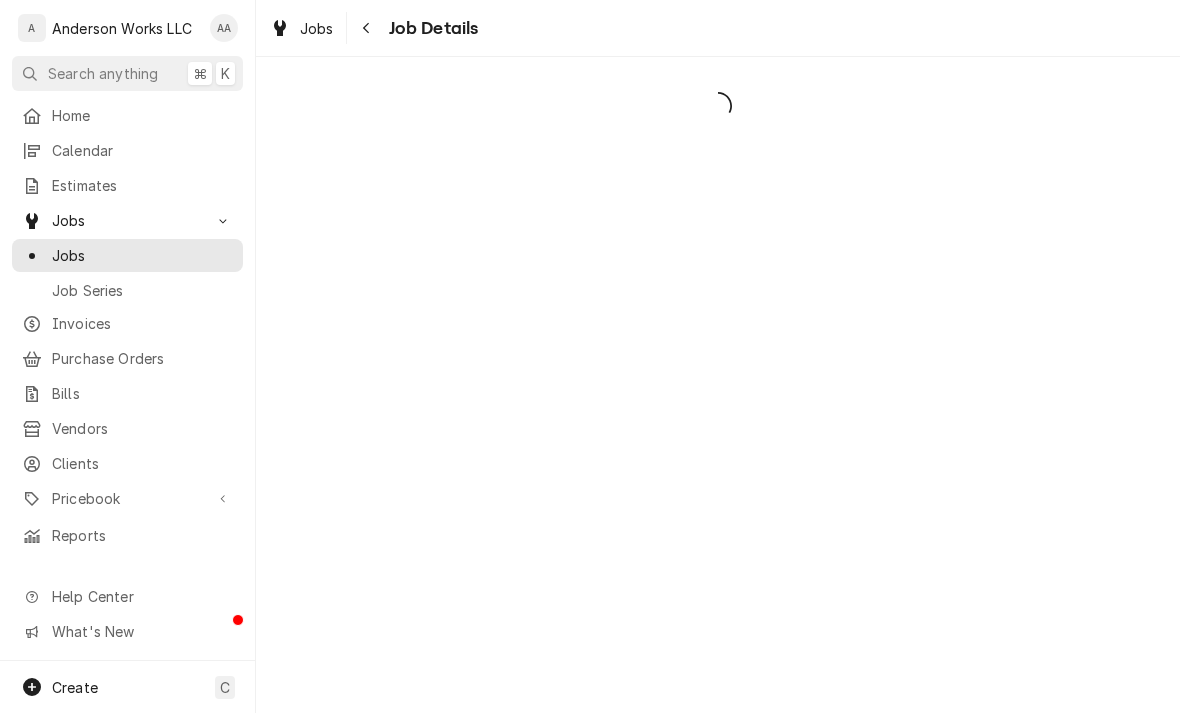 scroll, scrollTop: 0, scrollLeft: 0, axis: both 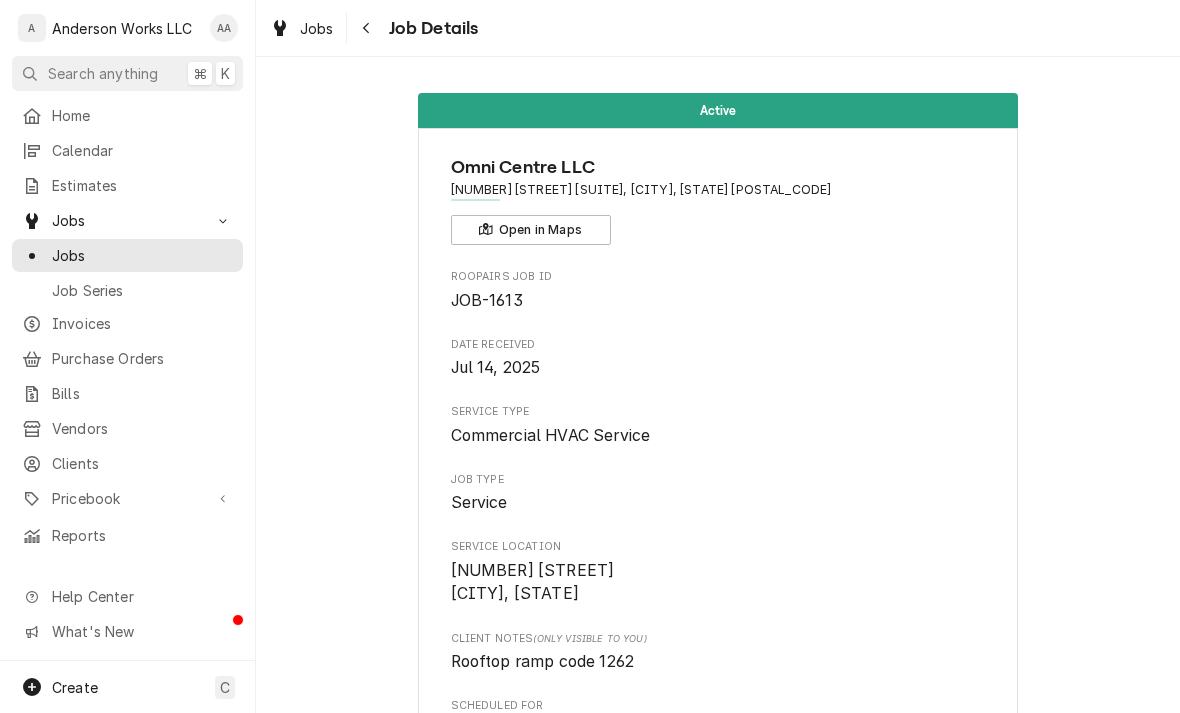 click on "Jobs" at bounding box center [142, 255] 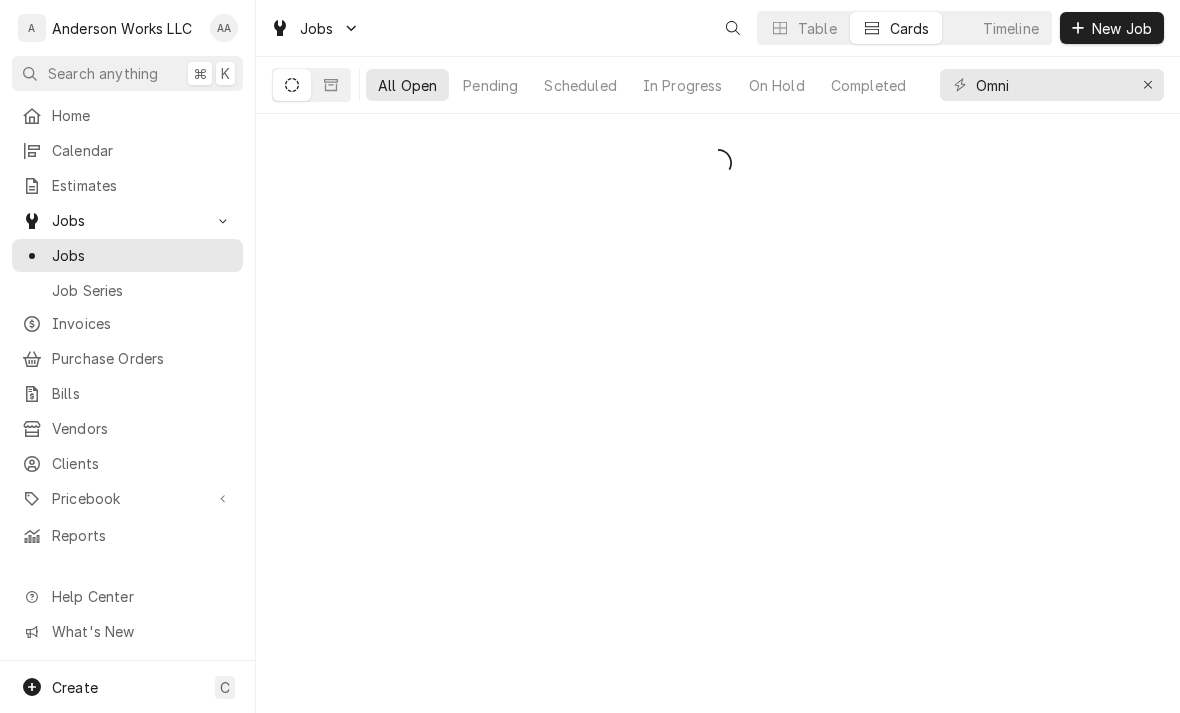 scroll, scrollTop: 0, scrollLeft: 0, axis: both 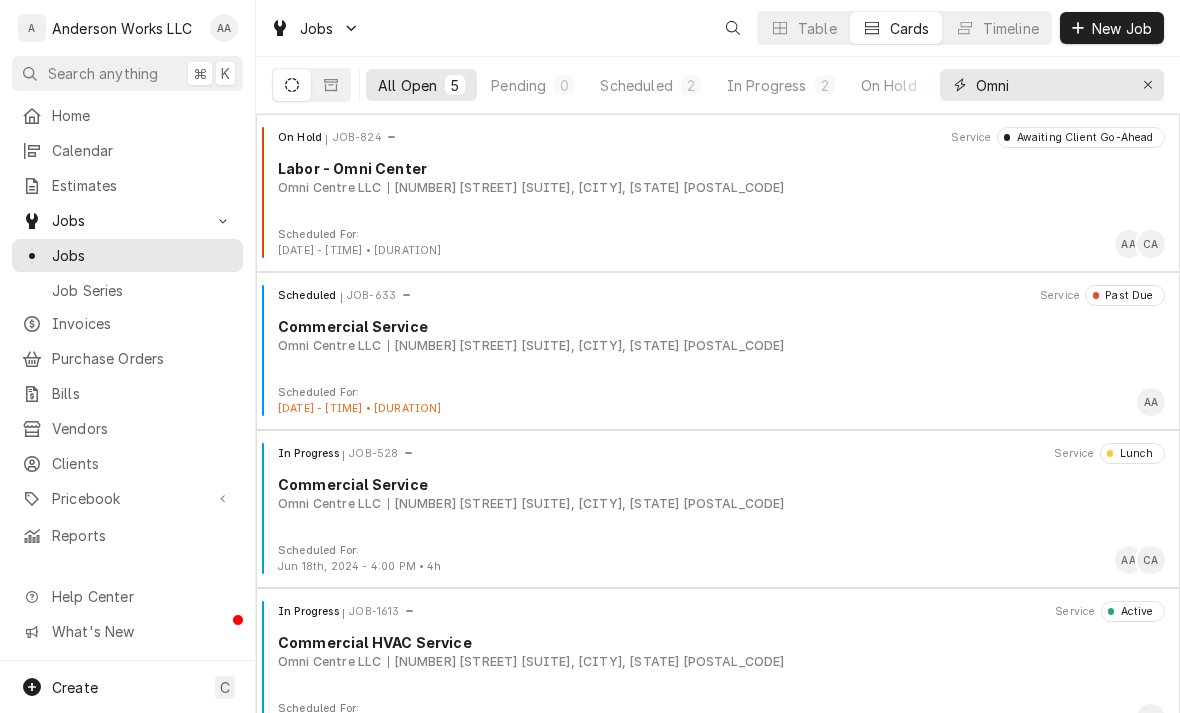 click 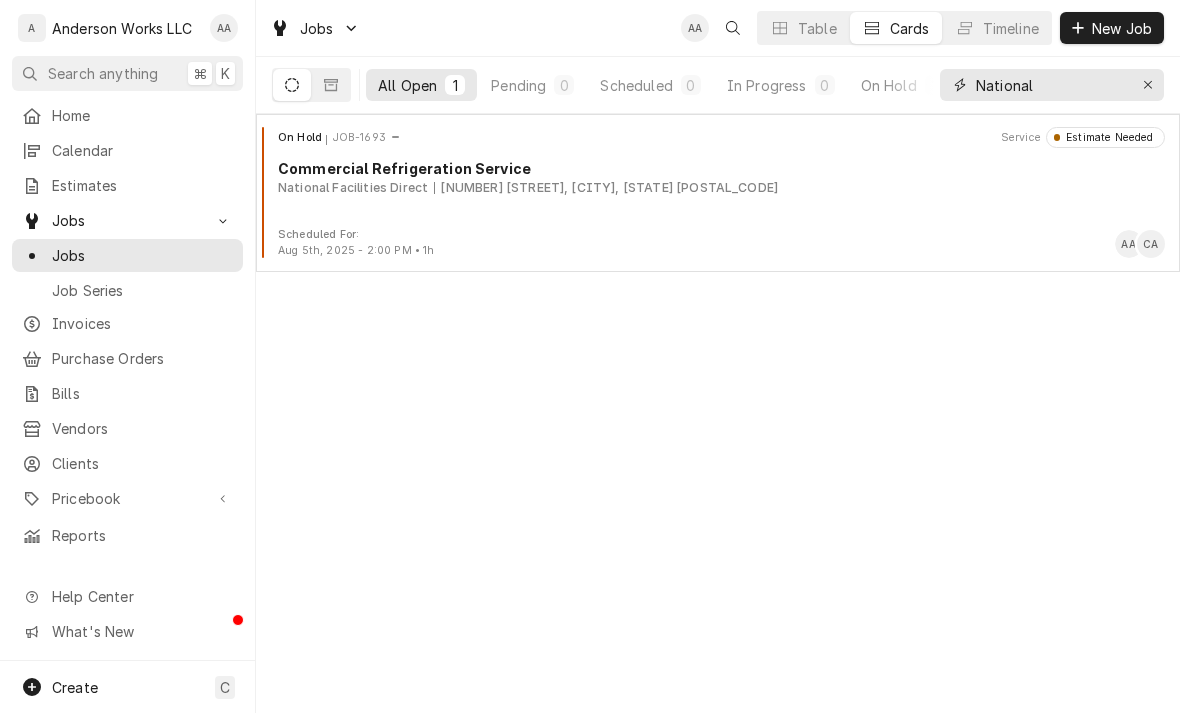 type on "National" 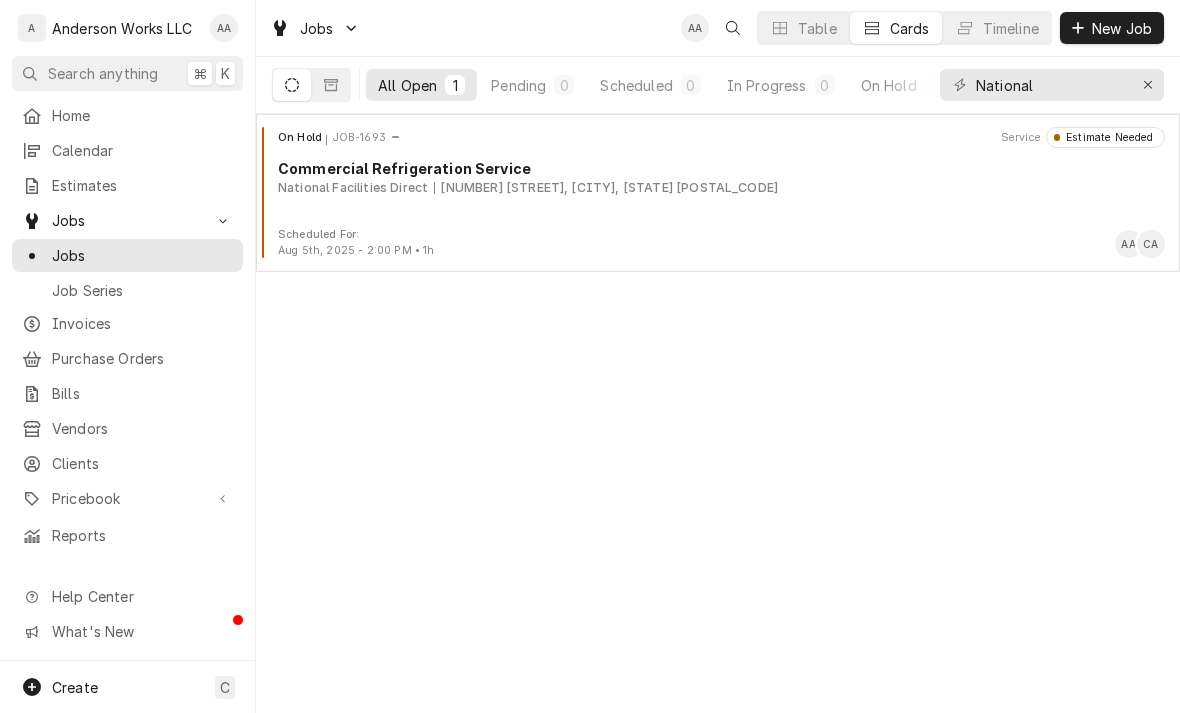 click on "On Hold JOB-1693 Service Estimate Needed Commercial Refrigeration Service National Facilities Direct [NUMBER] [STREET], [CITY], [STATE] [POSTAL_CODE]" at bounding box center [718, 177] 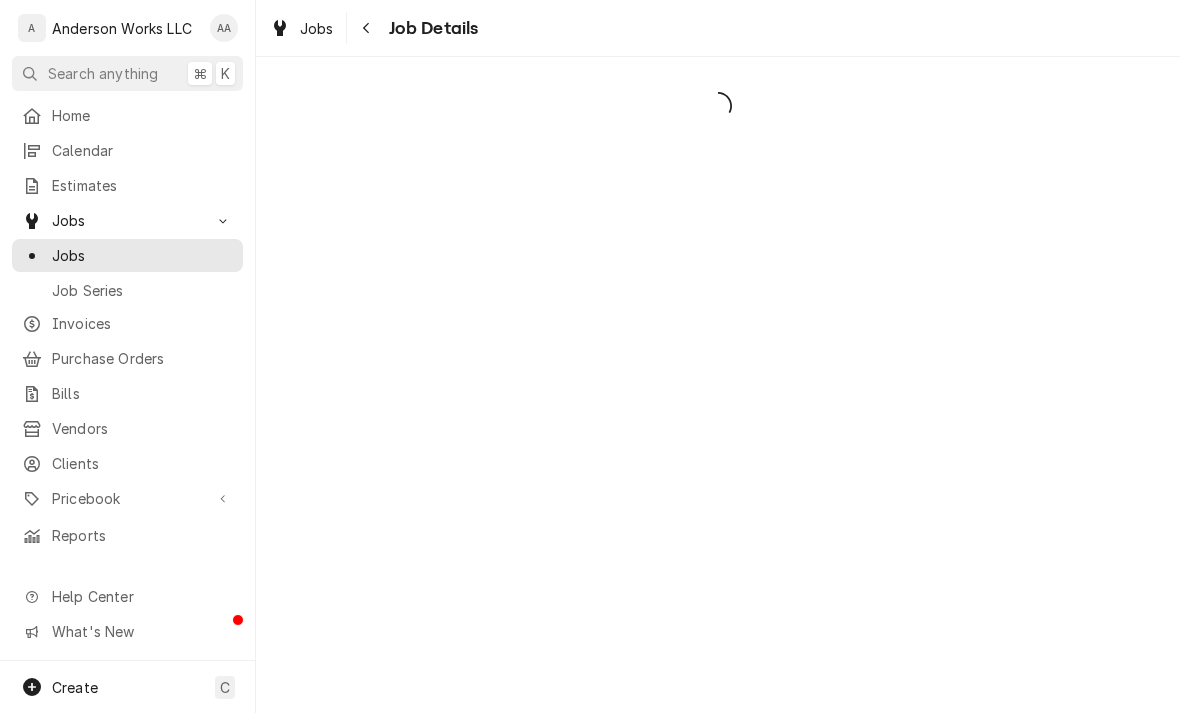 scroll, scrollTop: 0, scrollLeft: 0, axis: both 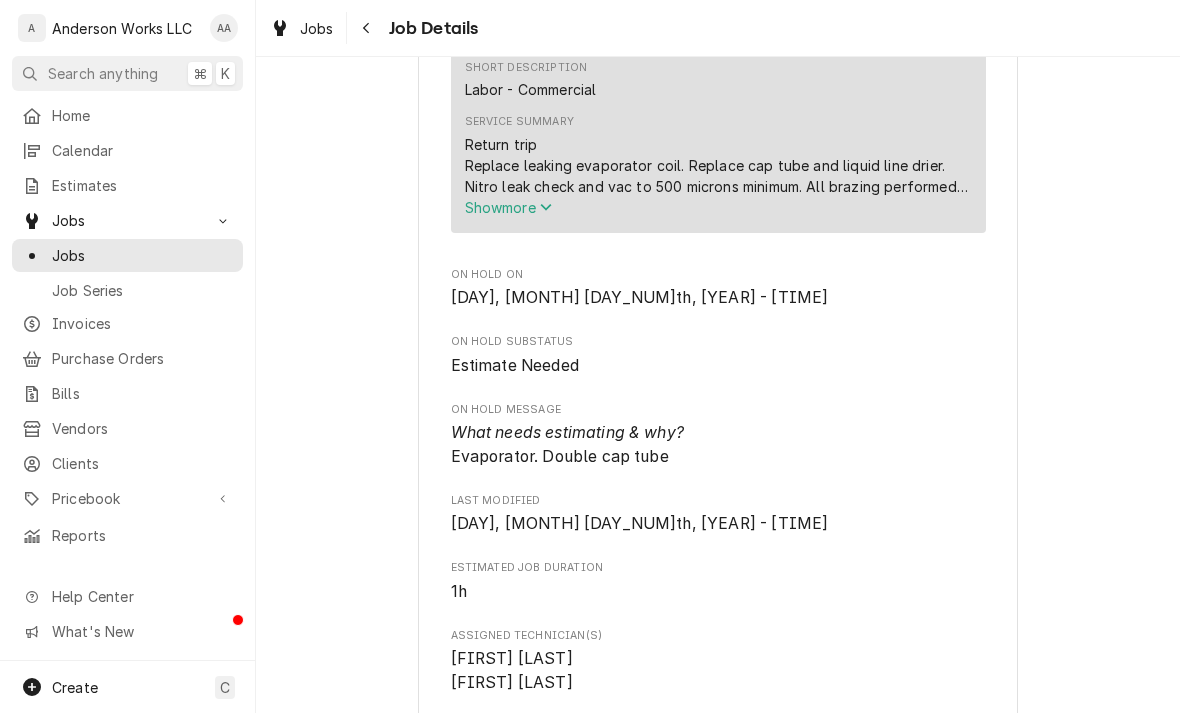 click on "Estimate Needed National Facilities Direct Kinder Care - West Dodge / 520 N 152nd Ave, Omaha, NE 68154 Open in Maps Roopairs Job ID JOB-1693 Date Received Aug 5, 2025 Service Type Commercial Refrigeration Service Job Type Service Service Location Kinder Care - West Dodge
520 N 152nd Ave
Omaha, NE 68154 Client Notes  (Only Visible to You) mary.e@nationalfacilitiesdirect.com
marcos.d@nationalfacilitiesdirect.com
Gadi.m@nationalfacilitiesdirect.com
roberto.s@nationalfacilitiesdirect.com
alex.r@nationalfacilitiesdirect.com
Albert.t@nationalfacilitiesdirect.com
Anthony.m@nationalfacilitiesdirect.com Scheduled For Tue, Aug 5th, 2025 - 2:00 PM Started On Tue, Aug 5th, 2025 - 4:14 PM Service Summary To Date Short Description Commercial Refrigeration Service Service Summary Cooler in kitchen not making temp. Unit completely iced up and running low pressures. Thawed out evaporator and leak checked unit. Found leak on LH side of evaporator. Will bid repair Short Description Labor - Commercial Service Summary Show  more" at bounding box center (718, 487) 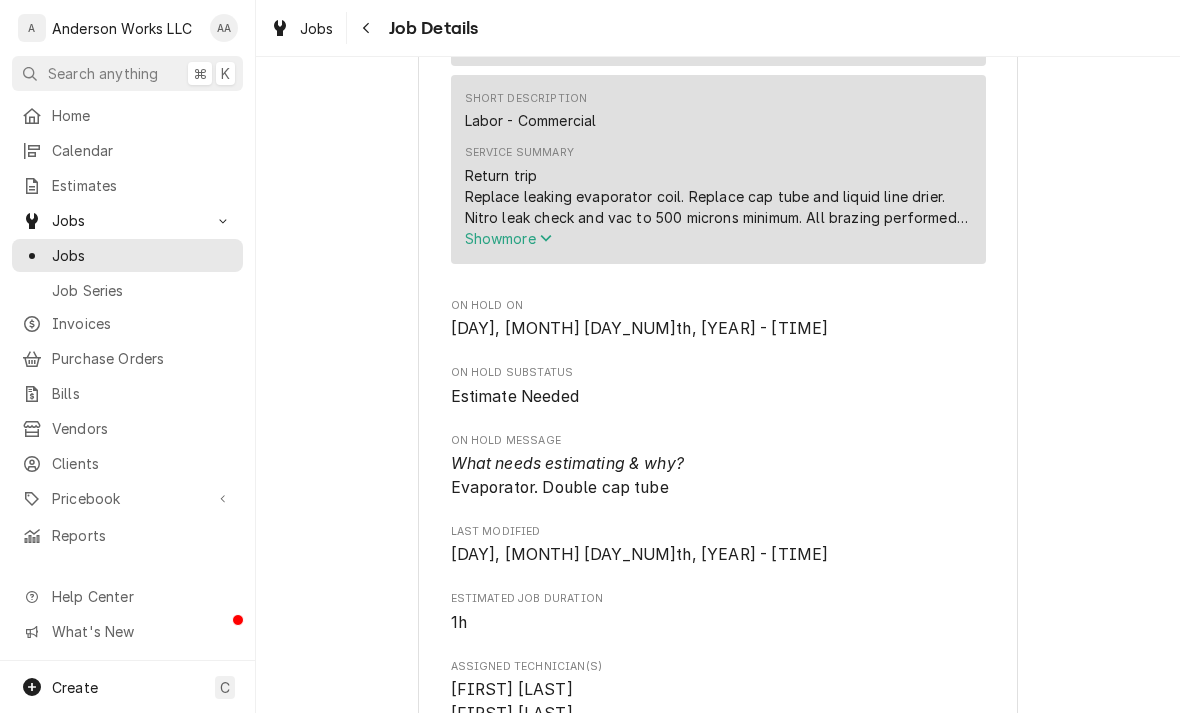 scroll, scrollTop: 1119, scrollLeft: 0, axis: vertical 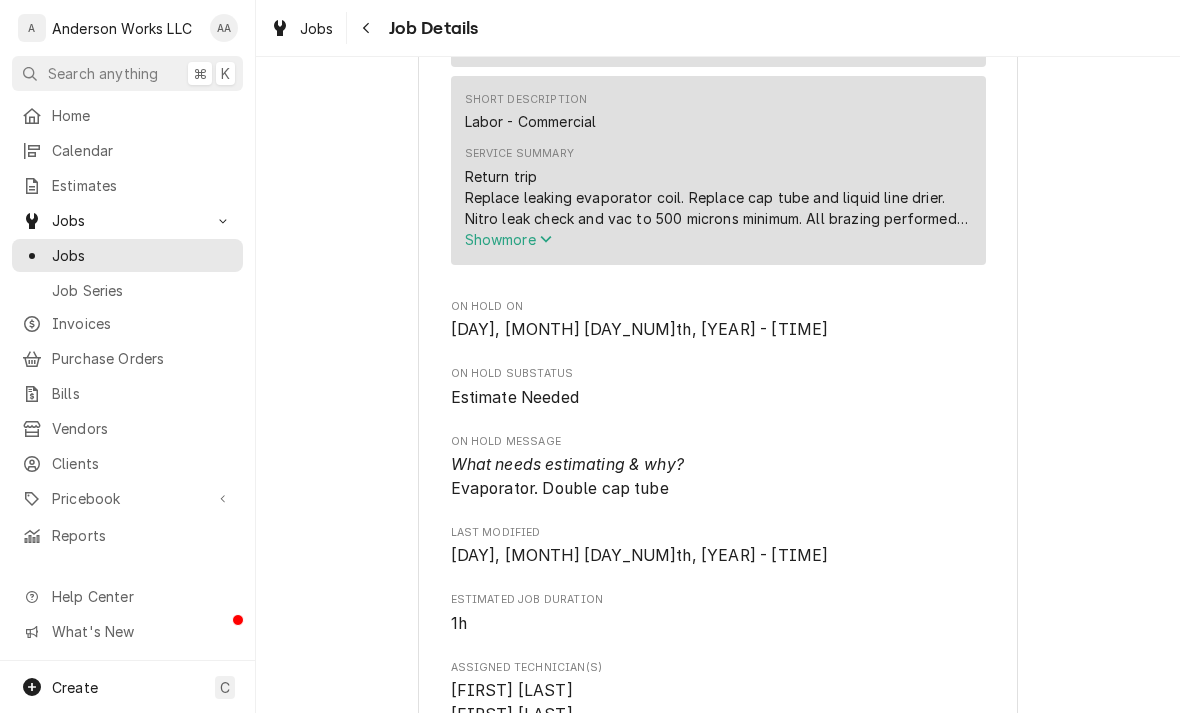 click on "Show  more" at bounding box center [509, 239] 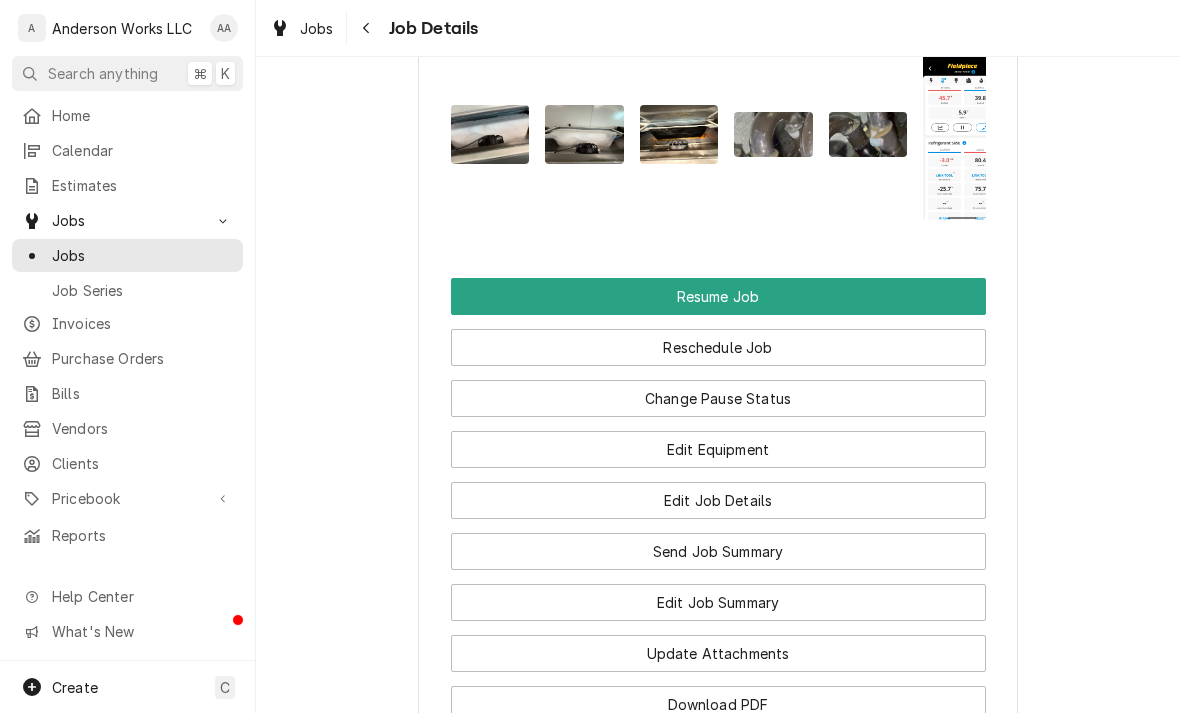 scroll, scrollTop: 2463, scrollLeft: 0, axis: vertical 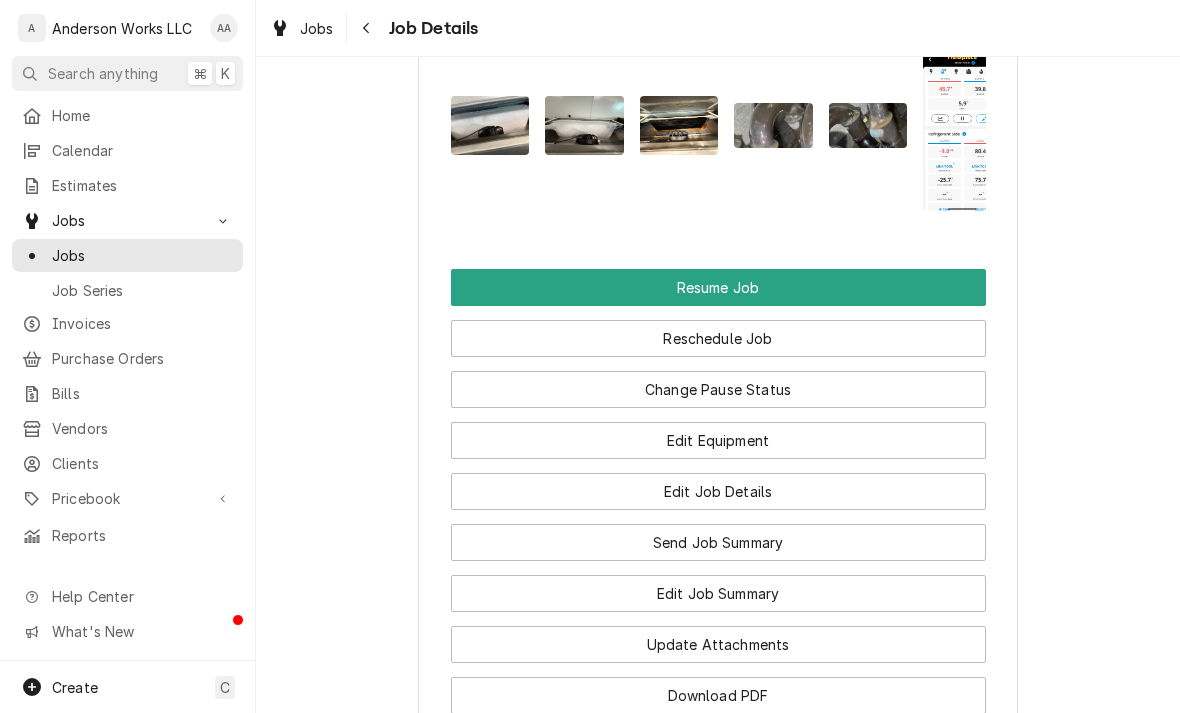 click on "Edit Job Summary" at bounding box center [718, 593] 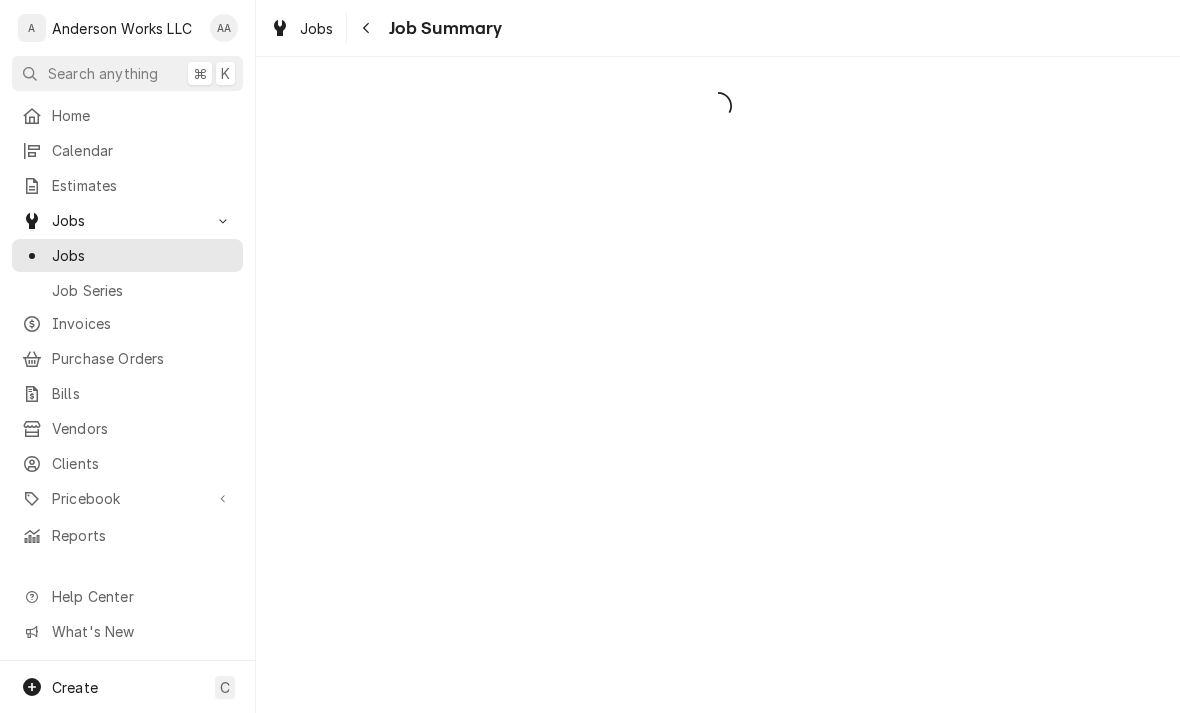 scroll, scrollTop: 0, scrollLeft: 0, axis: both 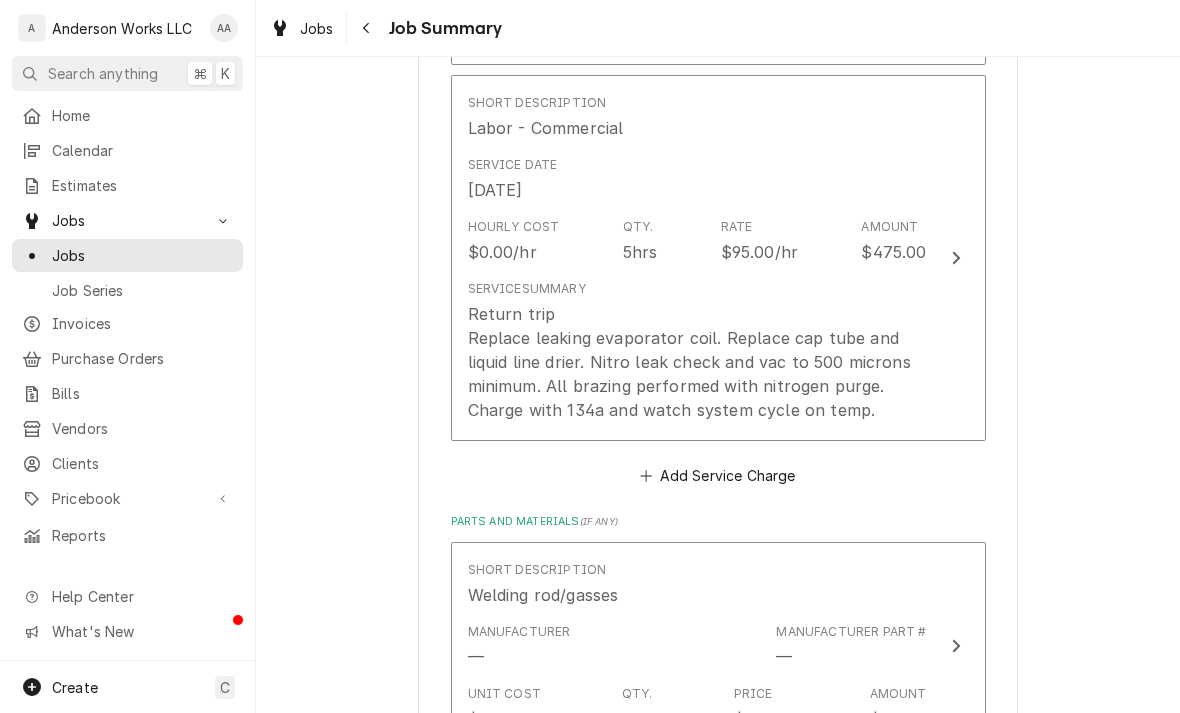 click on "Return trip
Replace leaking evaporator coil. Replace cap tube and liquid line drier. Nitro leak check and vac to 500 microns minimum. All brazing performed with nitrogen purge. Charge with 134a and watch system cycle on temp." at bounding box center (697, 362) 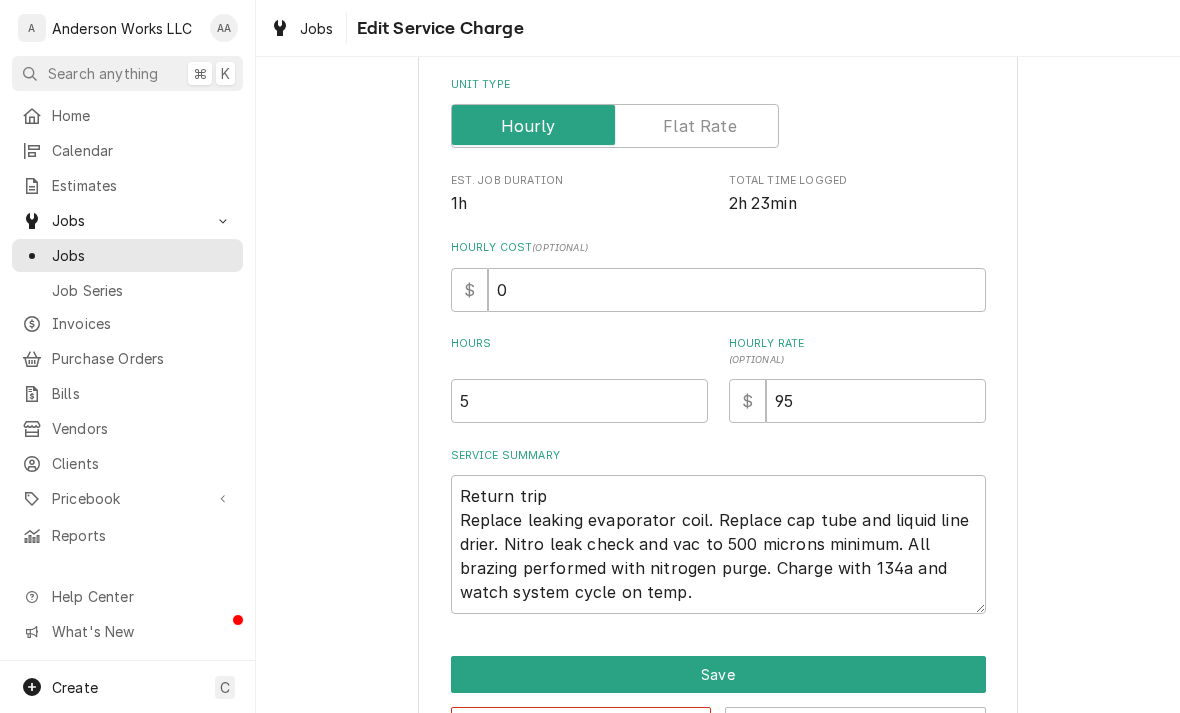type on "x" 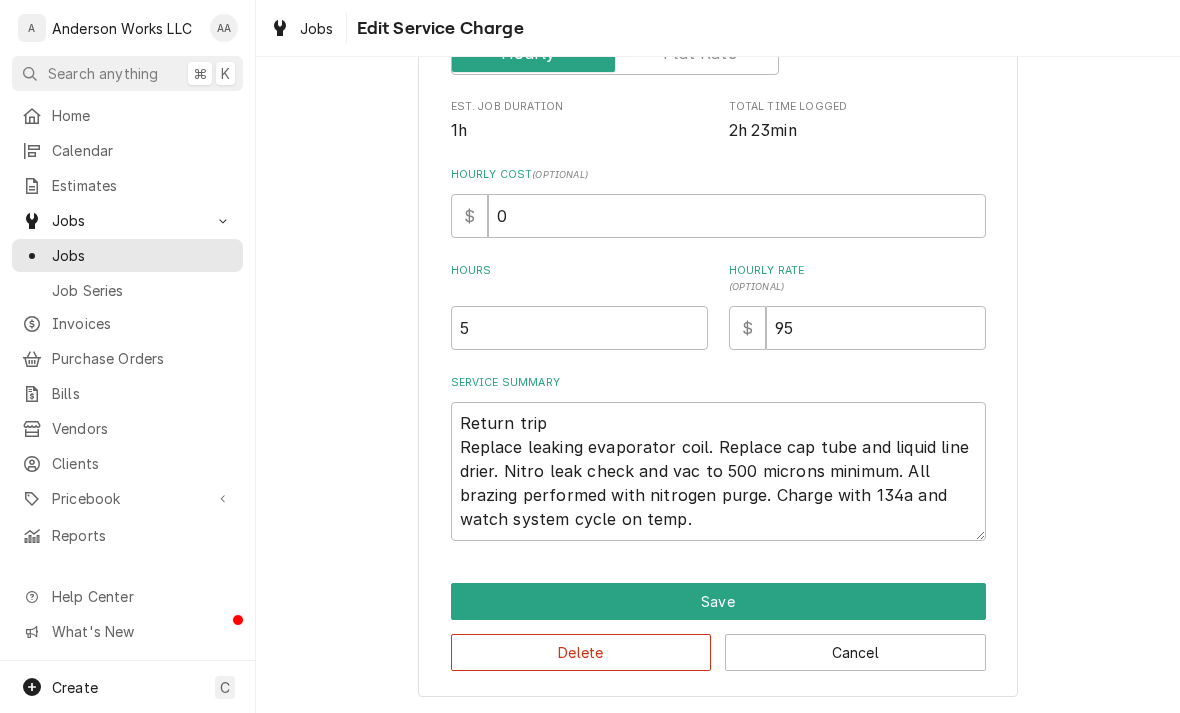 scroll, scrollTop: 386, scrollLeft: 0, axis: vertical 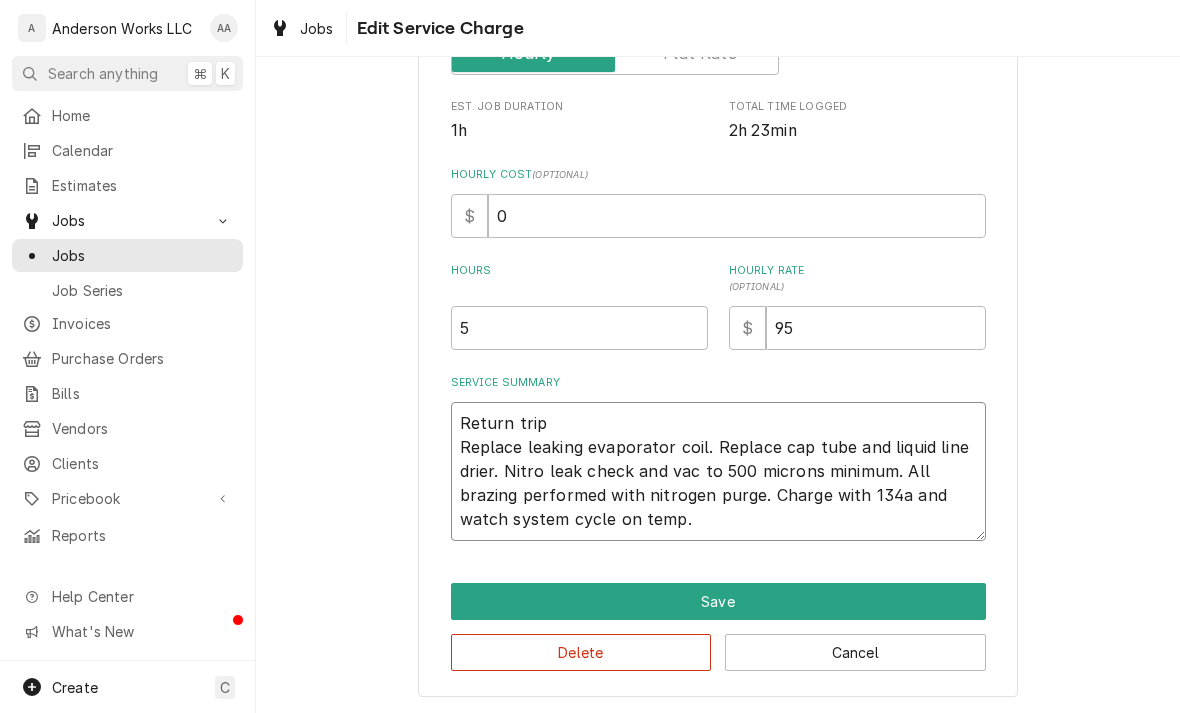 click on "Return trip
Replace leaking evaporator coil. Replace cap tube and liquid line drier. Nitro leak check and vac to 500 microns minimum. All brazing performed with nitrogen purge. Charge with 134a and watch system cycle on temp." at bounding box center (718, 471) 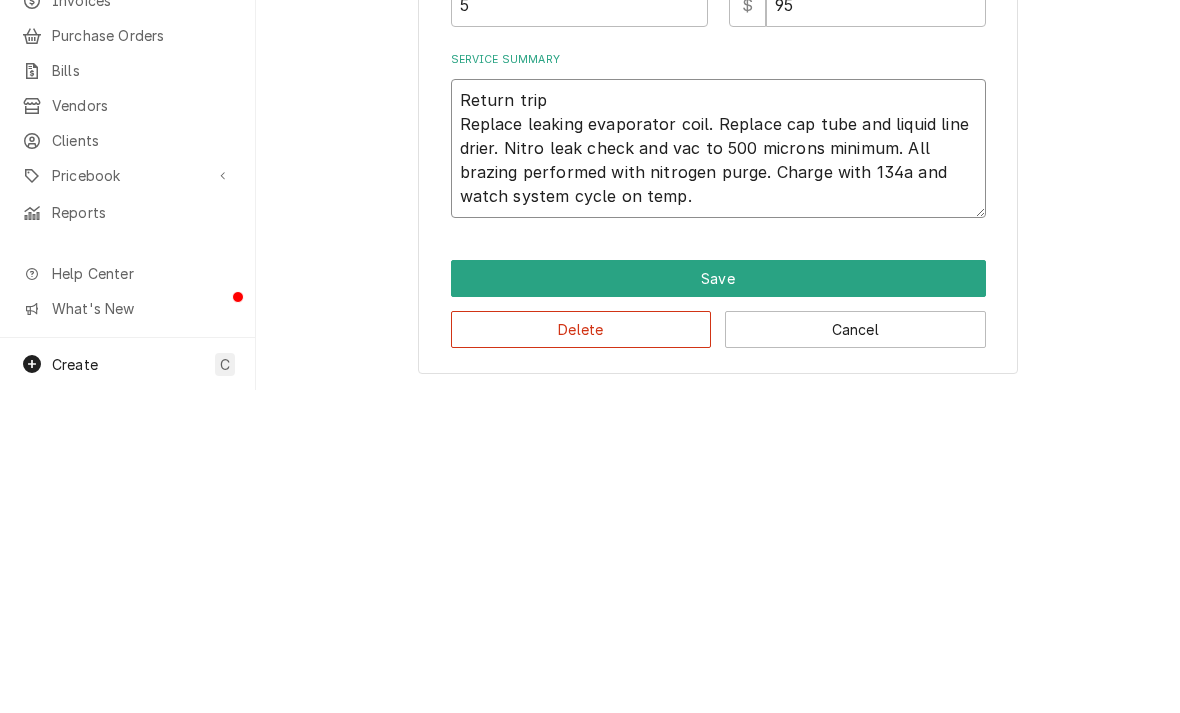 type on "Return trip
Replac leaking evaporator coil. Replace cap tube and liquid line drier. Nitro leak check and vac to 500 microns minimum. All brazing performed with nitrogen purge. Charge with 134a and watch system cycle on temp." 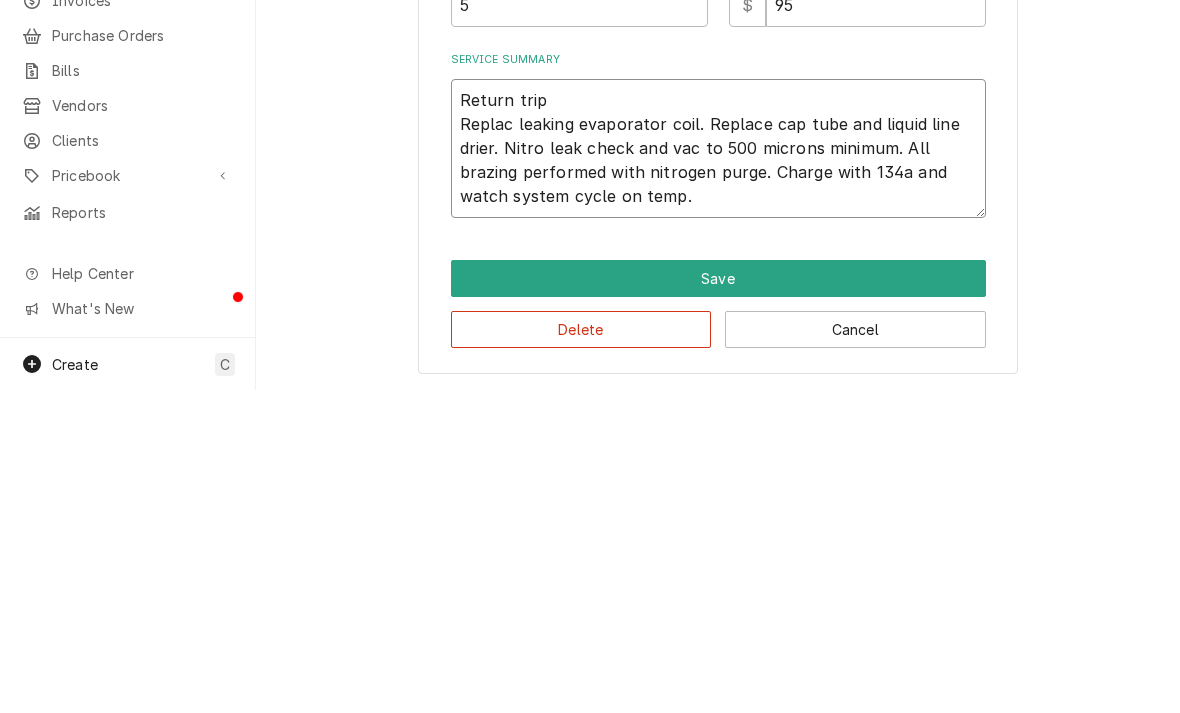 type on "x" 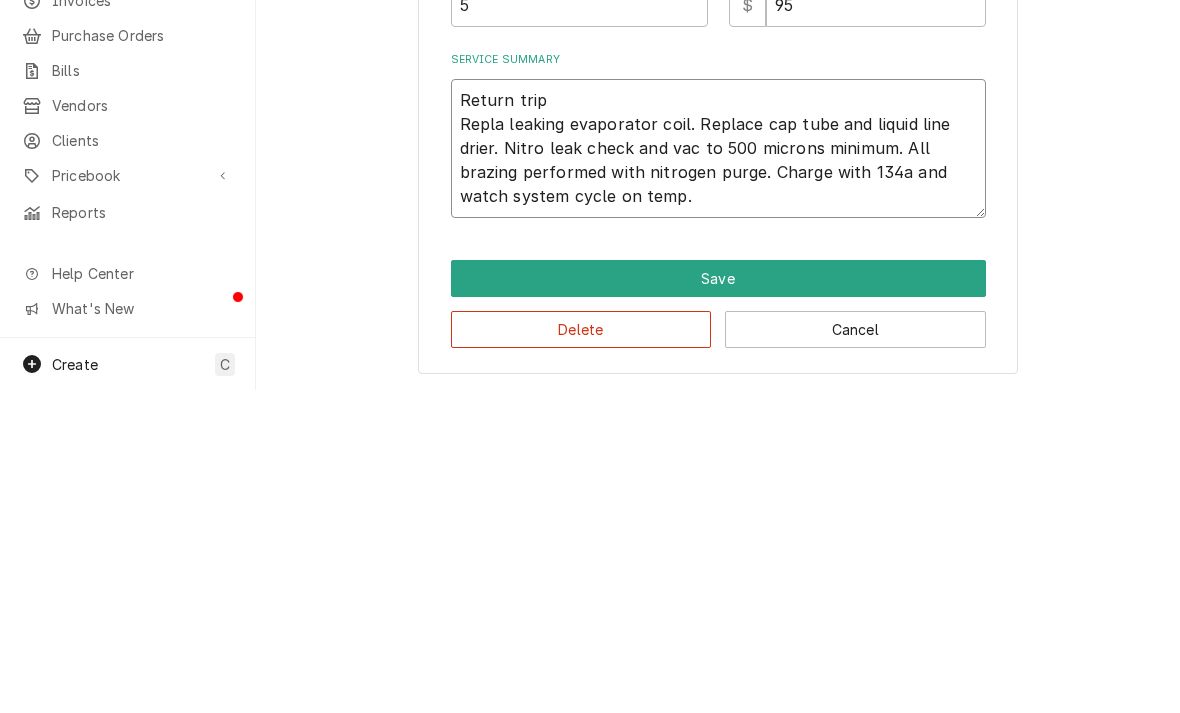 type on "x" 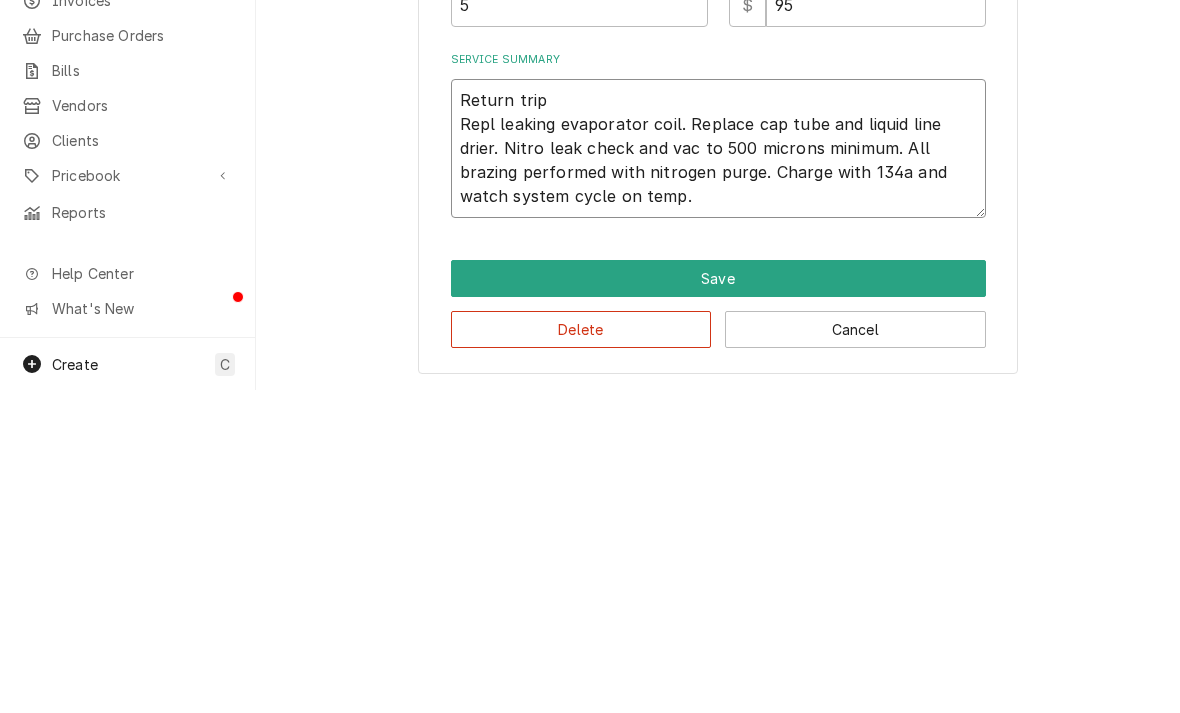 type on "x" 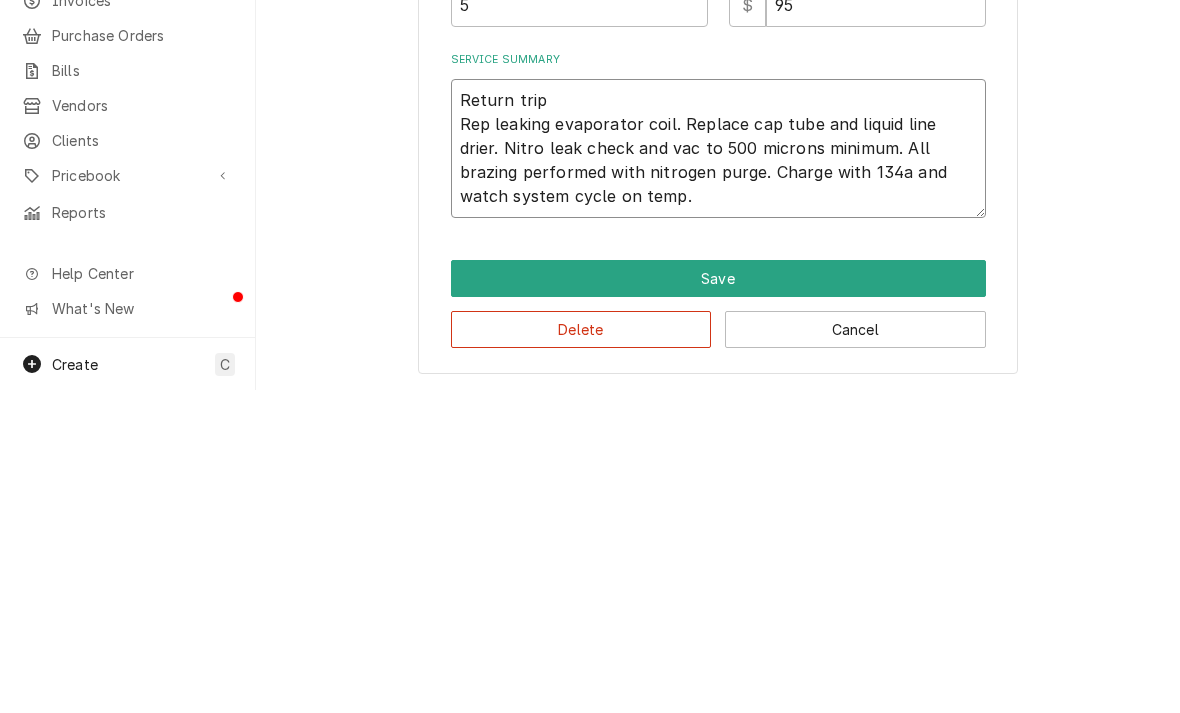 type on "x" 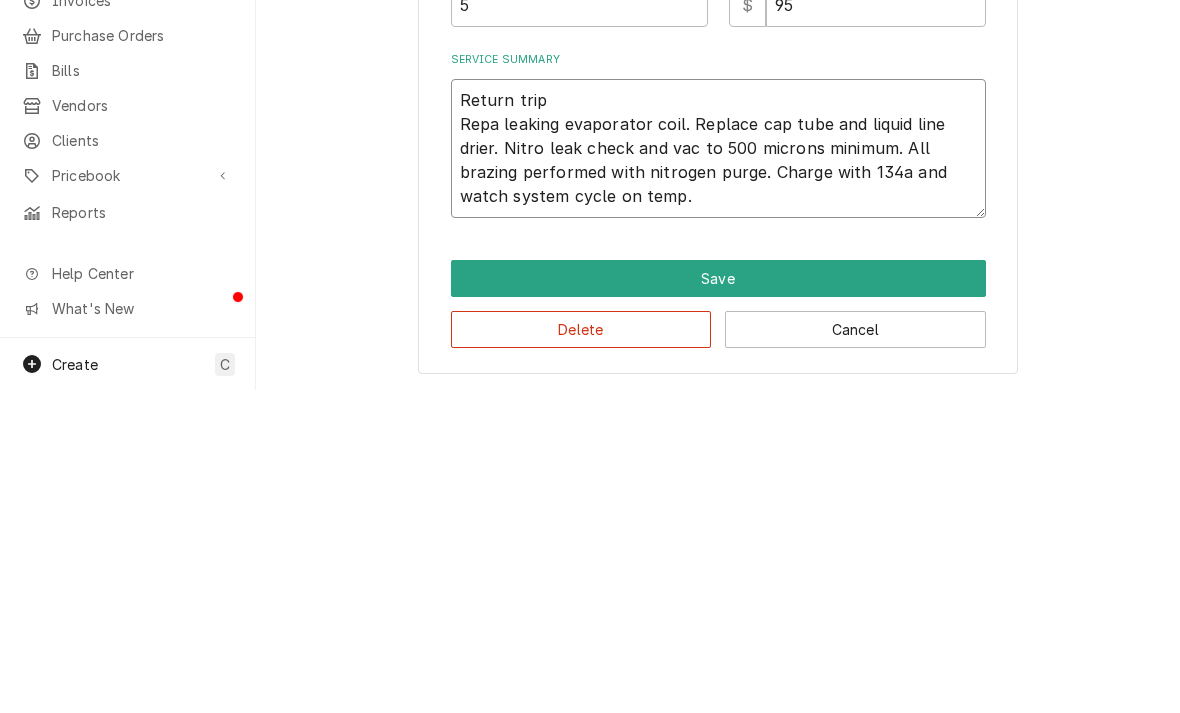 type on "Return trip
Repai leaking evaporator coil. Replace cap tube and liquid line drier. Nitro leak check and vac to 500 microns minimum. All brazing performed with nitrogen purge. Charge with 134a and watch system cycle on temp." 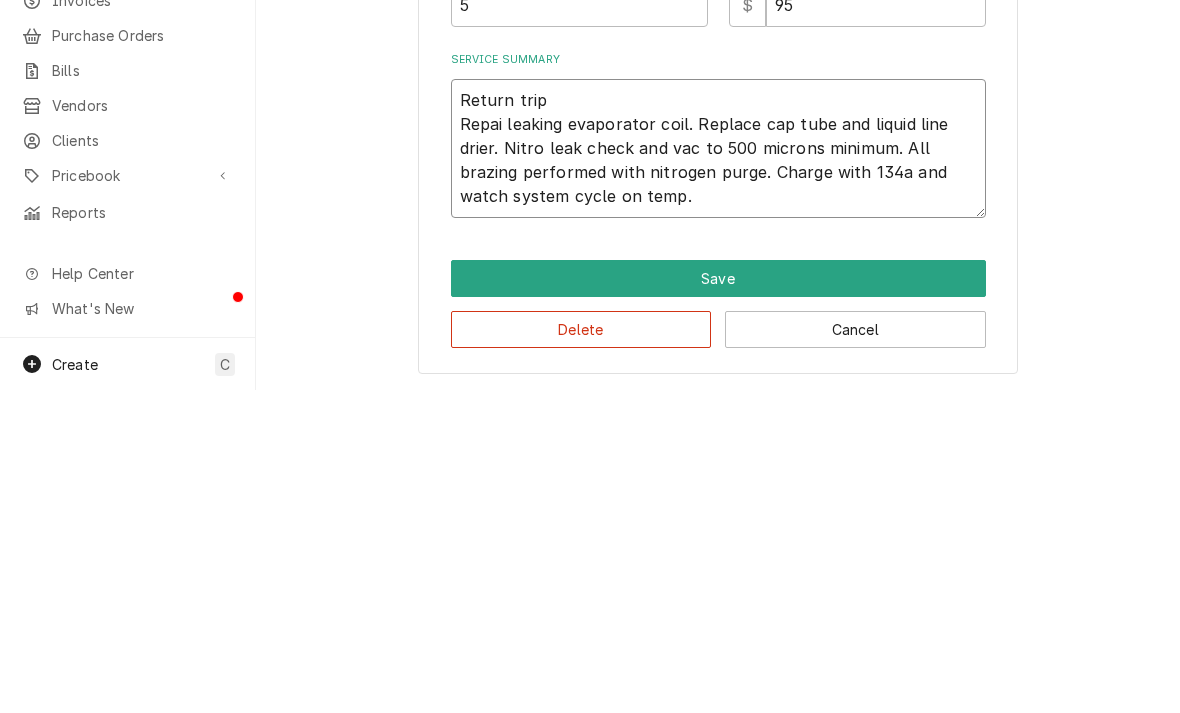 type on "x" 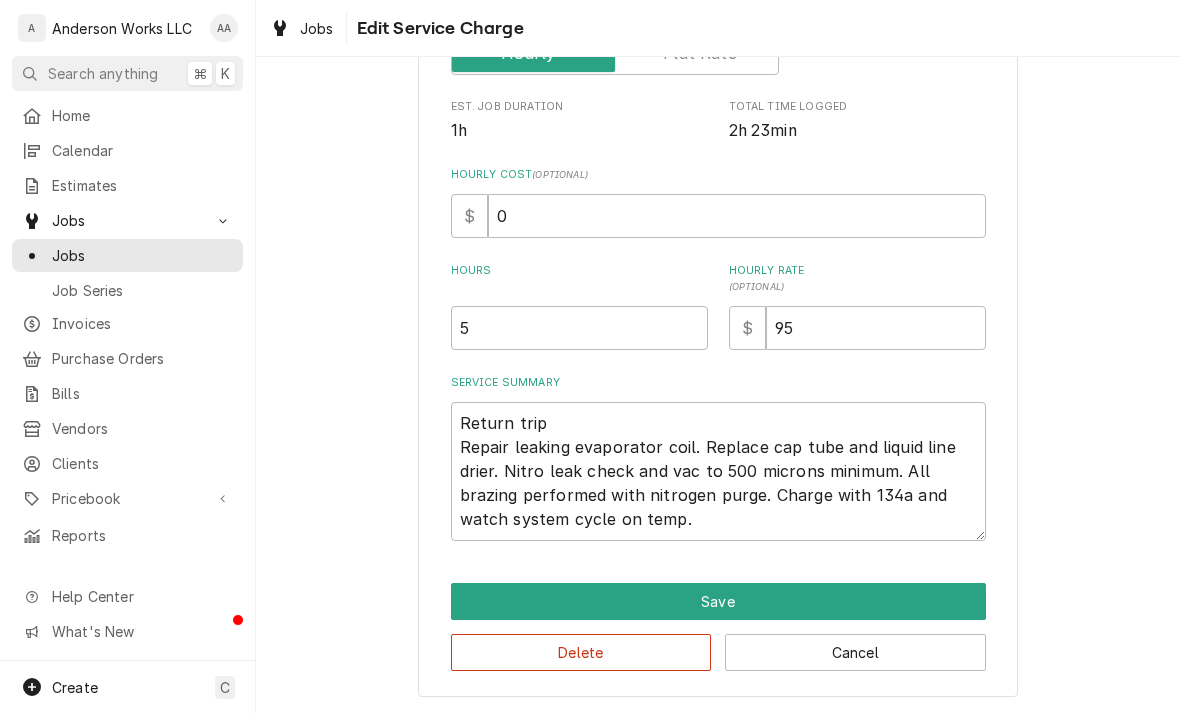 click on "Save" at bounding box center (718, 601) 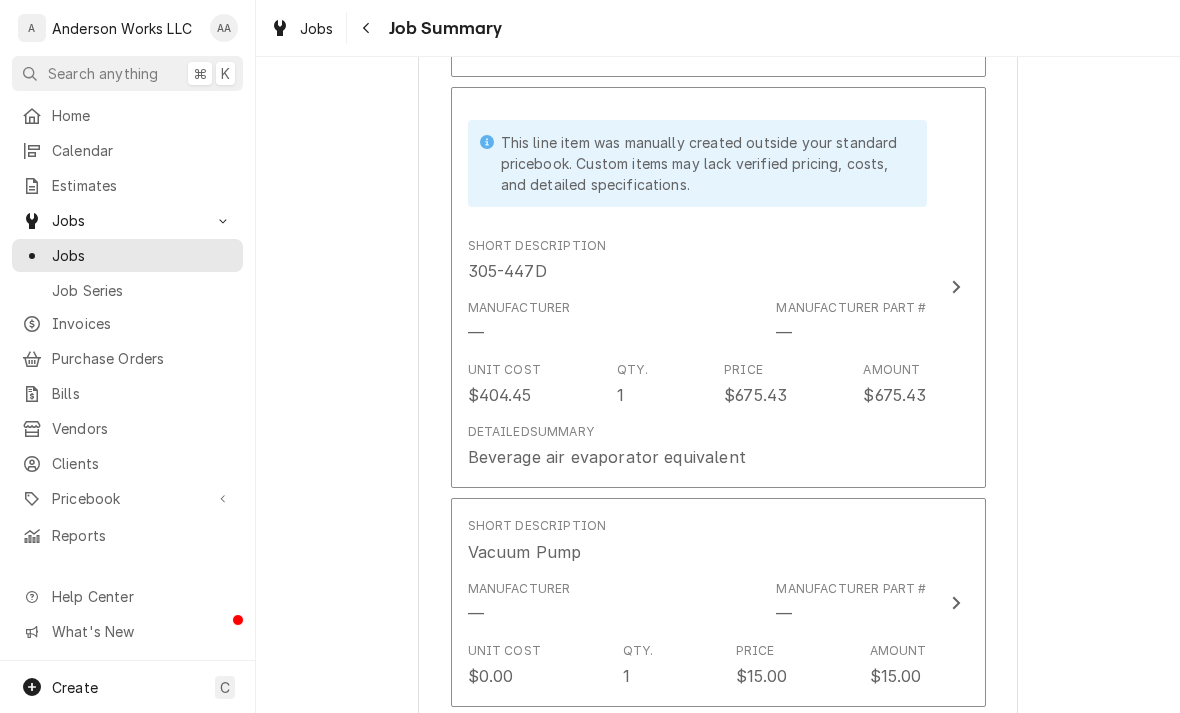 click on "Unit Cost $404.45 Qty. 1 Price $675.43 Amount $675.43" at bounding box center [697, 384] 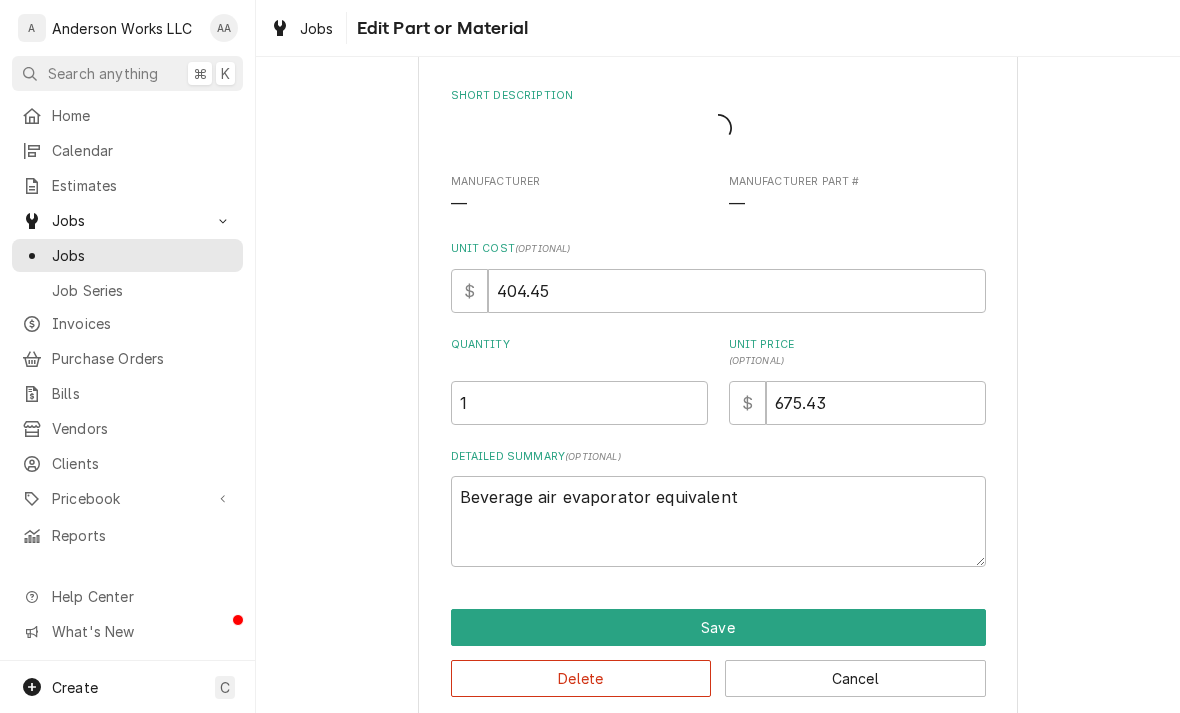 scroll, scrollTop: 0, scrollLeft: 0, axis: both 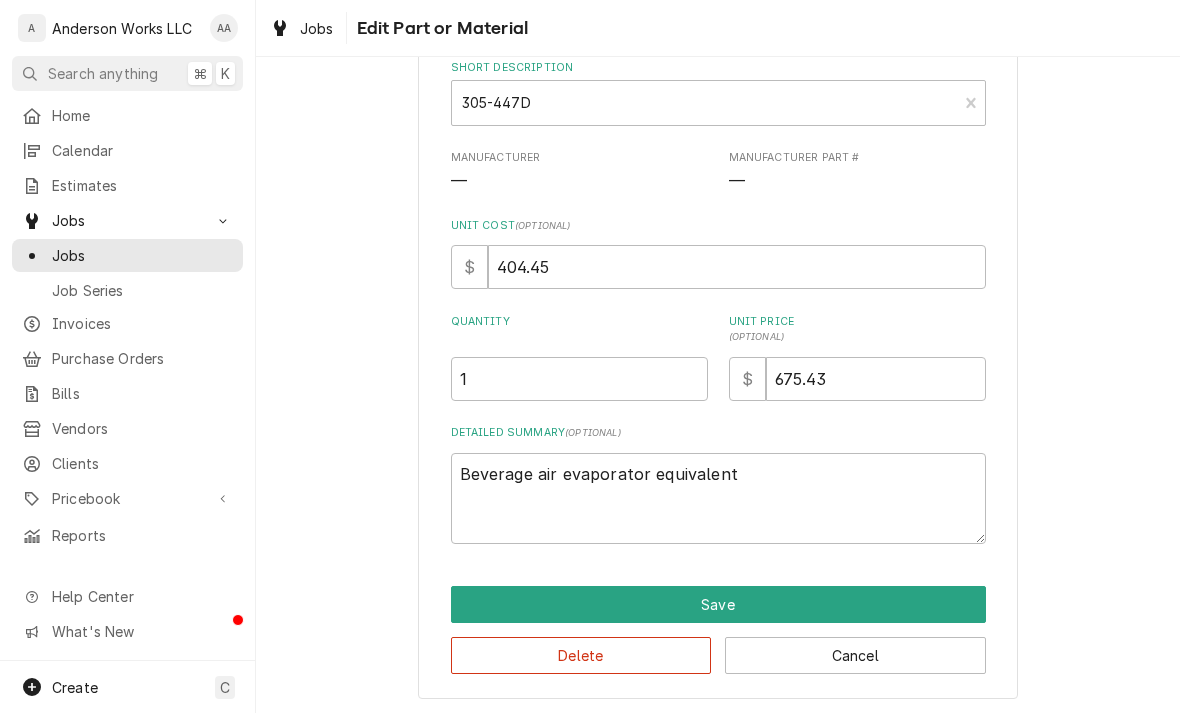 click on "Delete" at bounding box center [581, 655] 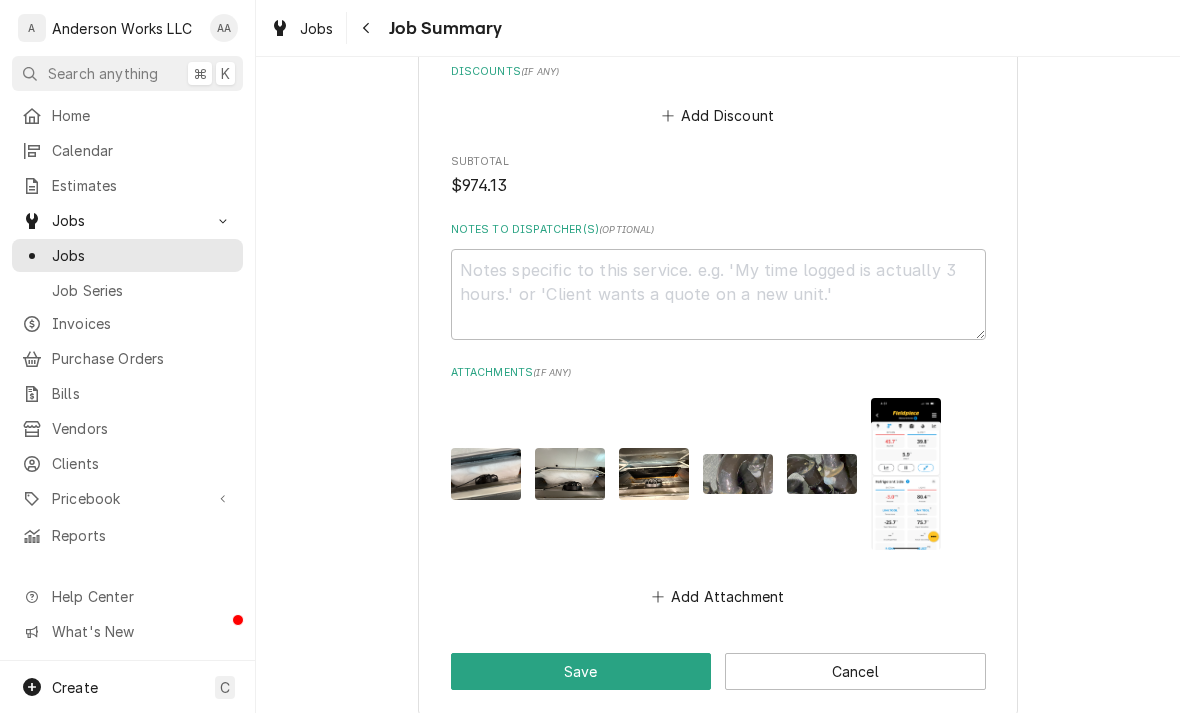 scroll, scrollTop: 3208, scrollLeft: 0, axis: vertical 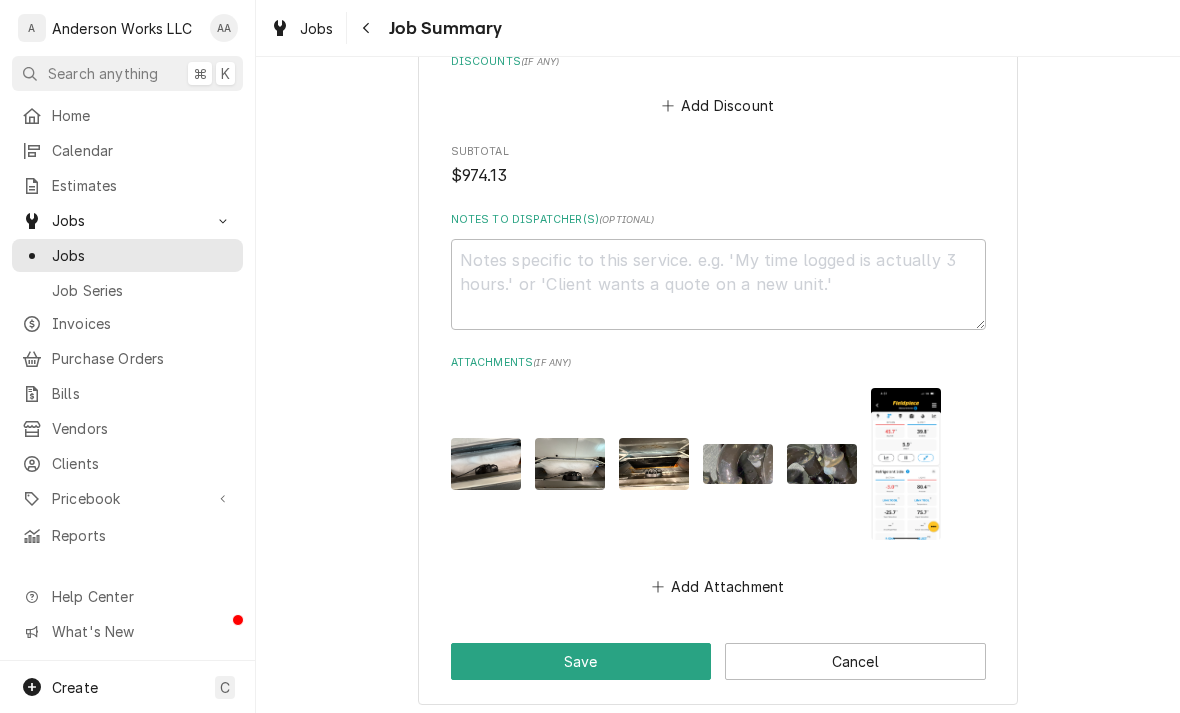 click on "Save" at bounding box center [581, 661] 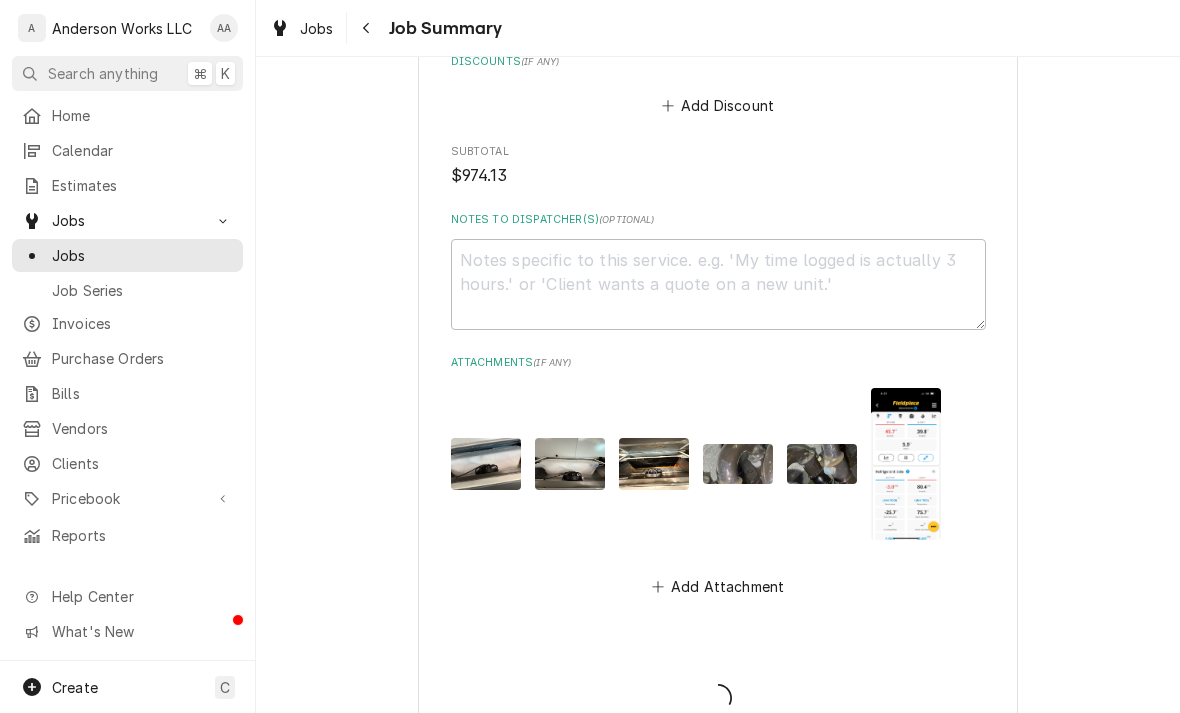 type on "x" 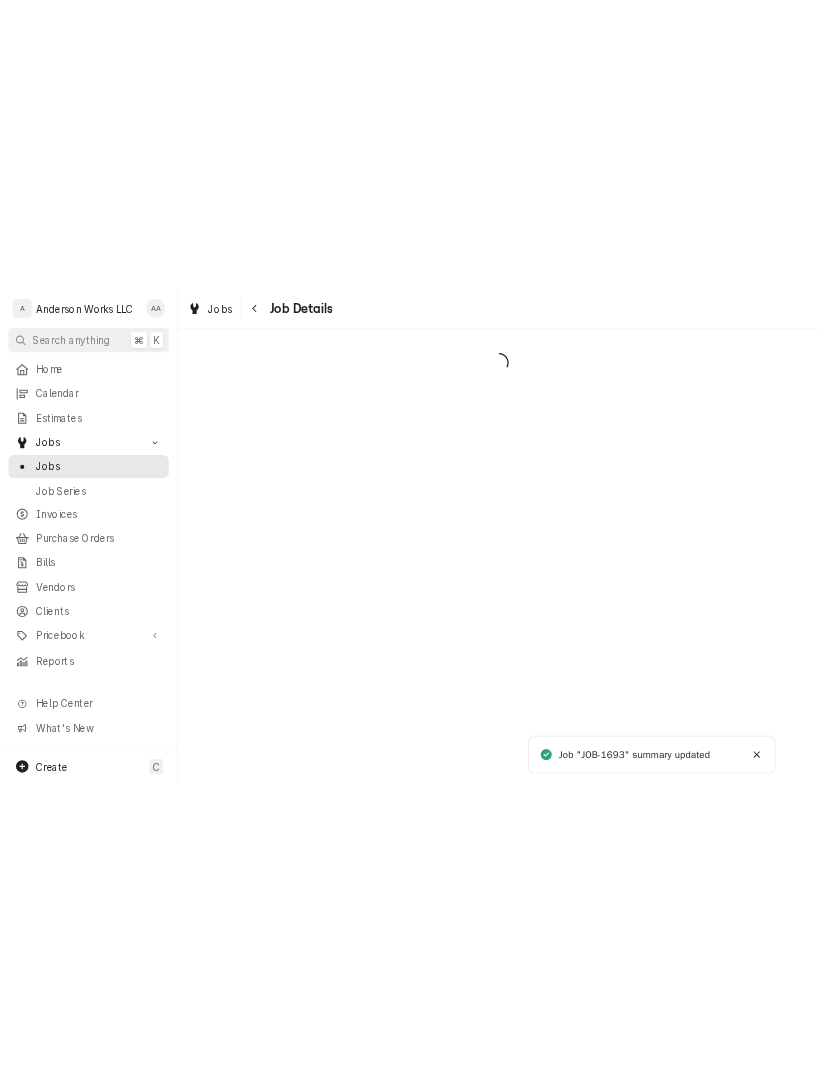 scroll, scrollTop: 0, scrollLeft: 0, axis: both 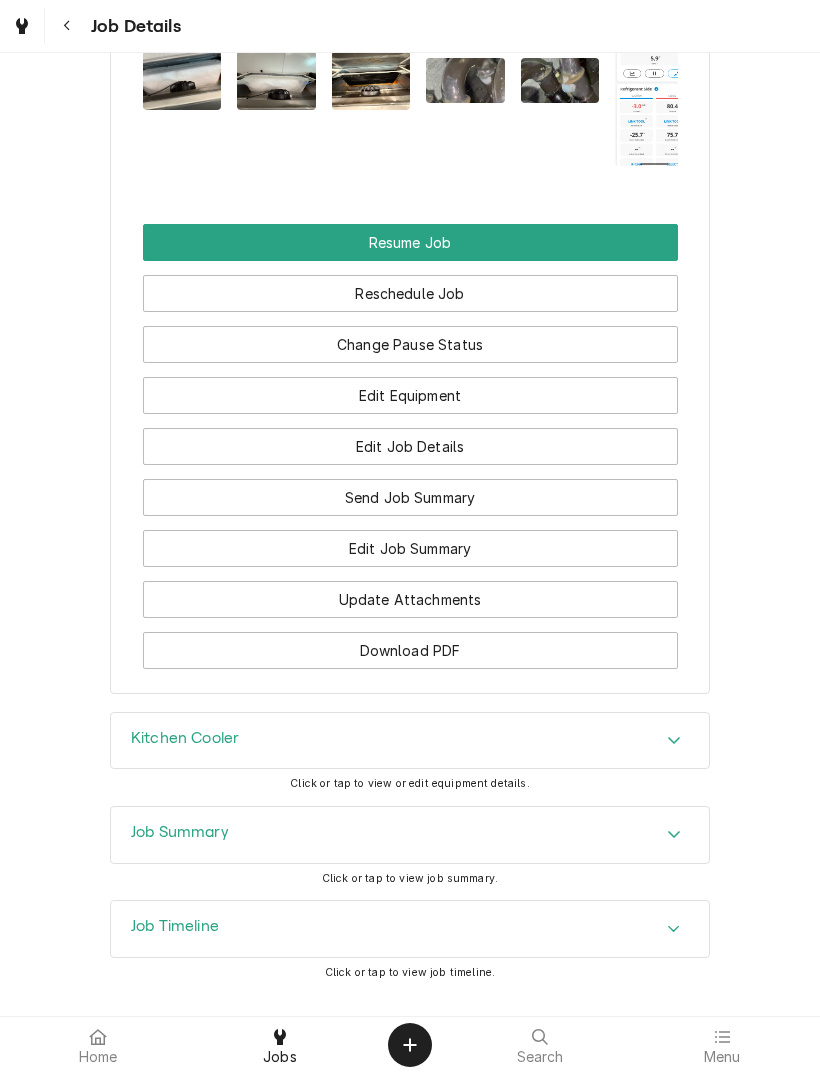 click on "Job Summary" at bounding box center [180, 832] 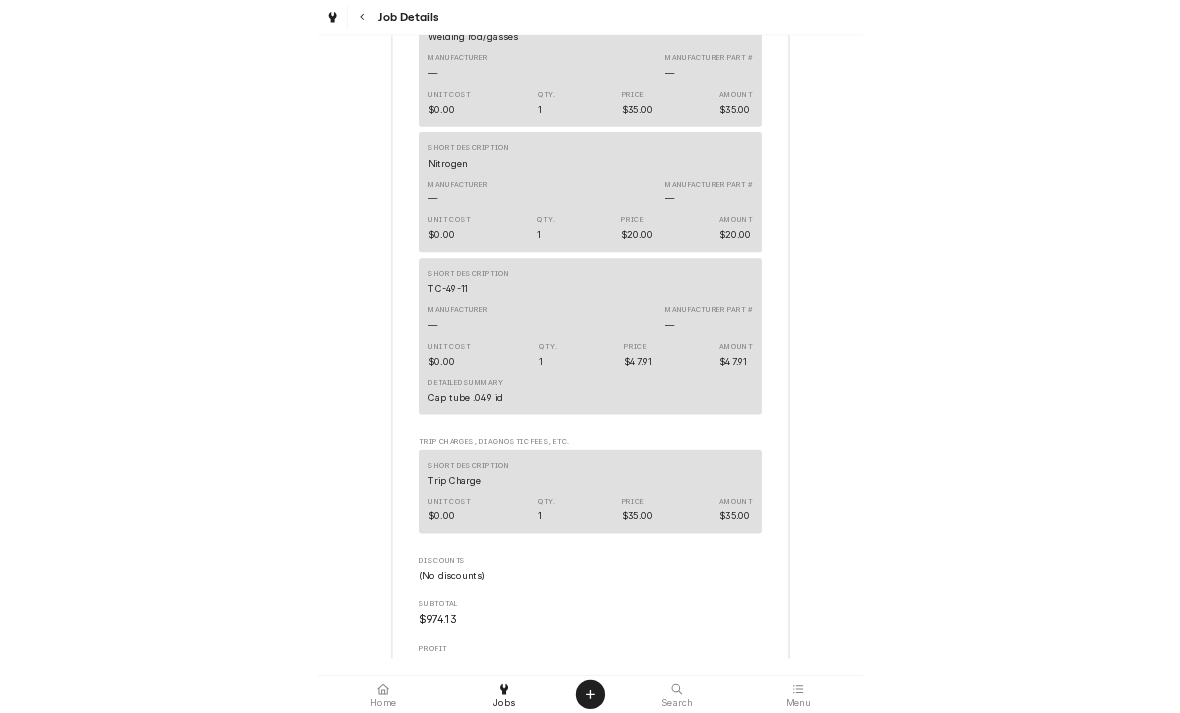 scroll, scrollTop: 5034, scrollLeft: 0, axis: vertical 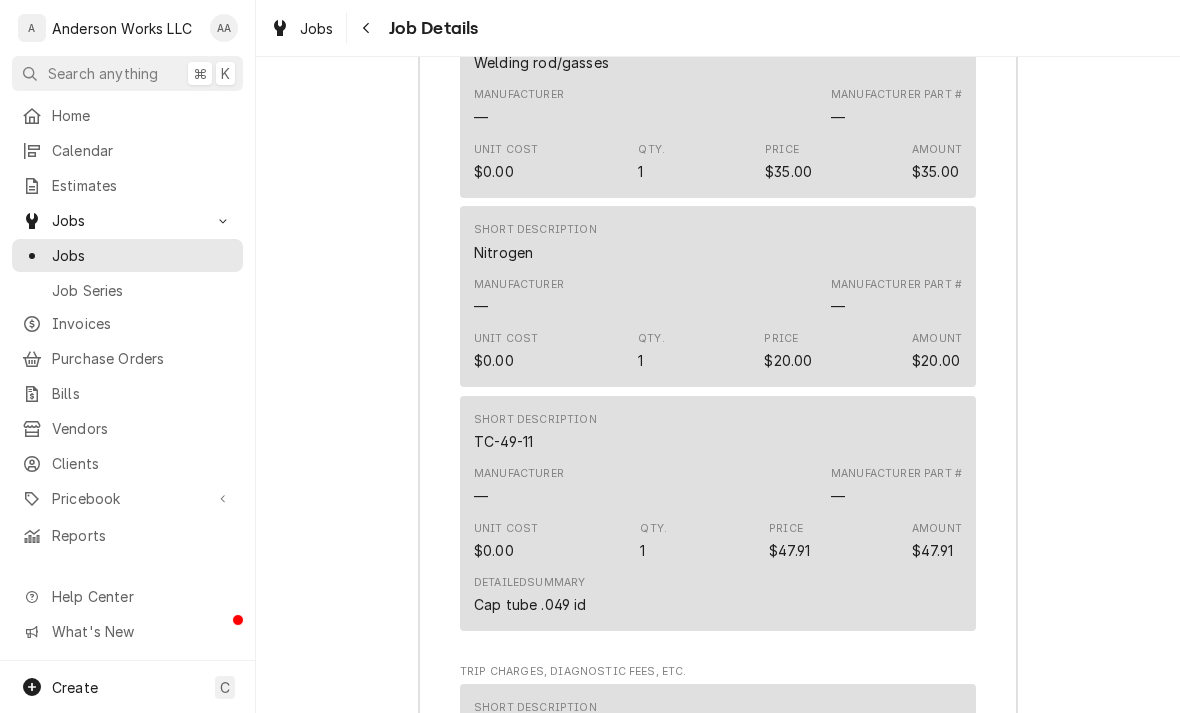 click on "Jobs" at bounding box center (142, 255) 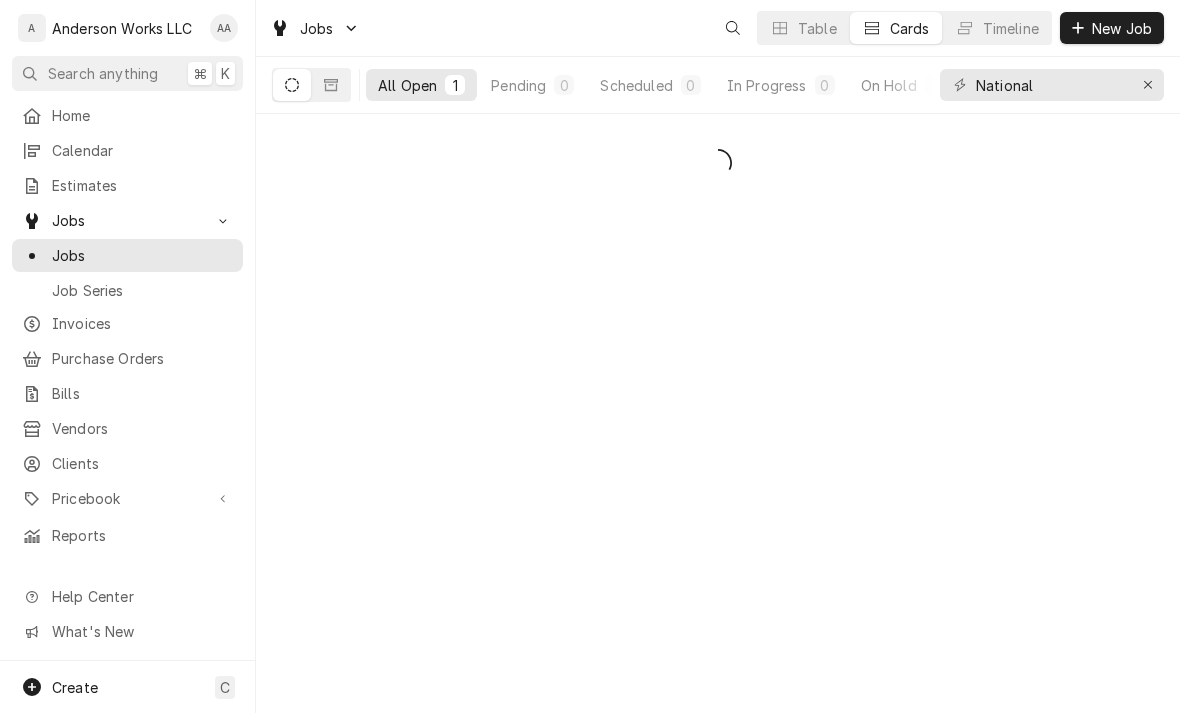 scroll, scrollTop: 0, scrollLeft: 0, axis: both 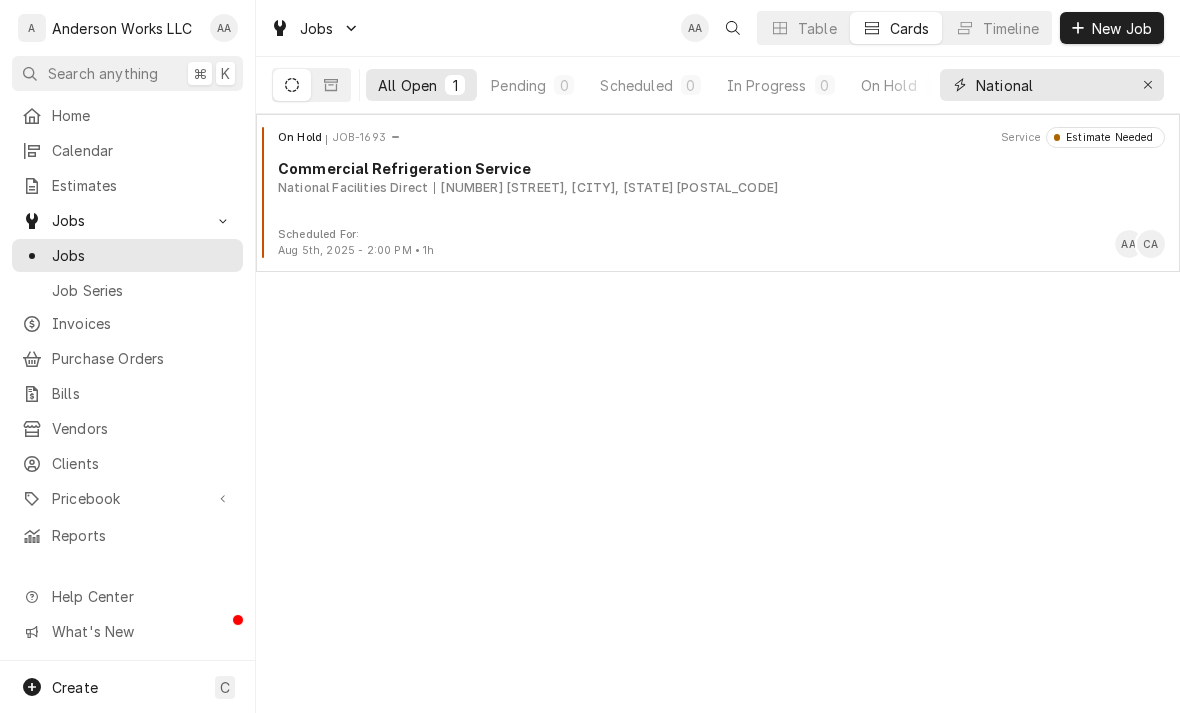 click 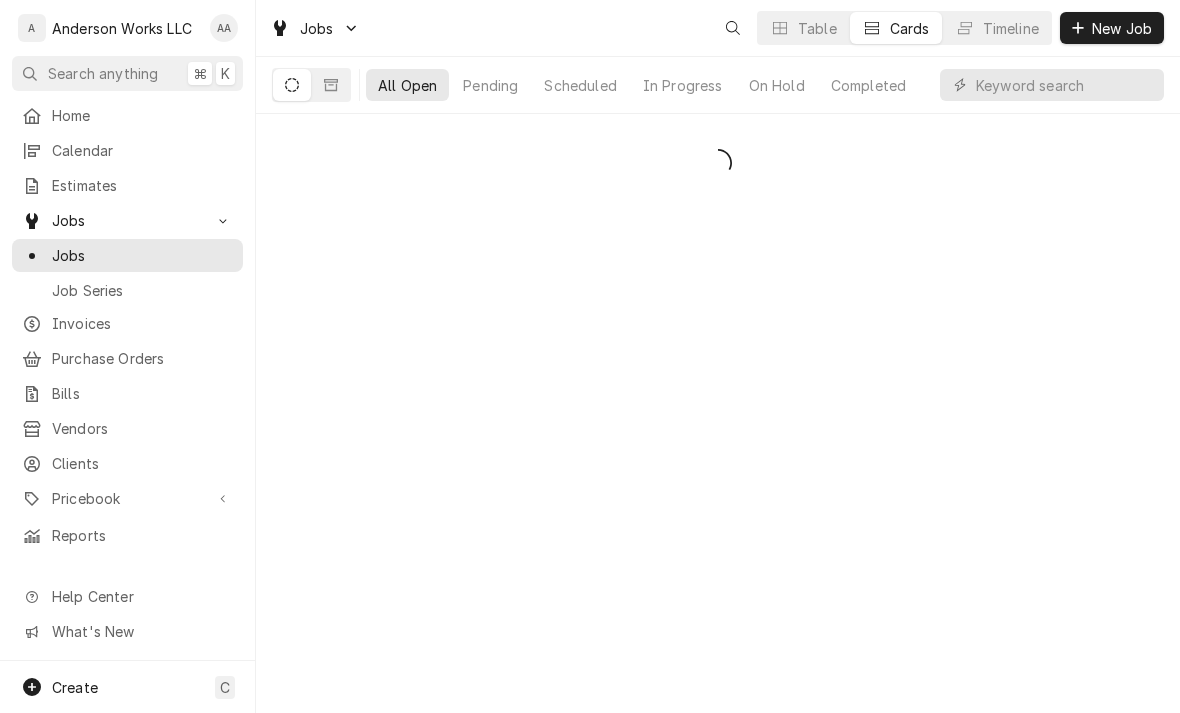 scroll, scrollTop: 0, scrollLeft: 0, axis: both 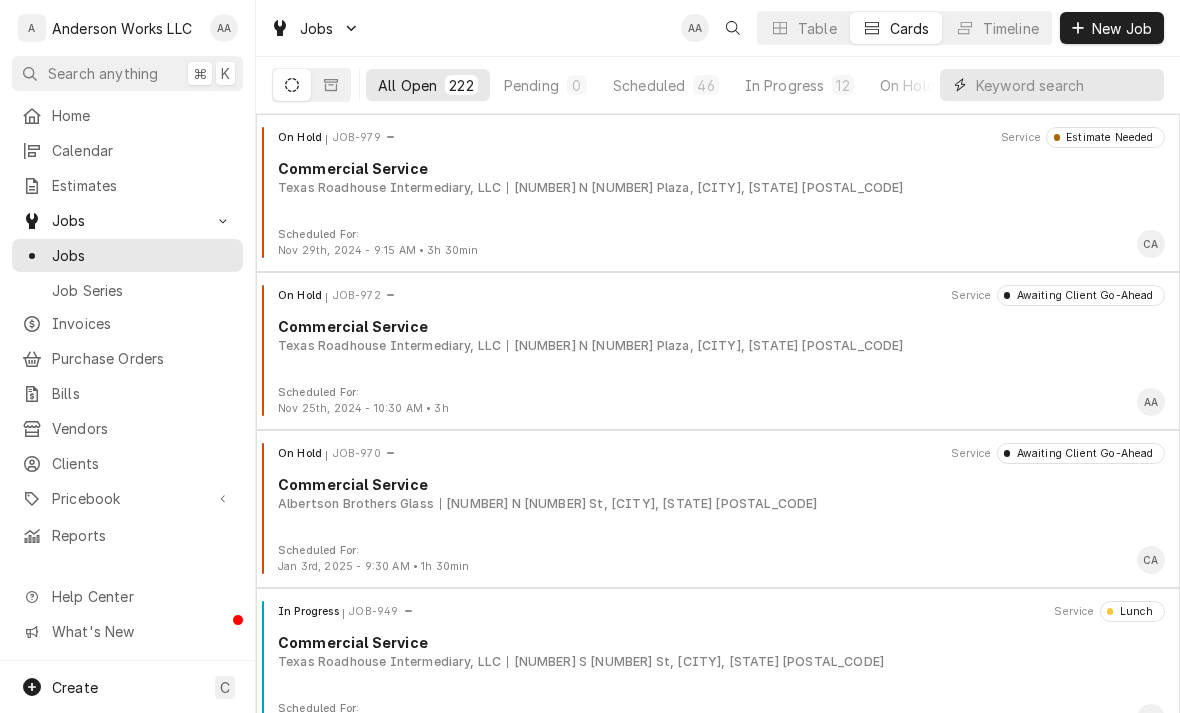 click at bounding box center [1065, 85] 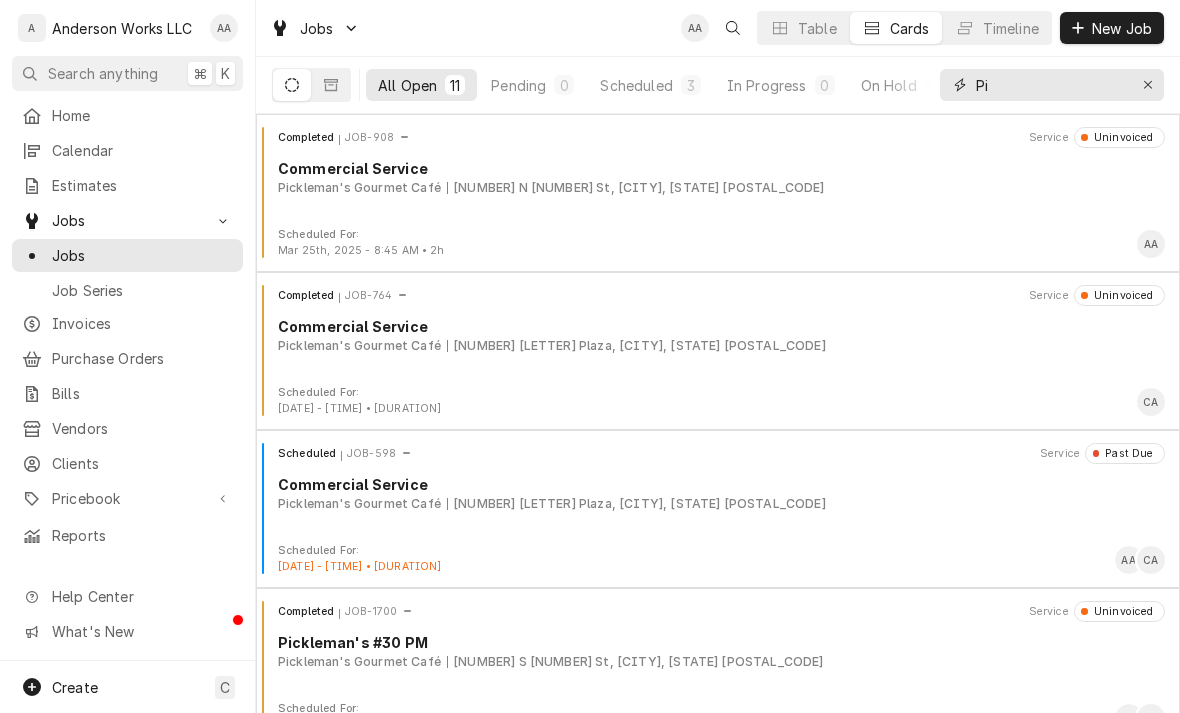 type on "P" 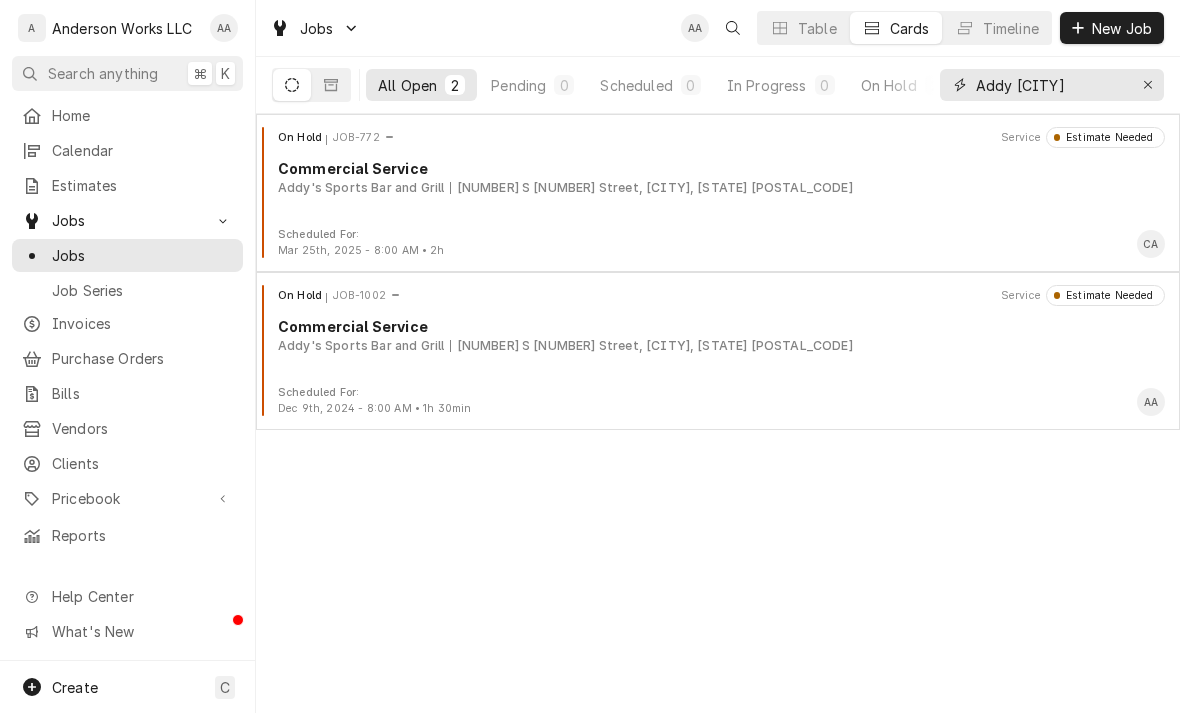 type on "Addy [CITY]" 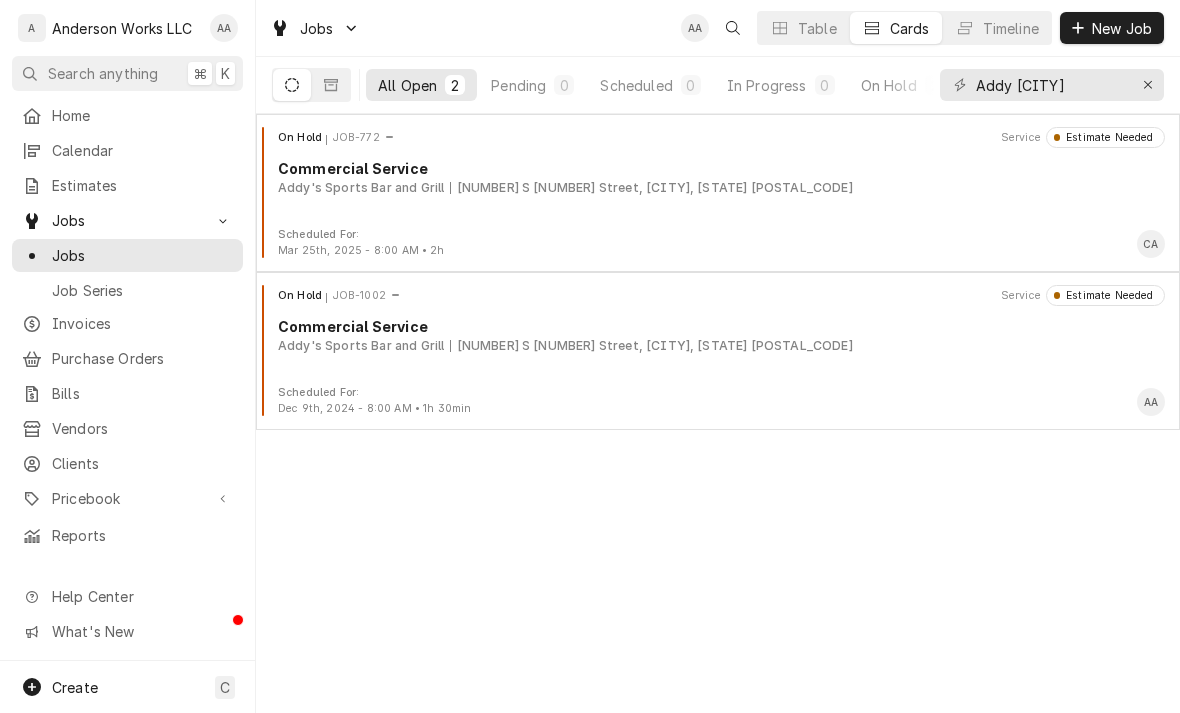 click on "On Hold JOB-772 Service Estimate Needed Commercial Service Addy's Sports Bar and Grill [NUMBER] S [NUMBER] Street, [CITY], [STATE] [POSTAL_CODE]" at bounding box center (718, 177) 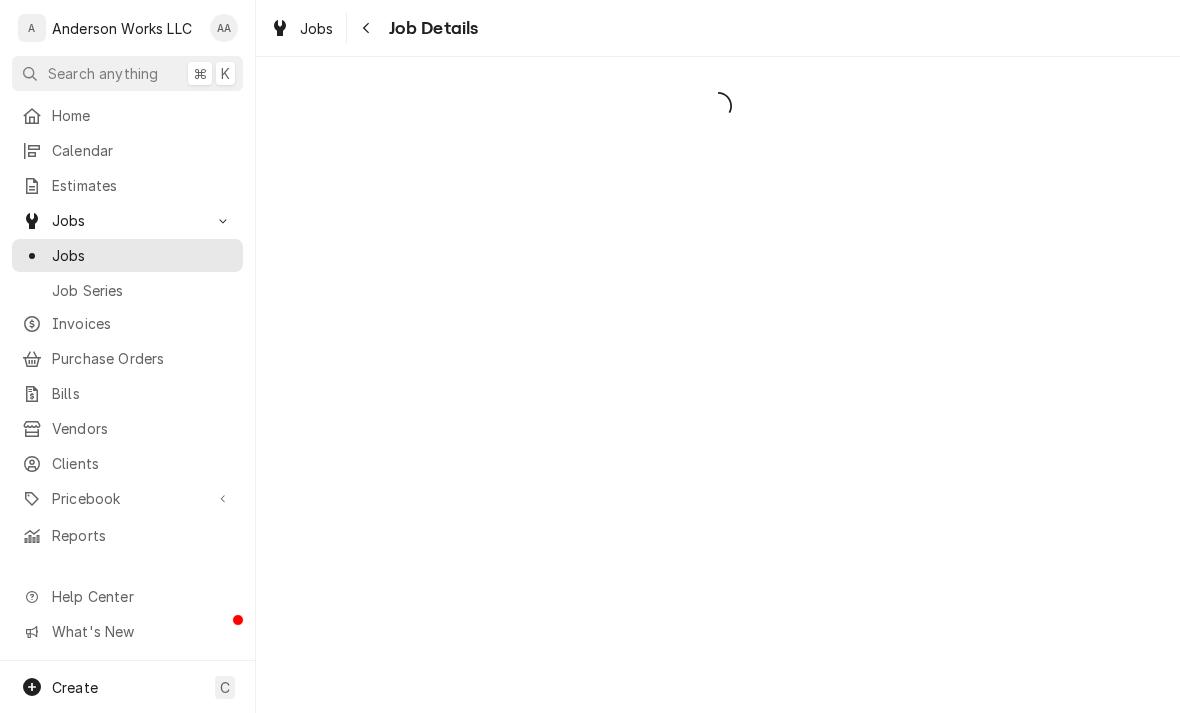 scroll, scrollTop: 0, scrollLeft: 0, axis: both 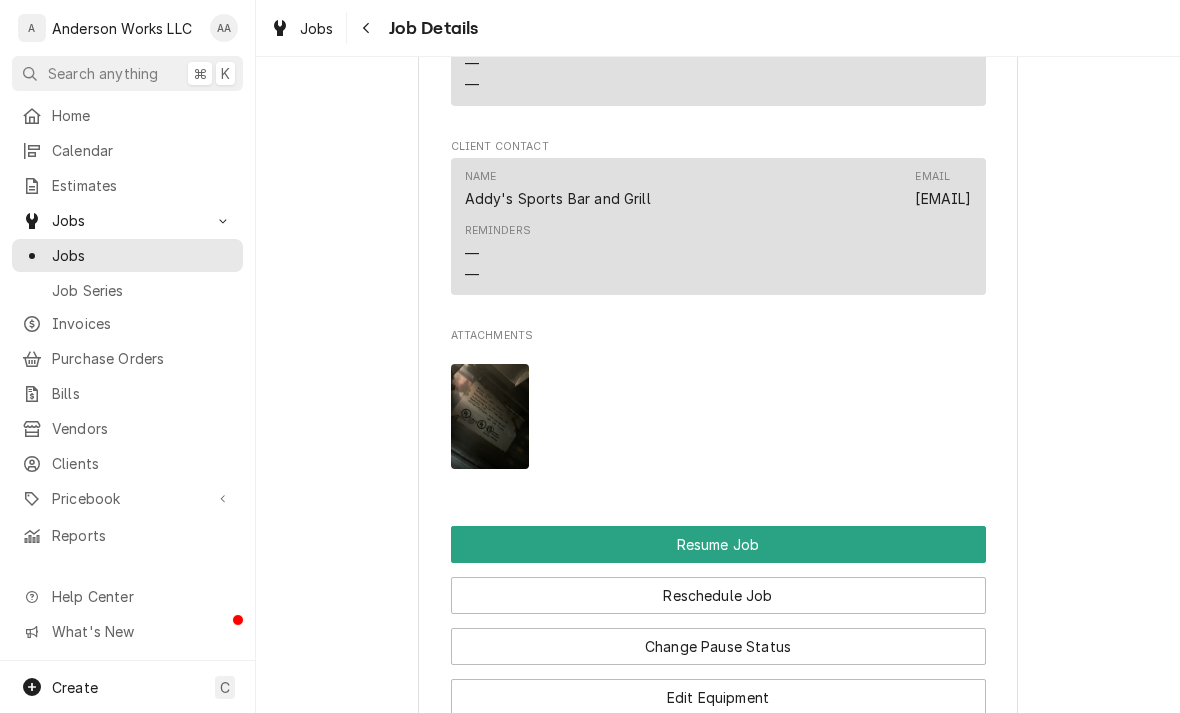 click at bounding box center (490, 416) 